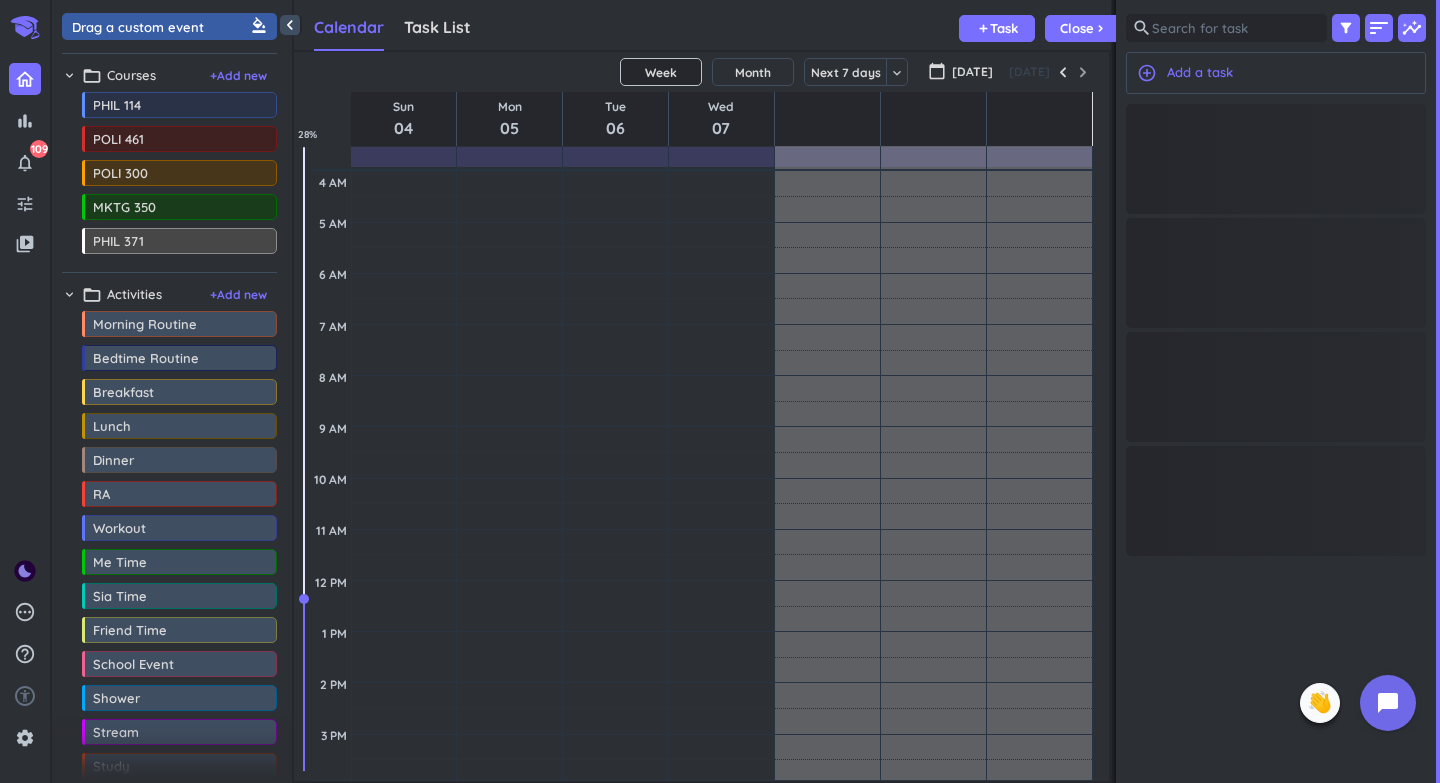 scroll, scrollTop: 0, scrollLeft: 0, axis: both 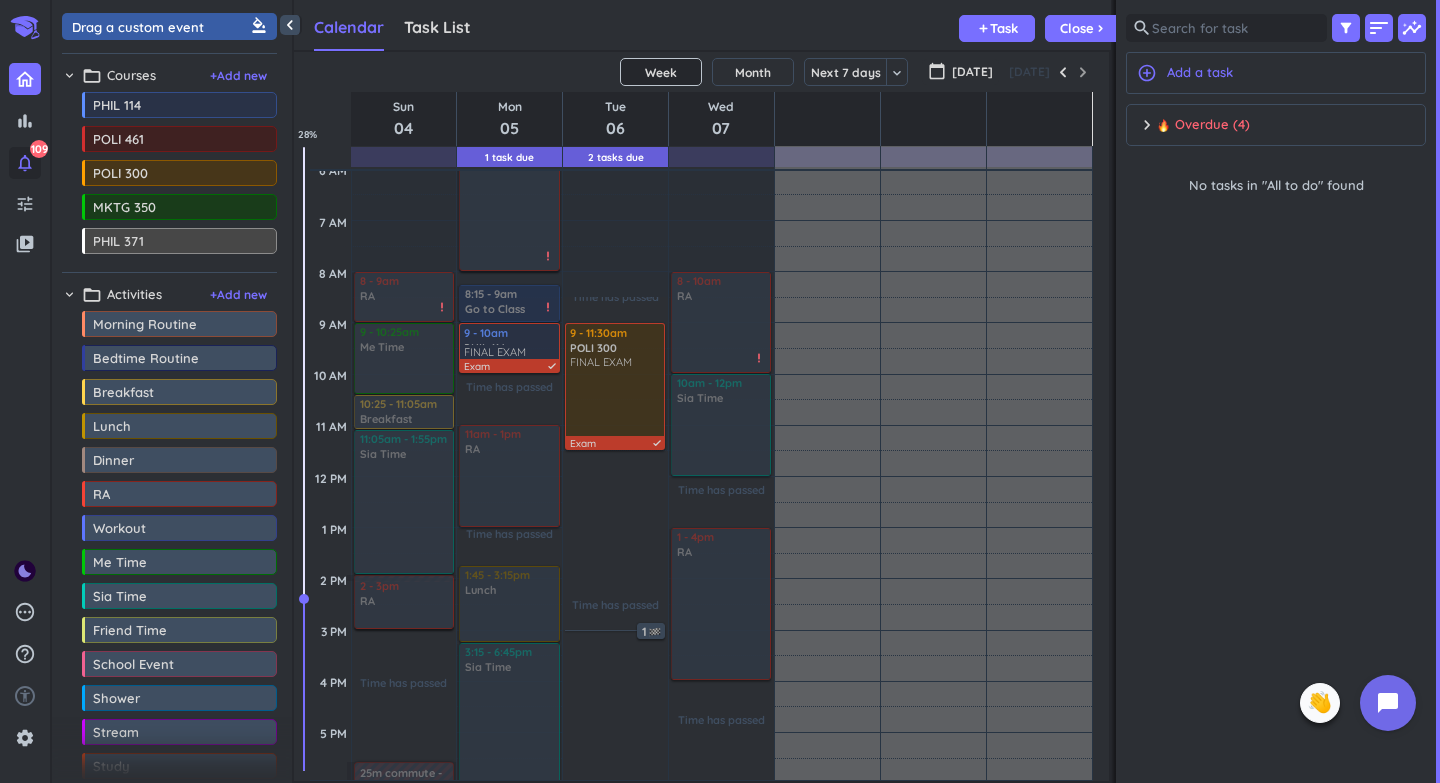 click on "notifications_none 109" at bounding box center [25, 163] 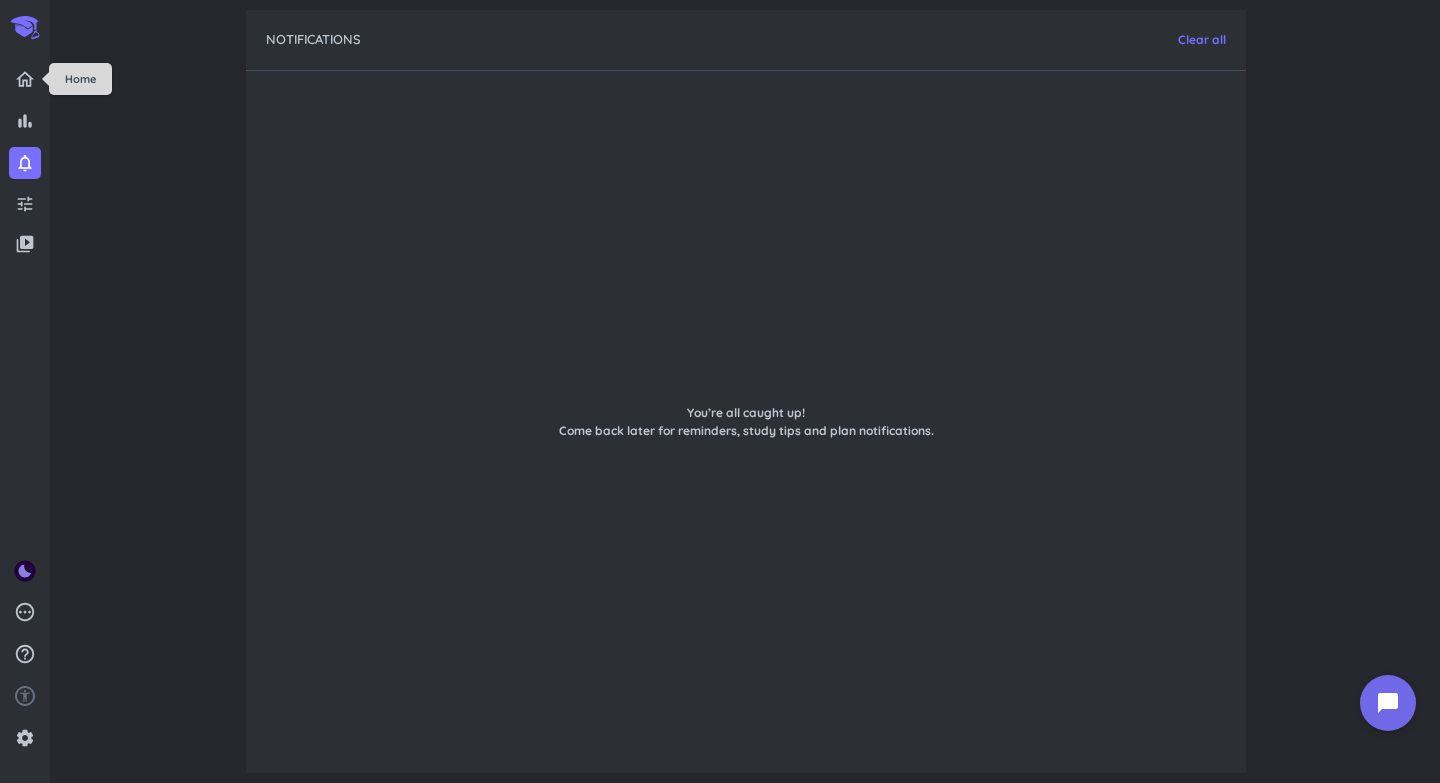 scroll, scrollTop: 0, scrollLeft: 0, axis: both 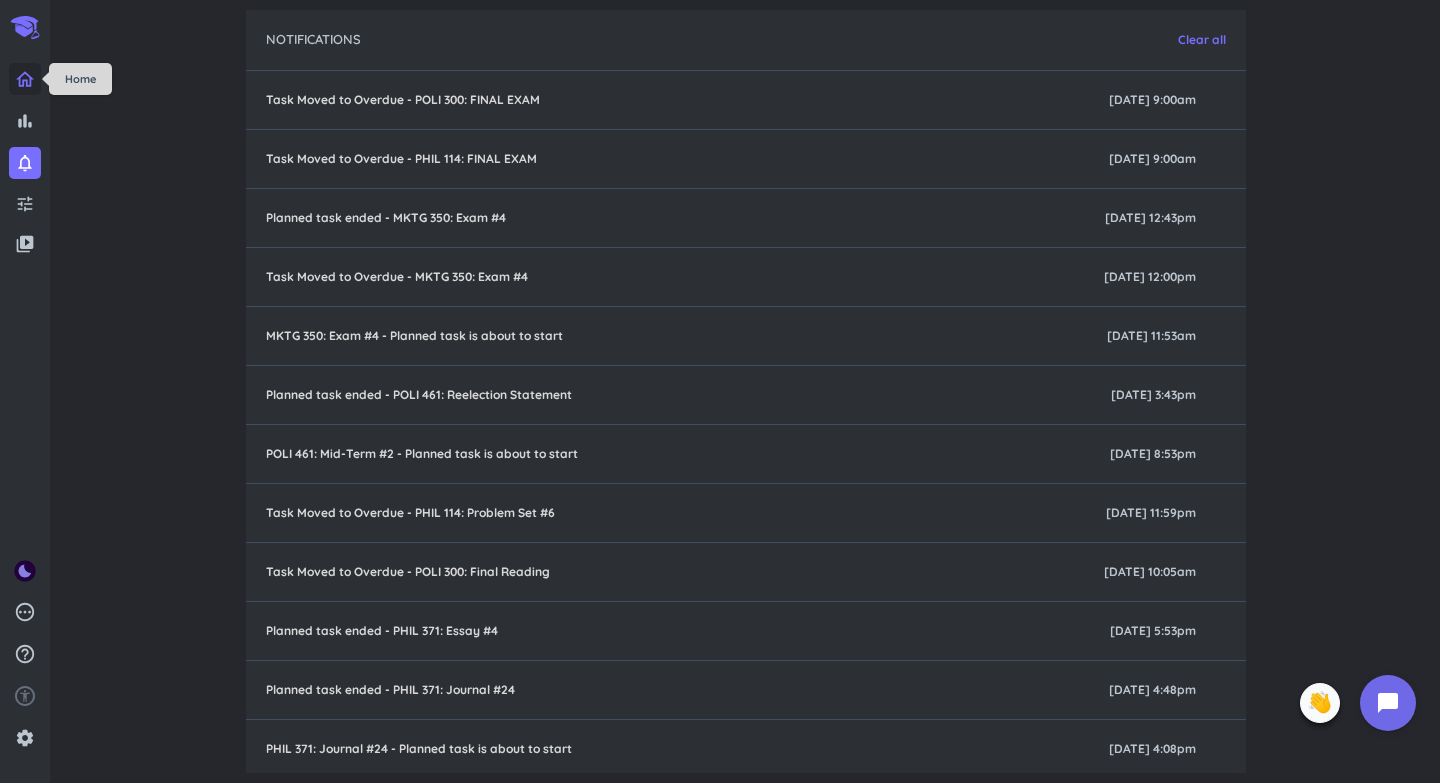 click 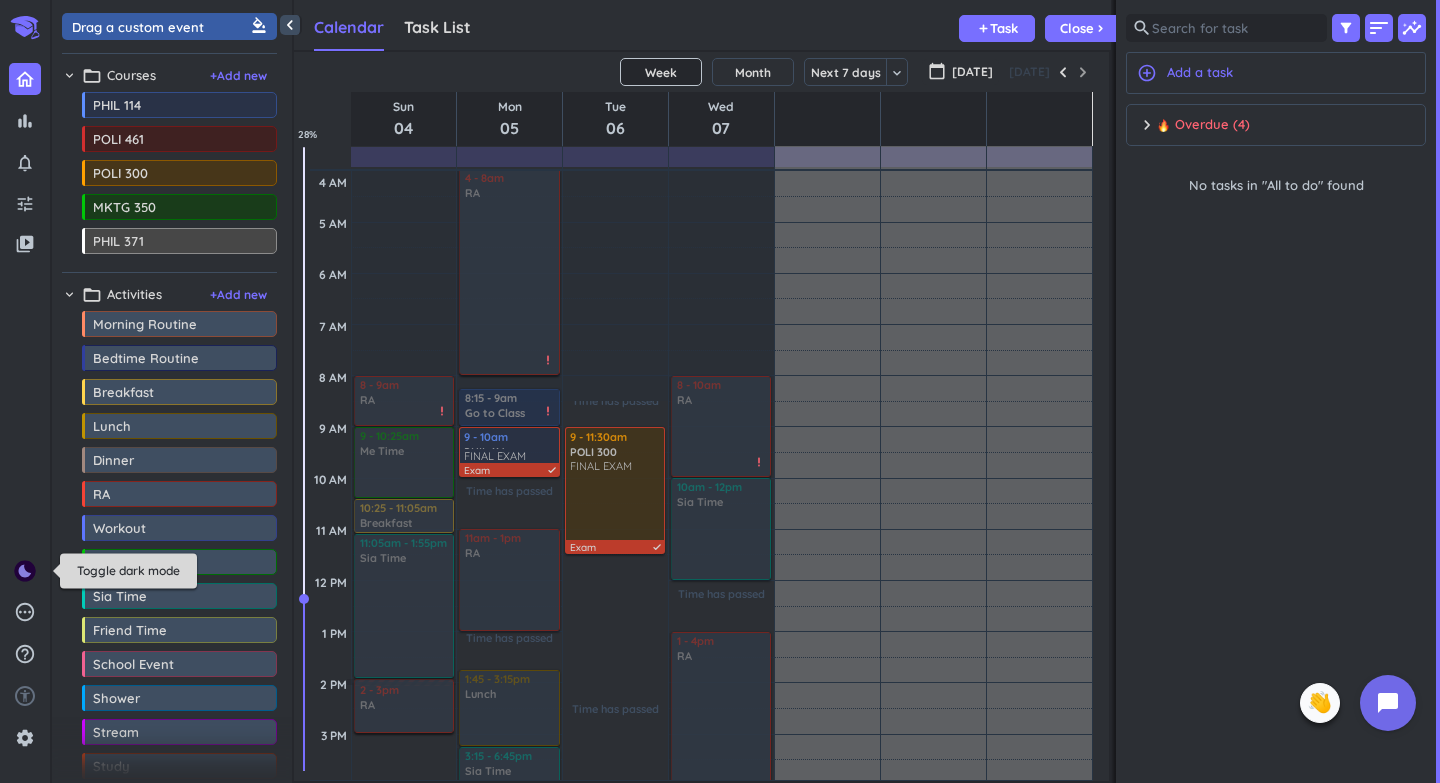 scroll, scrollTop: 1, scrollLeft: 1, axis: both 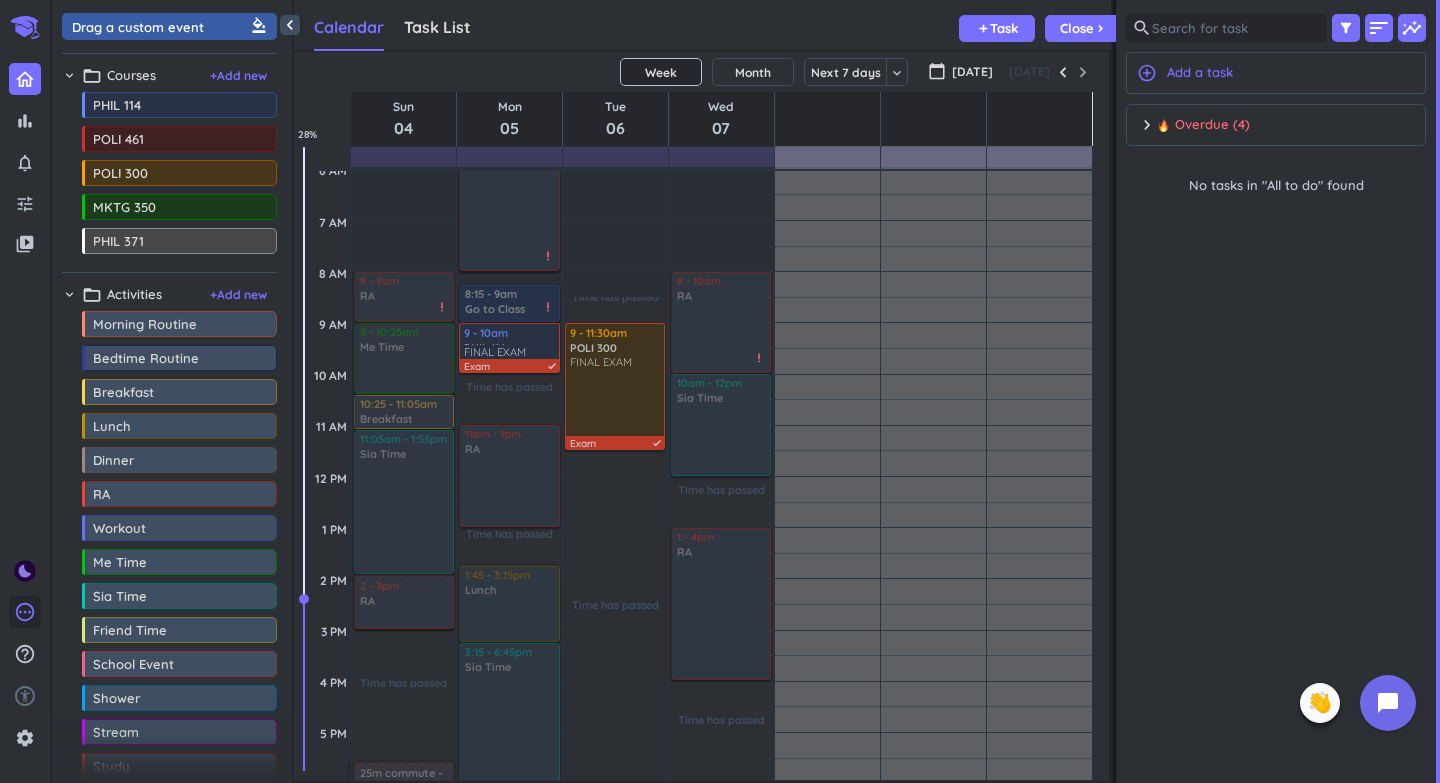 click on "pending" at bounding box center (25, 612) 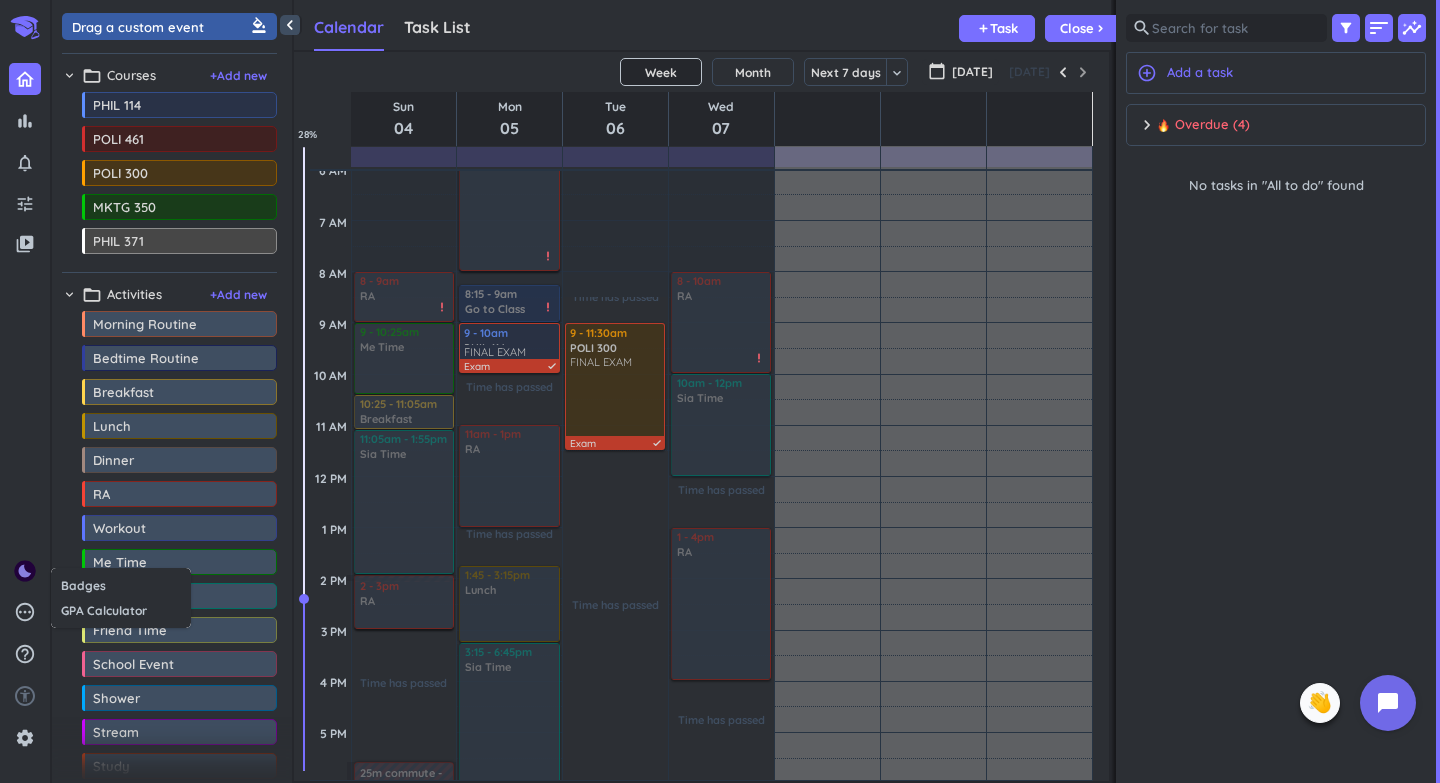 click at bounding box center (720, 391) 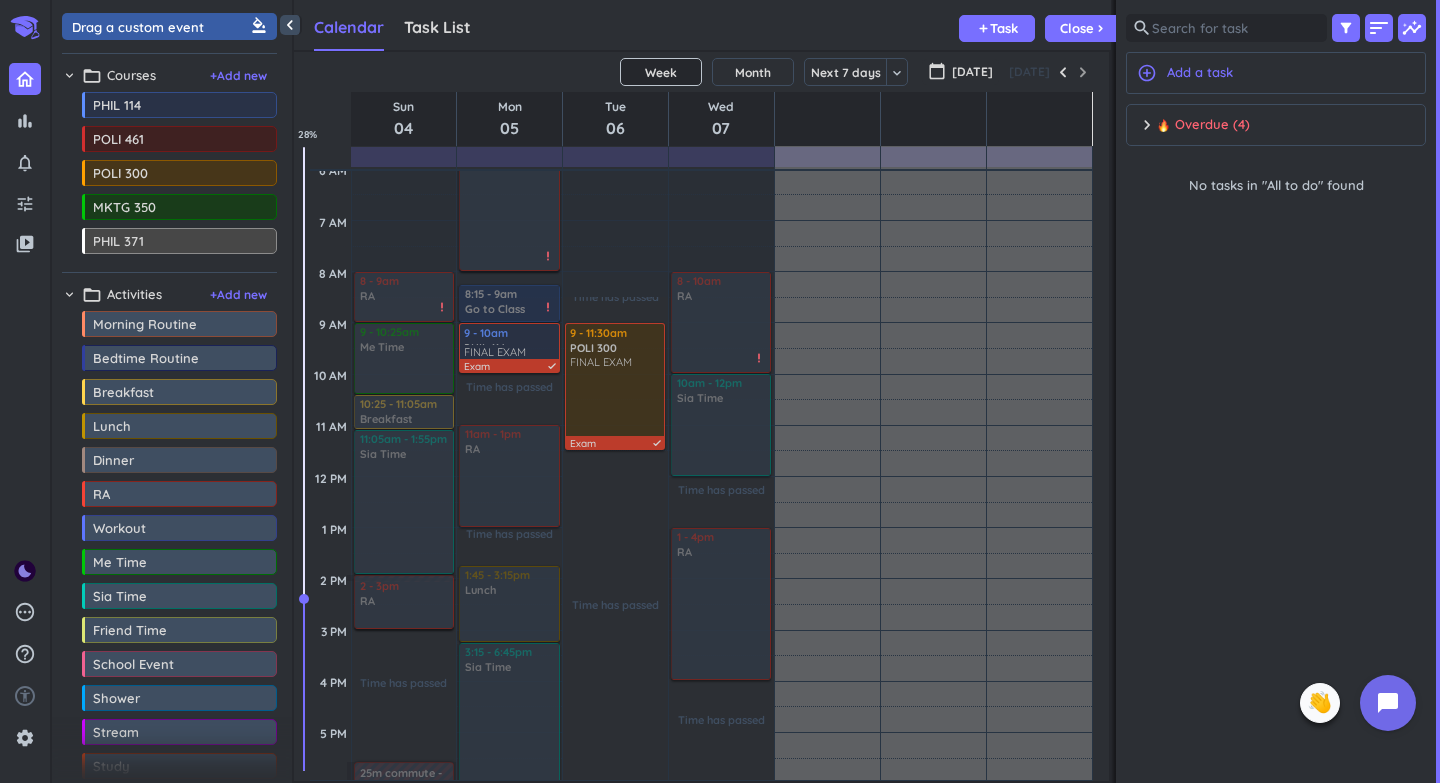click 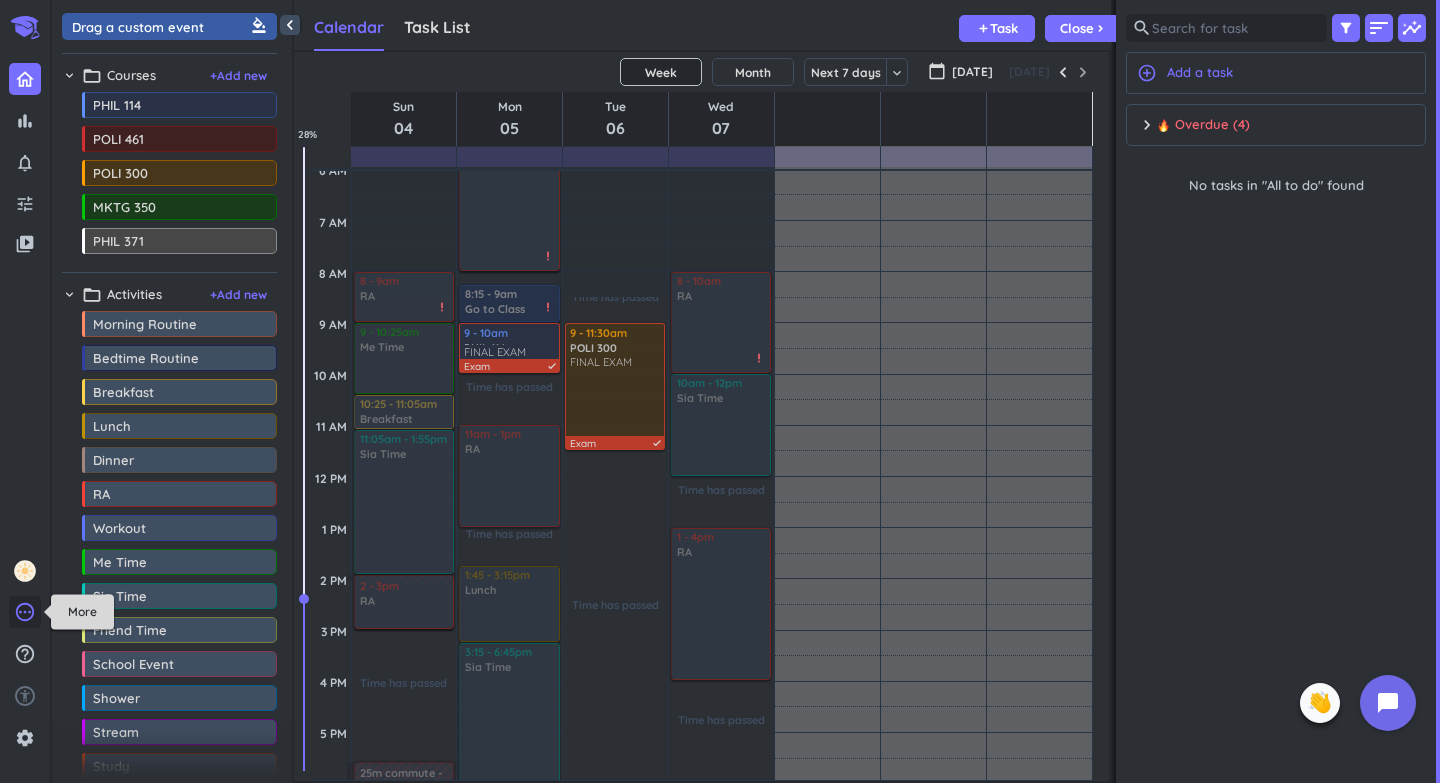 click on "pending" at bounding box center [25, 612] 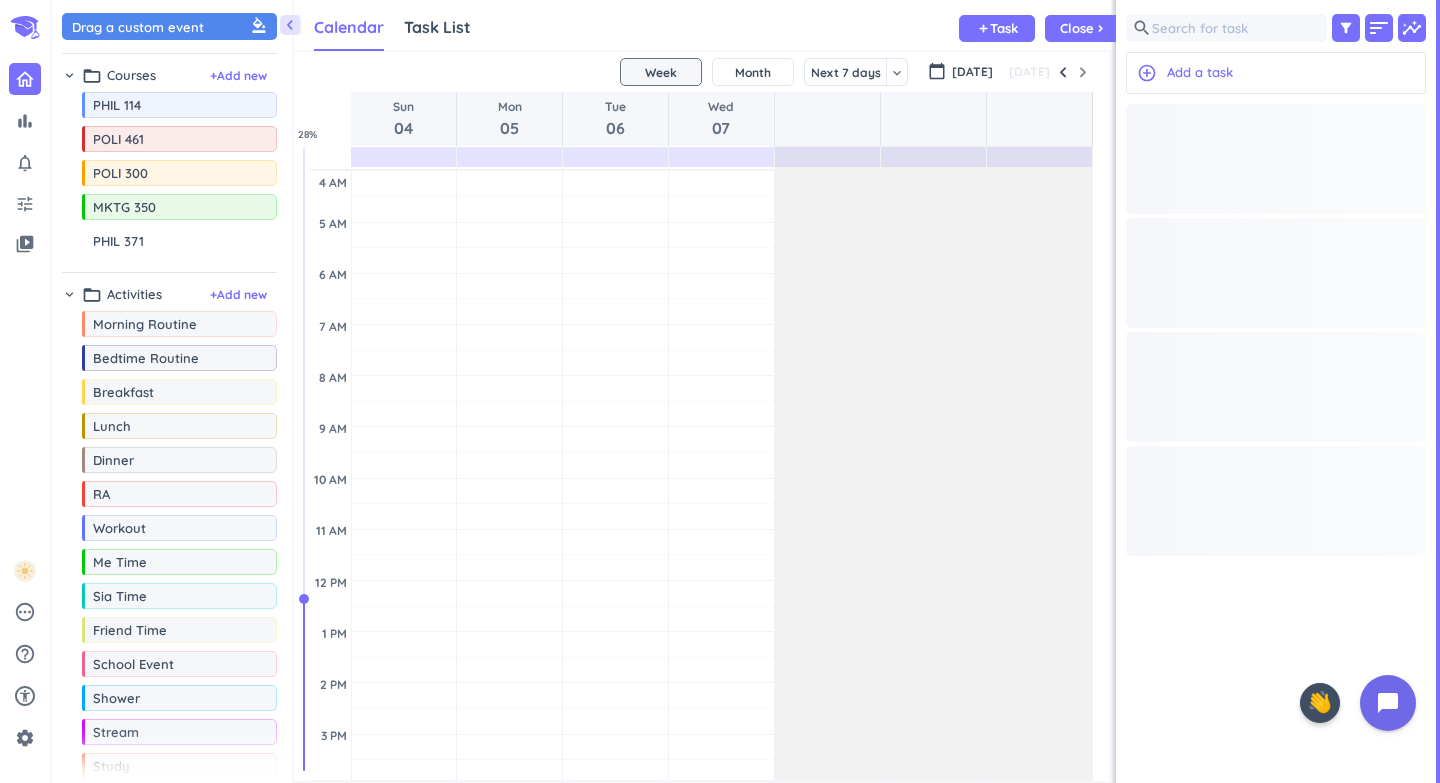 scroll, scrollTop: 0, scrollLeft: 0, axis: both 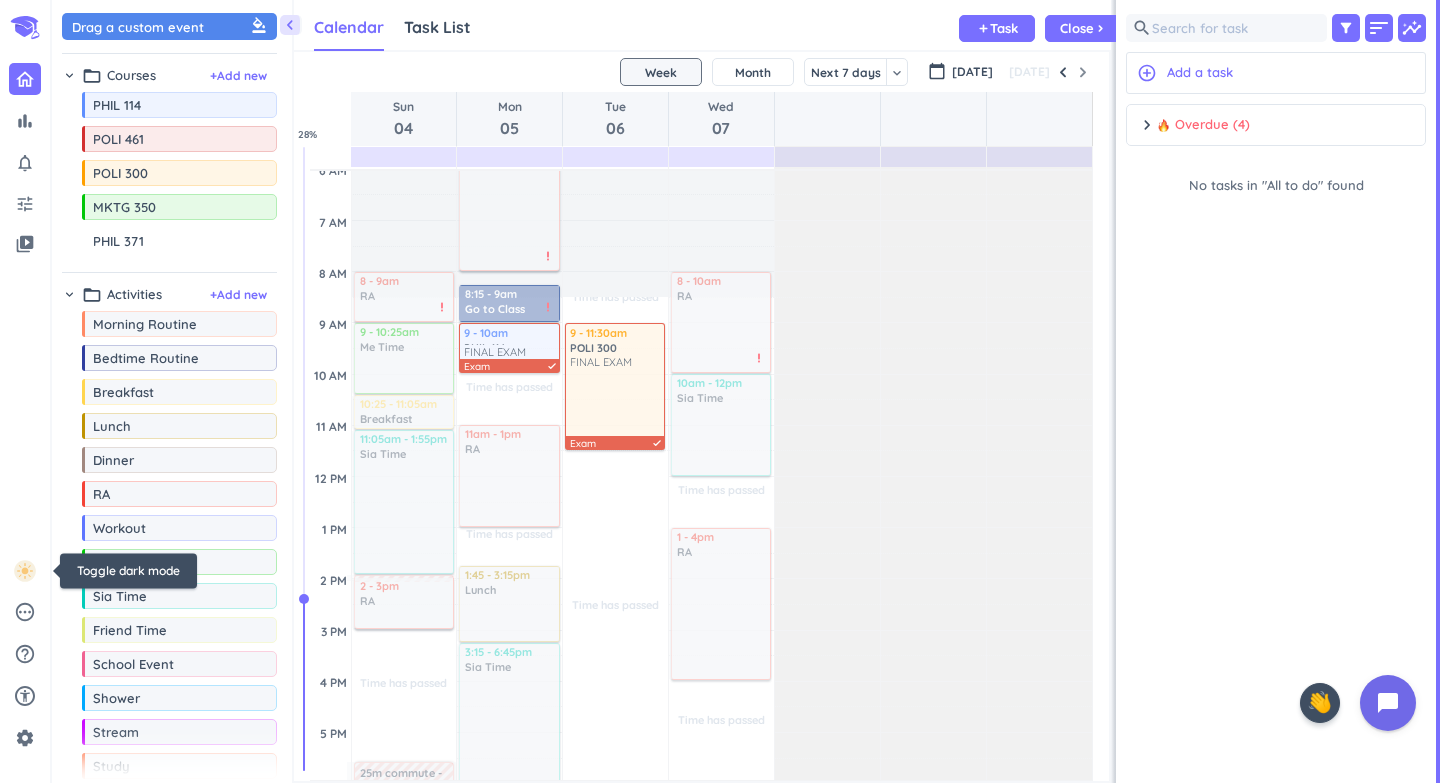 click 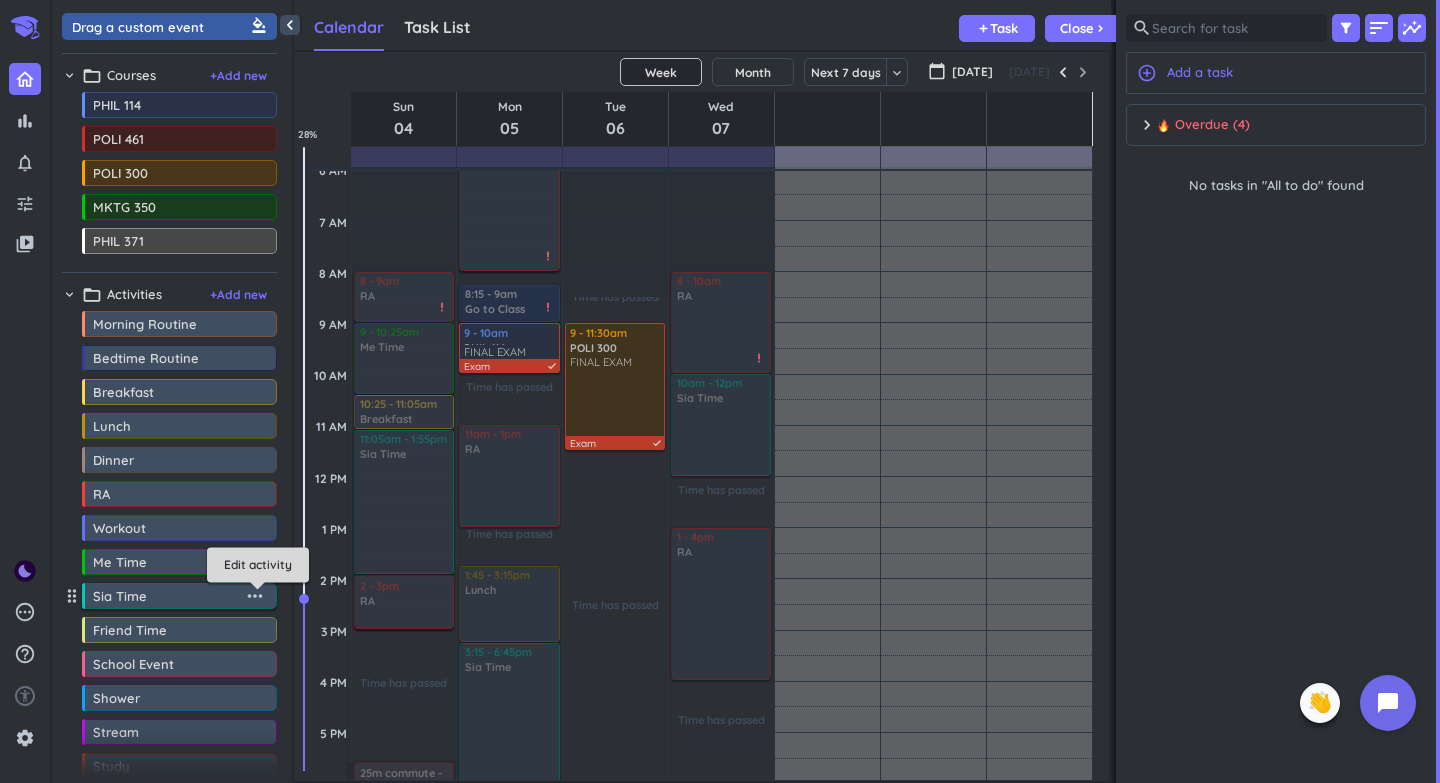 click on "more_horiz" at bounding box center (255, 596) 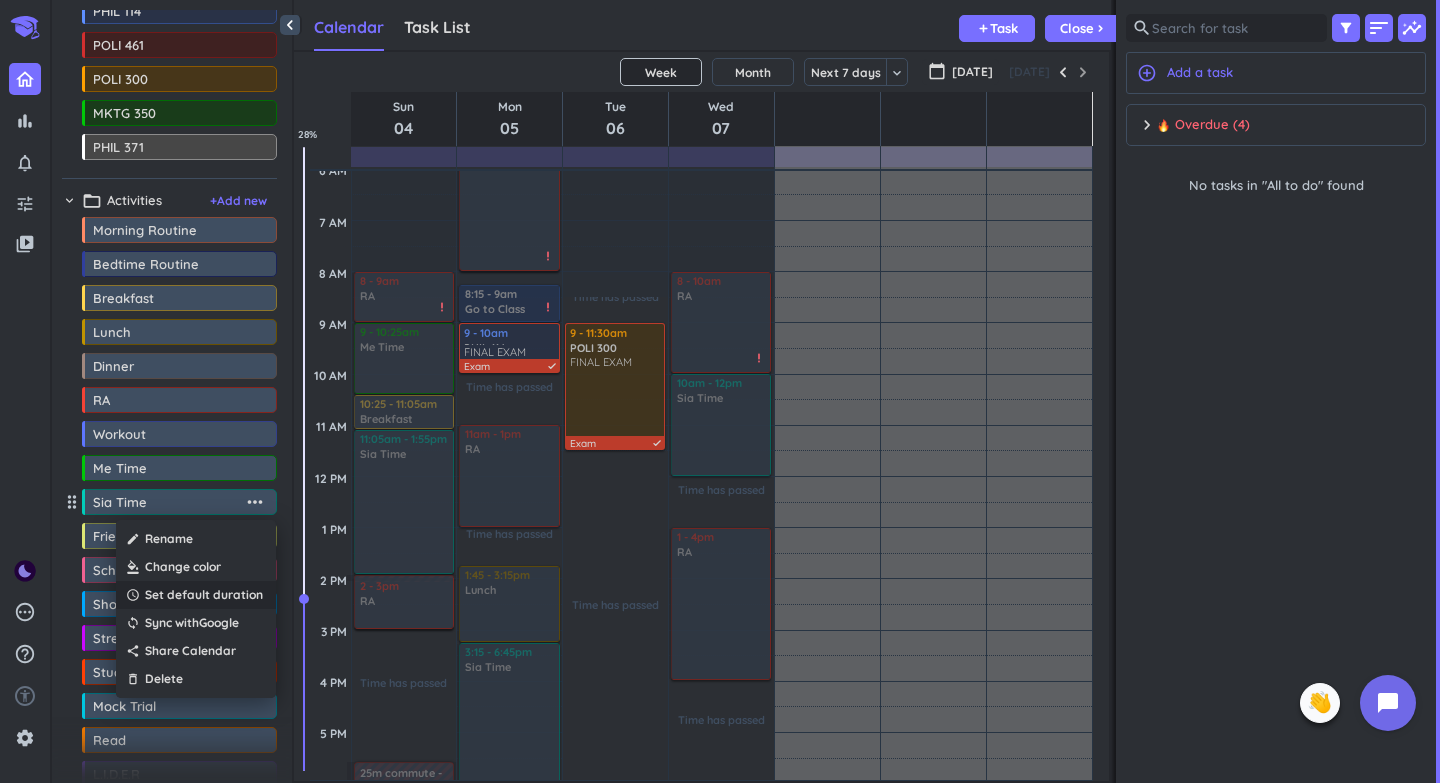 scroll, scrollTop: 118, scrollLeft: 0, axis: vertical 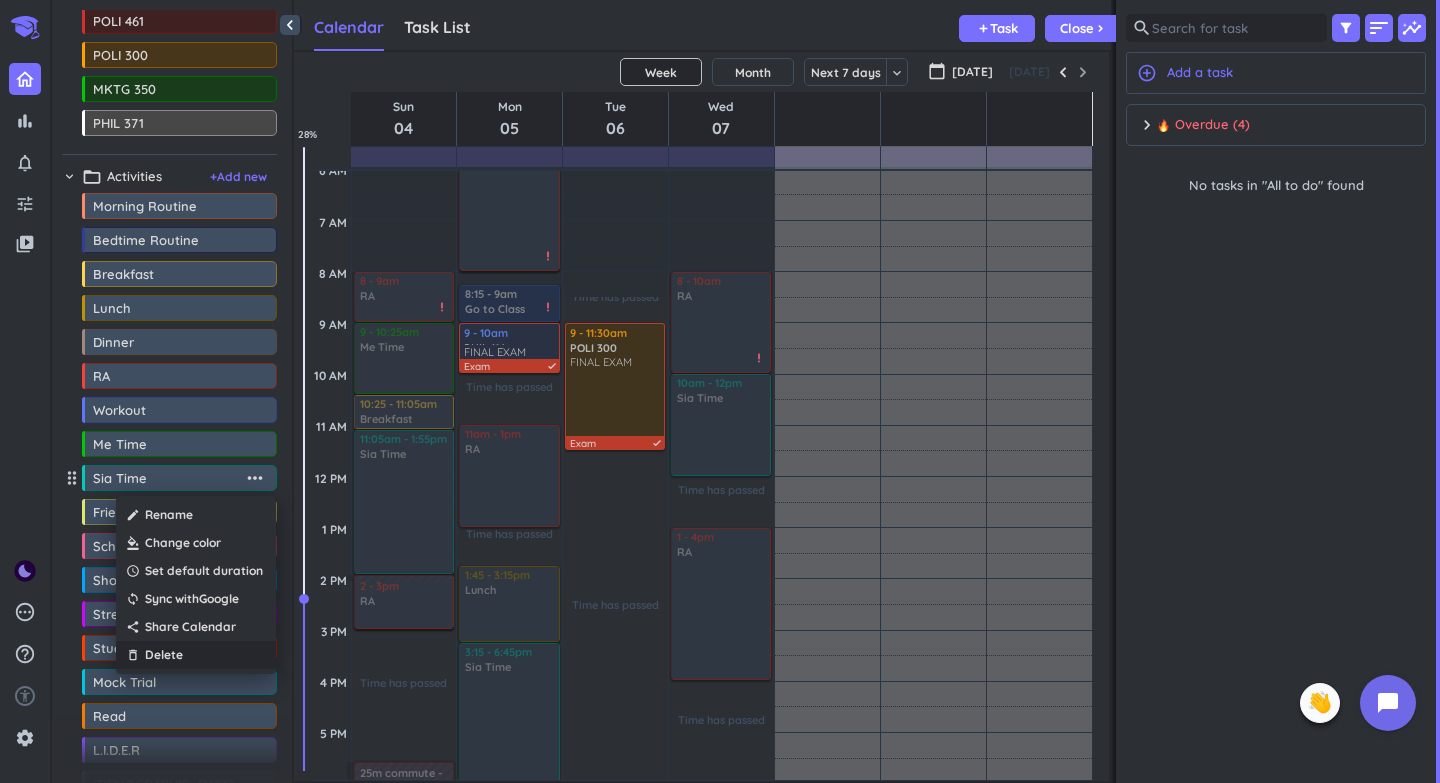 click on "delete_outline Delete" at bounding box center (196, 655) 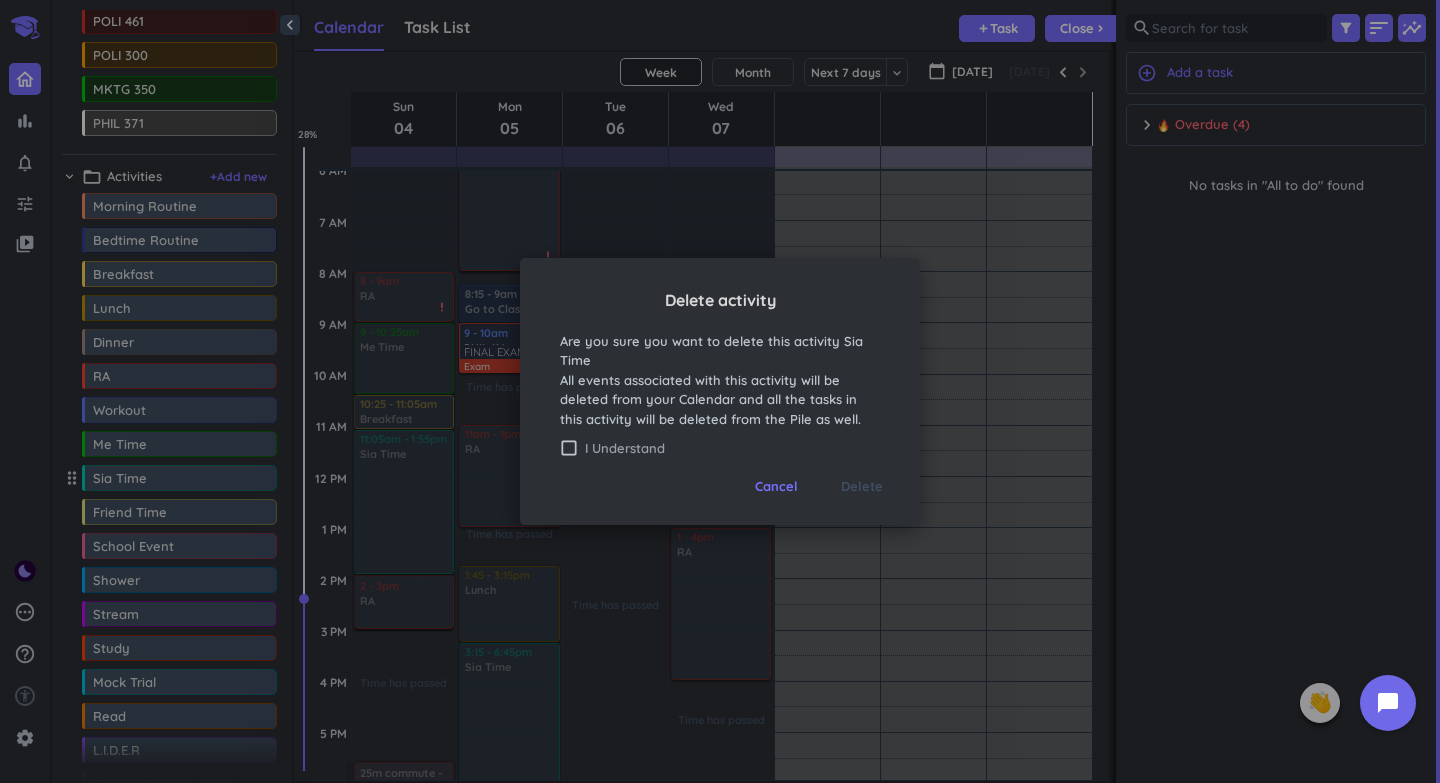 click on "I Understand" at bounding box center (732, 448) 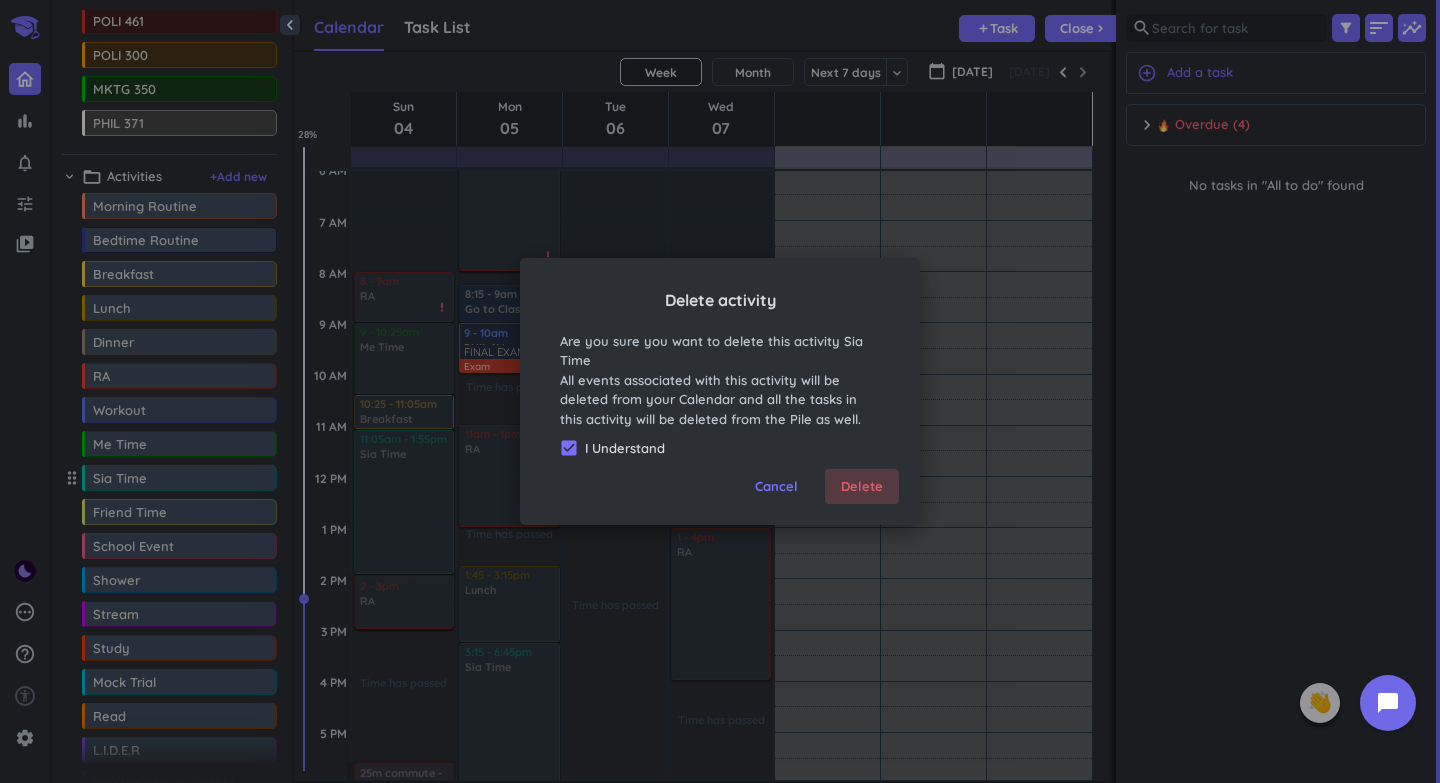 click on "Delete" at bounding box center (862, 487) 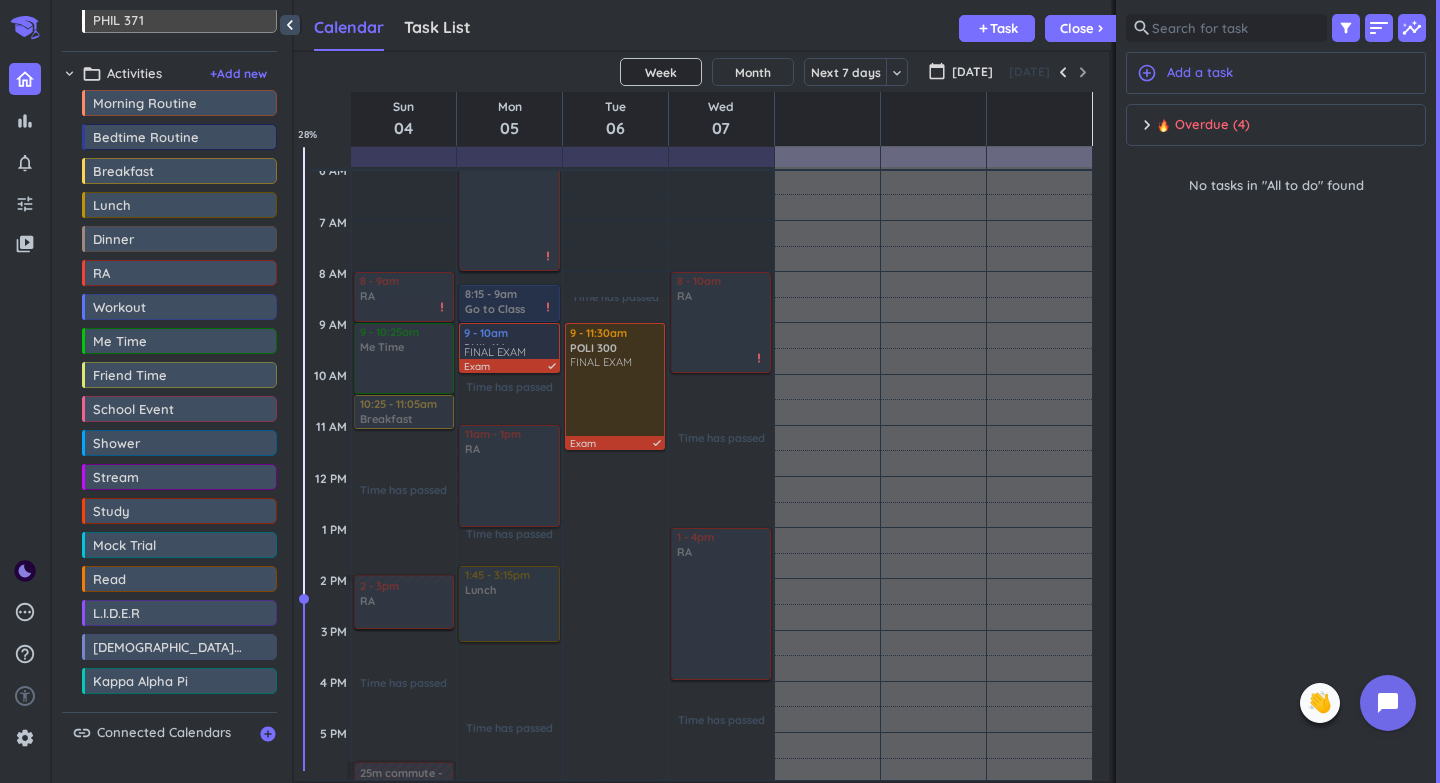 scroll, scrollTop: 0, scrollLeft: 0, axis: both 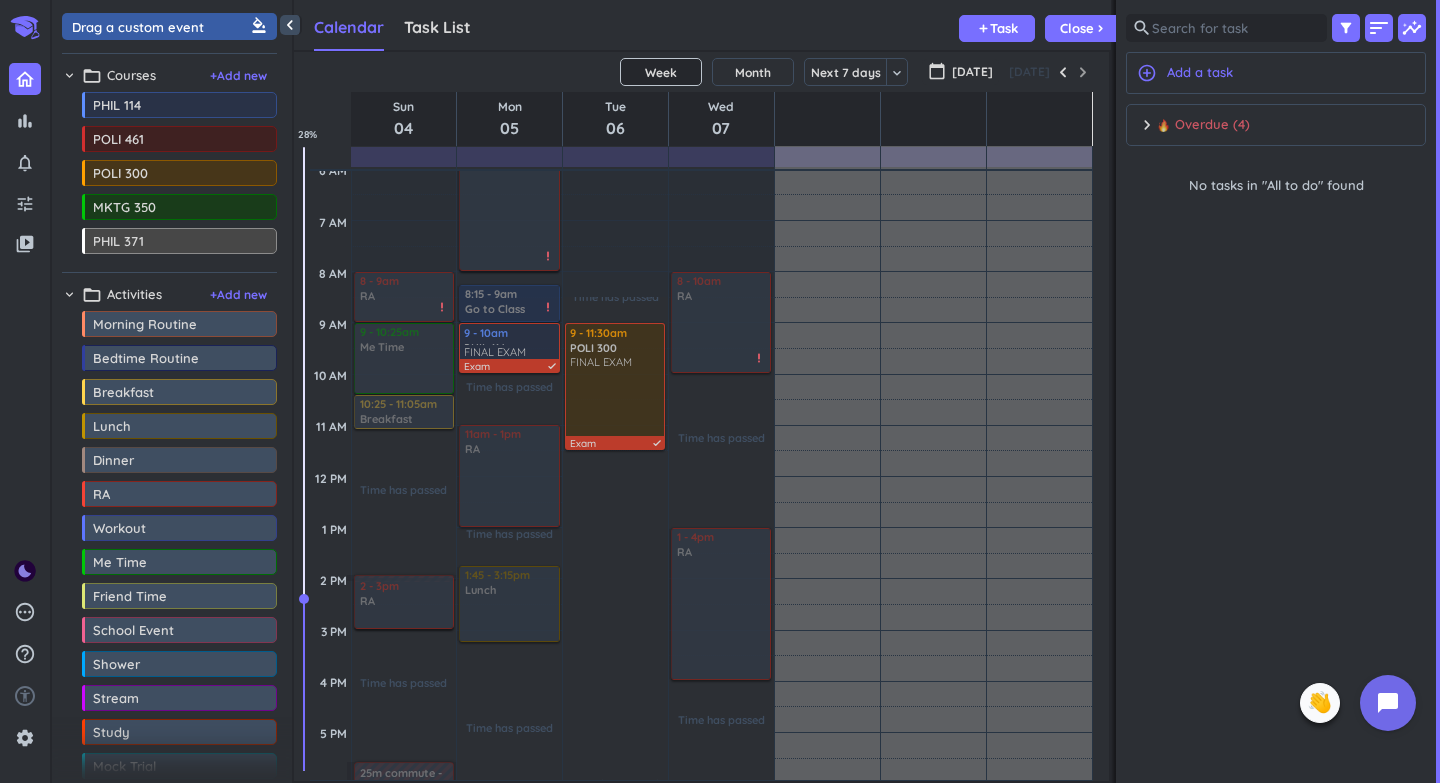 click on "chevron_right" at bounding box center [1147, 125] 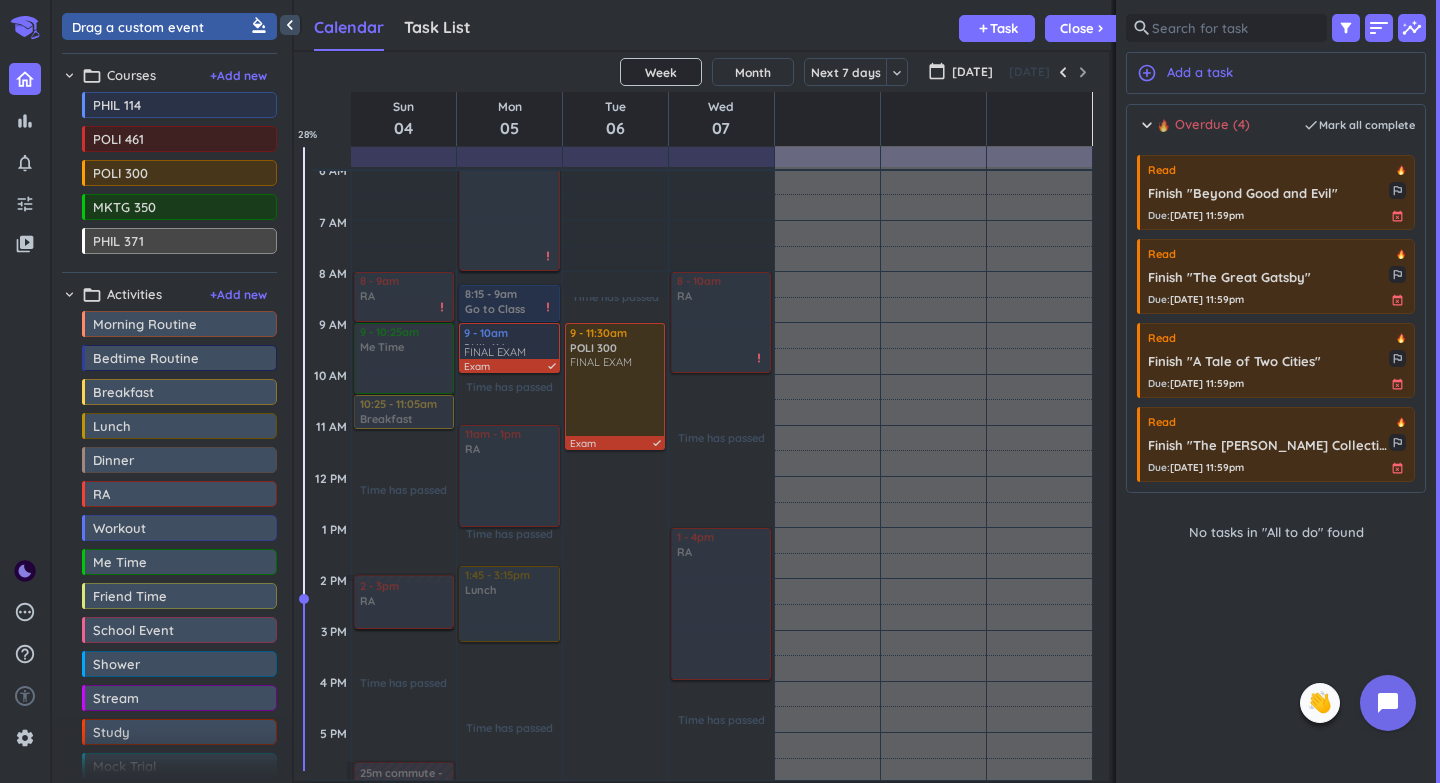 click on "Overdue (4)" at bounding box center (1203, 125) 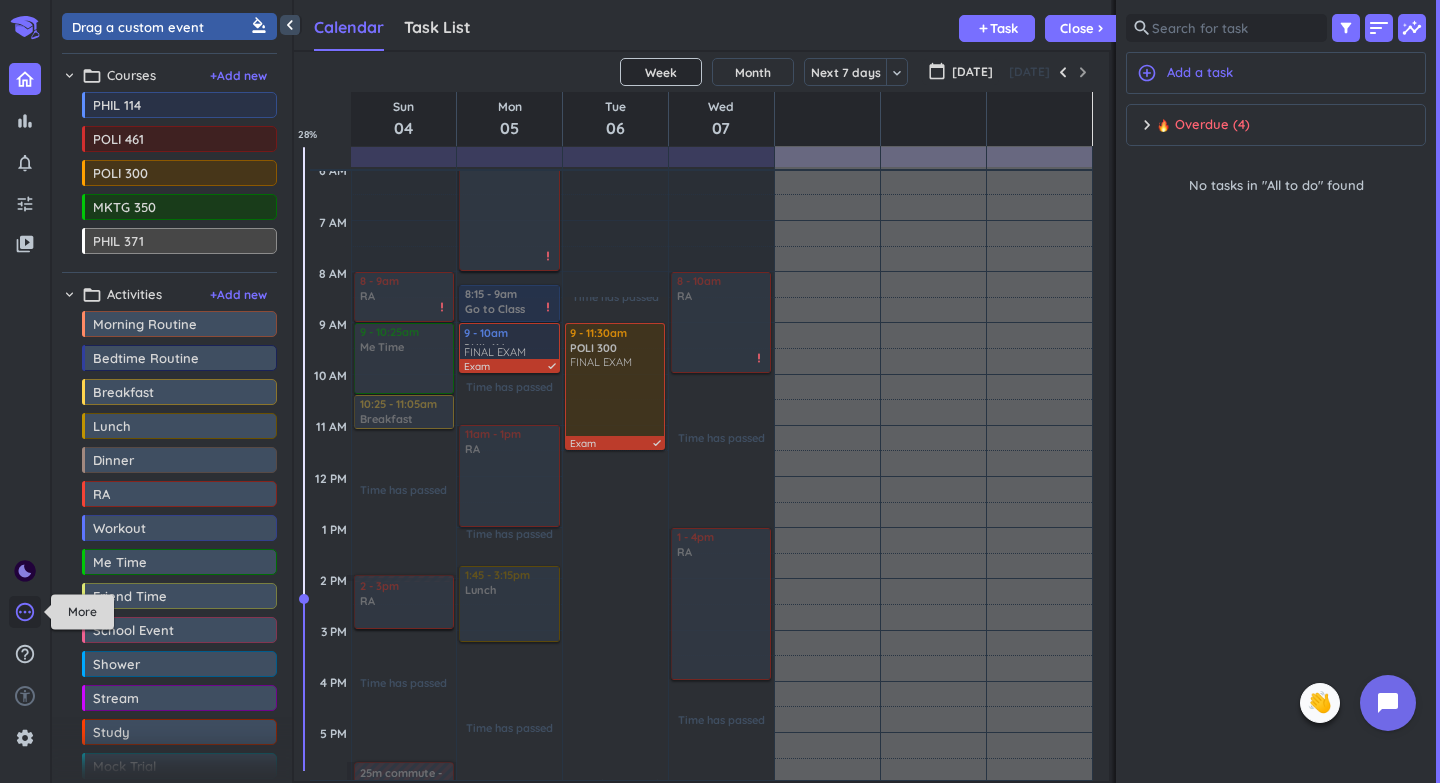 click on "pending" at bounding box center [25, 612] 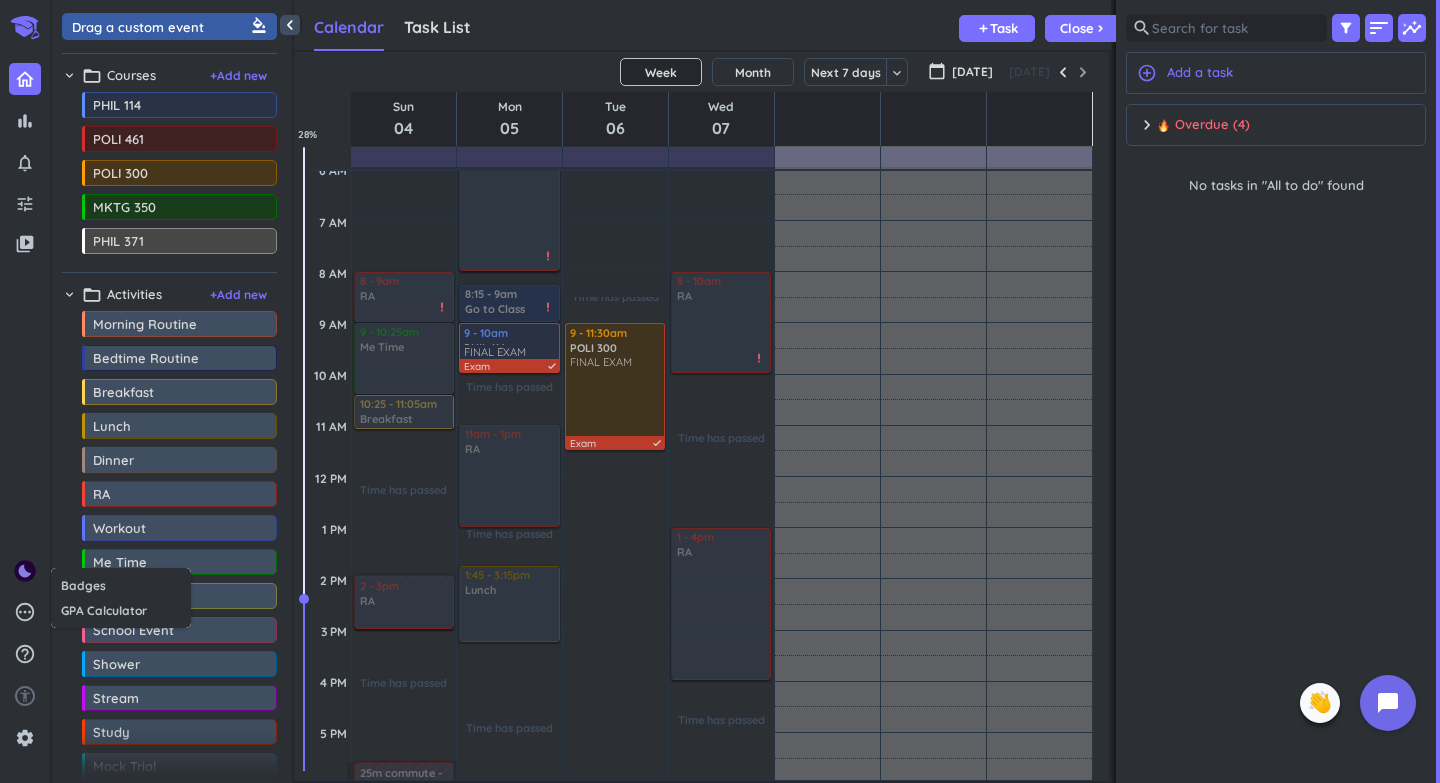 click at bounding box center (720, 391) 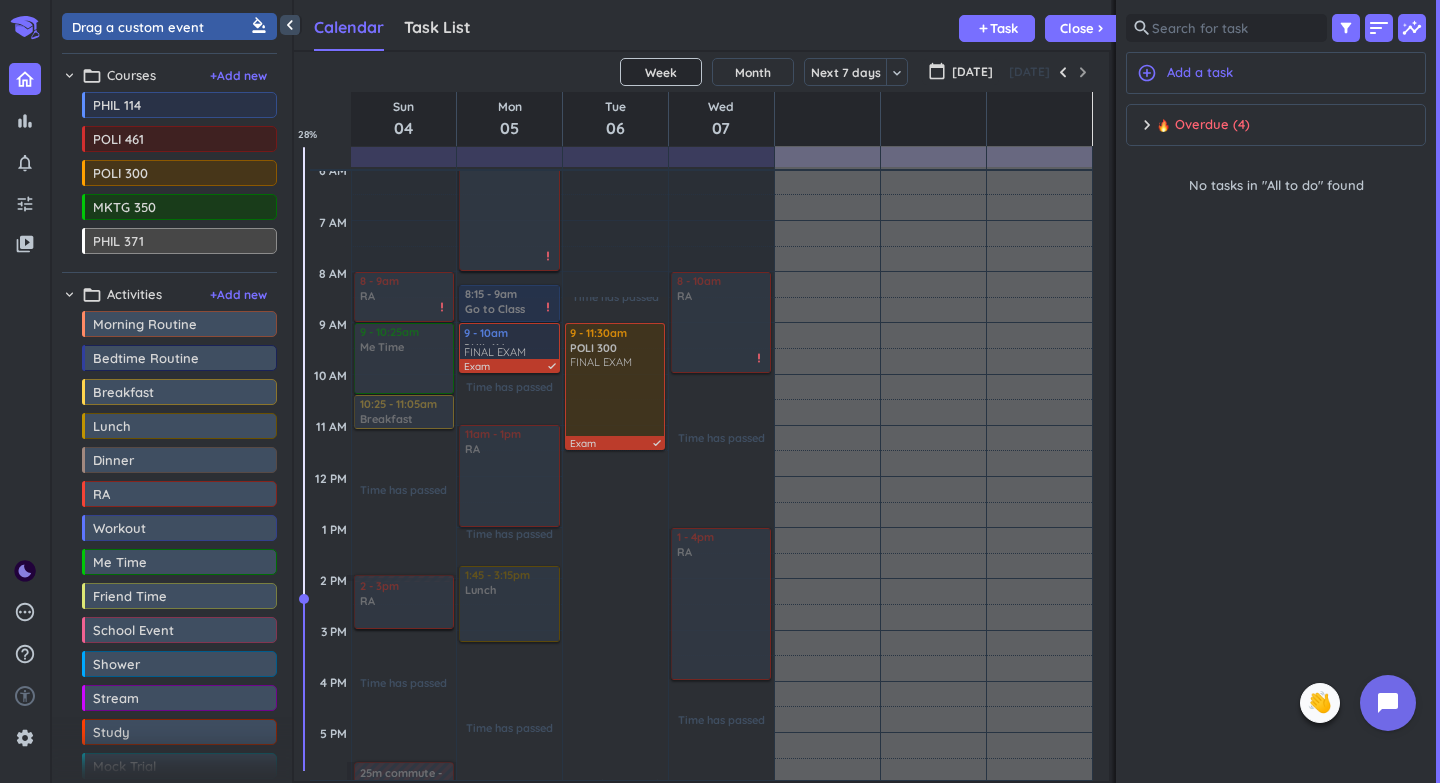 click on "settings" at bounding box center [25, 738] 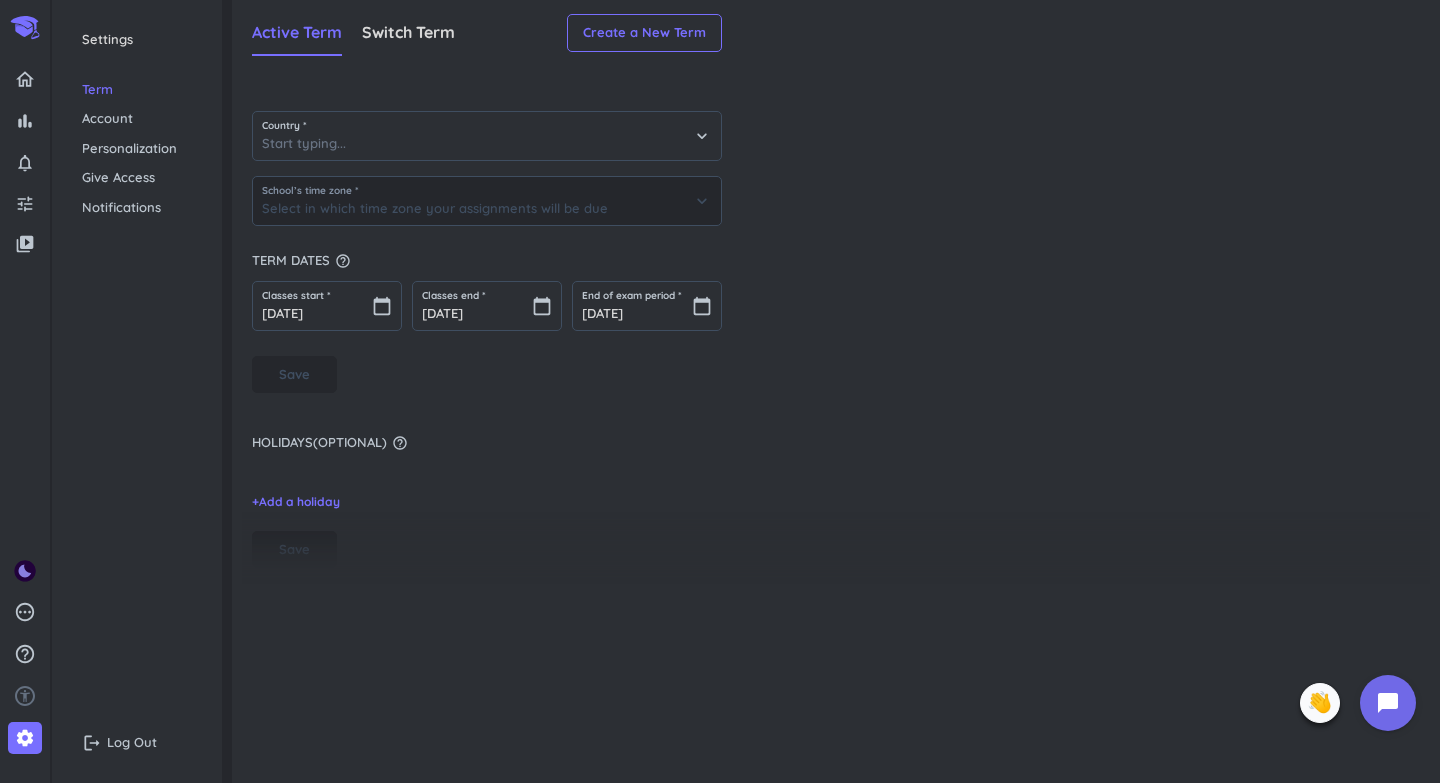 type on "(GMT-04:00) Eastern Time" 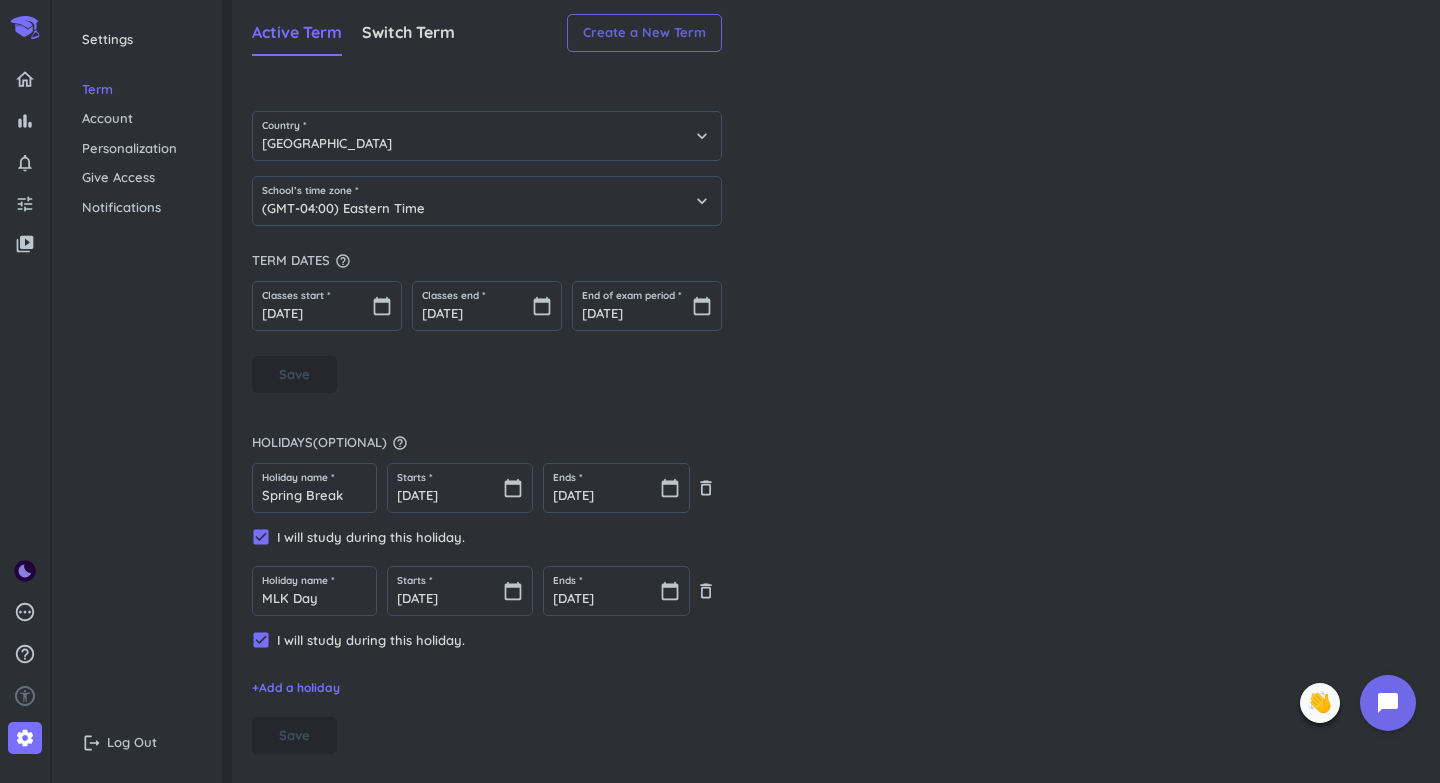 click on "Create a New Term" at bounding box center [644, 33] 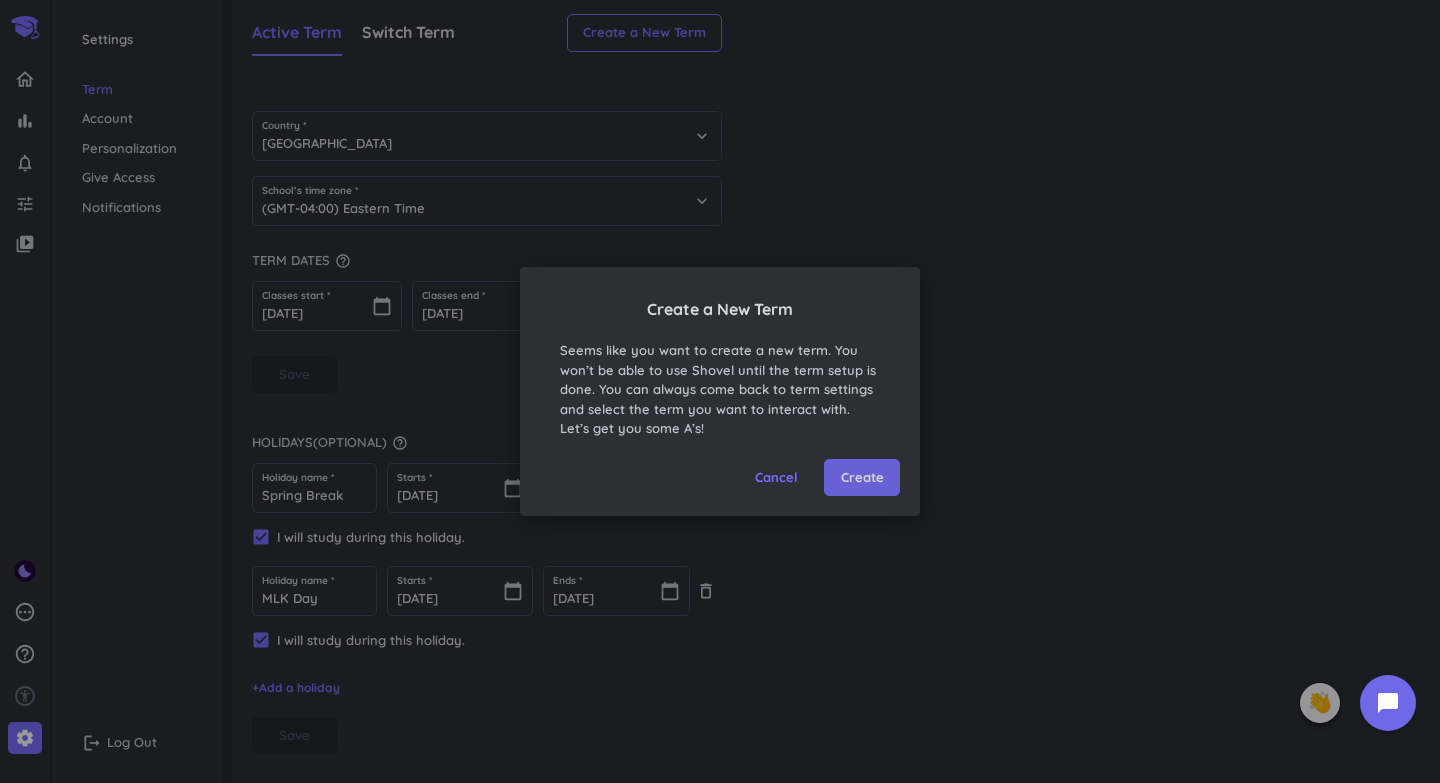 click on "Create" at bounding box center [862, 478] 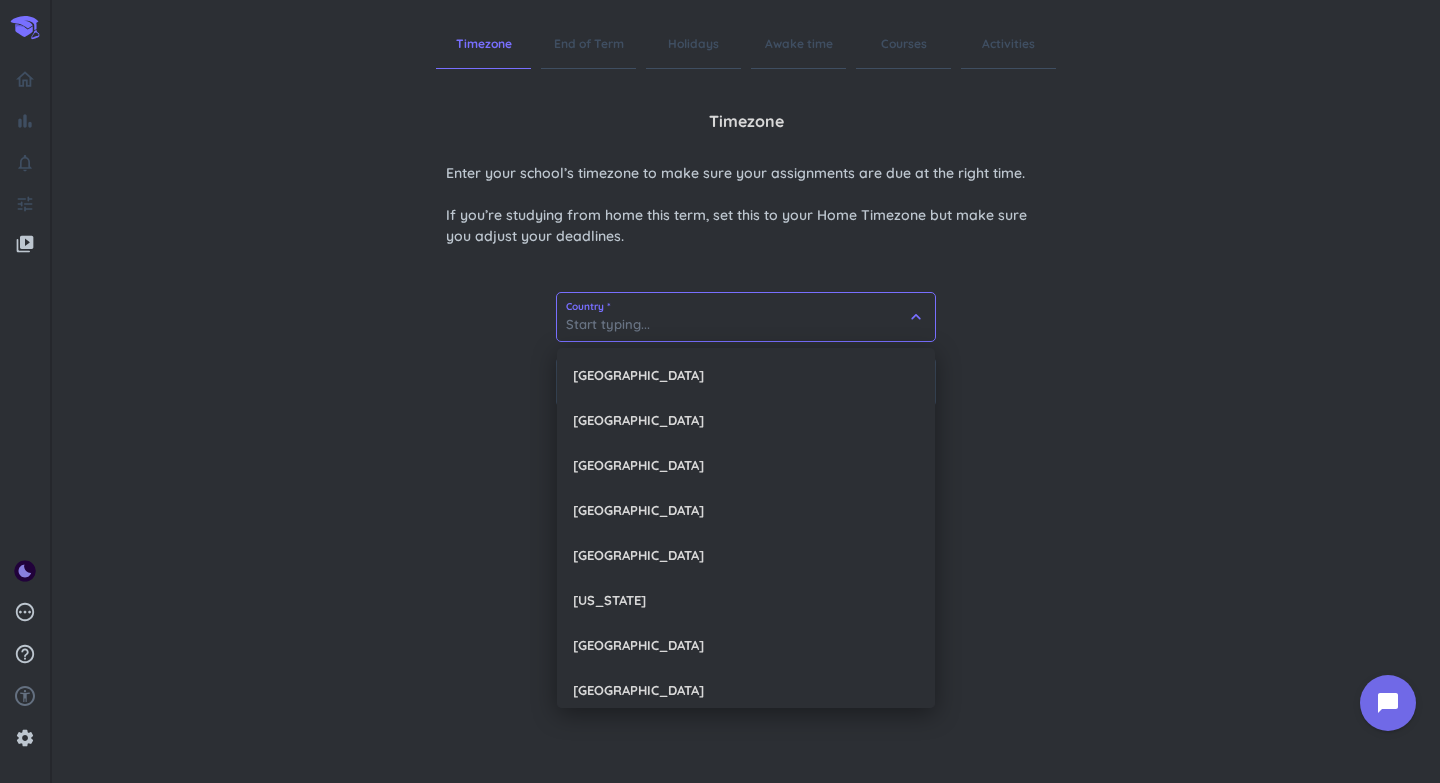 click at bounding box center [746, 317] 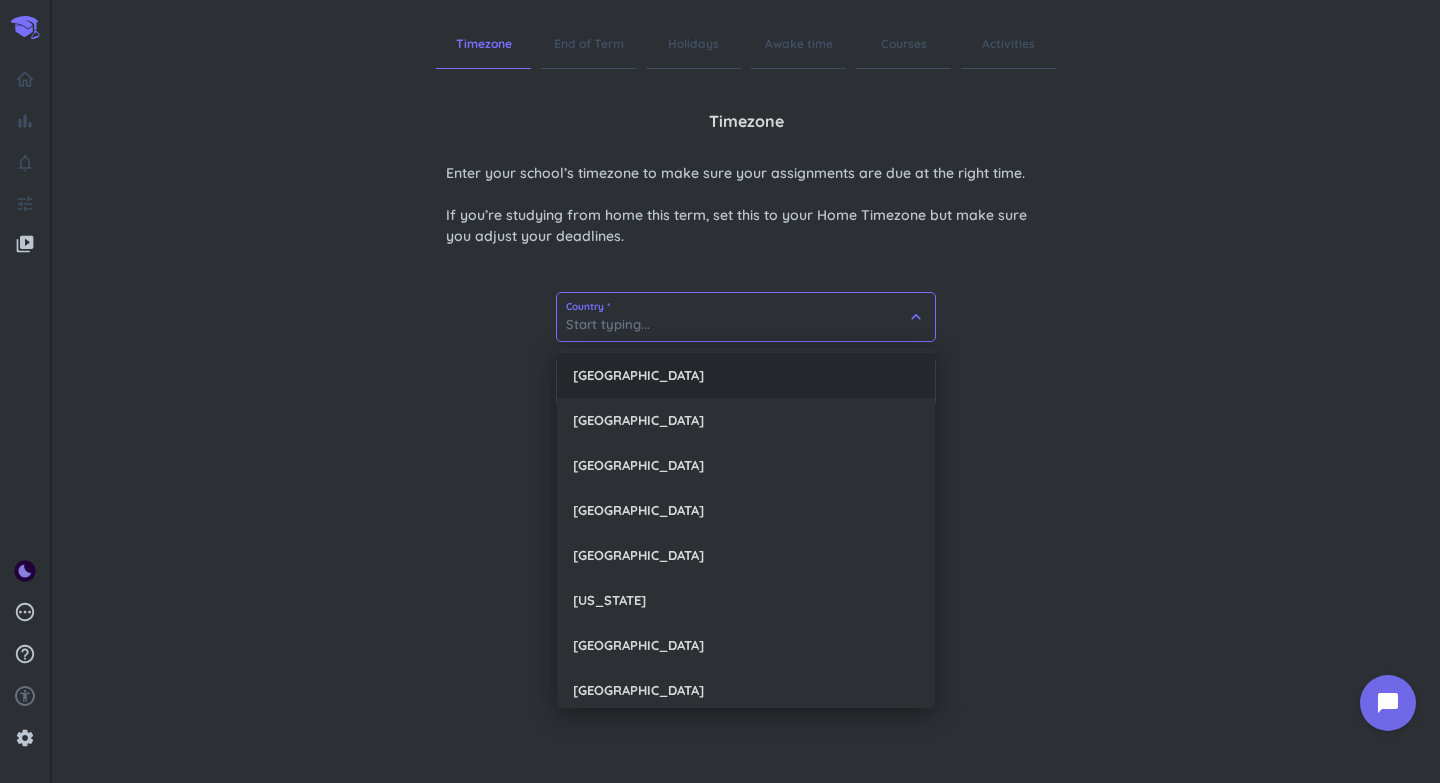 click on "[GEOGRAPHIC_DATA]" at bounding box center [746, 375] 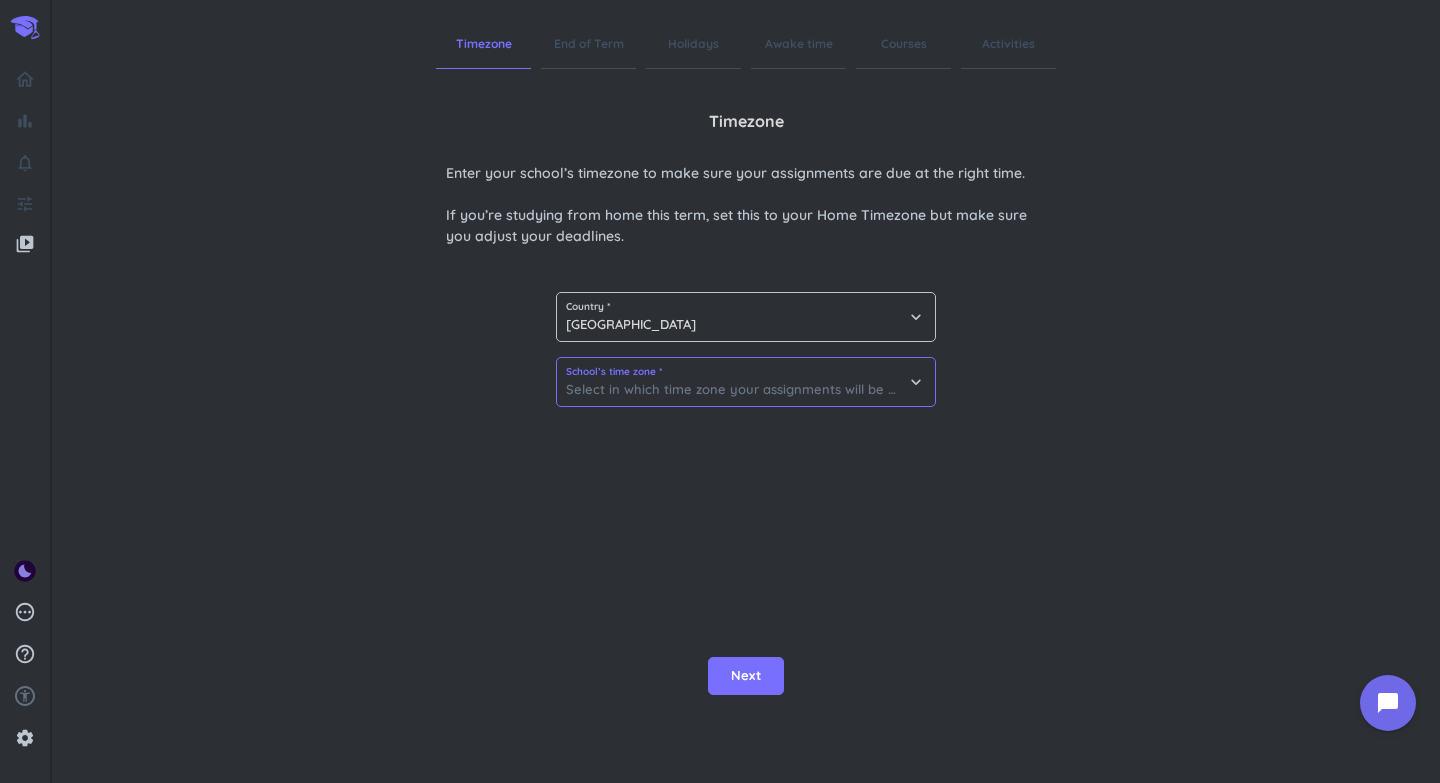 click at bounding box center (746, 382) 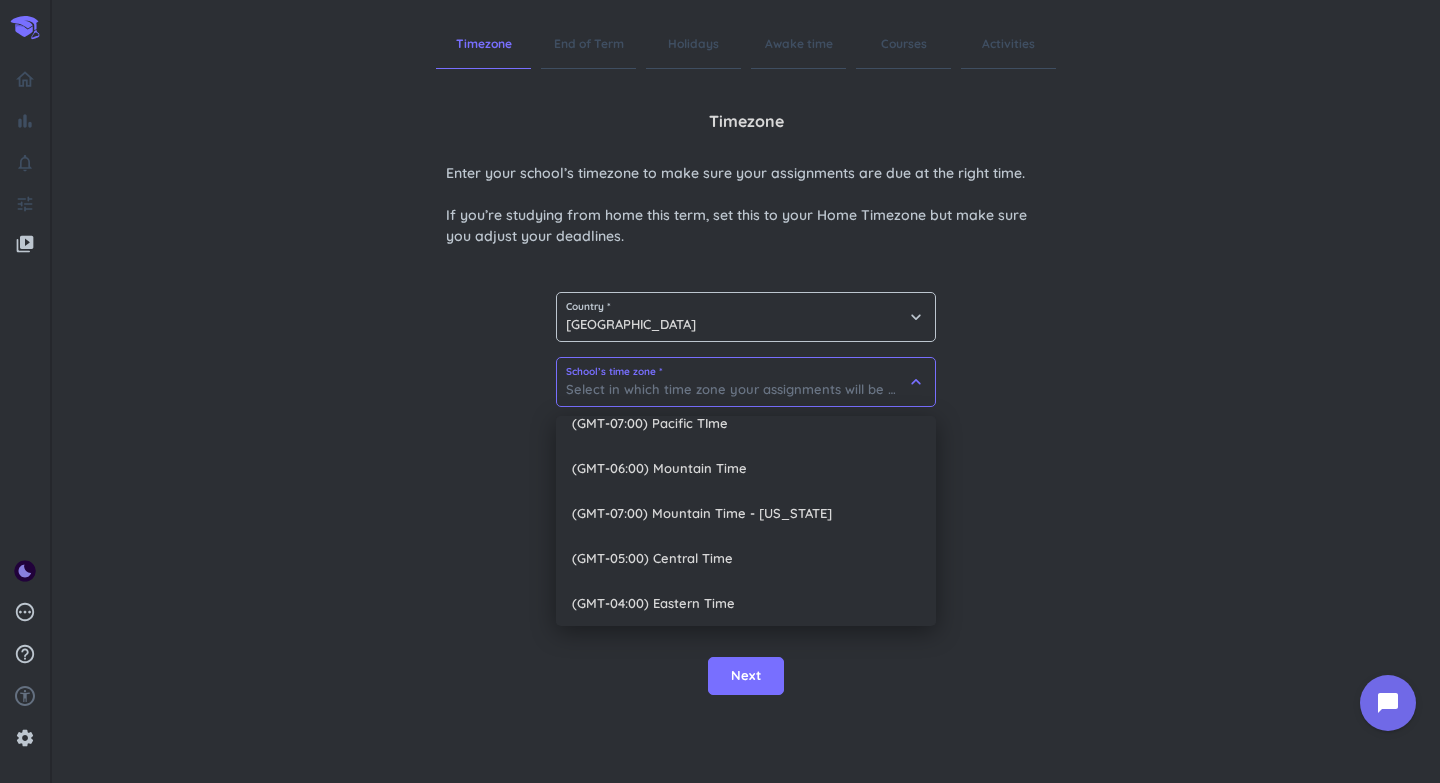 scroll, scrollTop: 115, scrollLeft: 0, axis: vertical 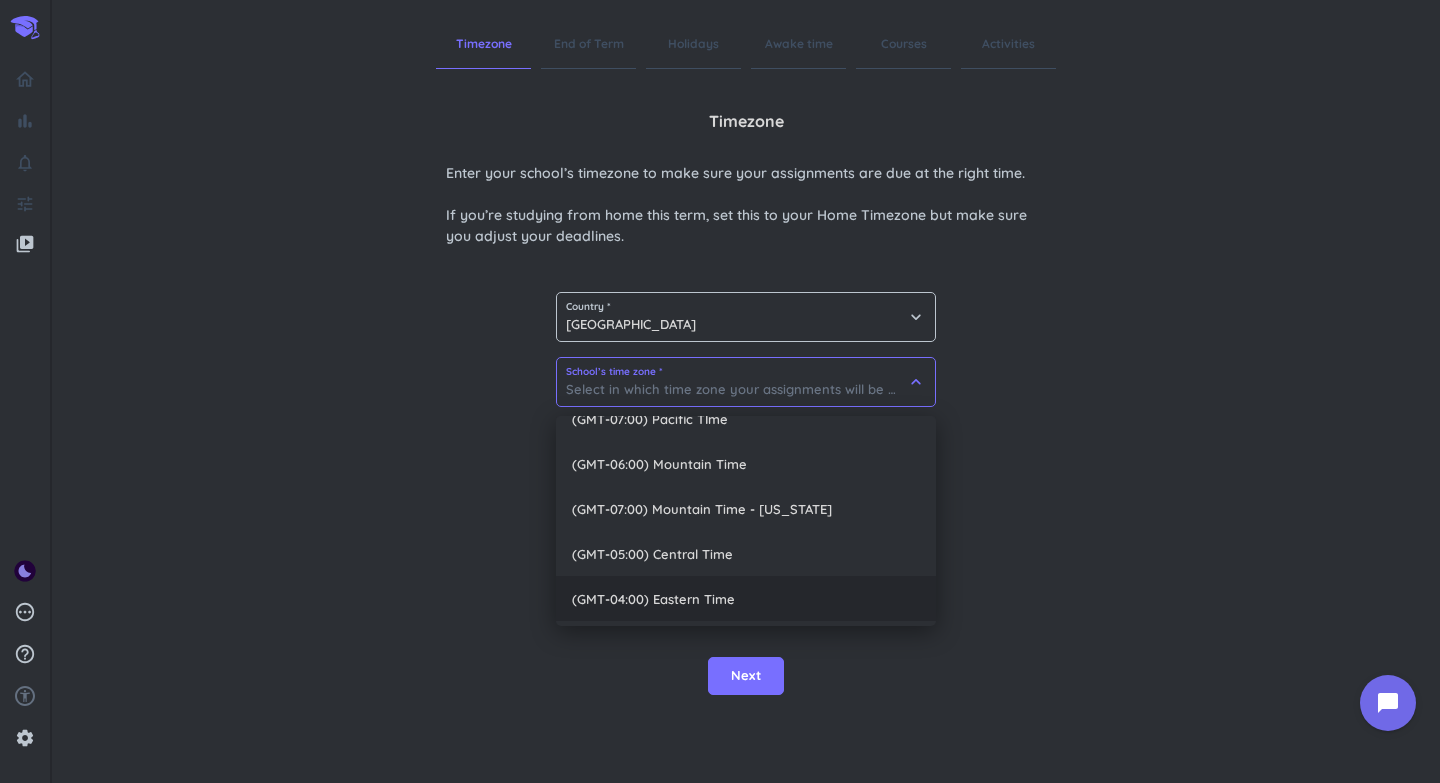 click on "(GMT-04:00) Eastern Time" at bounding box center [746, 598] 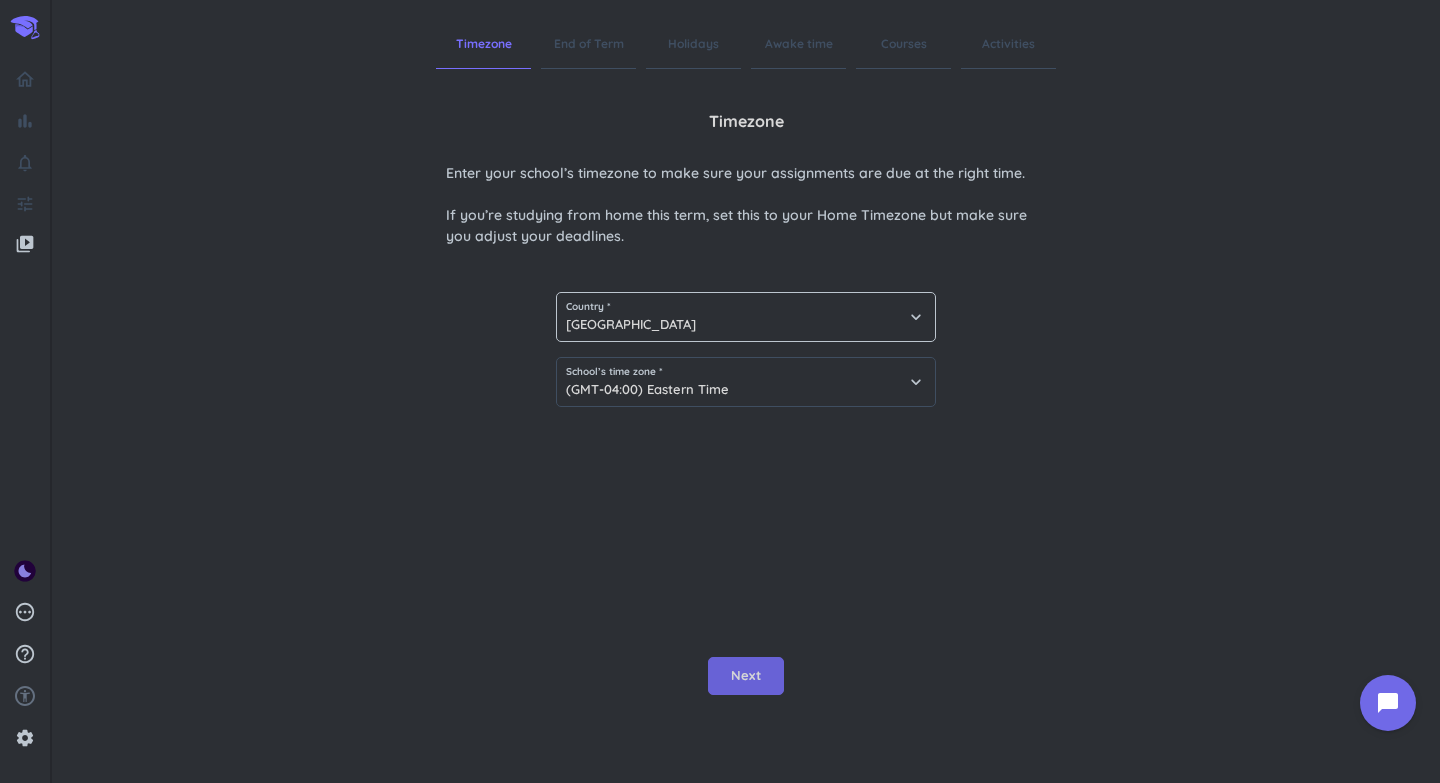 click on "Next" at bounding box center [746, 676] 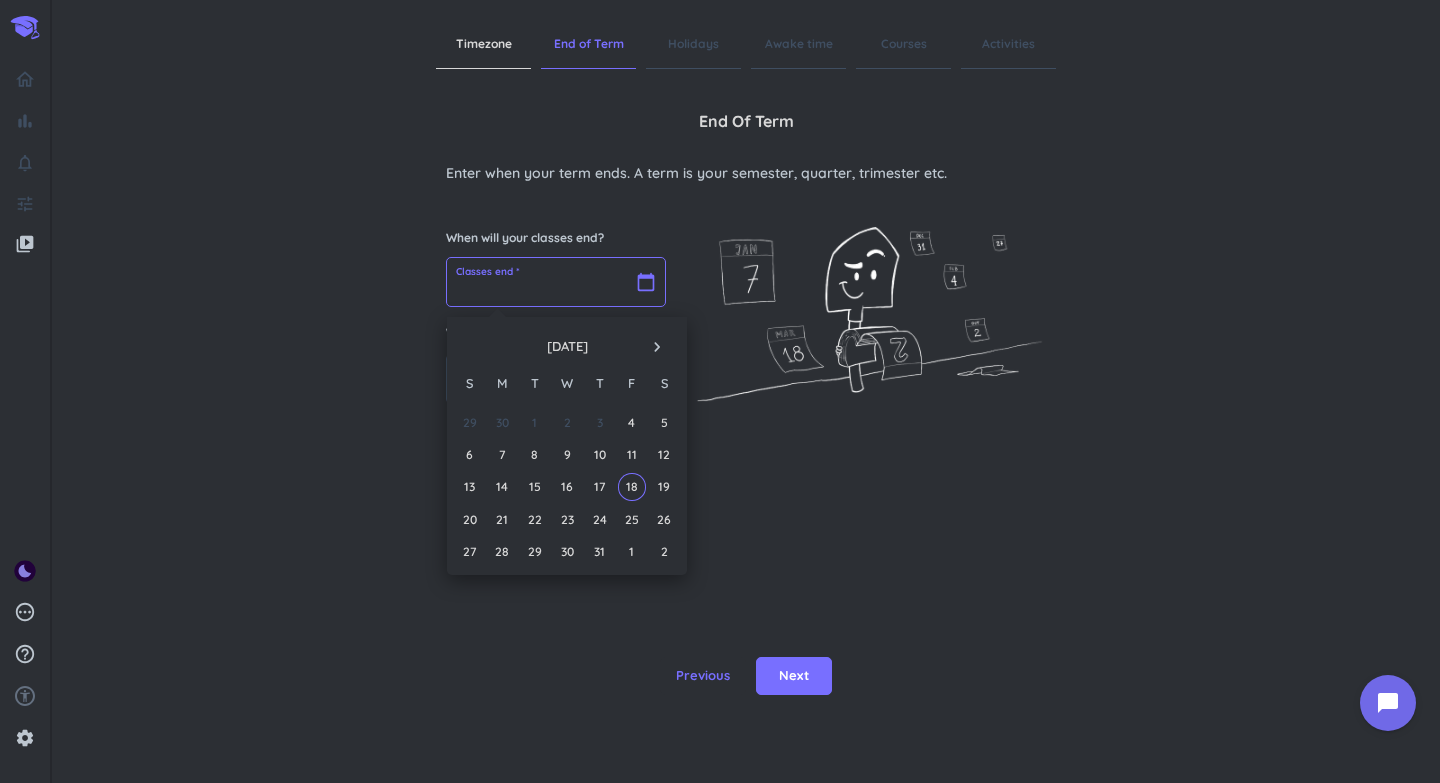 click at bounding box center (556, 282) 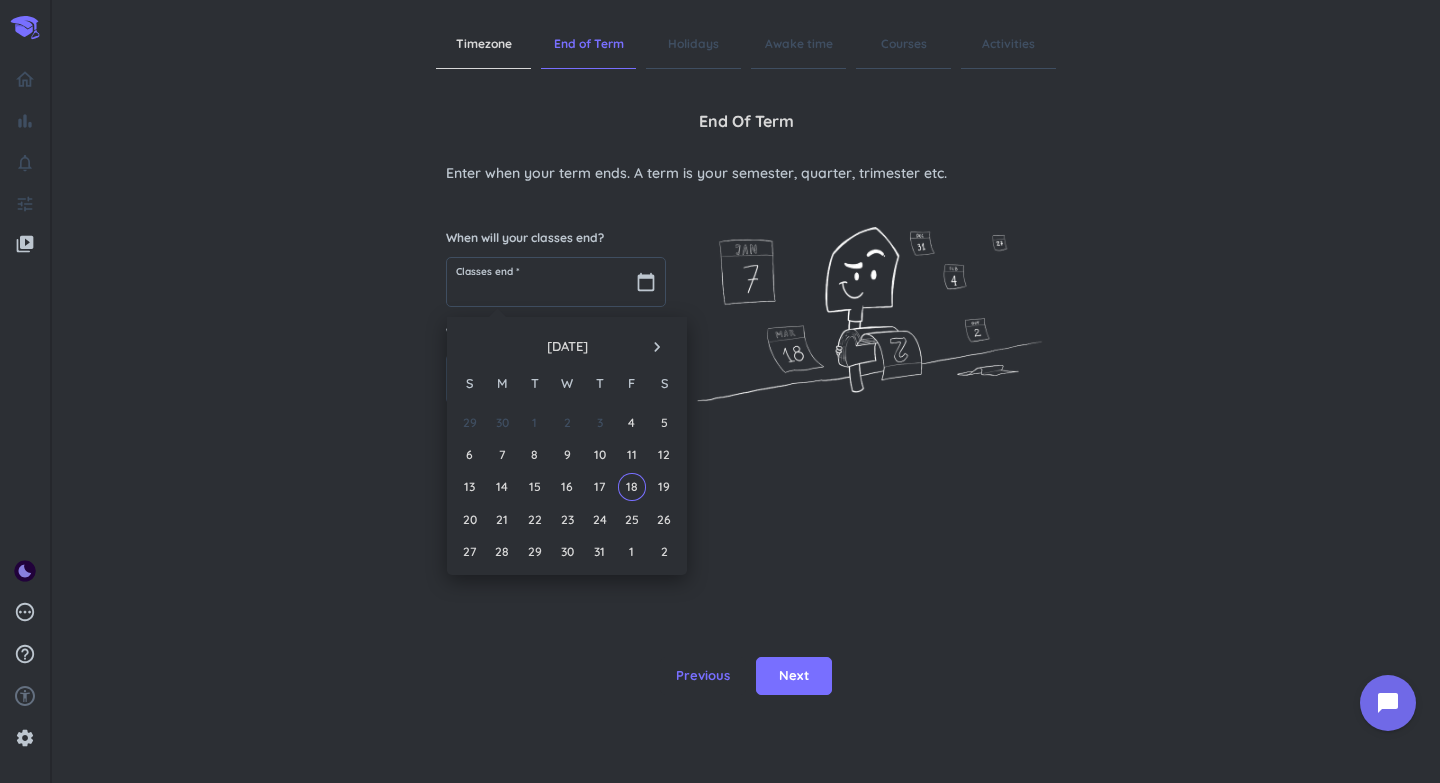 click on "navigate_next" at bounding box center [657, 347] 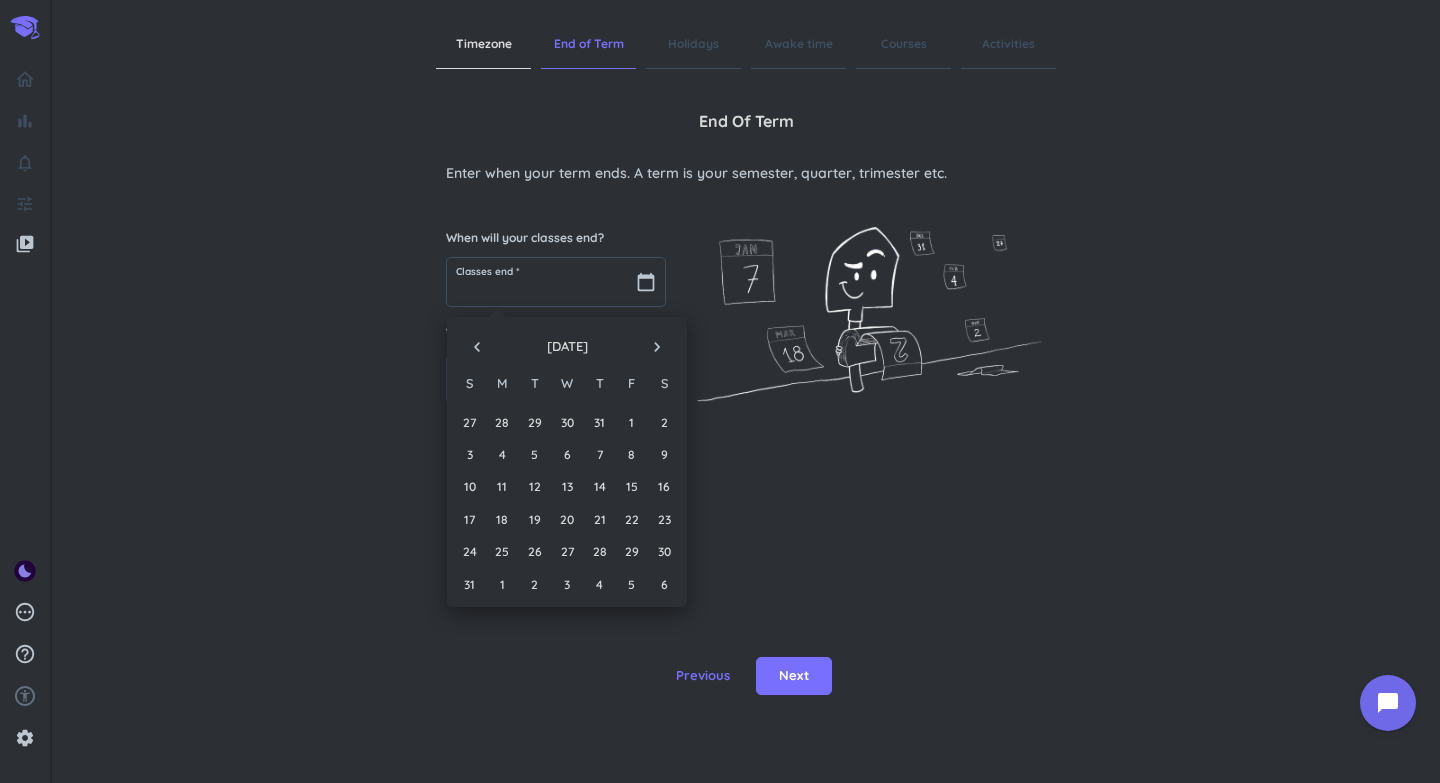 click on "Timezone End of Term Holidays Awake time Courses Activities End of Term Enter when your term ends. A term is your semester, quarter, trimester etc.  When will your classes end? Classes end * calendar_today When will your exam period end? help_outline End of exam period * calendar_today Previous Next" at bounding box center (746, 391) 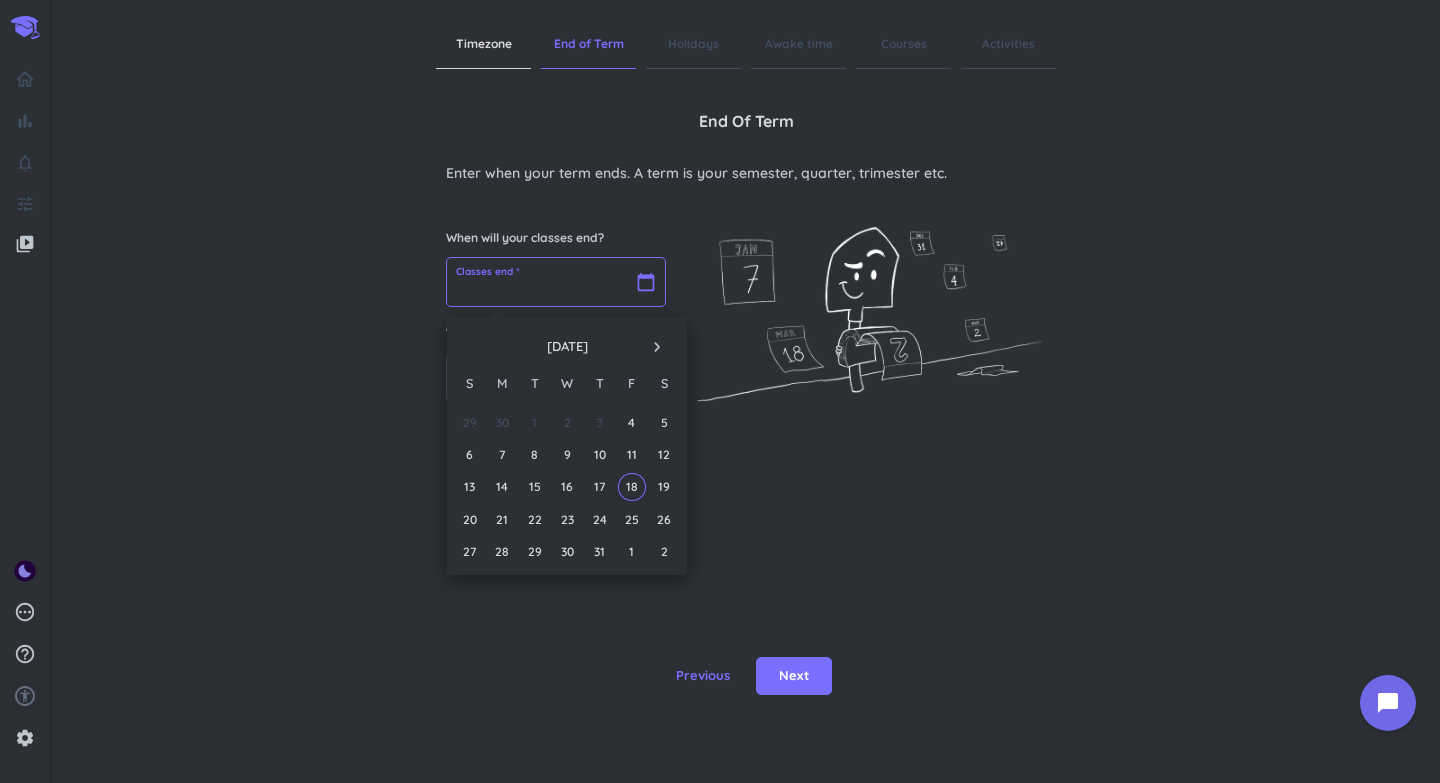 click at bounding box center (556, 282) 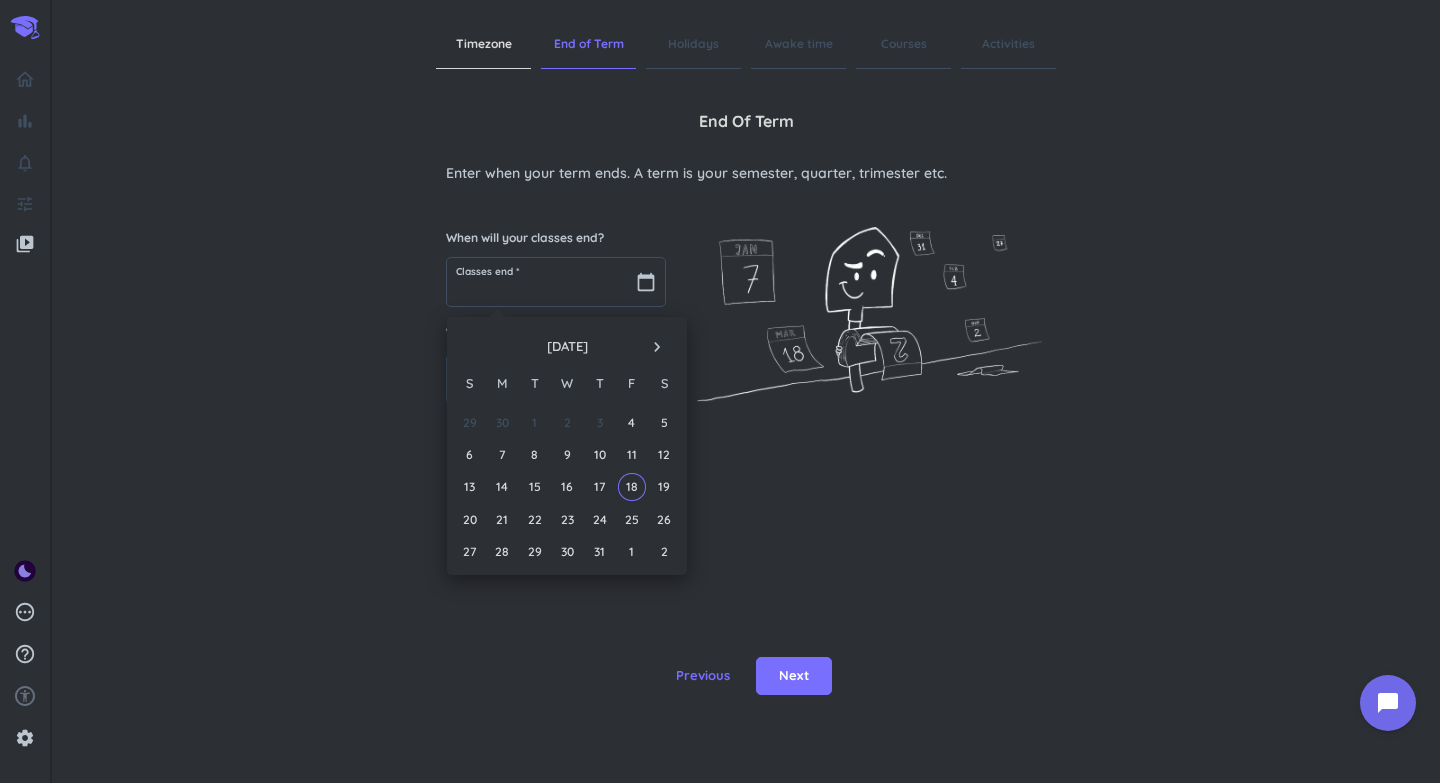 click on "navigate_next" at bounding box center [657, 347] 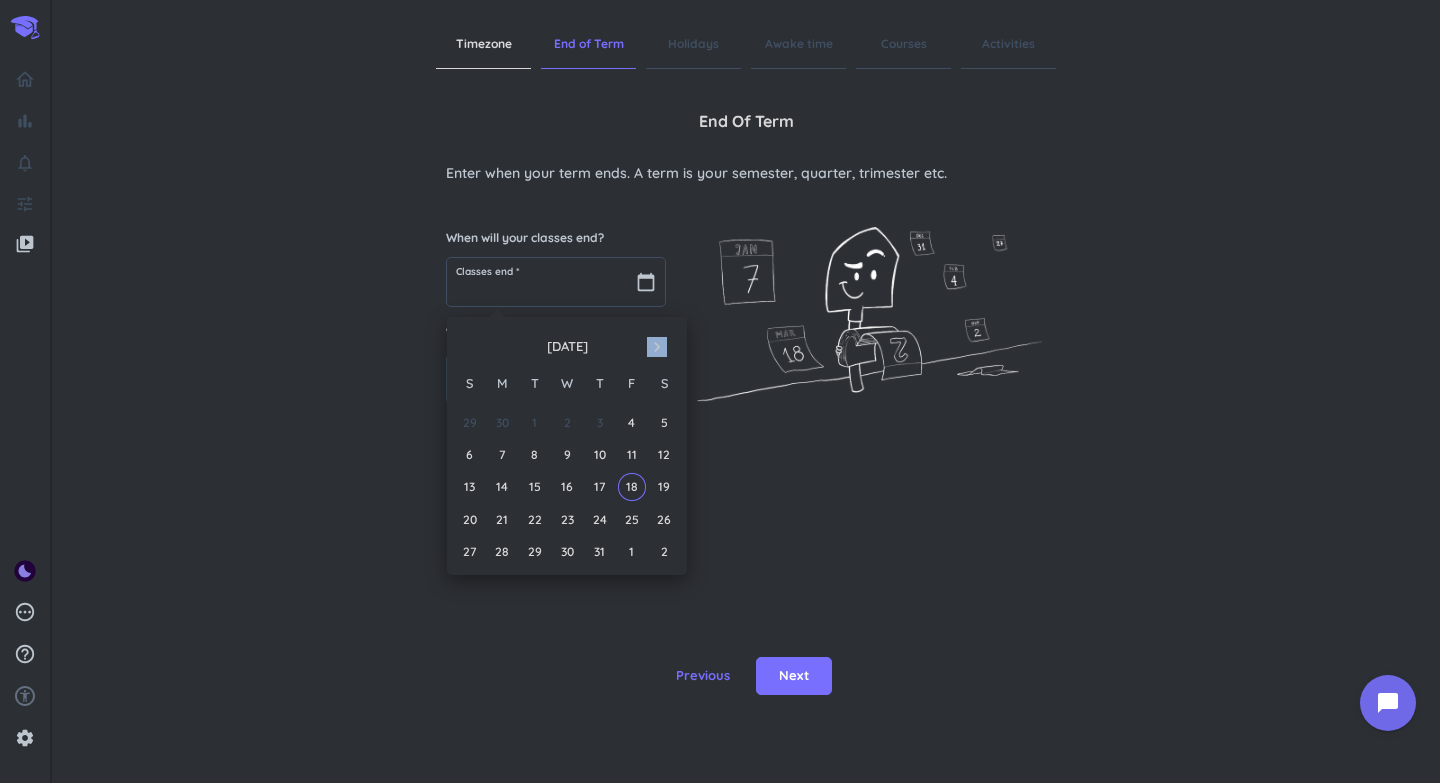 click on "navigate_next" at bounding box center [657, 347] 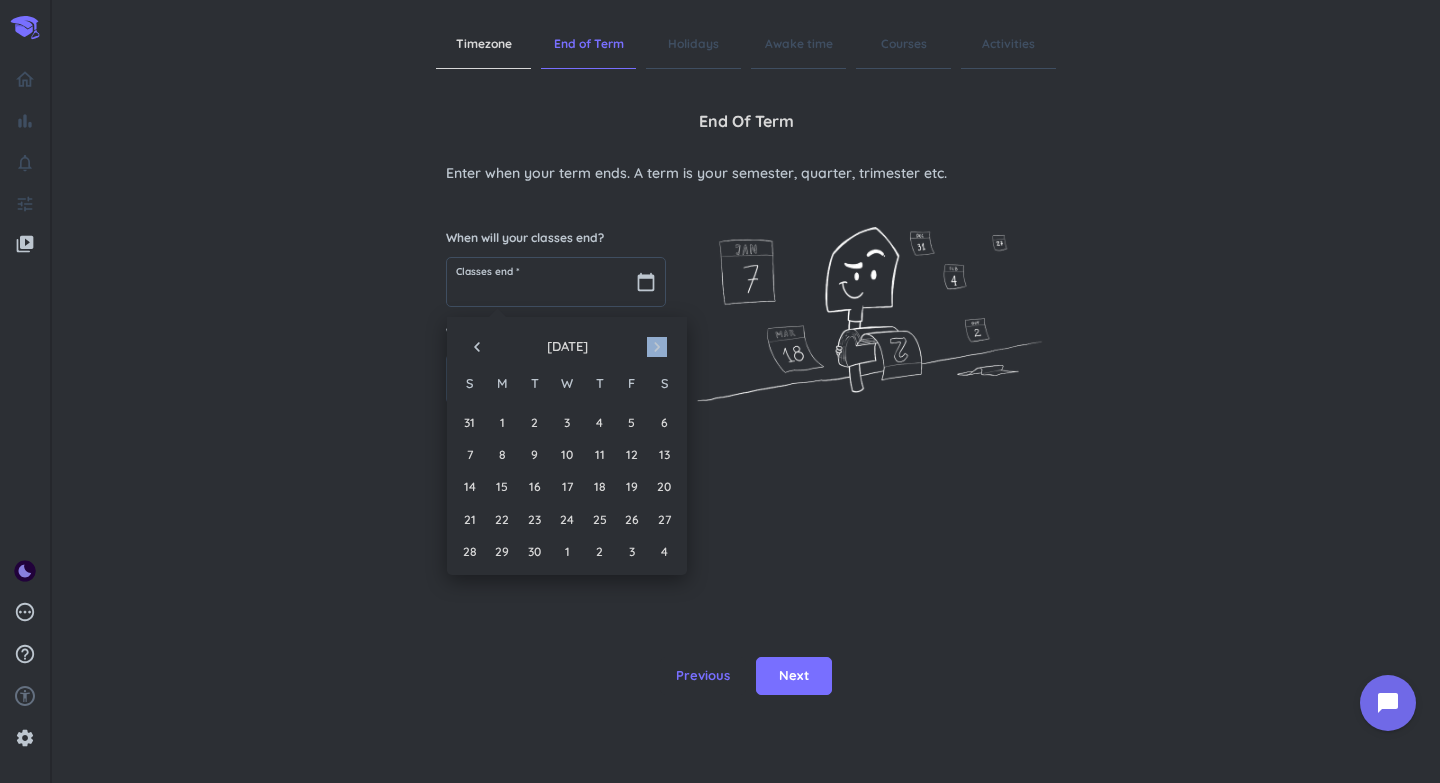 click on "navigate_next" at bounding box center [657, 347] 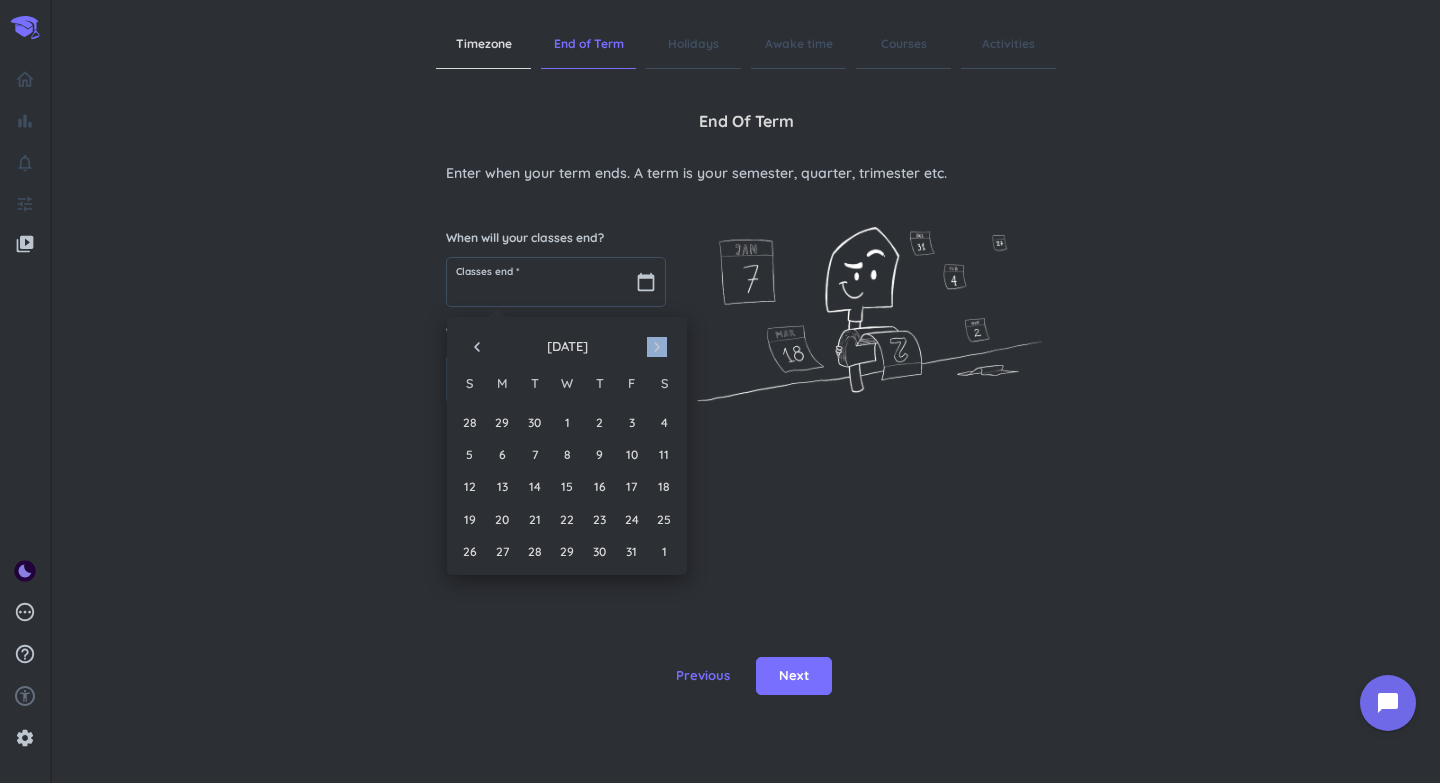 click on "navigate_next" at bounding box center (657, 347) 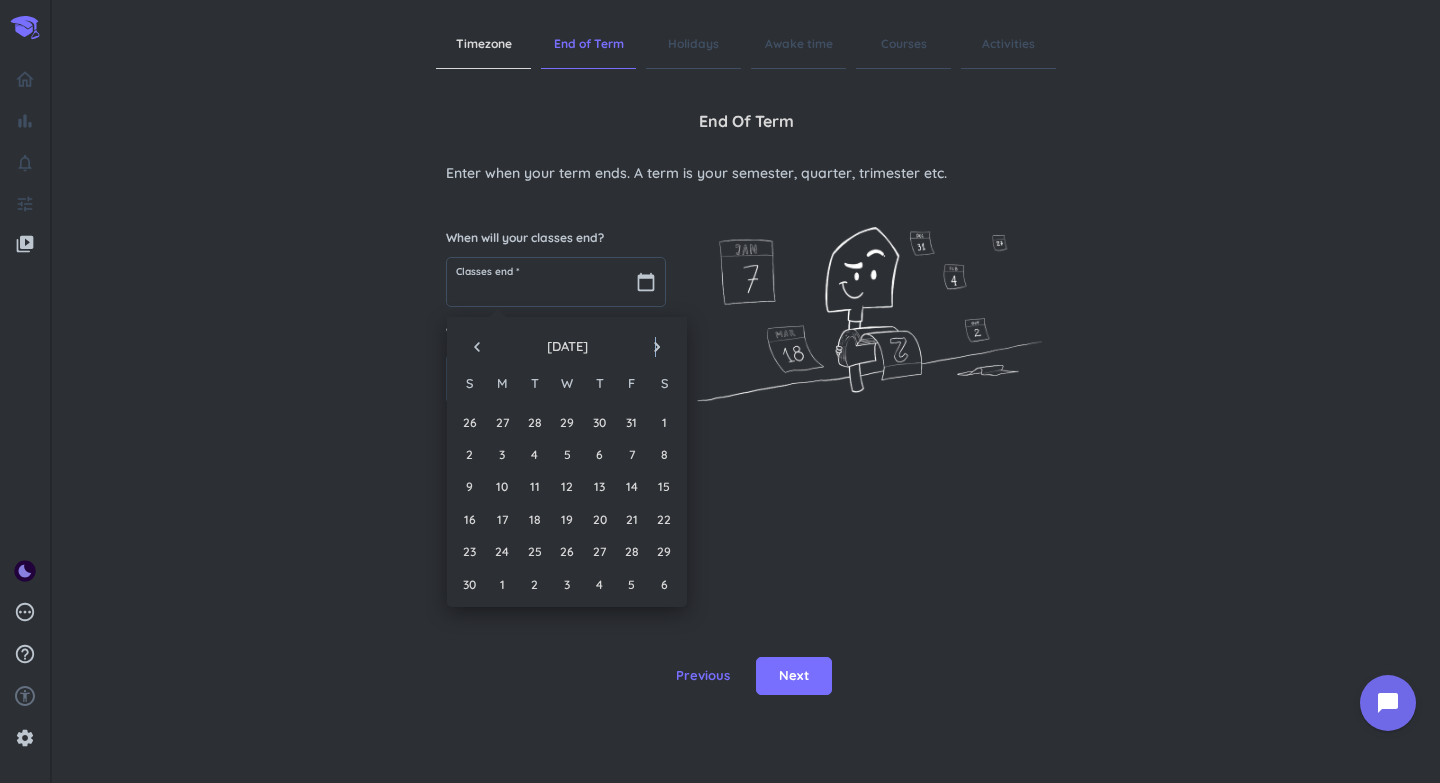 click on "navigate_next" at bounding box center (657, 347) 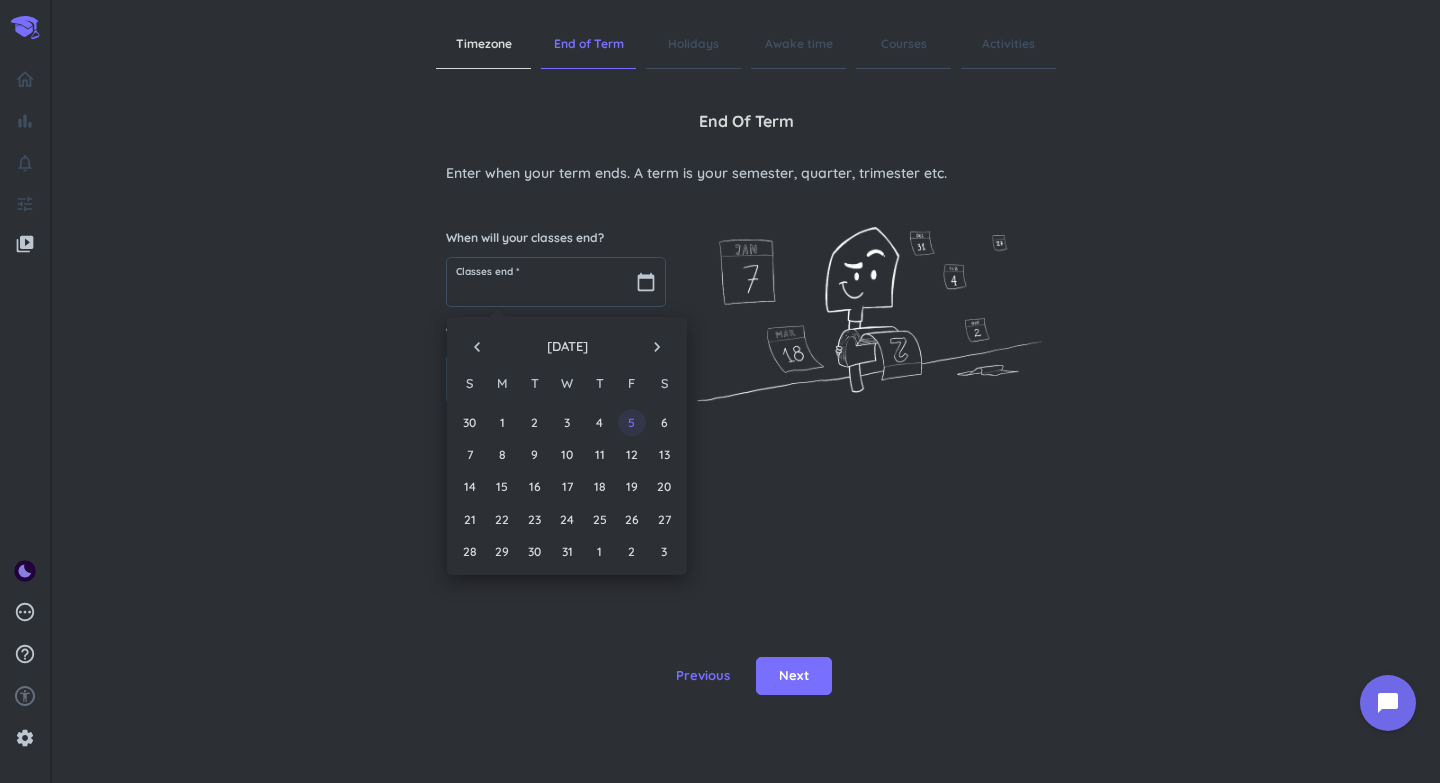 click on "5" at bounding box center (631, 422) 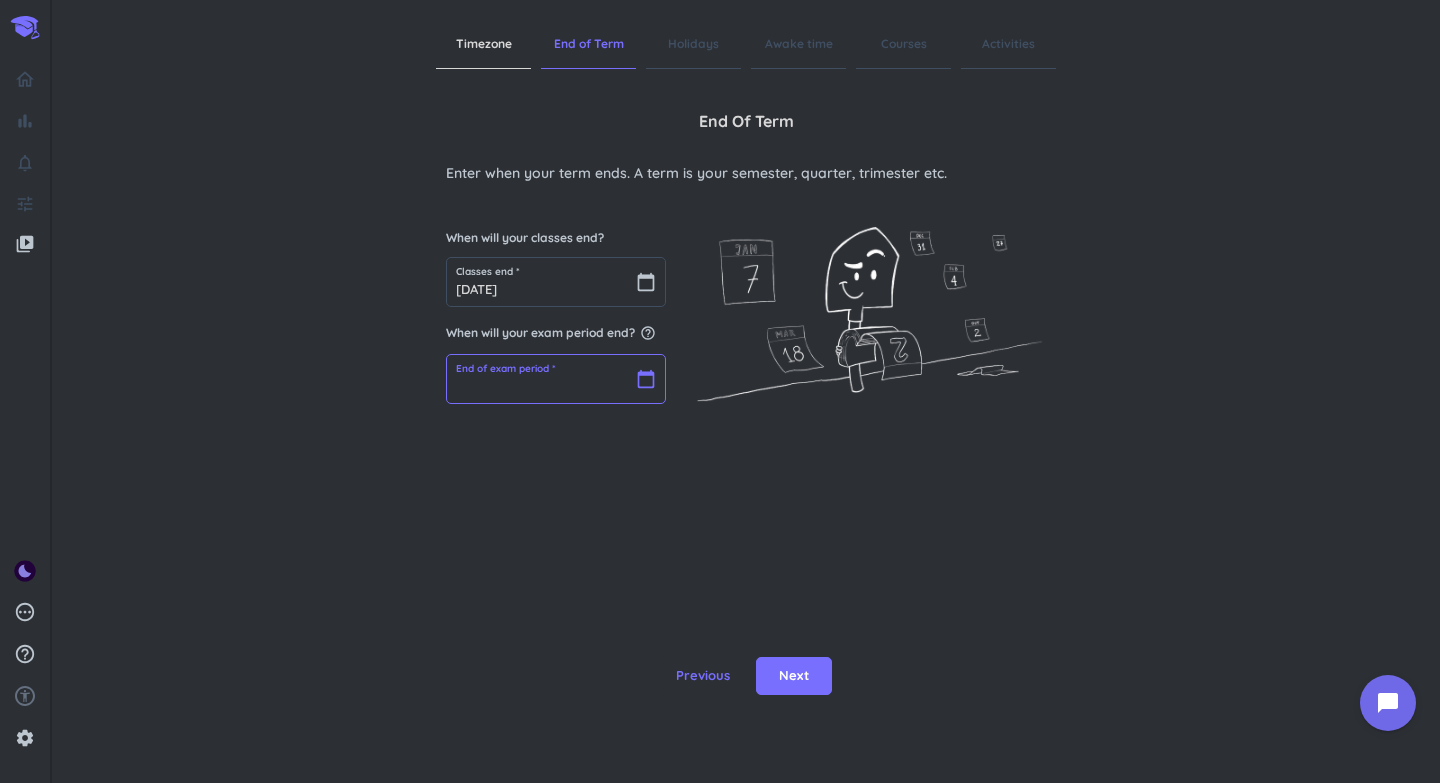 click at bounding box center (556, 379) 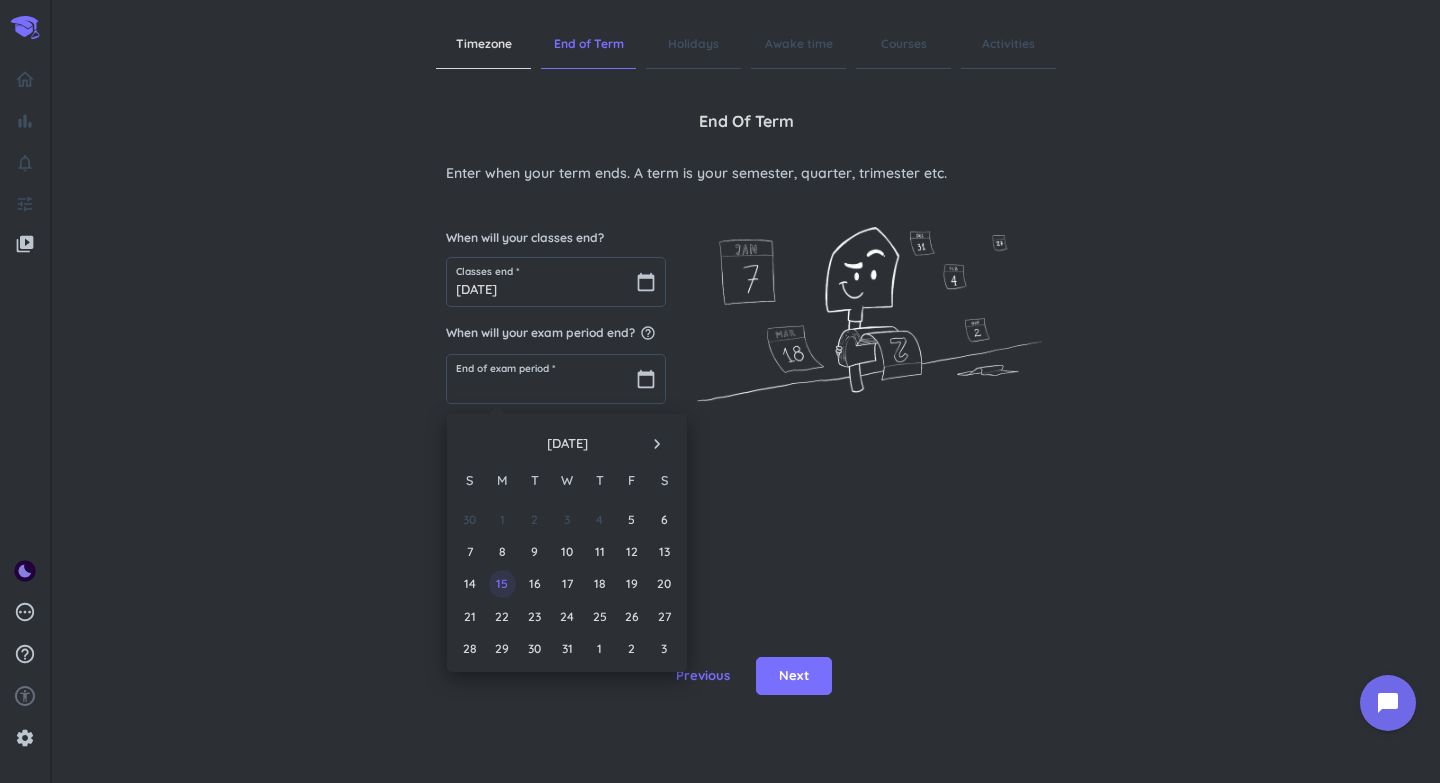 click on "15" at bounding box center (502, 583) 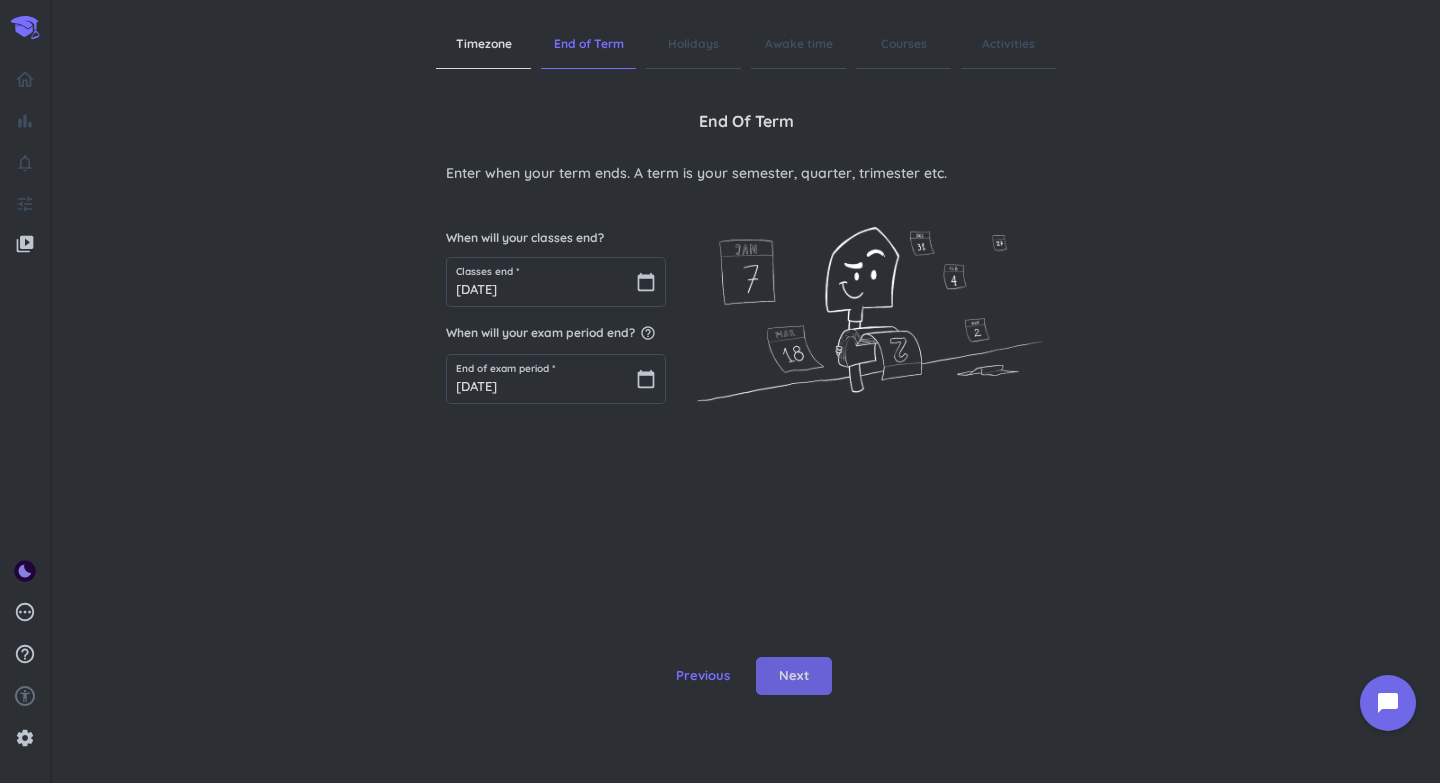 click on "Next" at bounding box center [794, 676] 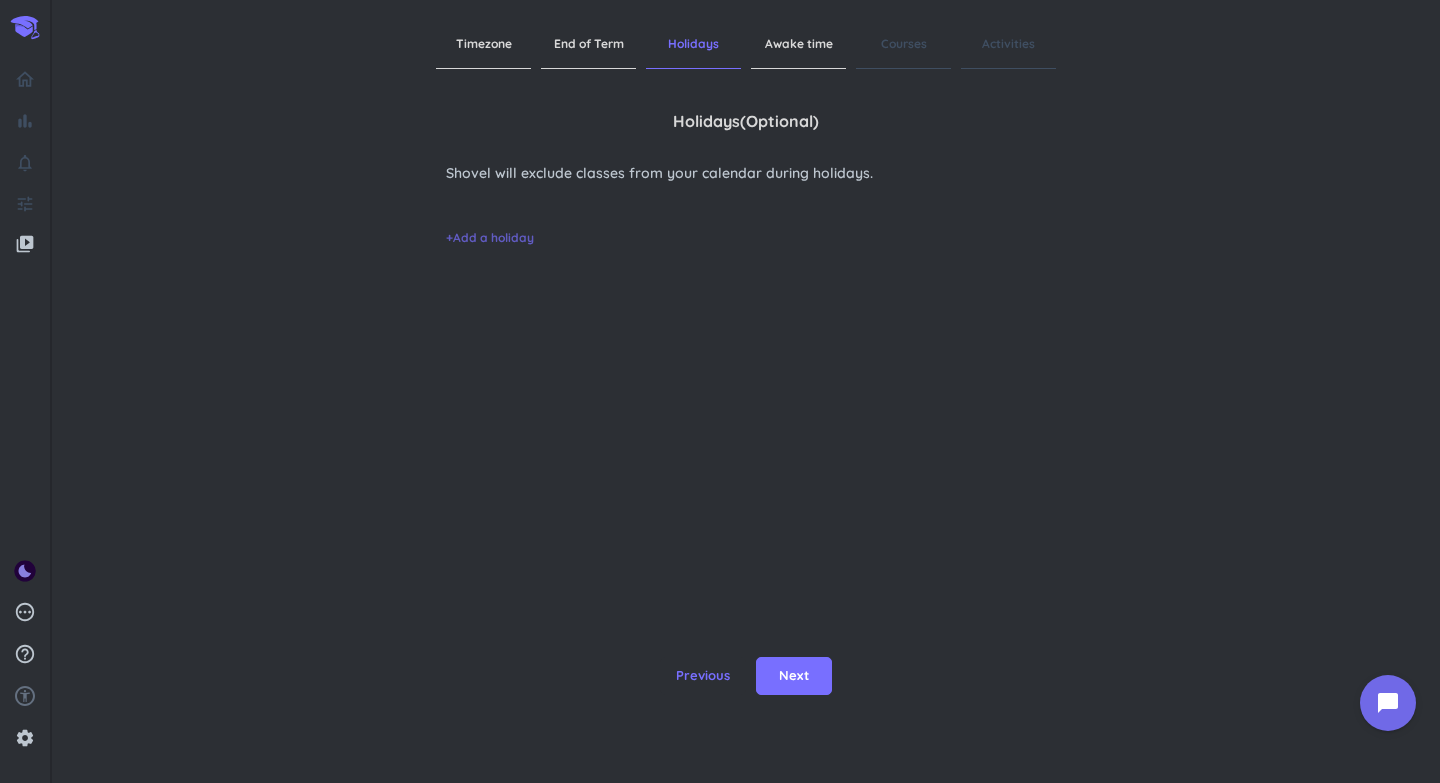 click on "+  Add a holiday" at bounding box center (490, 238) 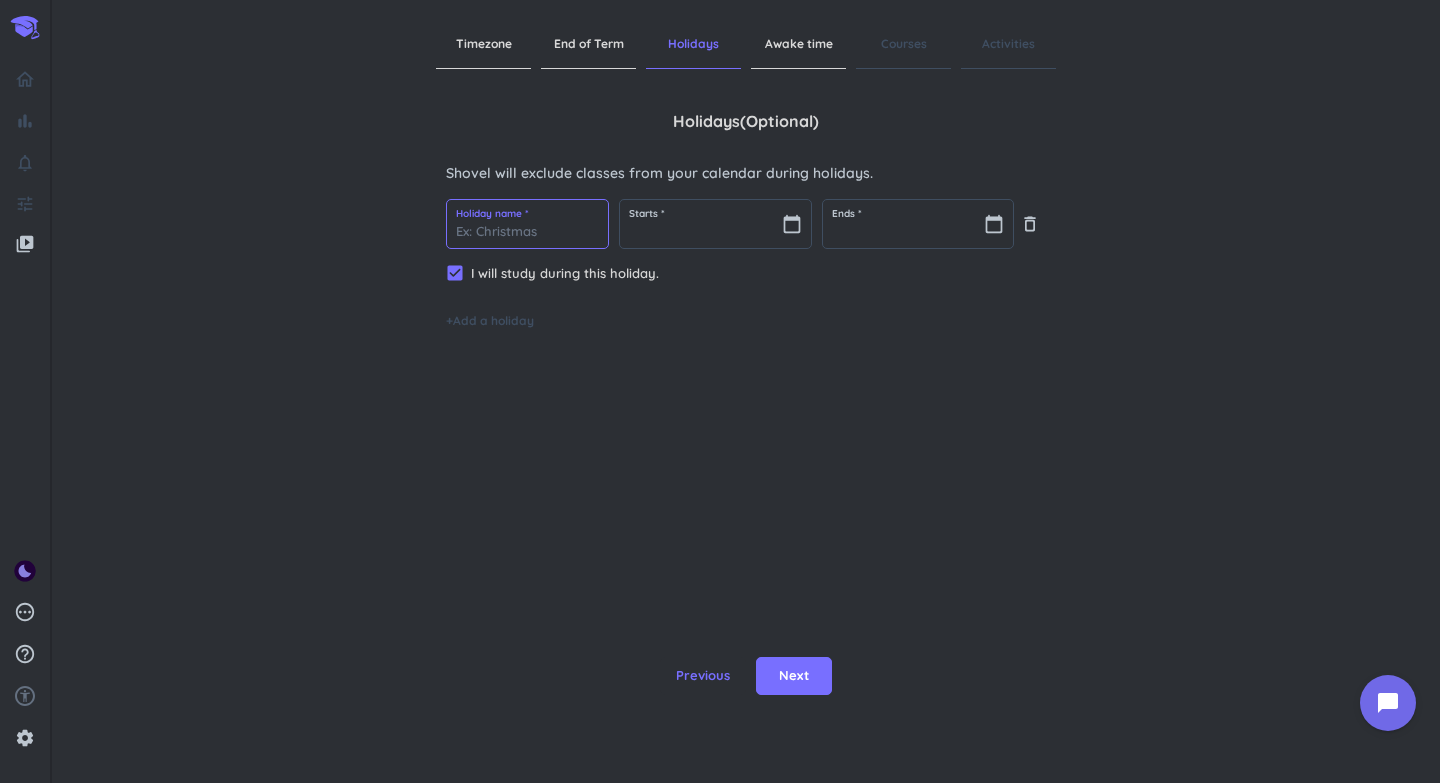 click at bounding box center [527, 224] 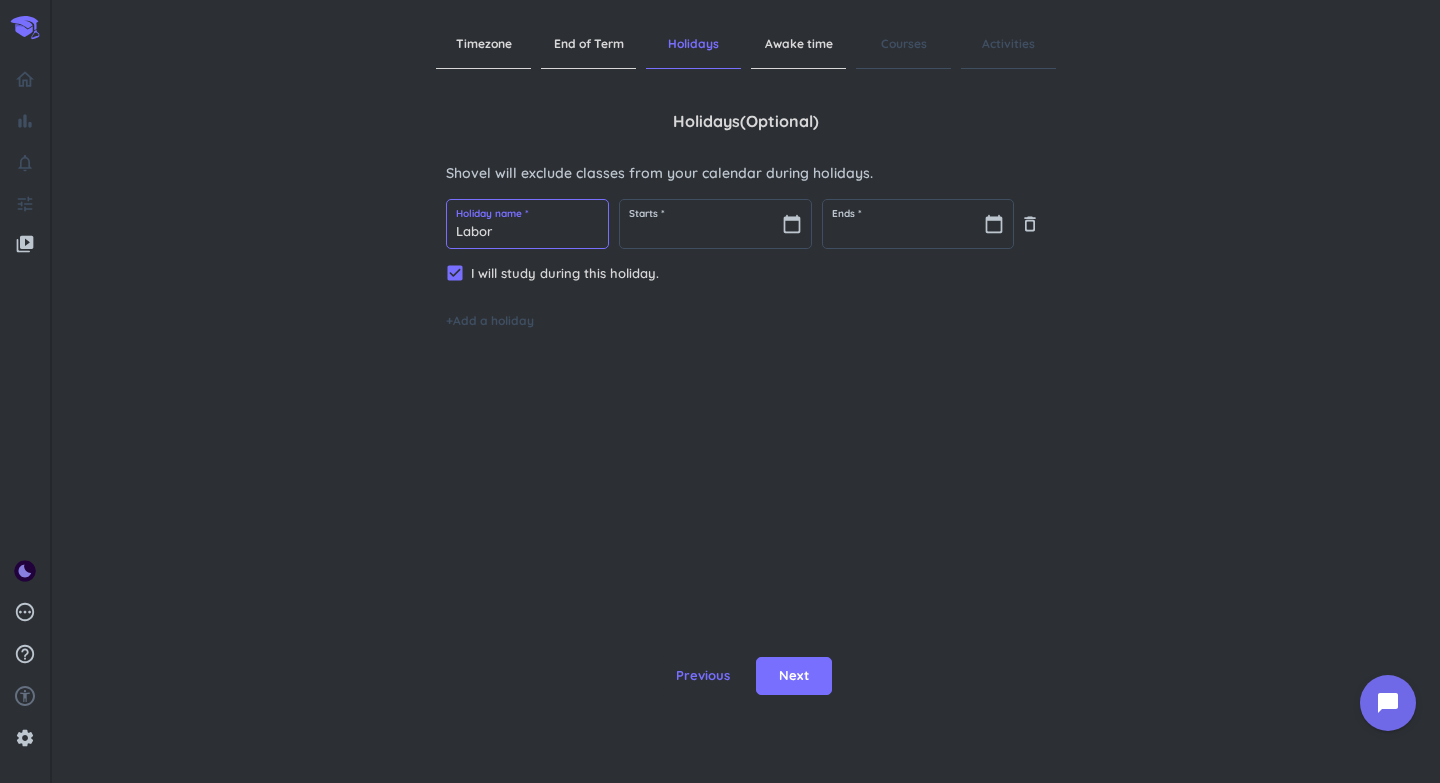 type on "[DATE]" 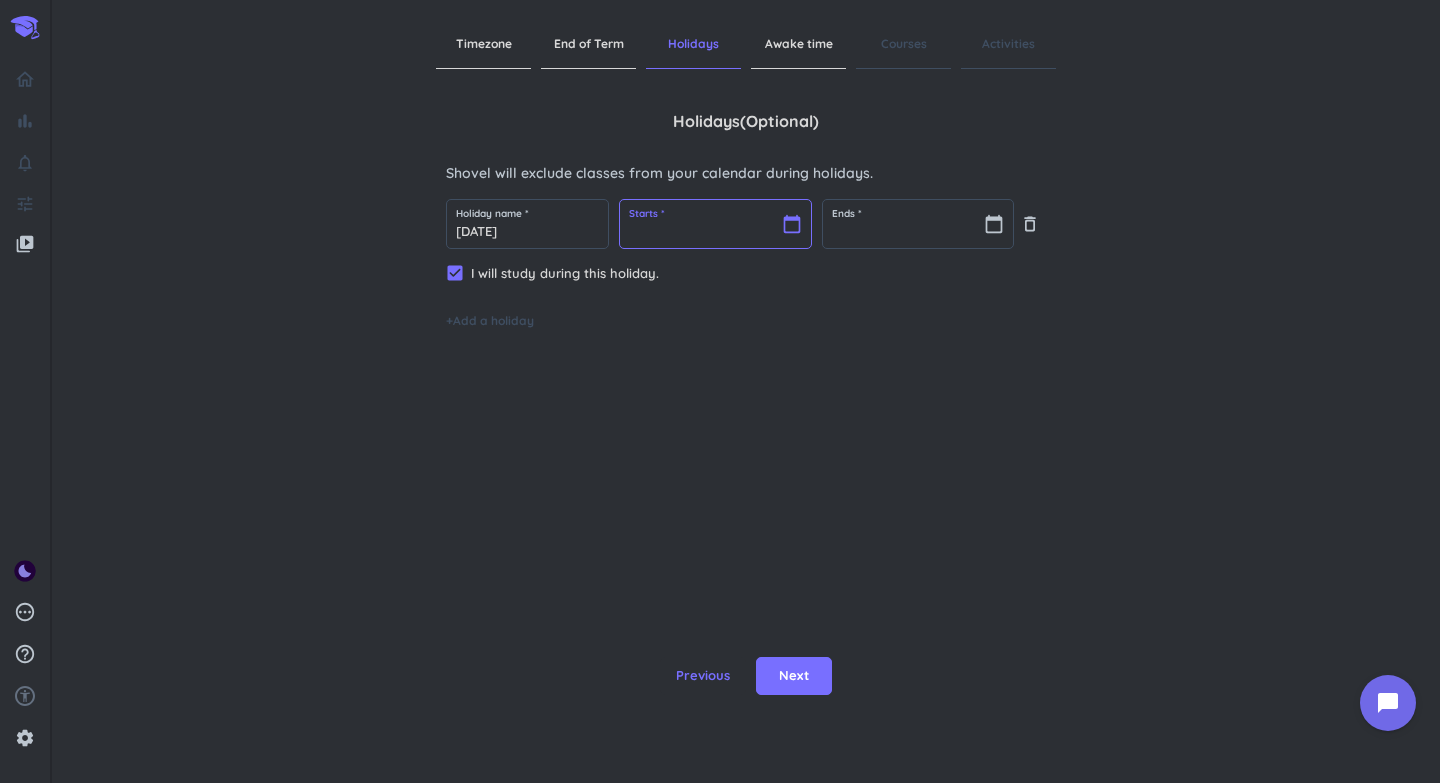 click at bounding box center [715, 224] 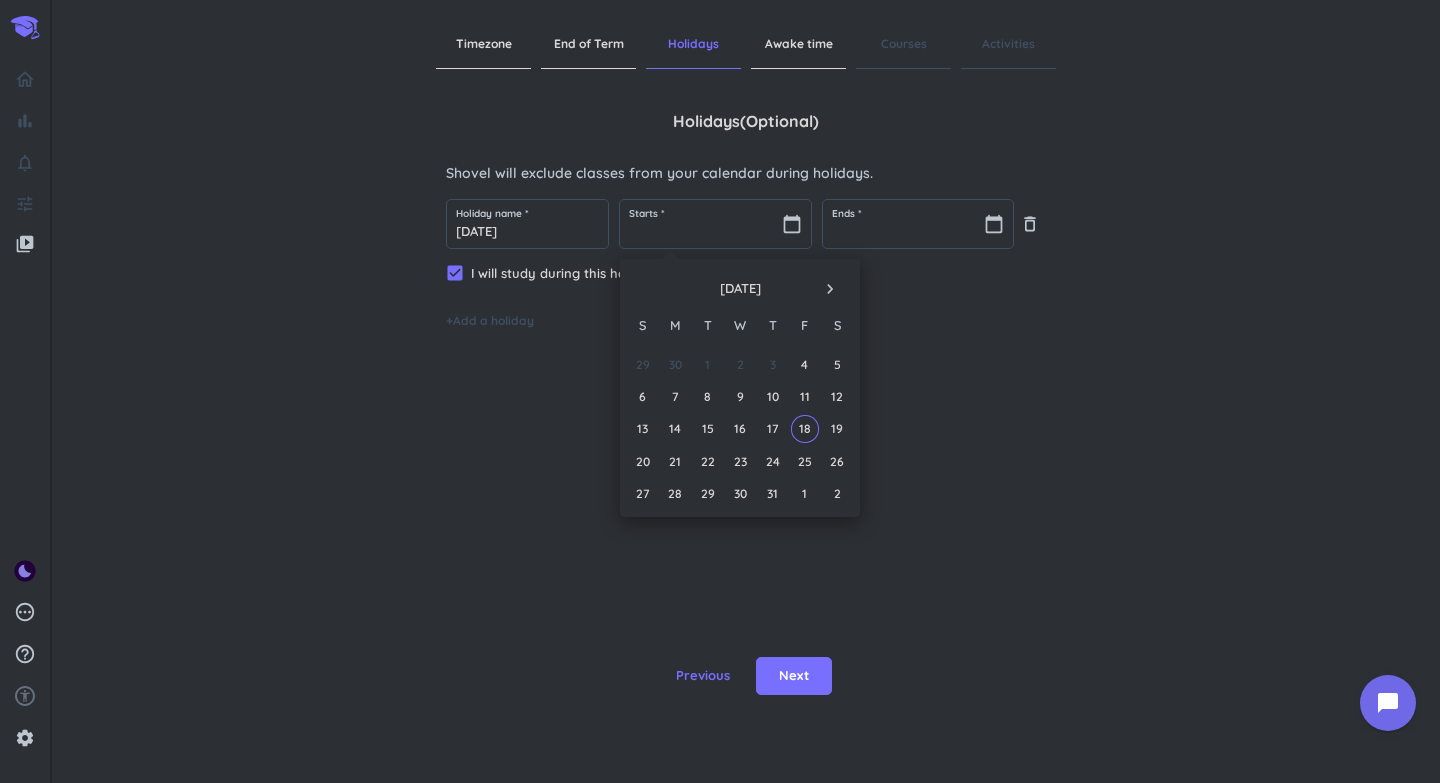 click on "navigate_next" at bounding box center (830, 289) 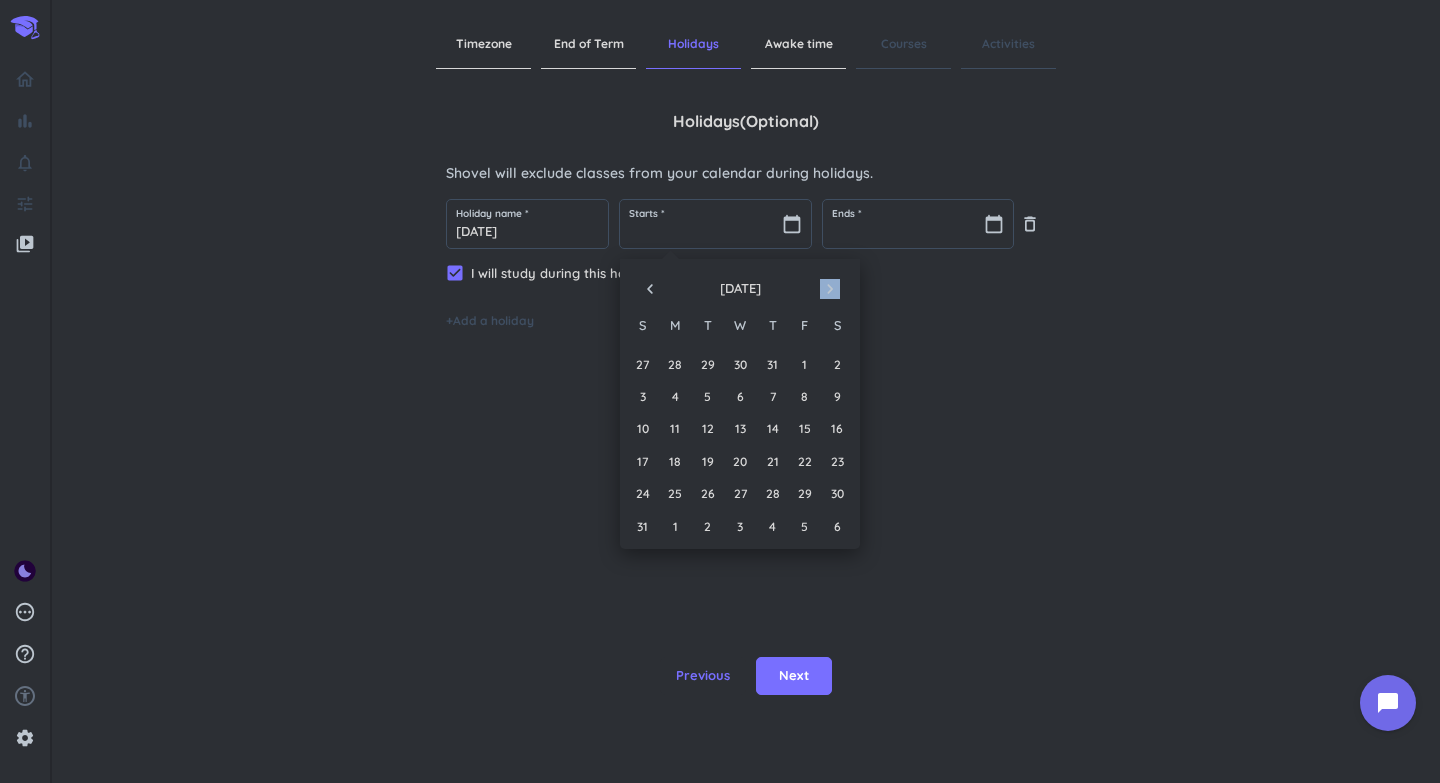 click on "navigate_next" at bounding box center [830, 289] 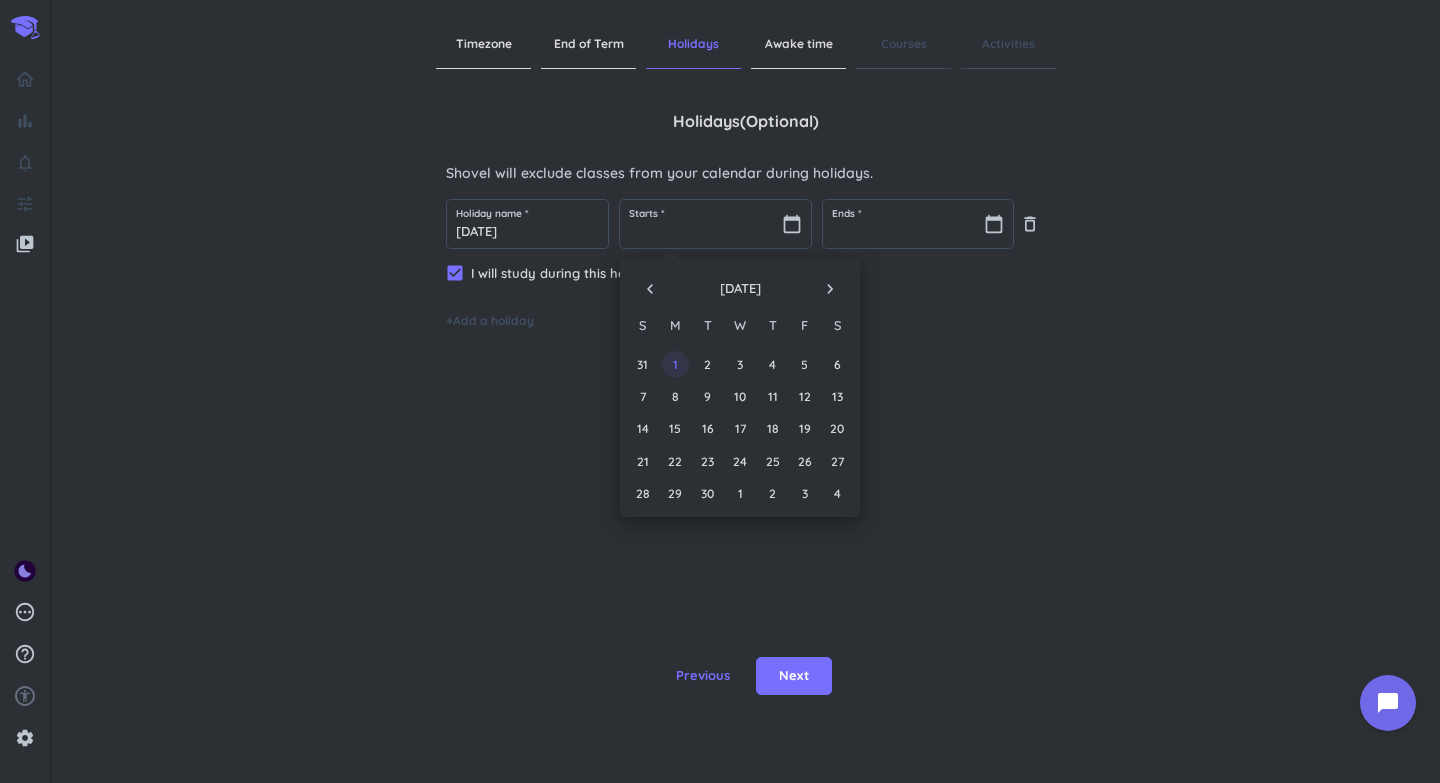 click on "1" at bounding box center (675, 364) 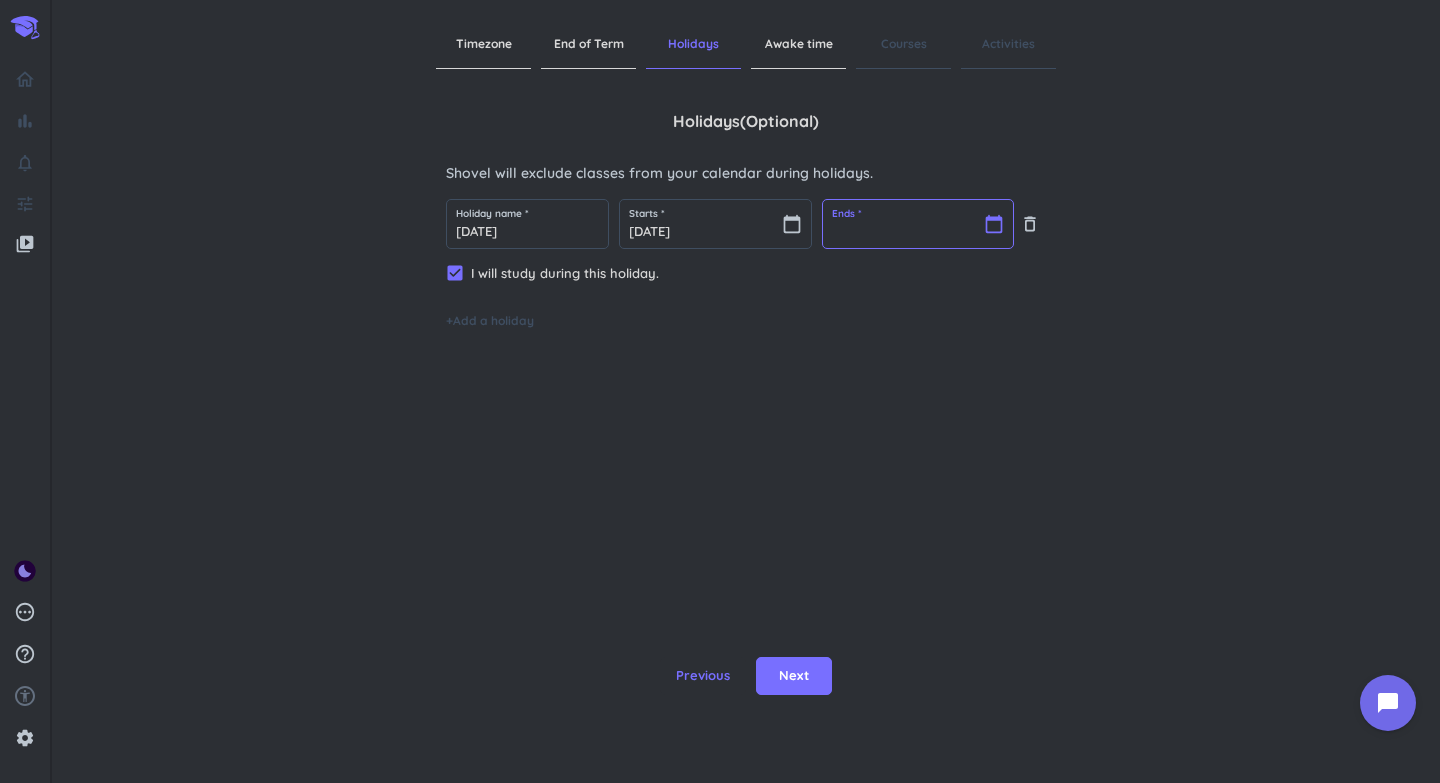 click at bounding box center [918, 224] 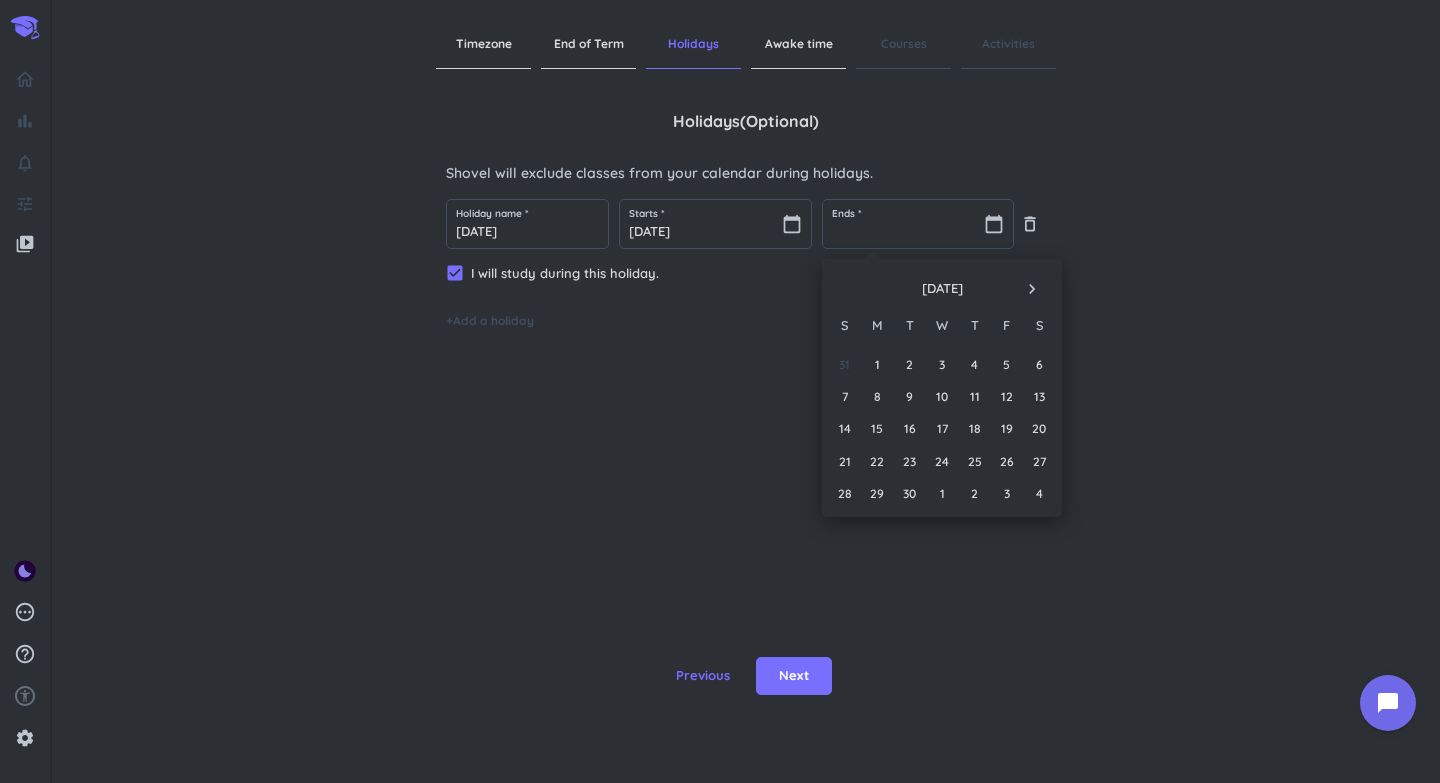 click on "navigate_next" at bounding box center [1032, 289] 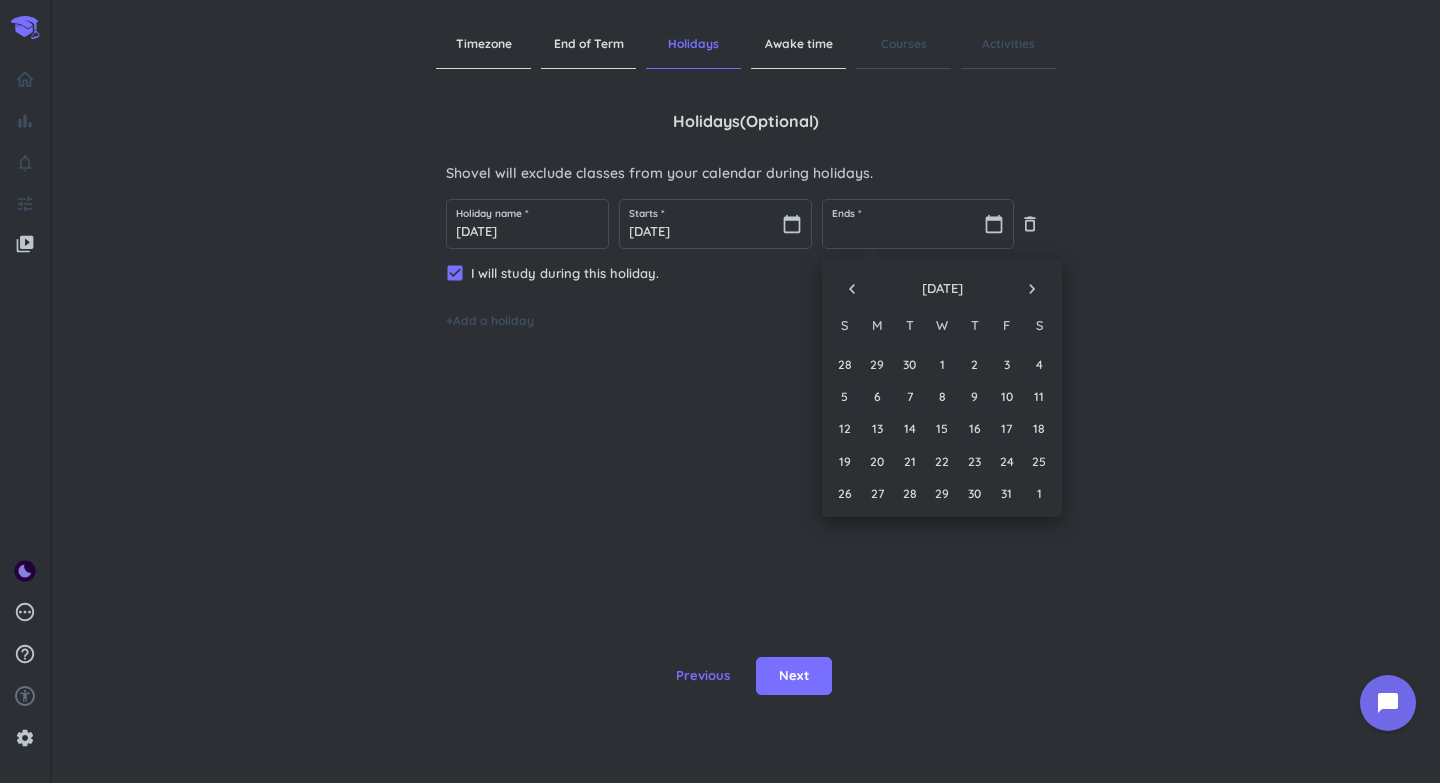 click on "navigate_before [DATE] navigate_next" at bounding box center (942, 284) 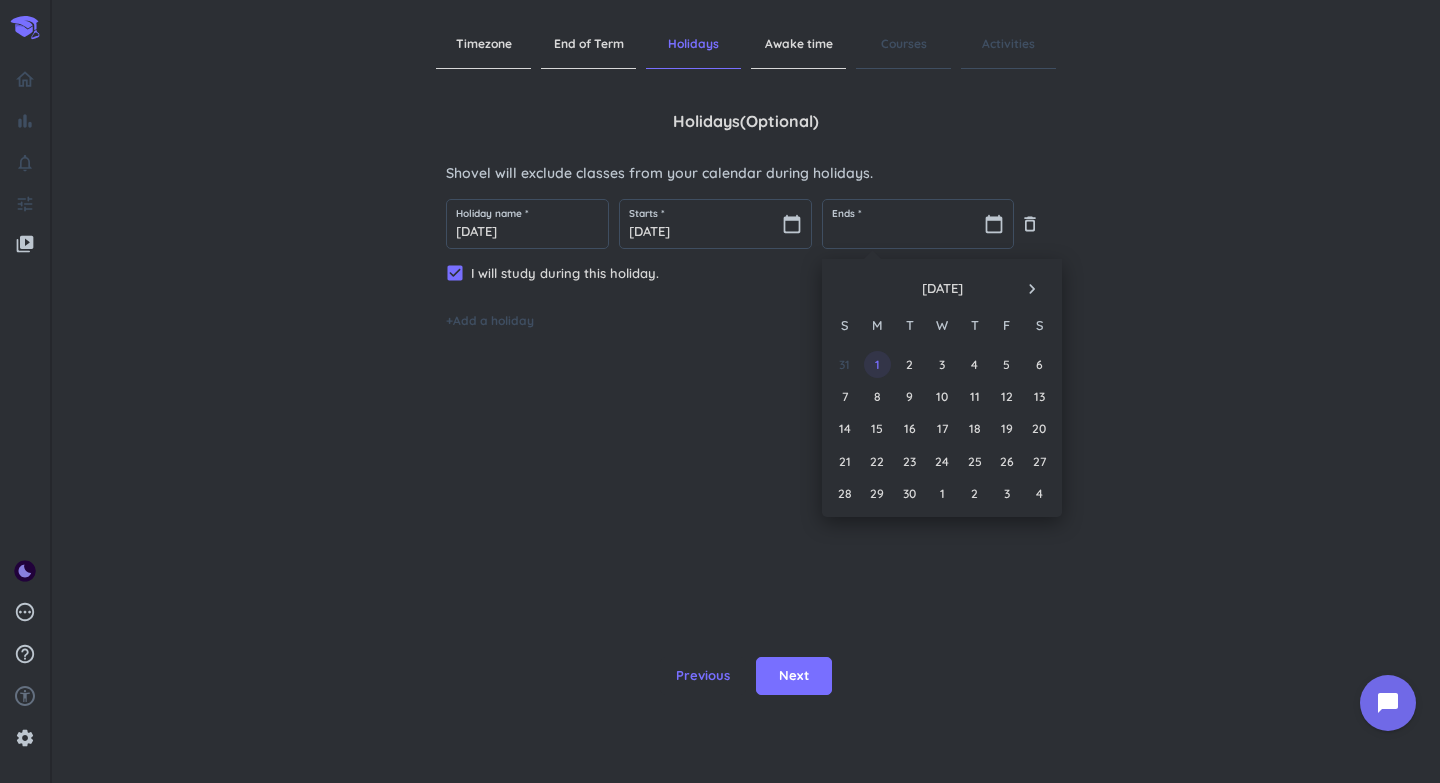 click on "1" at bounding box center [877, 364] 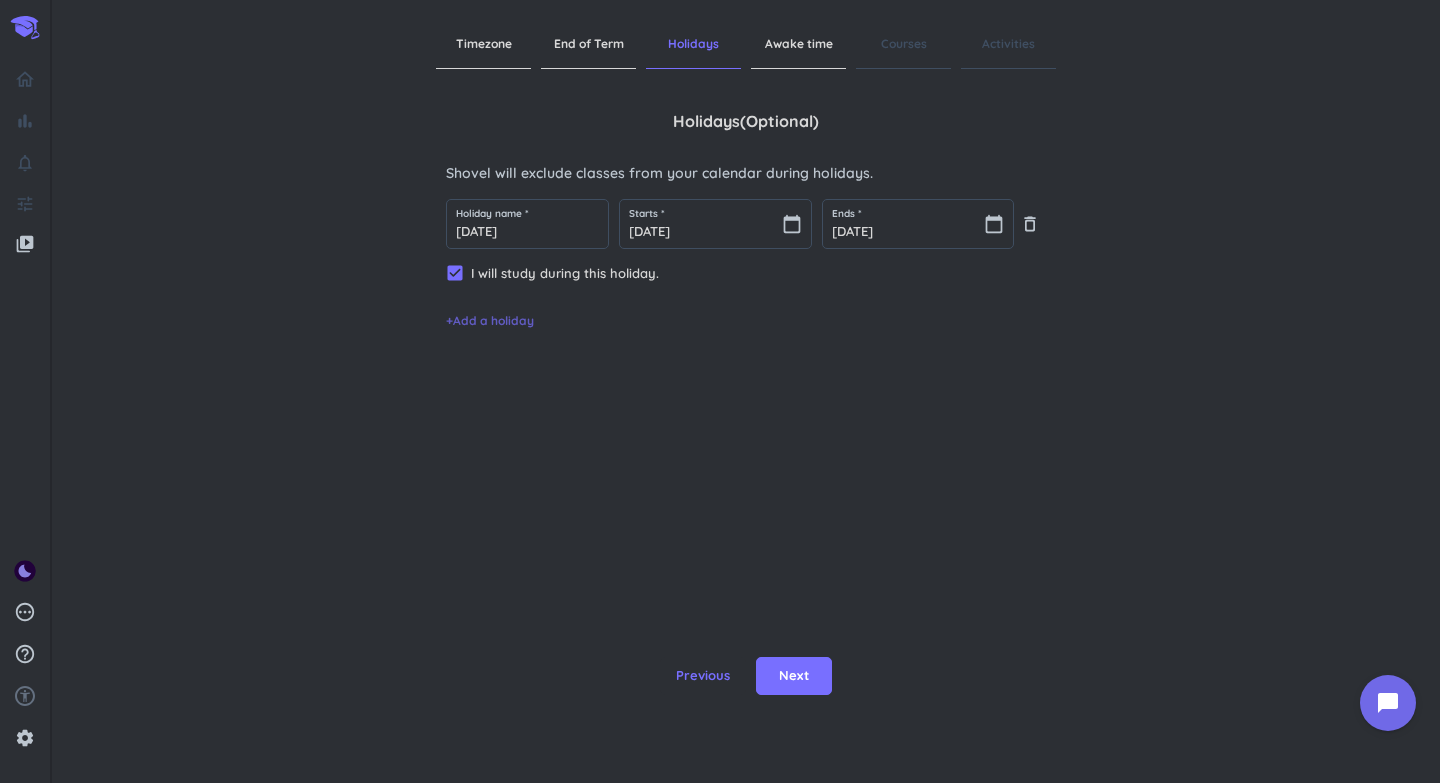 click on "+  Add a holiday" at bounding box center (490, 321) 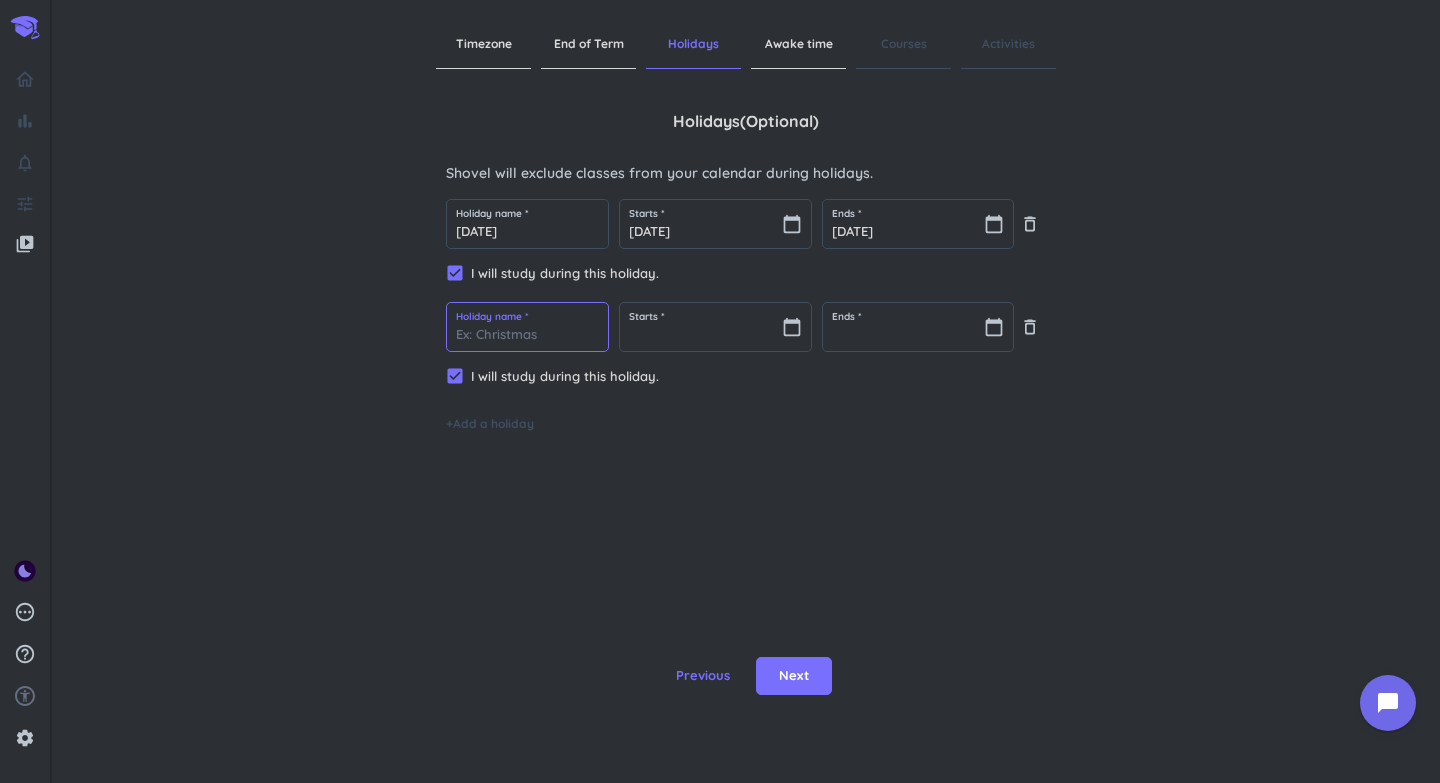 click at bounding box center (527, 327) 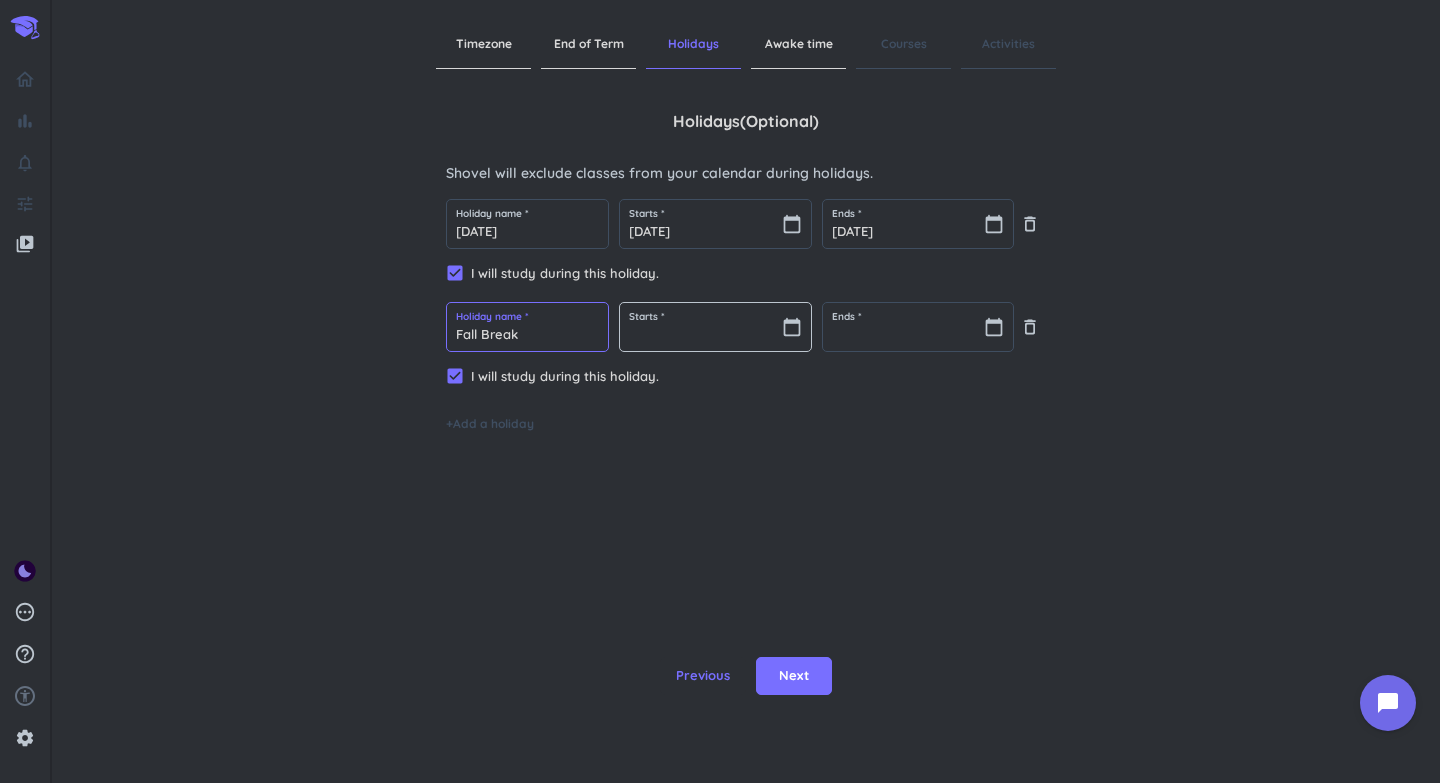 type on "Fall Break" 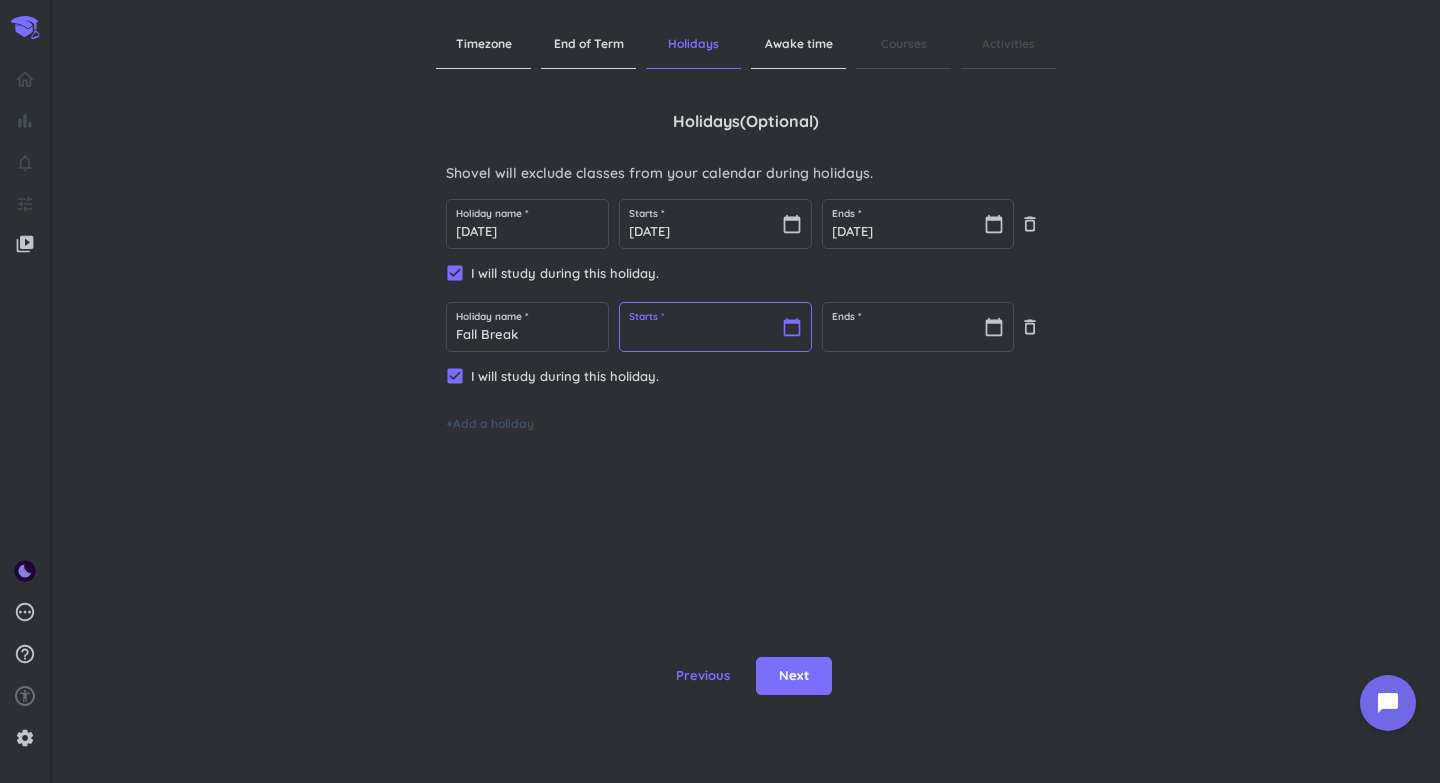 click at bounding box center [715, 327] 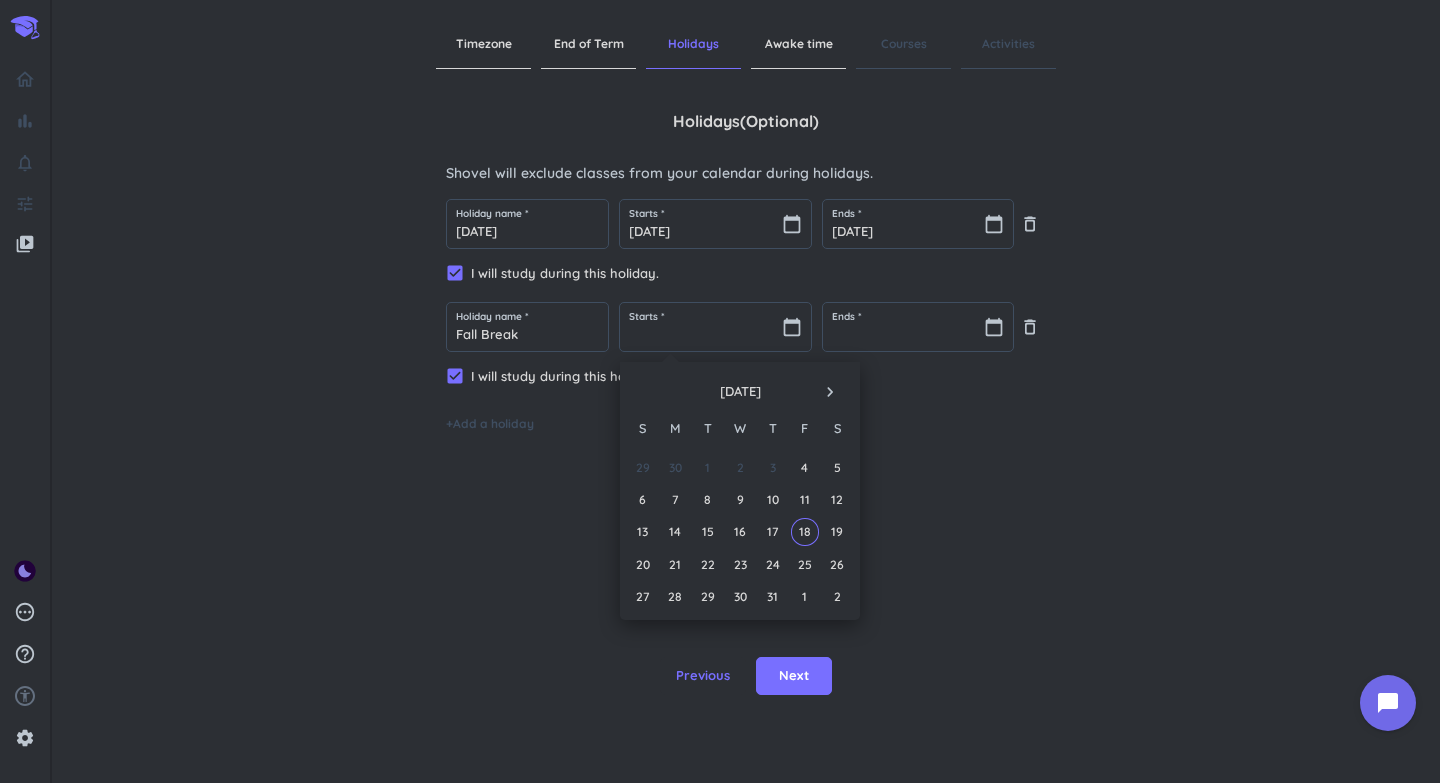 click on "navigate_next" at bounding box center [830, 392] 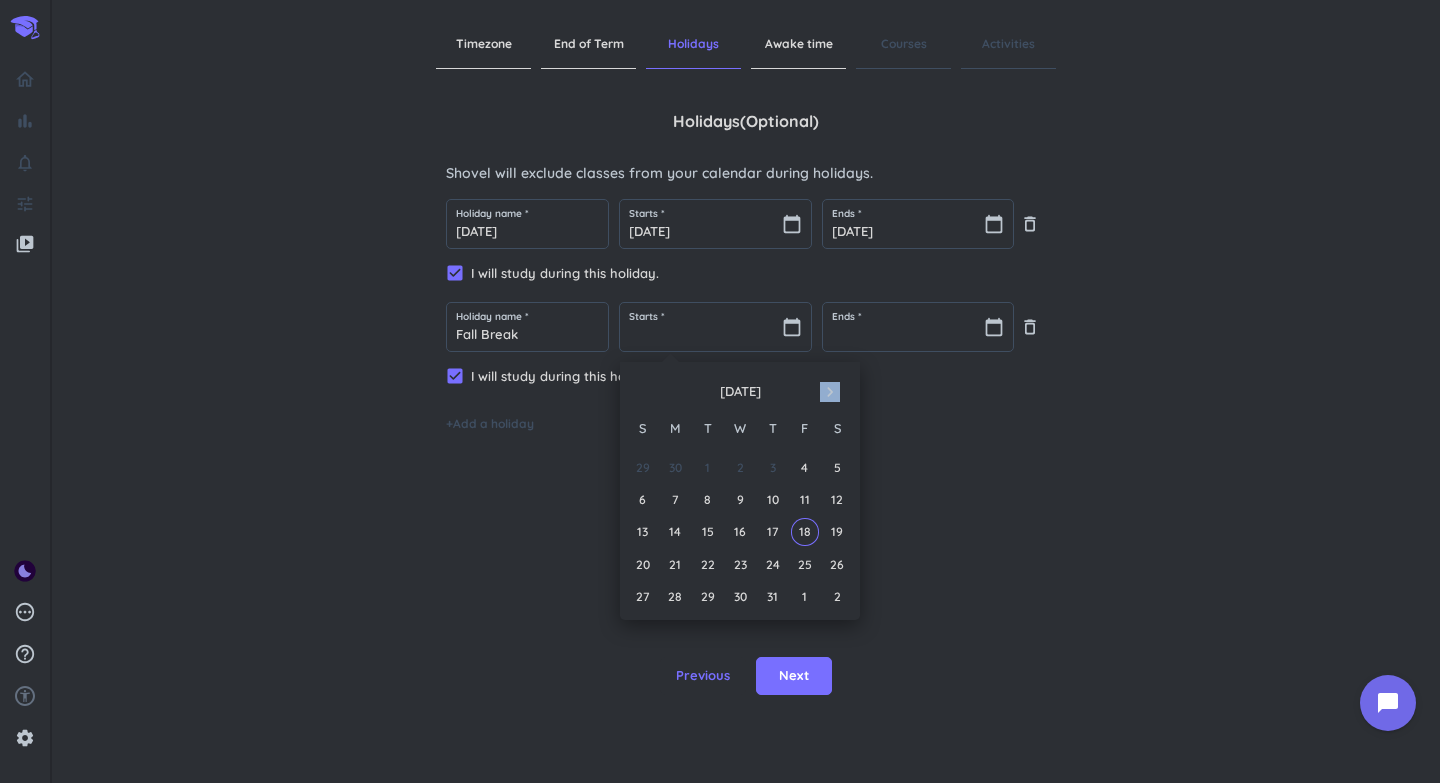 click on "navigate_next" at bounding box center (830, 392) 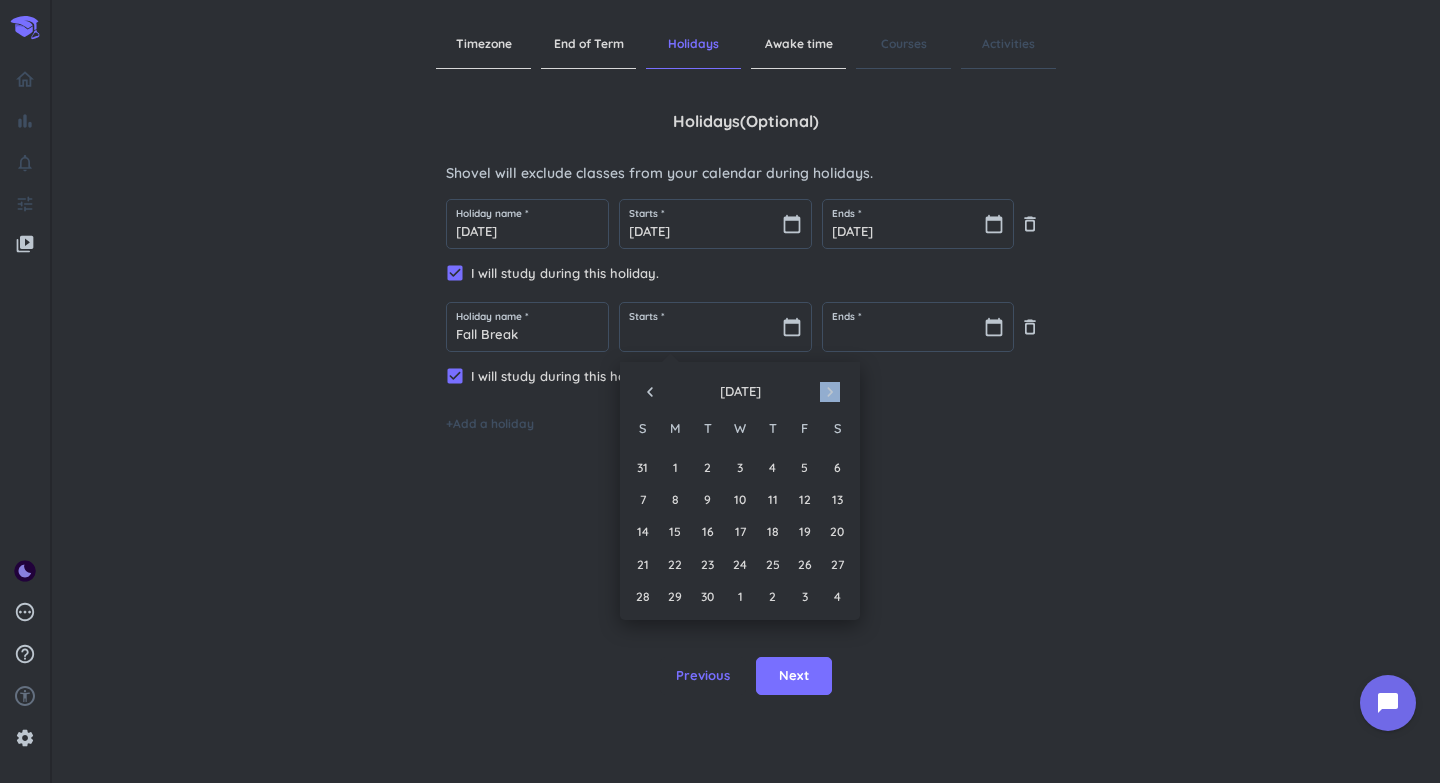 click on "navigate_next" at bounding box center (830, 392) 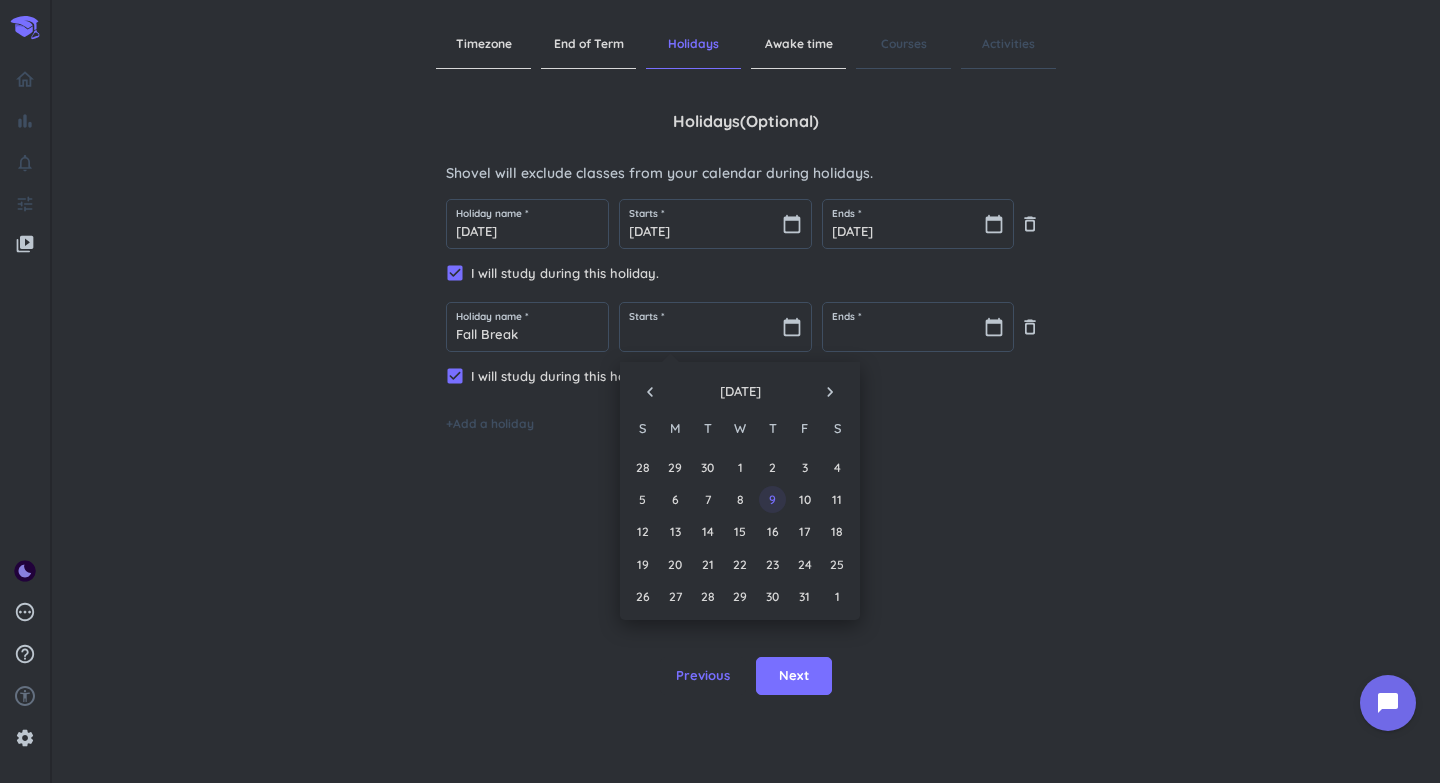 click on "9" at bounding box center [772, 499] 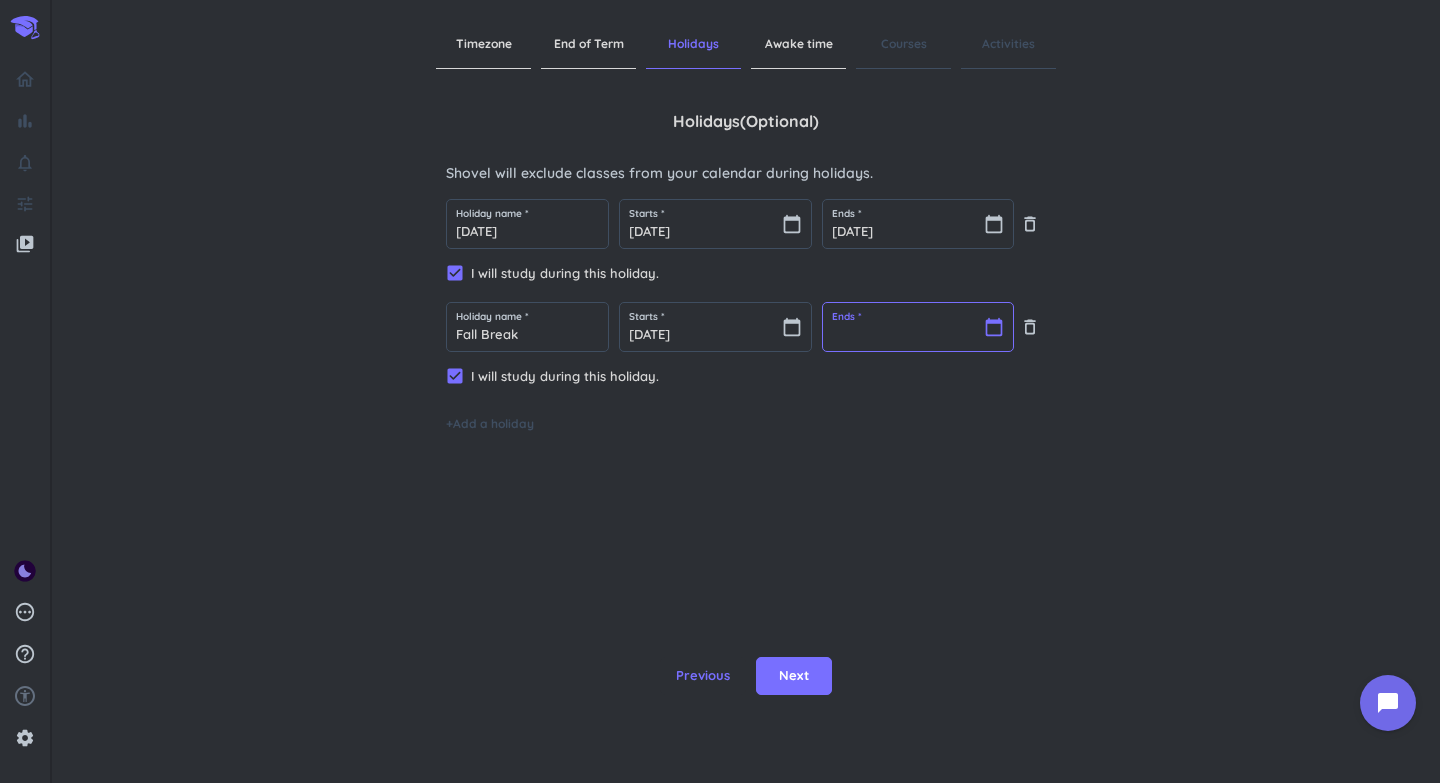 click at bounding box center [918, 327] 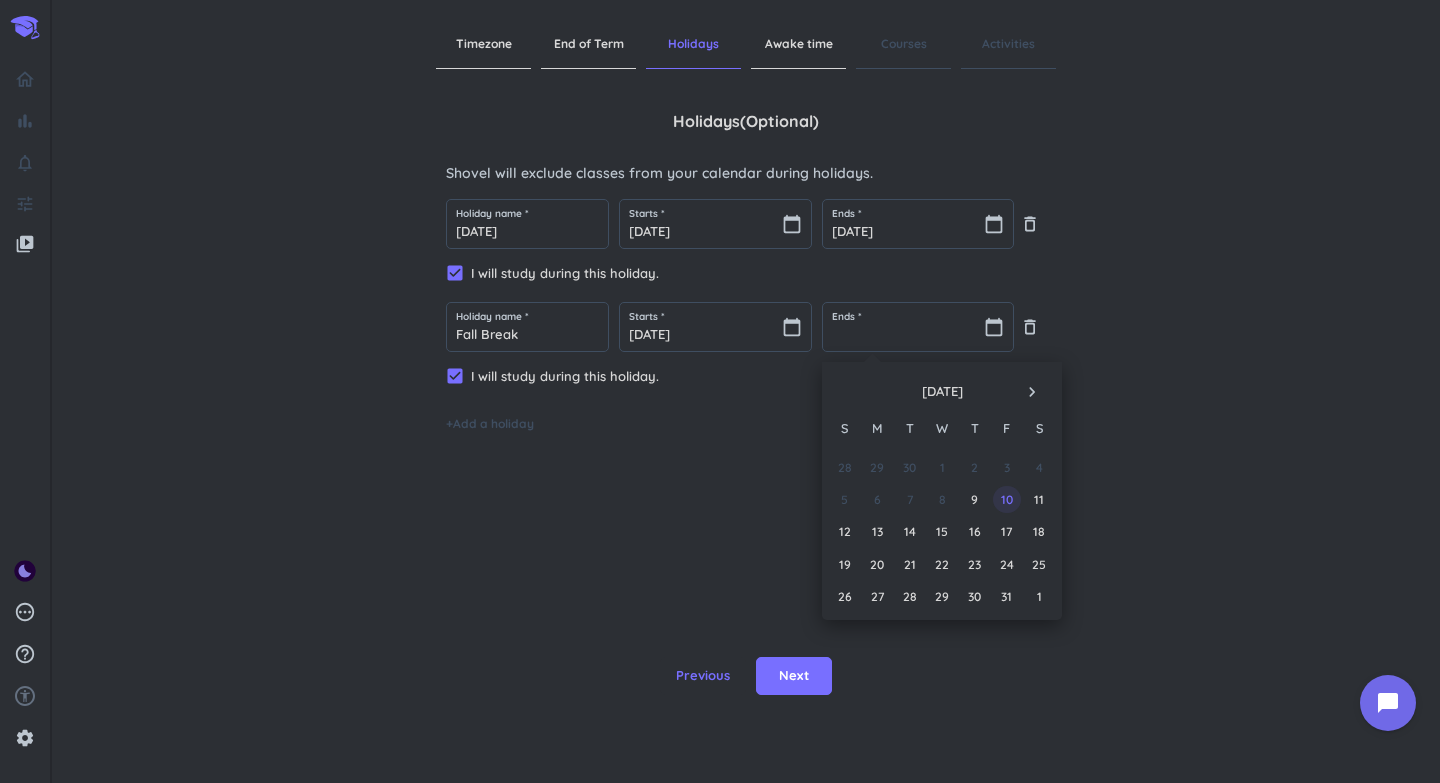 click on "10" at bounding box center [1006, 499] 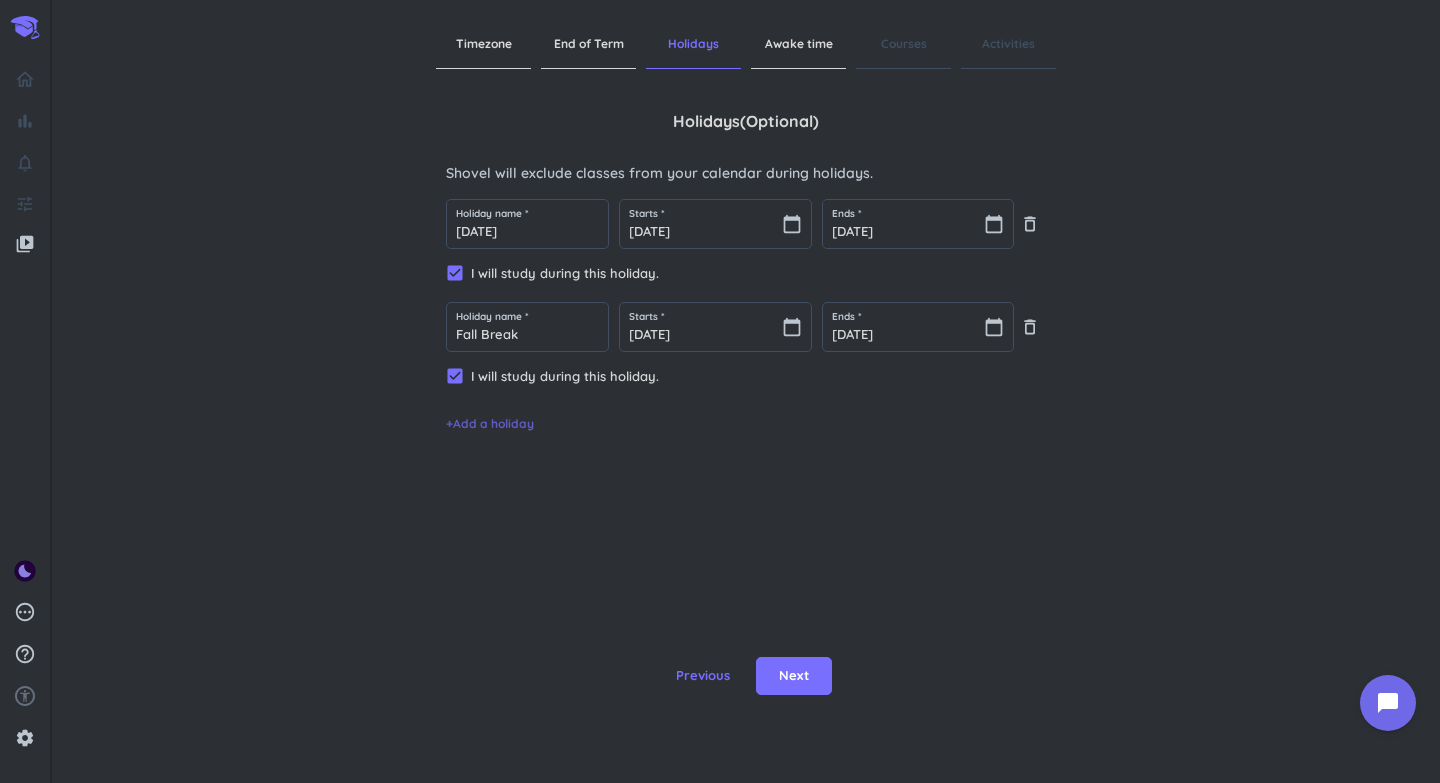 click on "+  Add a holiday" at bounding box center [490, 424] 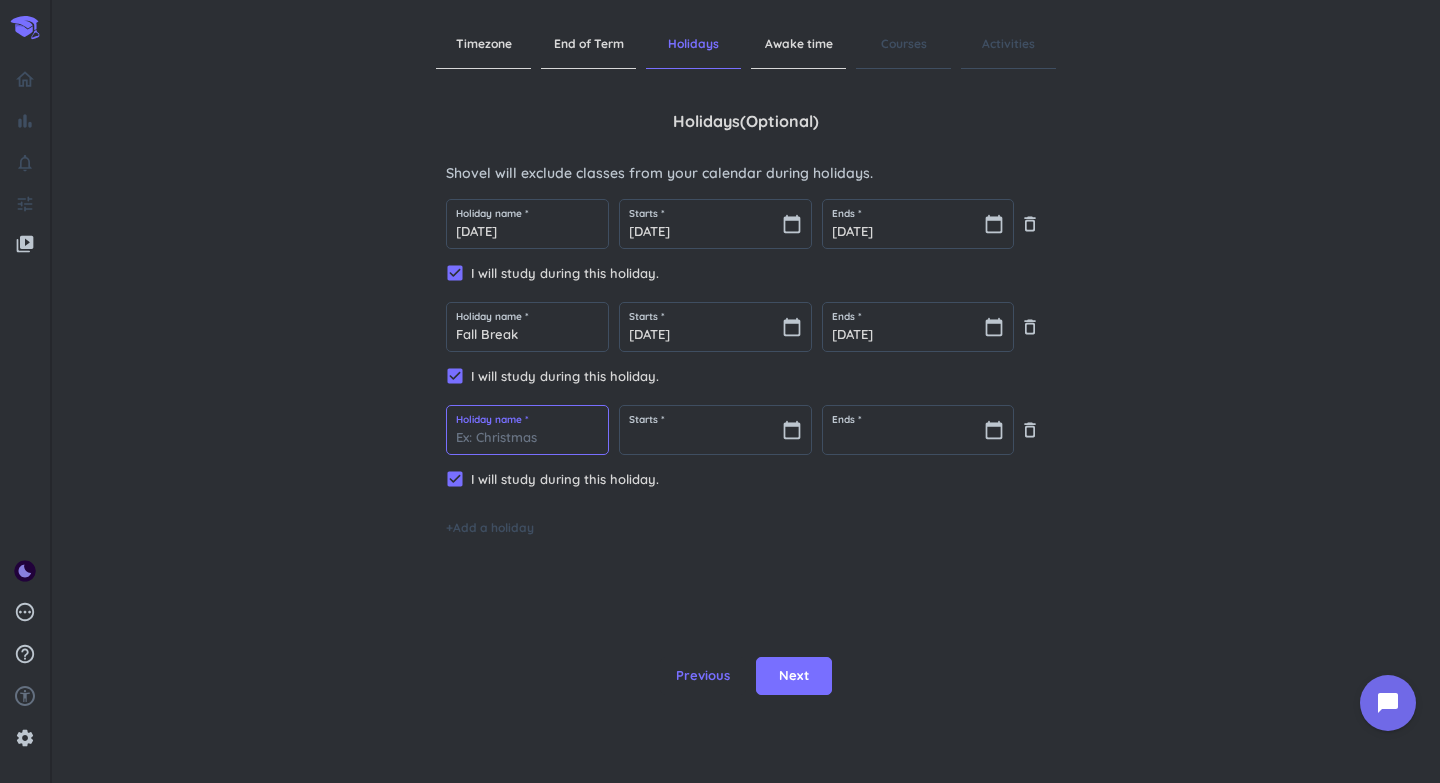 click at bounding box center (527, 430) 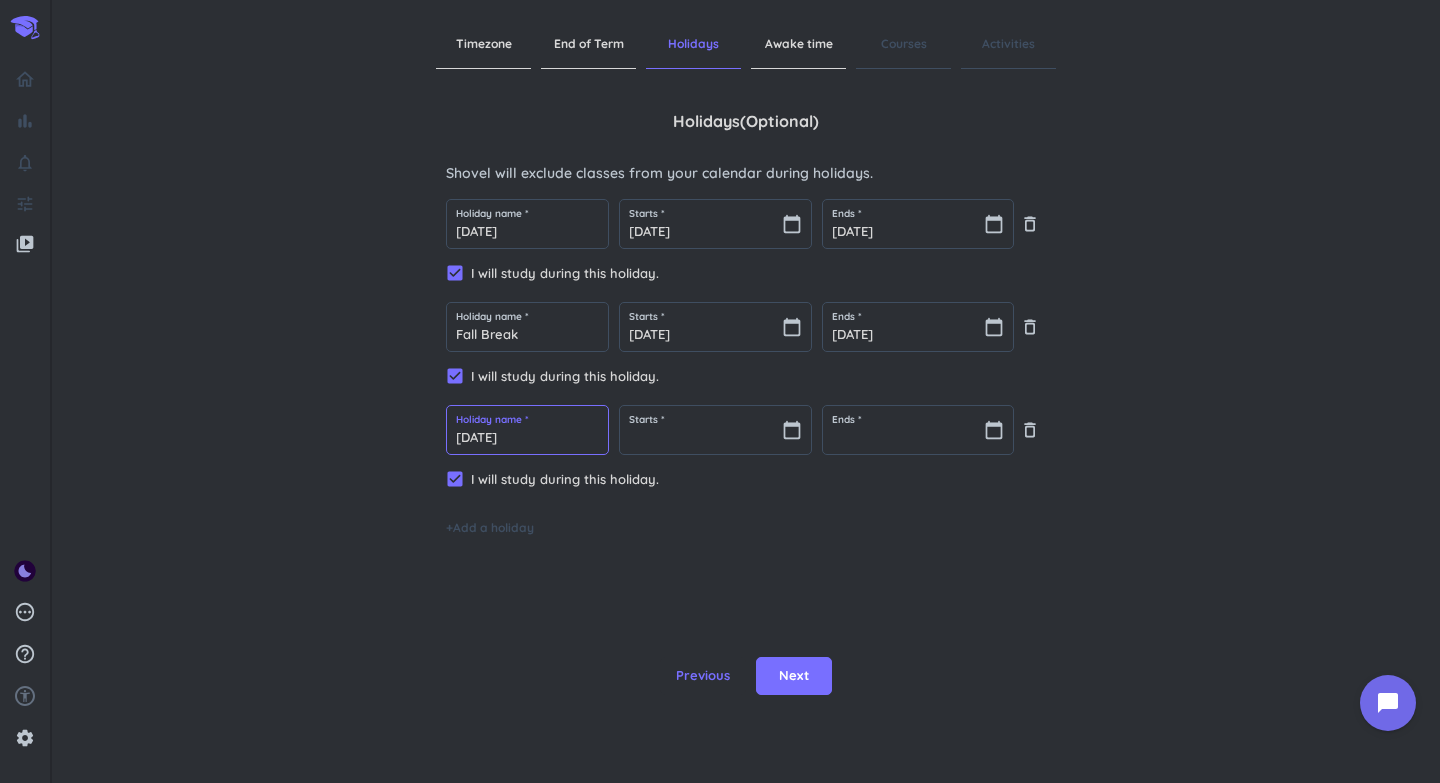 type on "[DATE]" 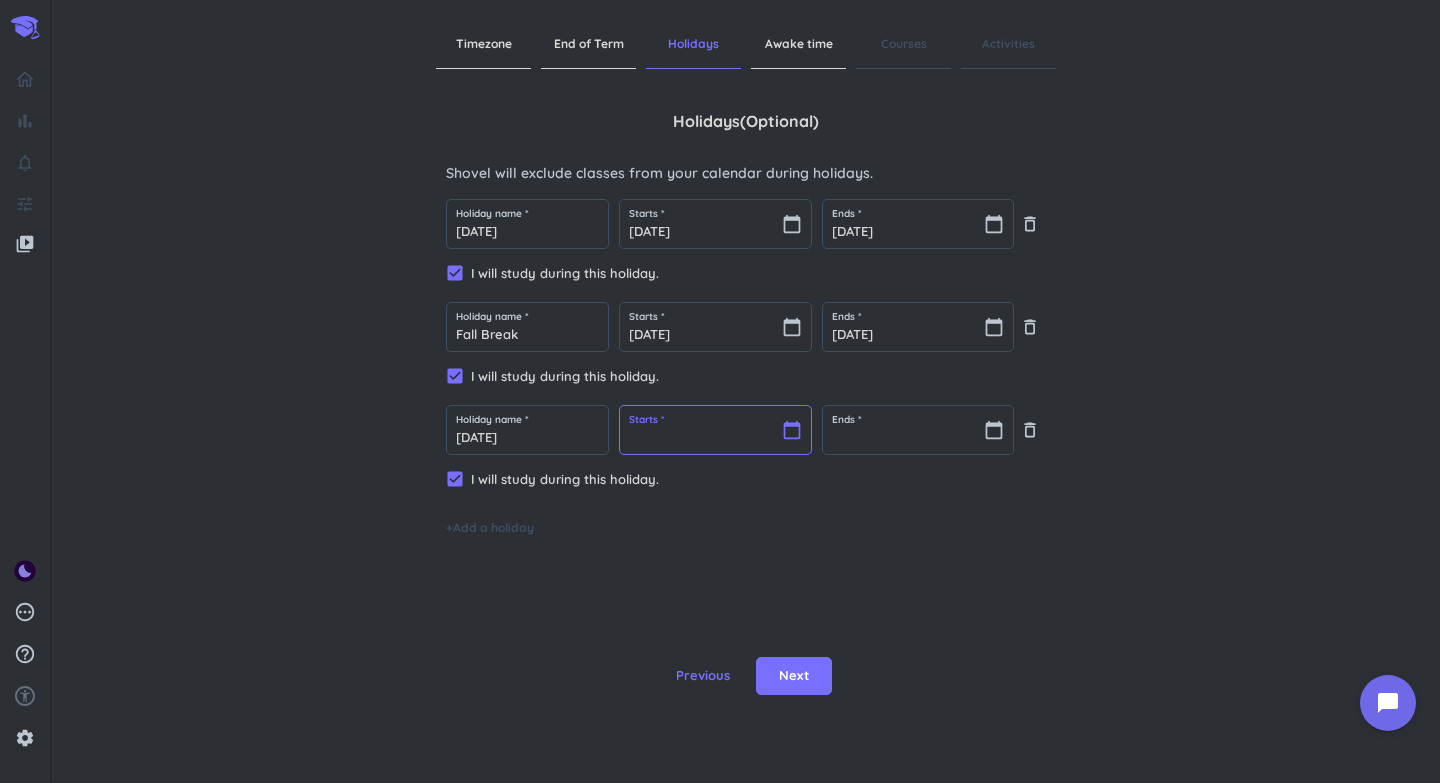 click at bounding box center [715, 430] 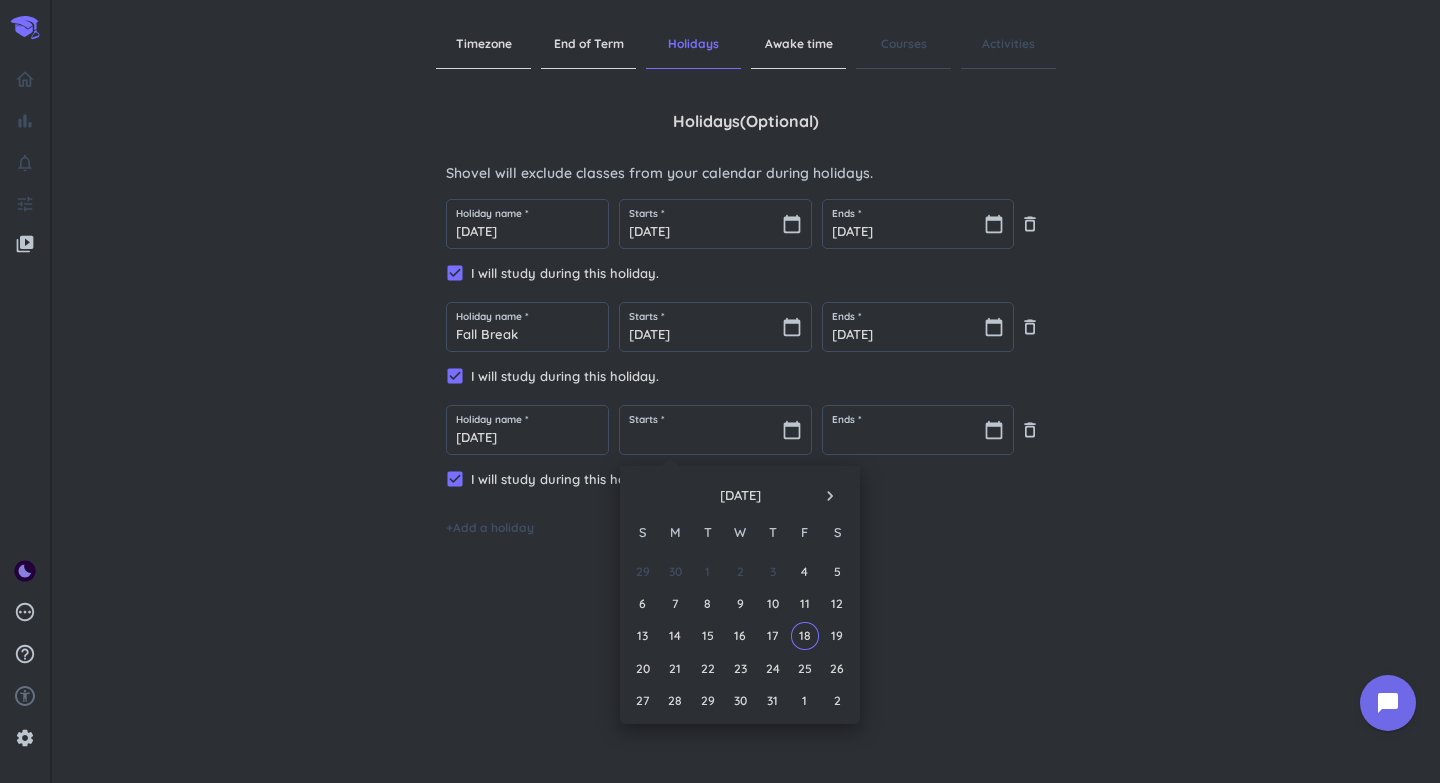 click on "navigate_next" at bounding box center [830, 496] 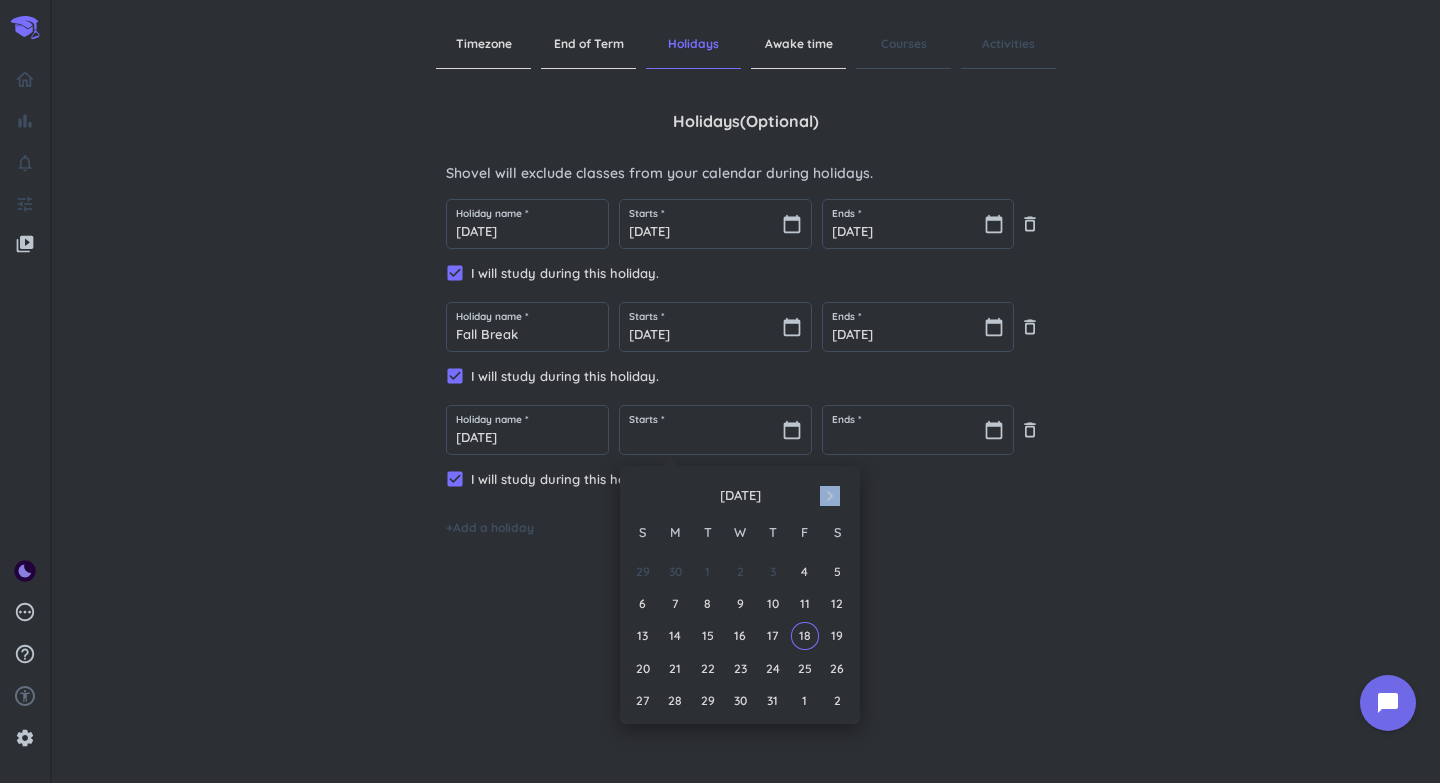 click on "navigate_next" at bounding box center (830, 496) 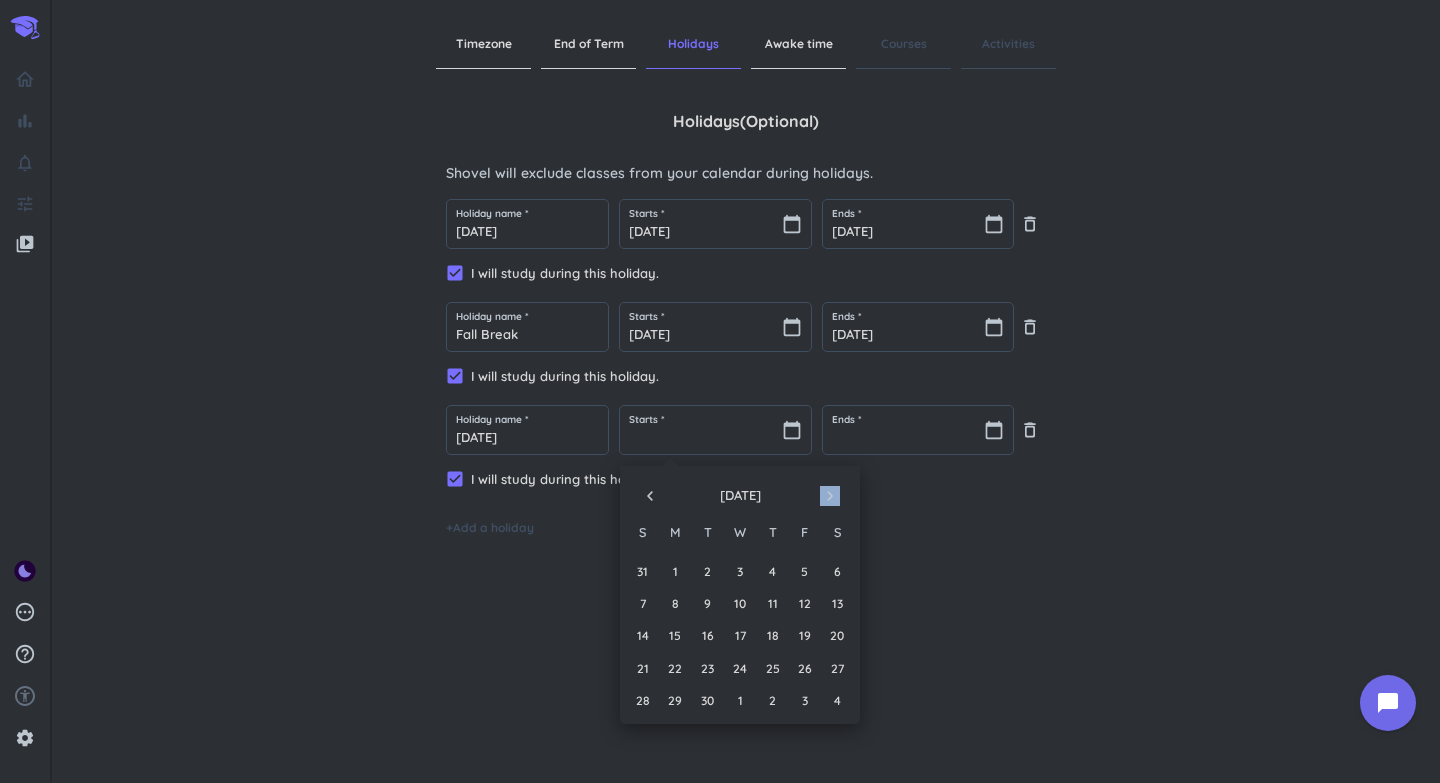click on "navigate_next" at bounding box center (830, 496) 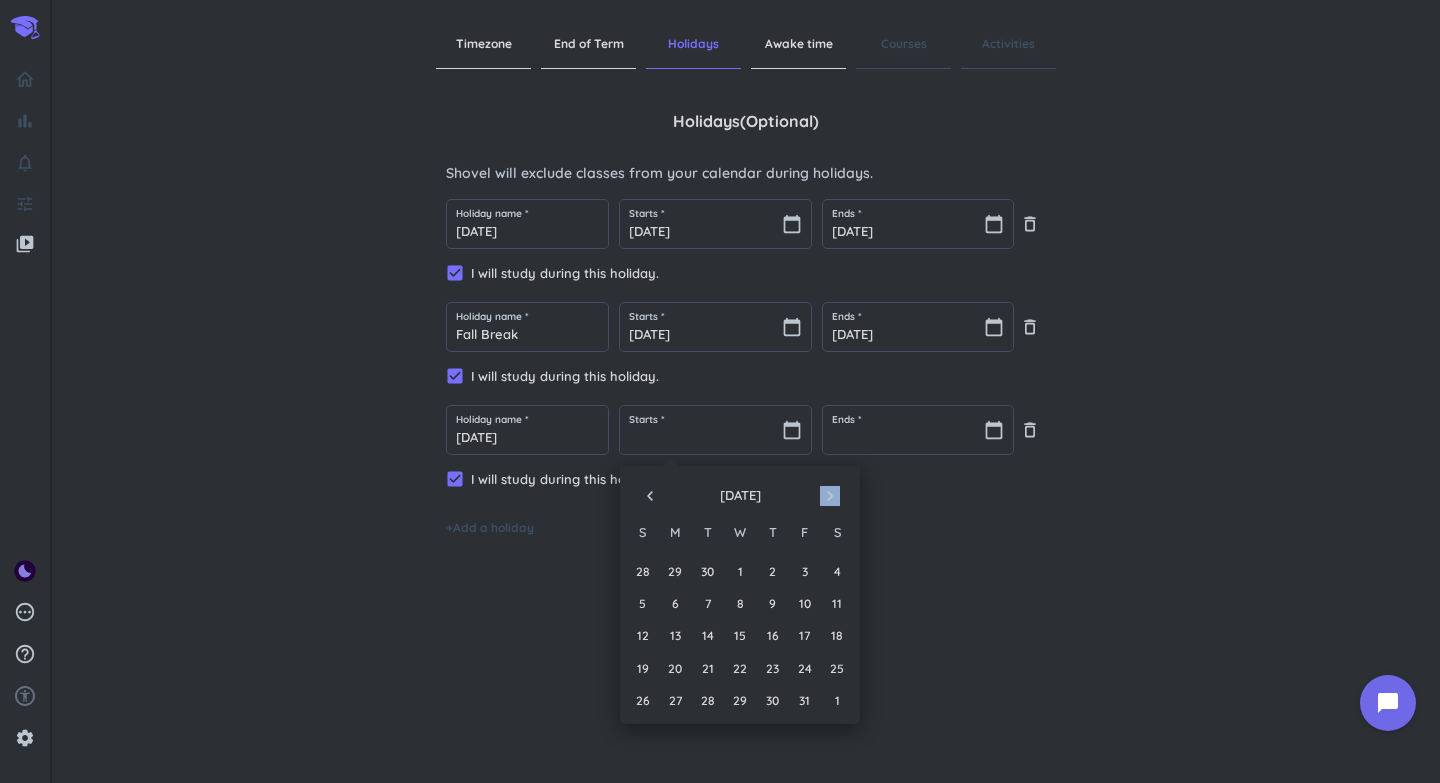 click on "navigate_next" at bounding box center [830, 496] 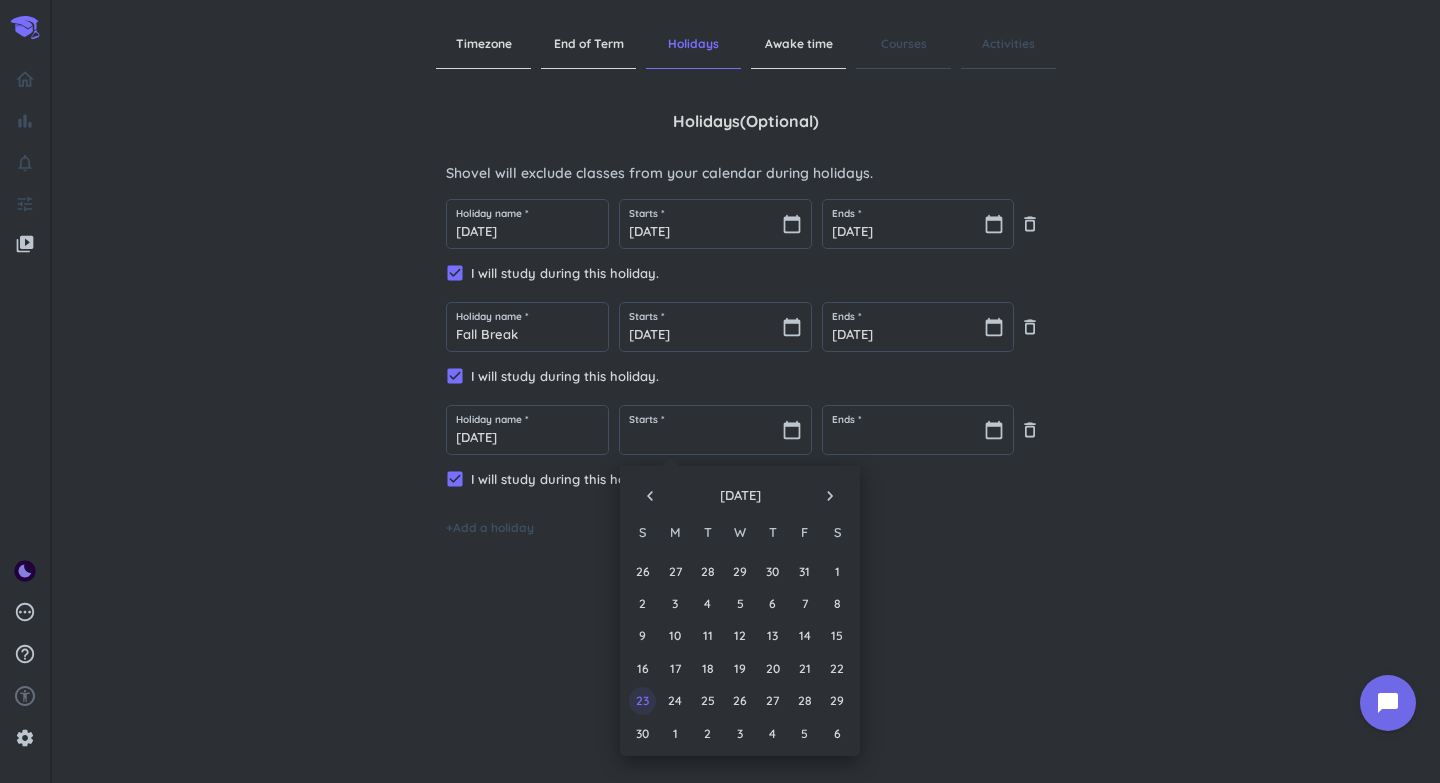 click on "23" at bounding box center (642, 700) 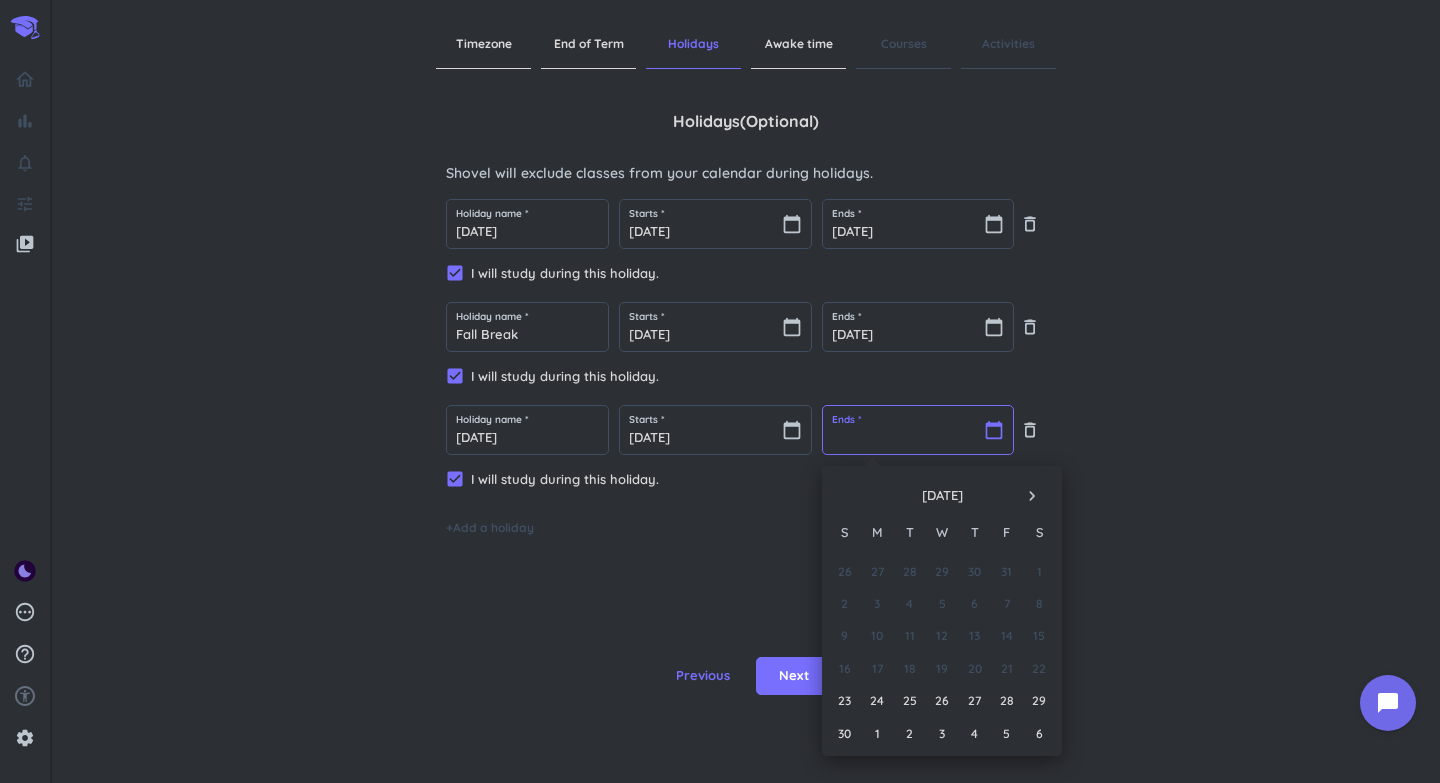 click at bounding box center [918, 430] 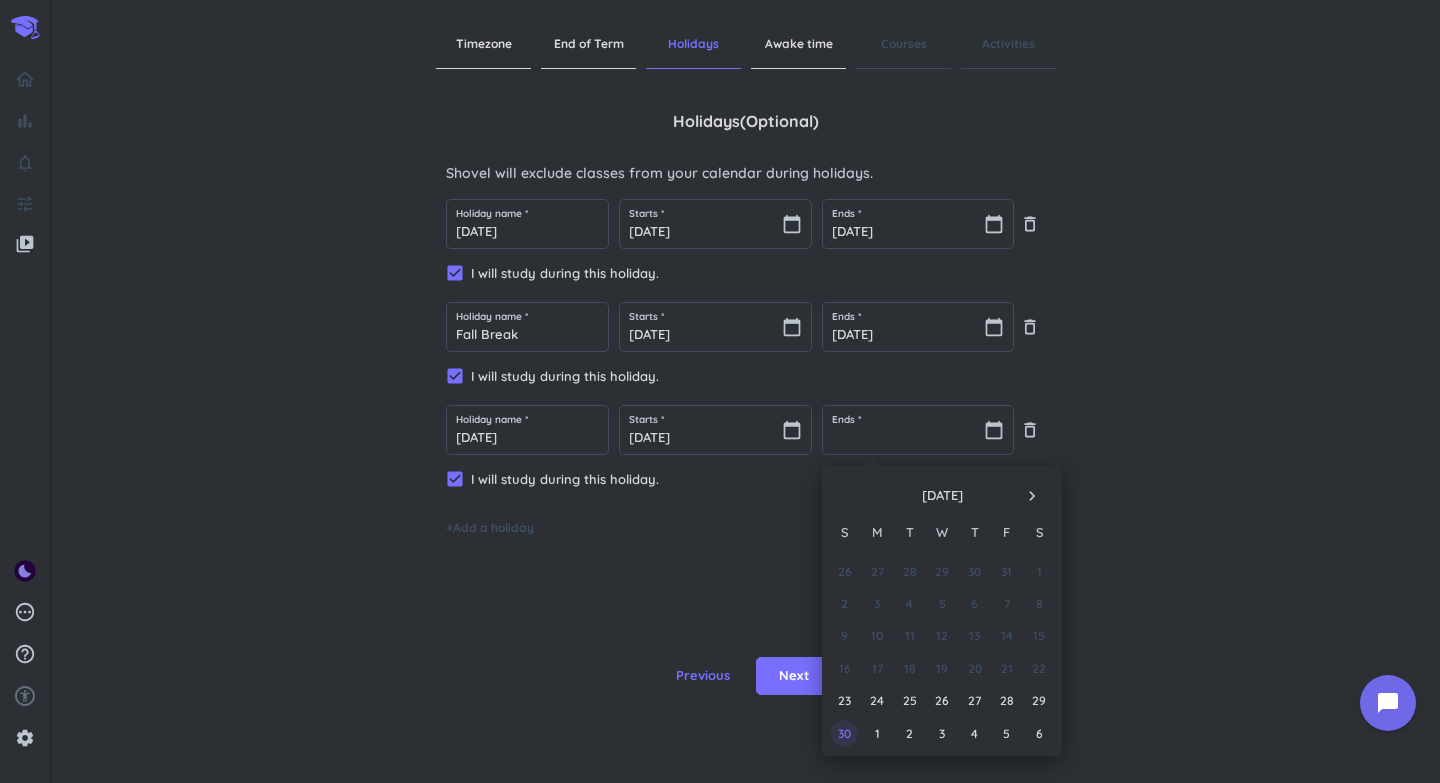 click on "30" at bounding box center [844, 733] 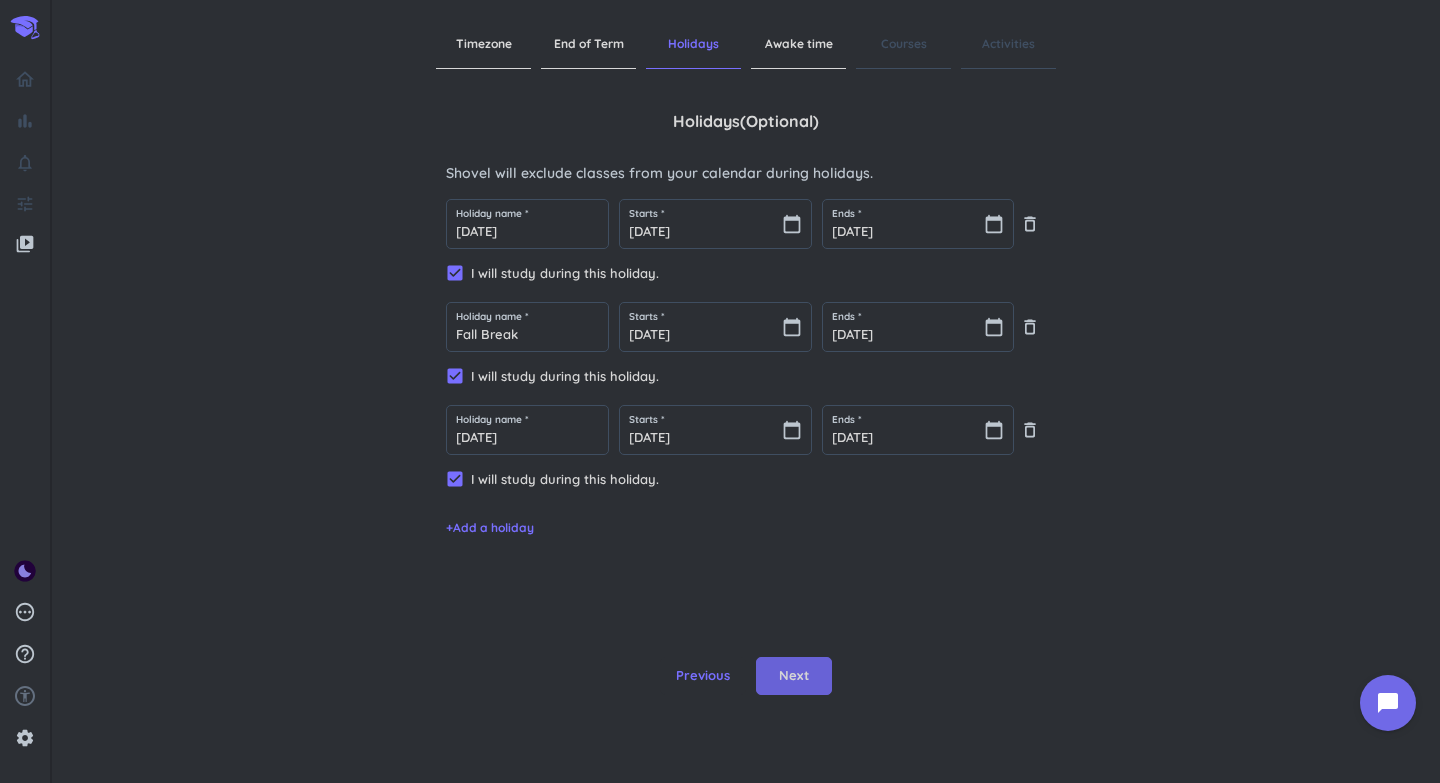 click on "Next" at bounding box center [794, 676] 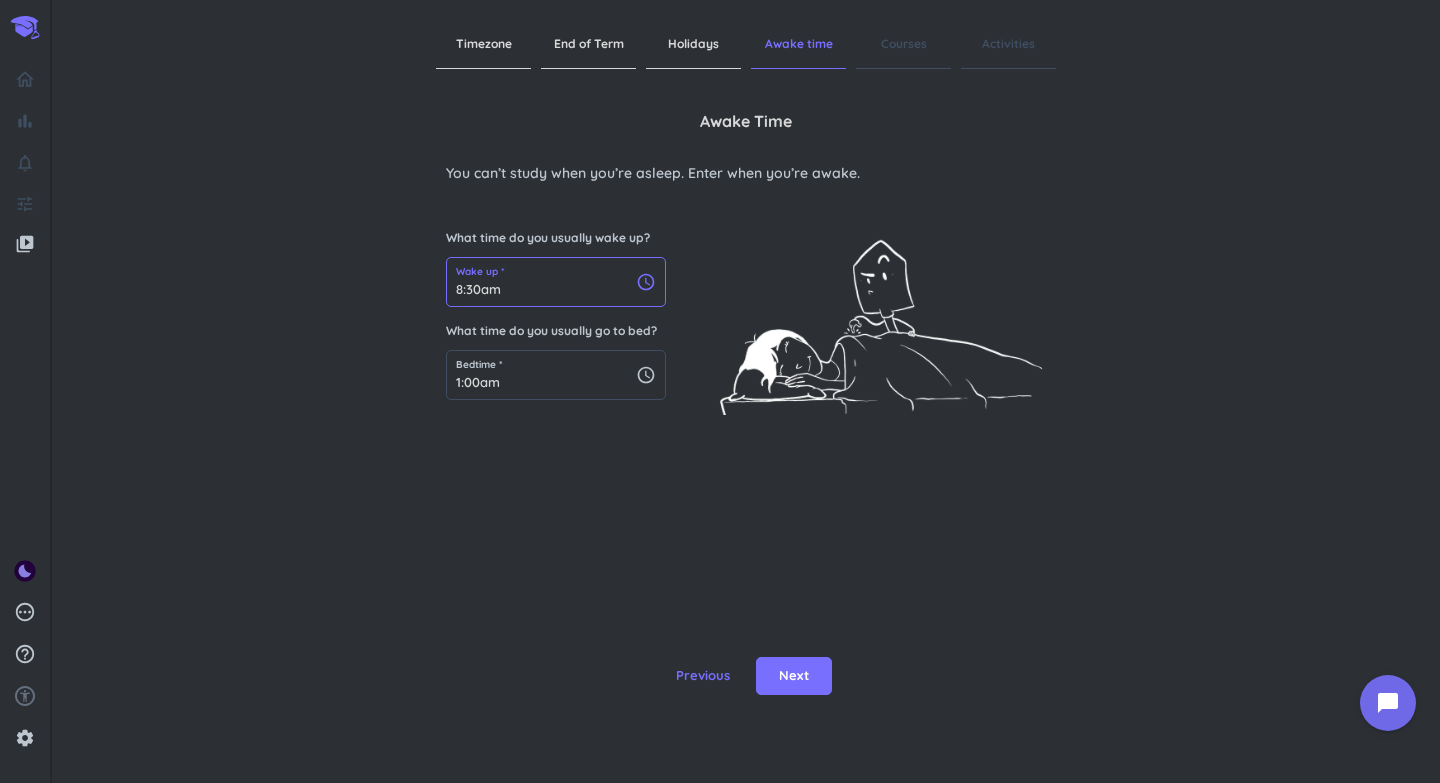 click on "8:30am" at bounding box center [556, 282] 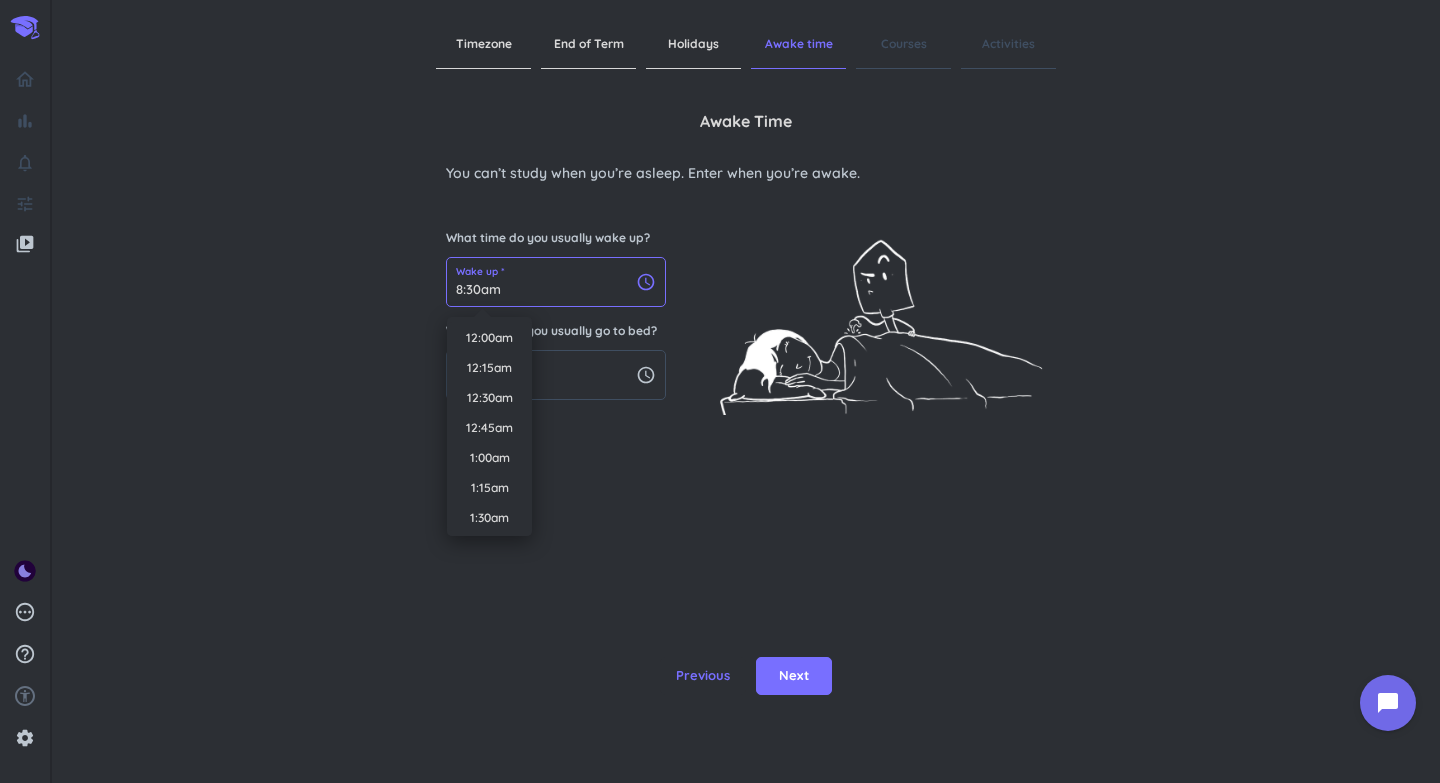 scroll, scrollTop: 930, scrollLeft: 0, axis: vertical 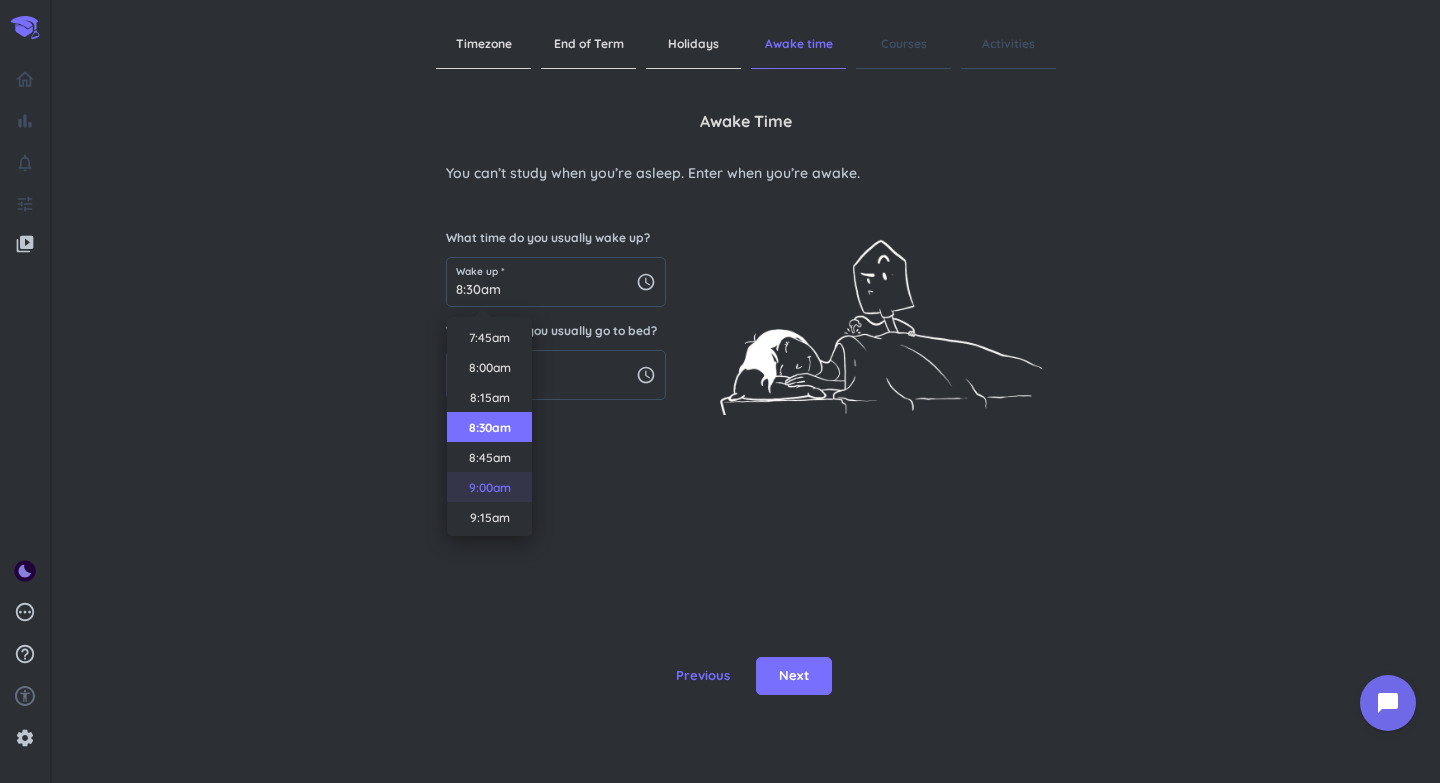 click on "9:00am" at bounding box center [489, 487] 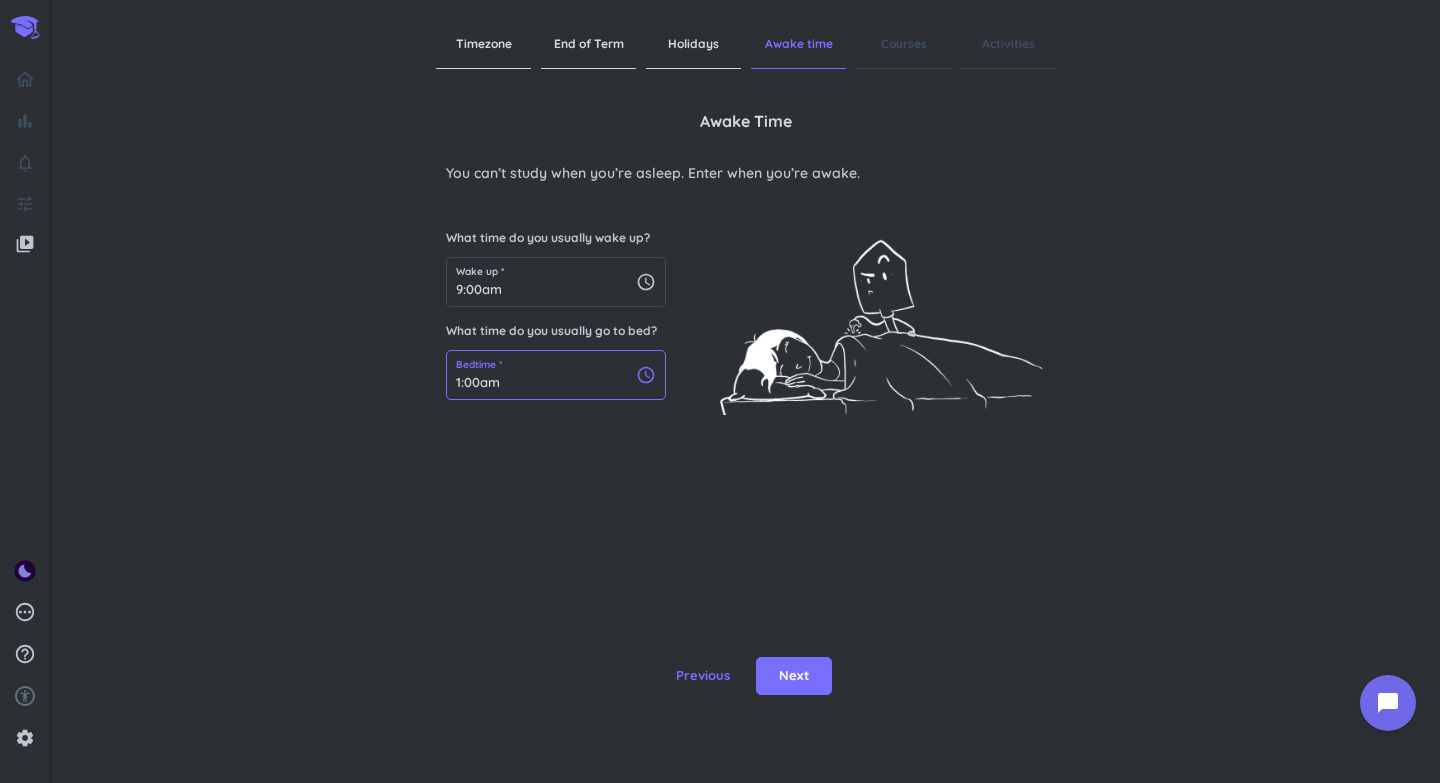 click on "1:00am" at bounding box center [556, 375] 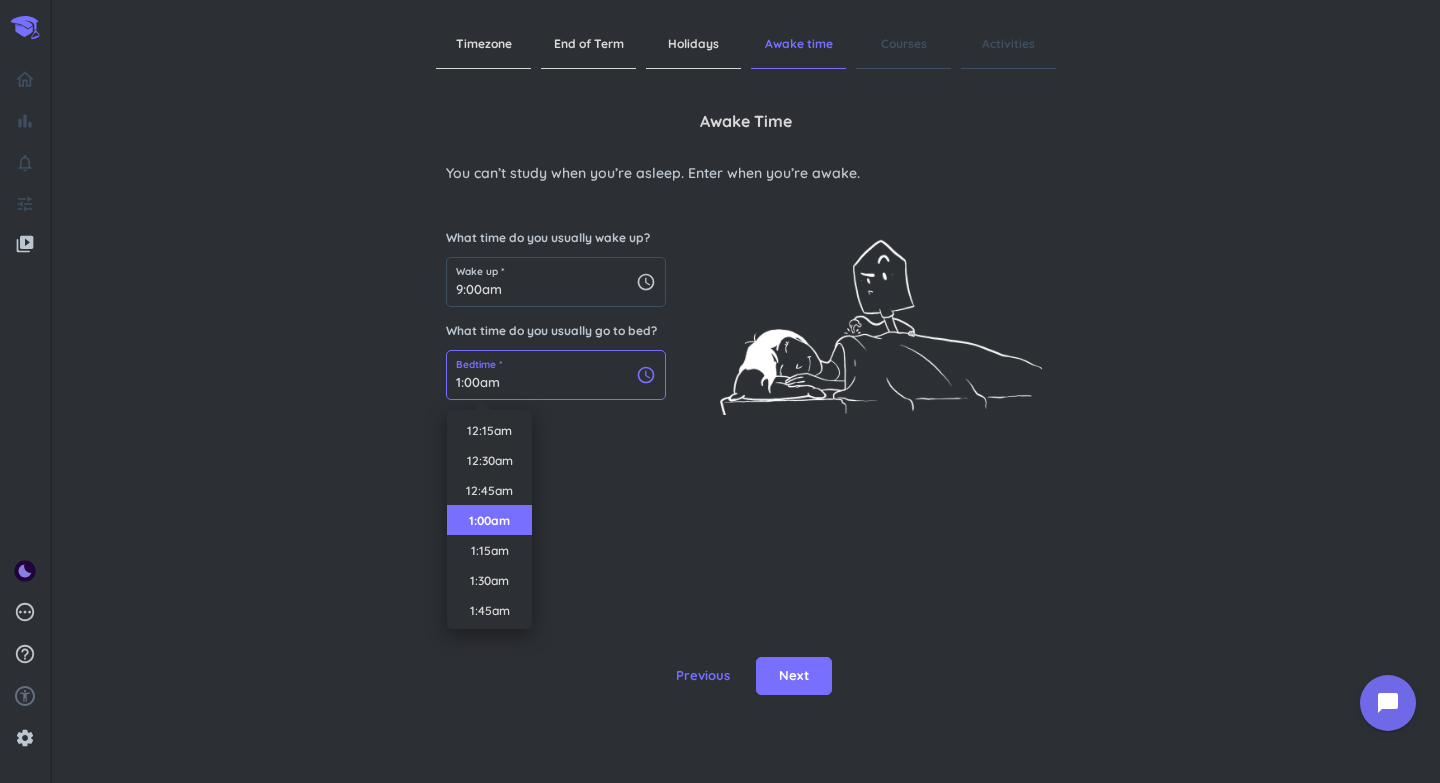 scroll, scrollTop: 9, scrollLeft: 0, axis: vertical 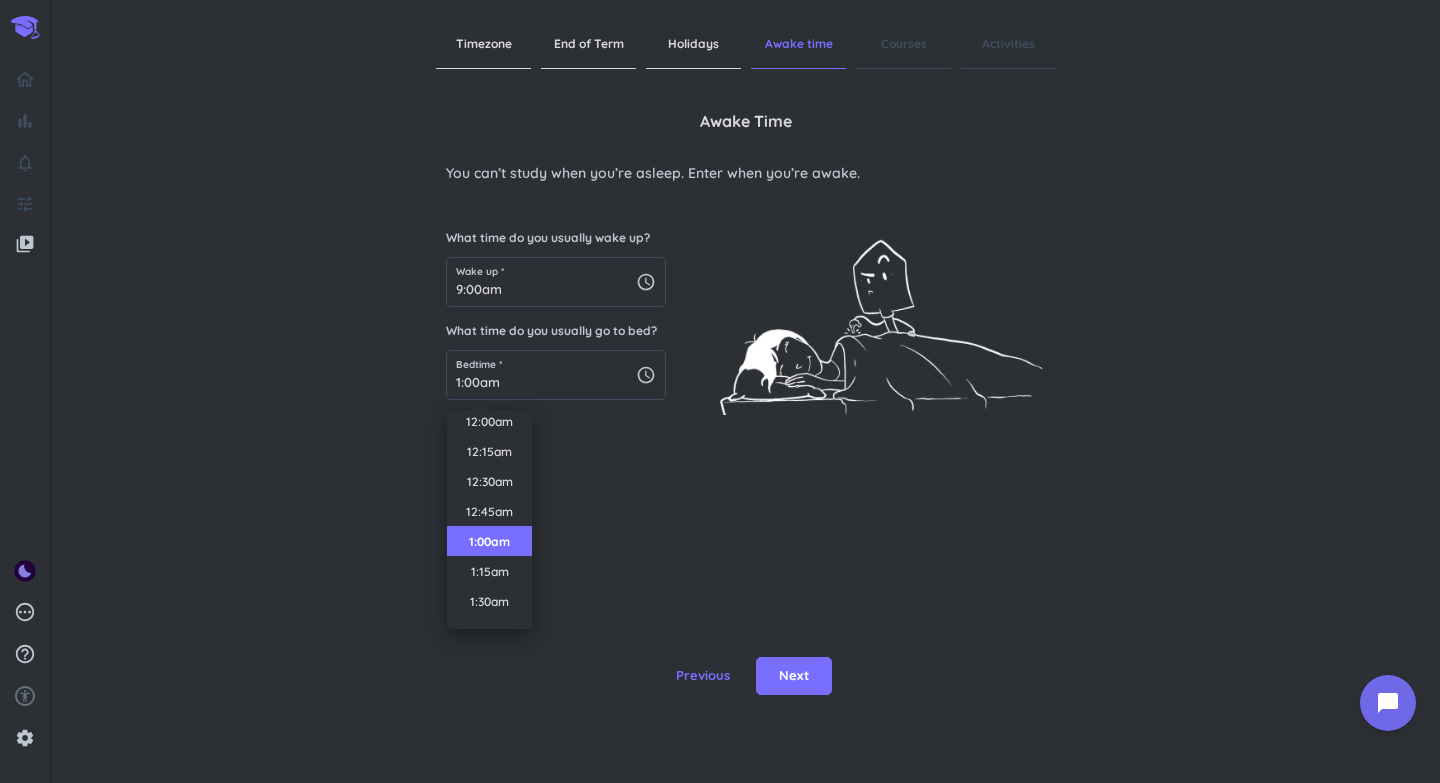 click on "1:00am" at bounding box center (489, 541) 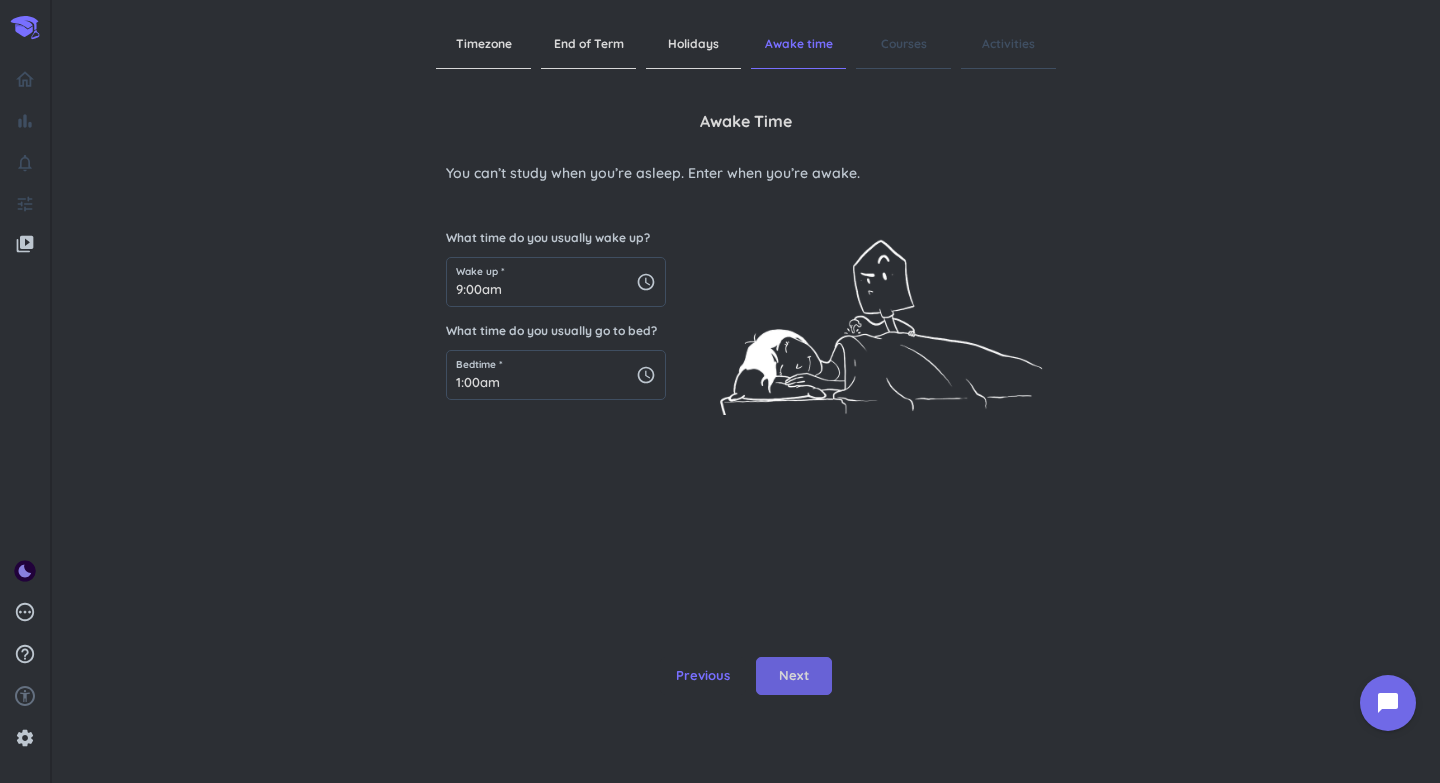 click on "Next" at bounding box center [794, 676] 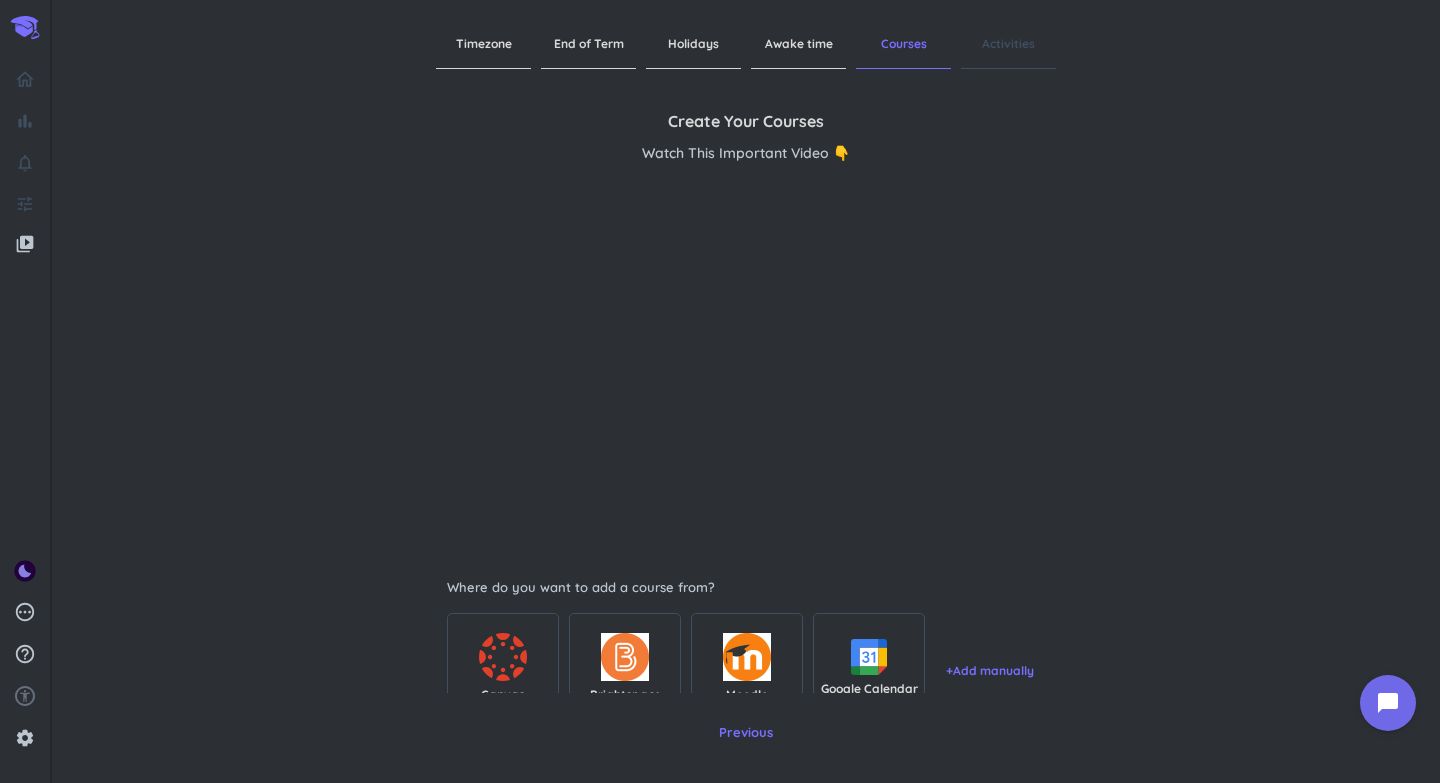 scroll, scrollTop: 131, scrollLeft: 0, axis: vertical 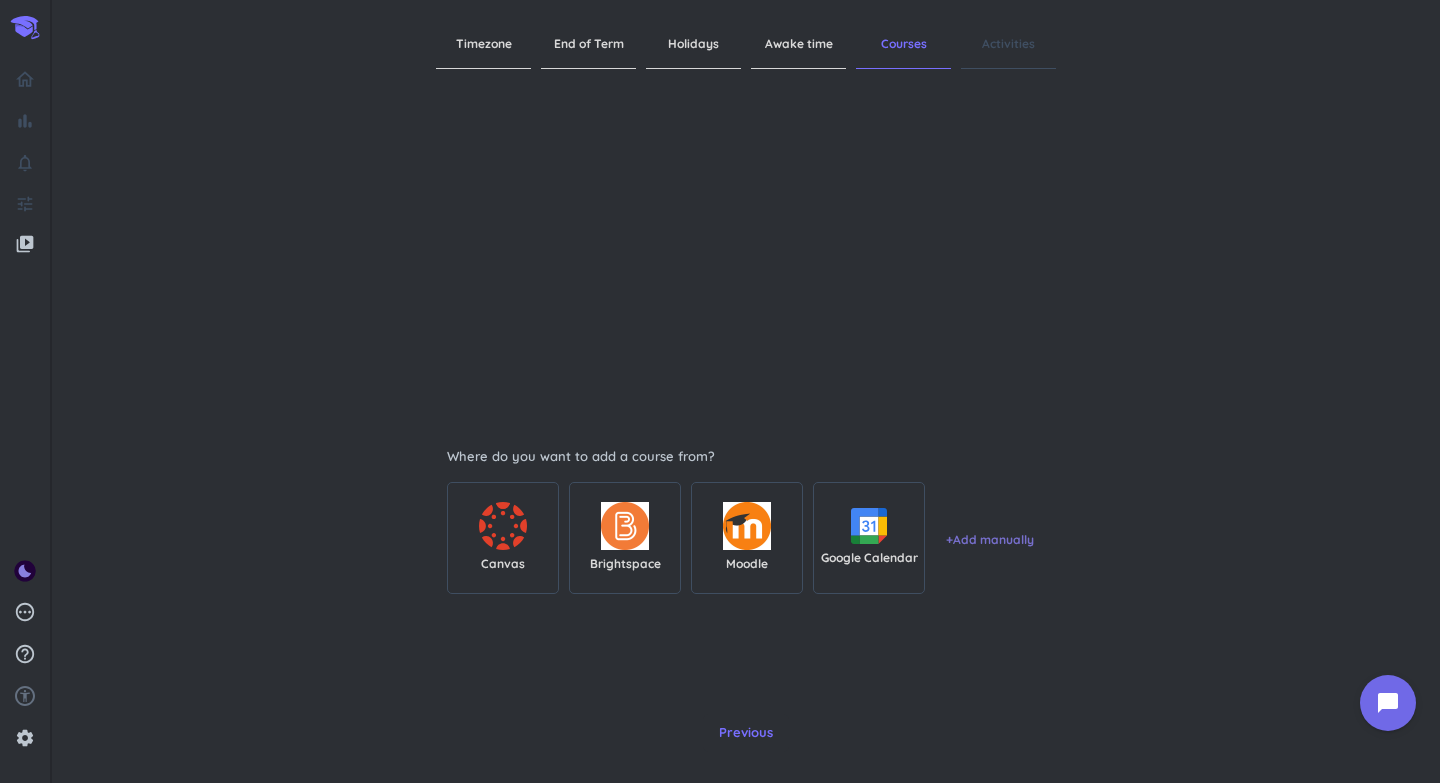 click on "+  Add manually" at bounding box center [990, 540] 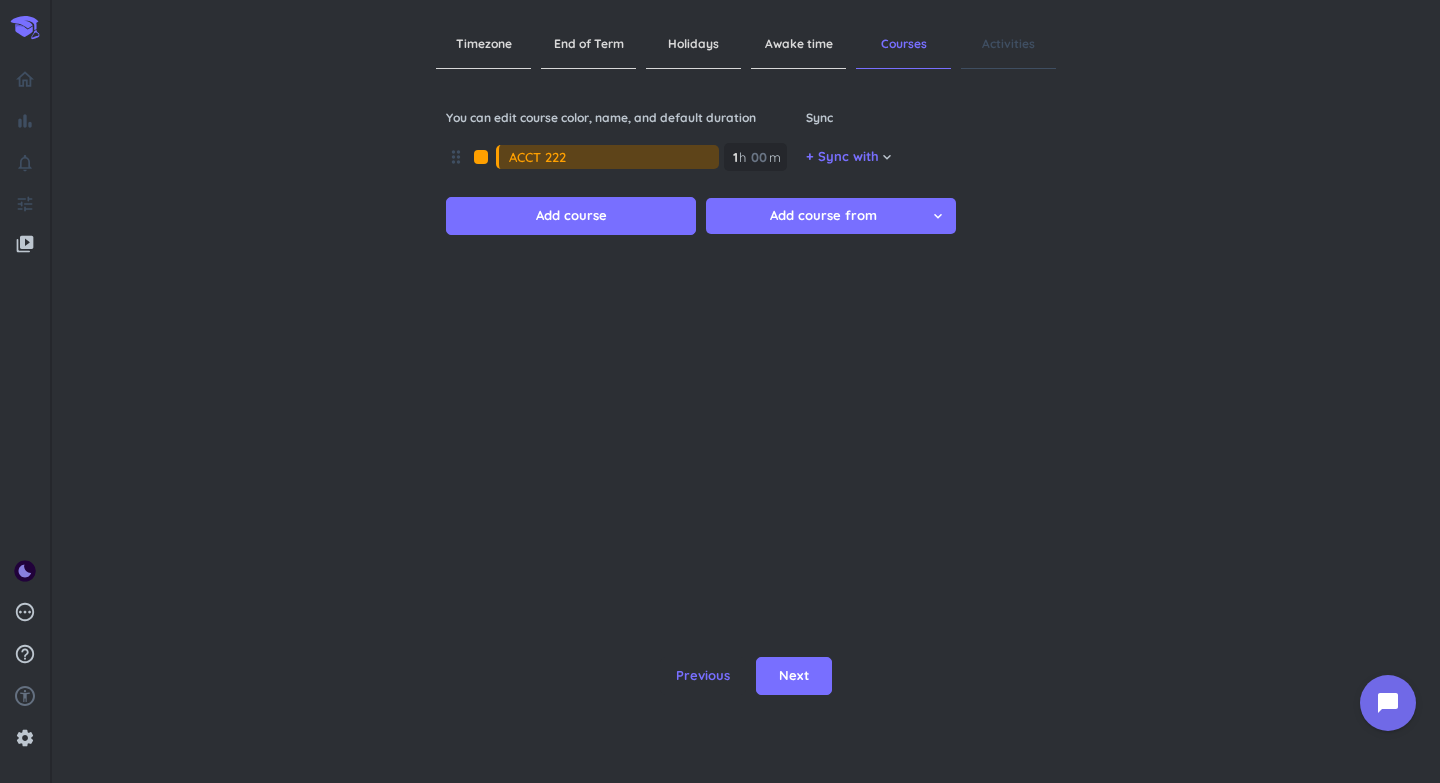 type on "ACCT 222" 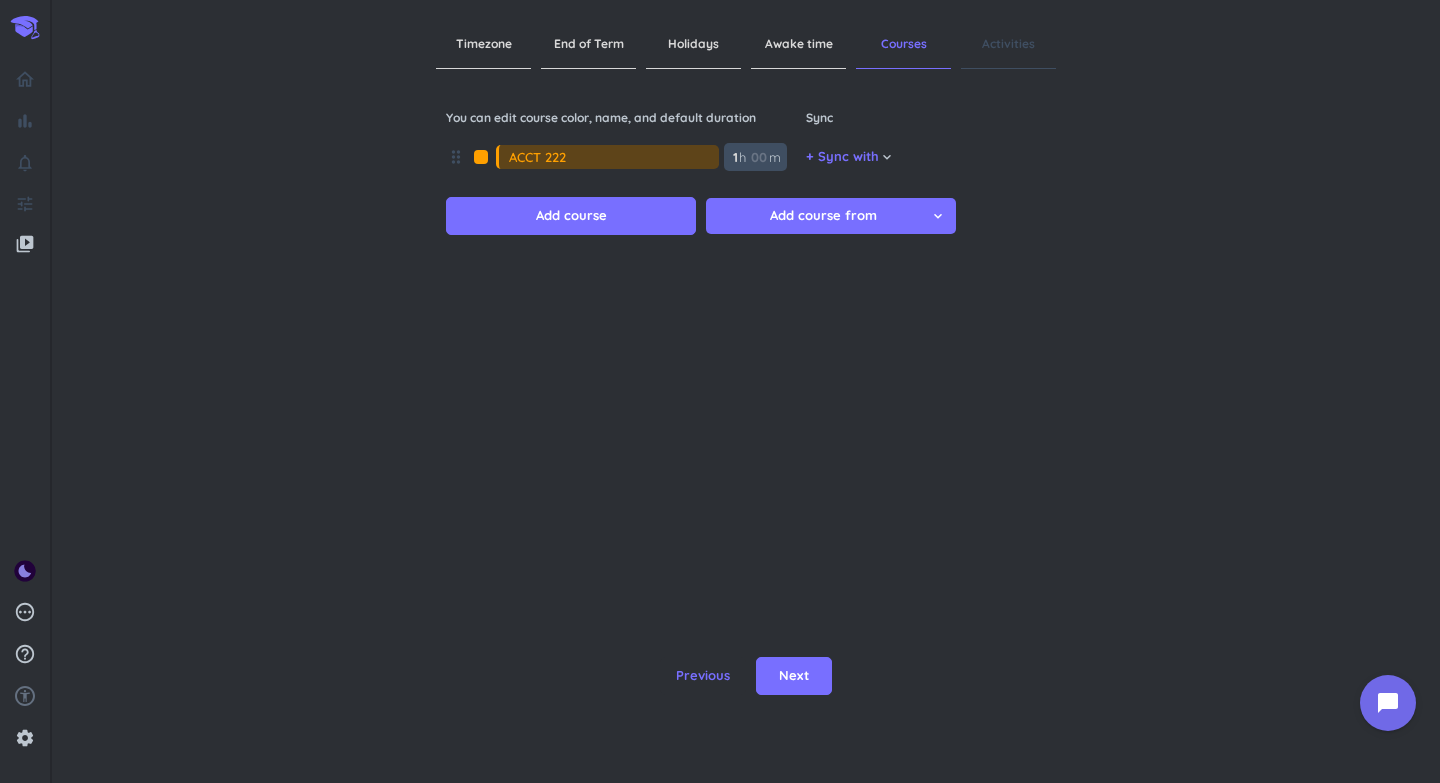 click on "1 1 00" at bounding box center [739, 157] 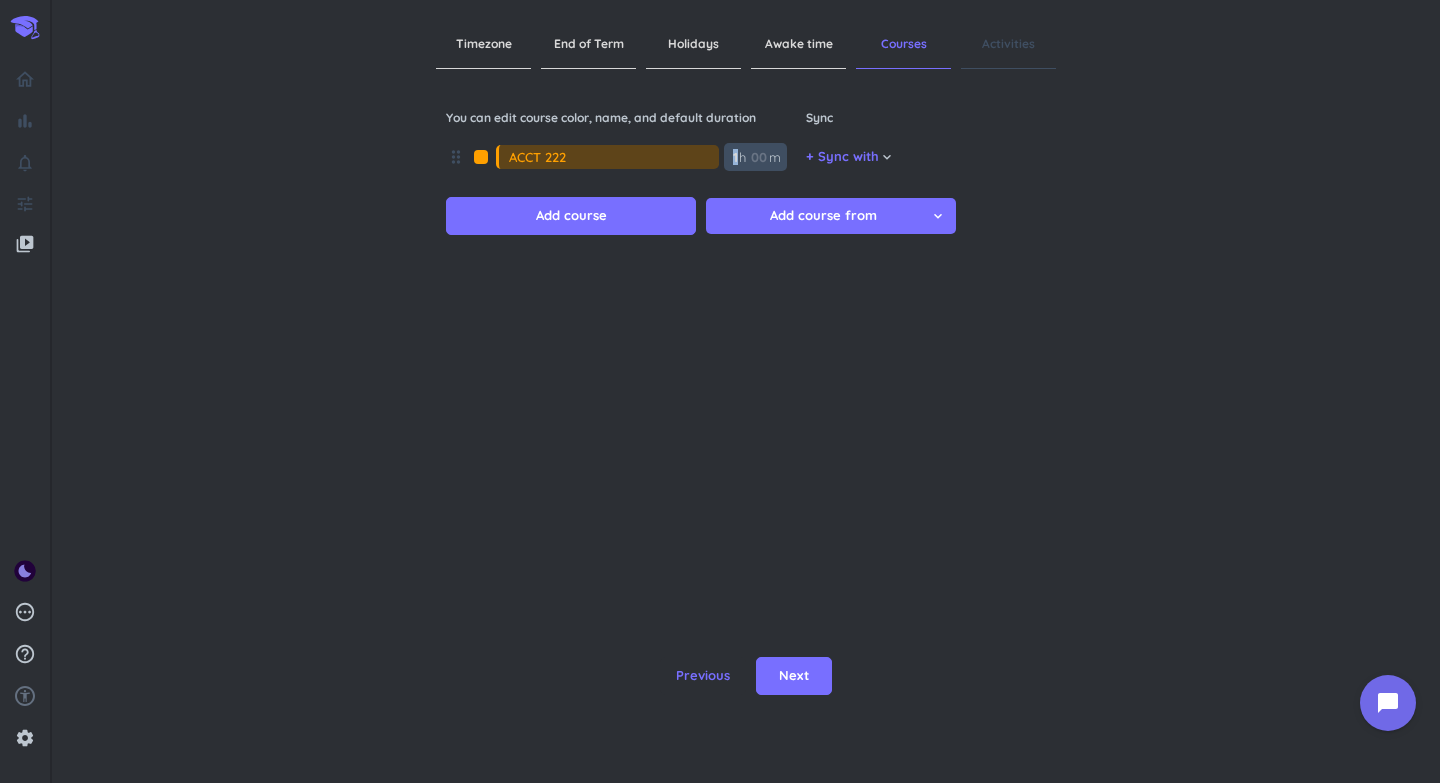 click on "1 1 00" at bounding box center (739, 157) 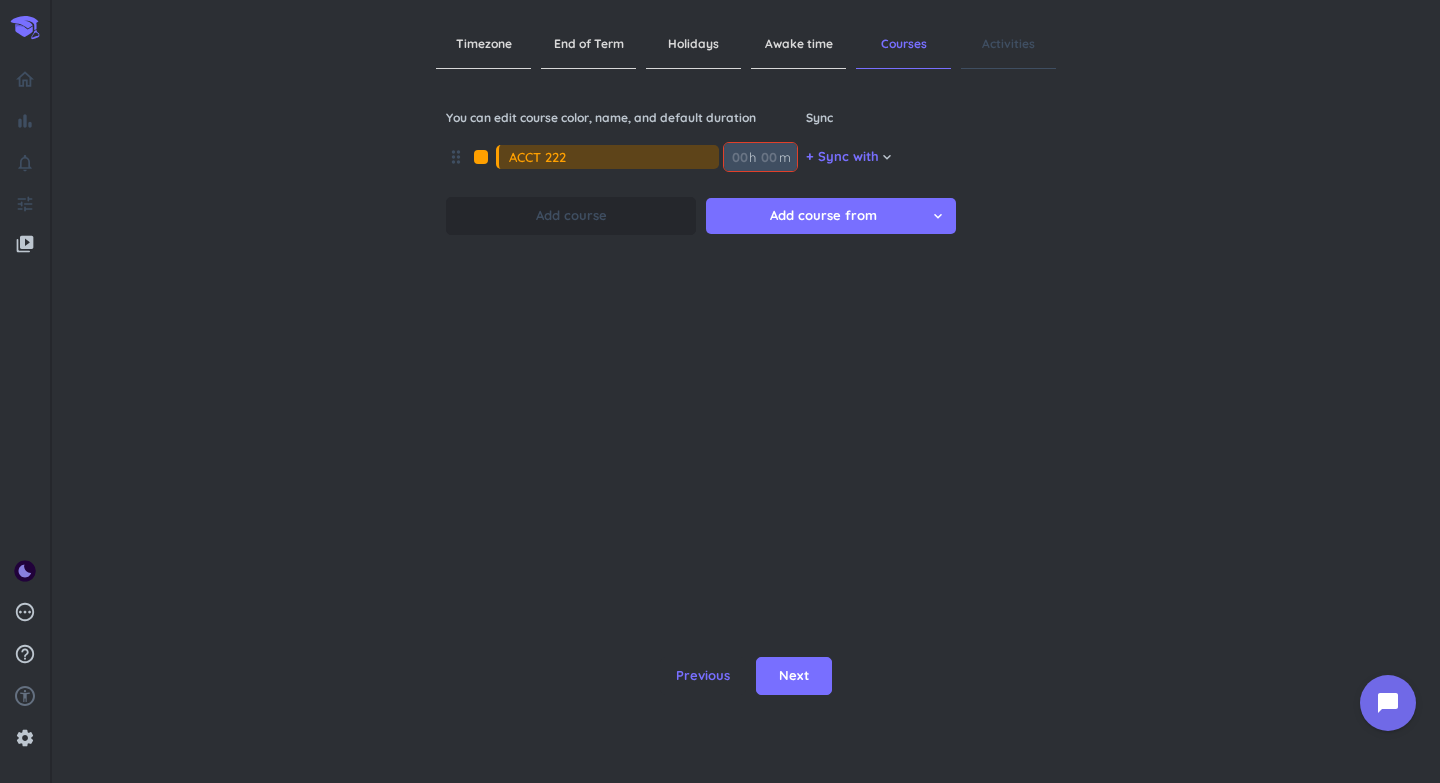 type 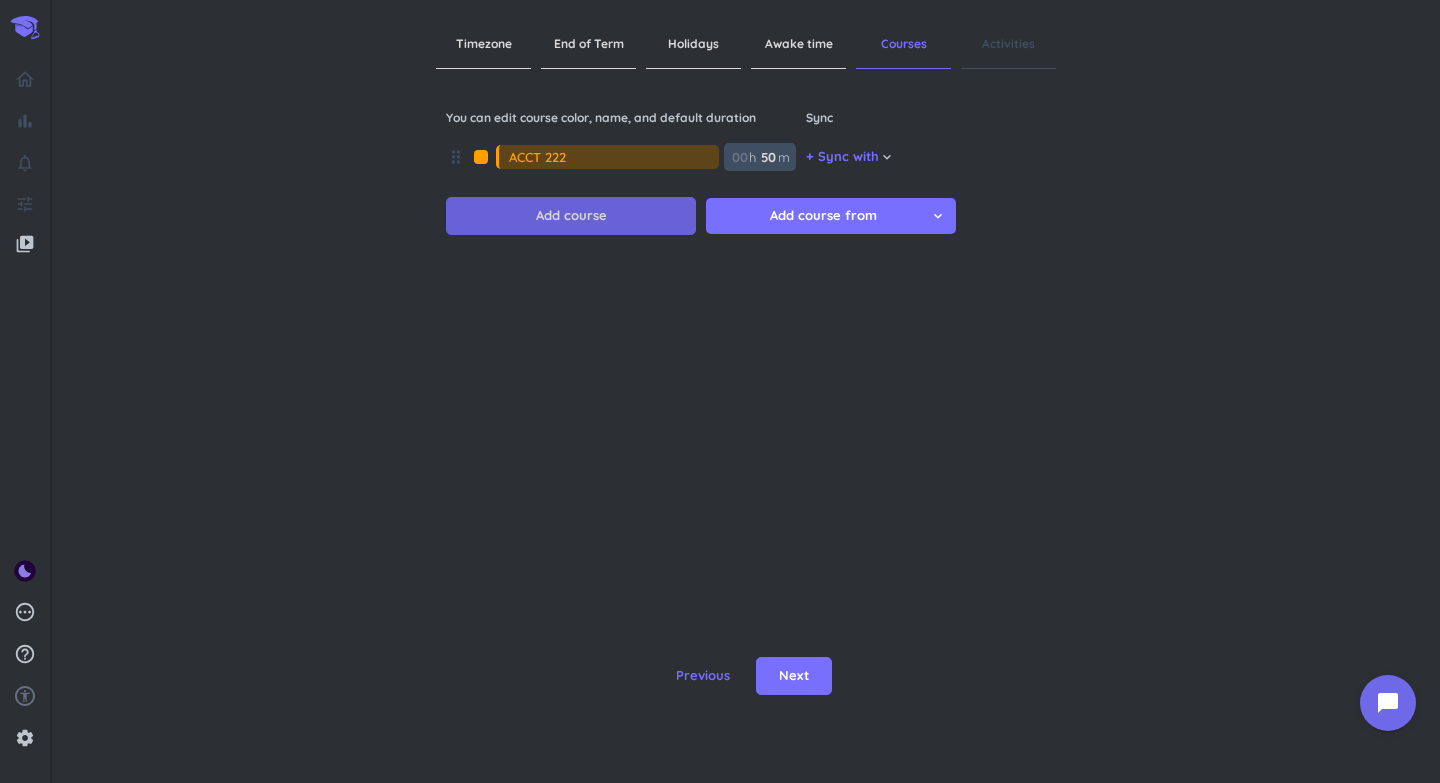 type on "50" 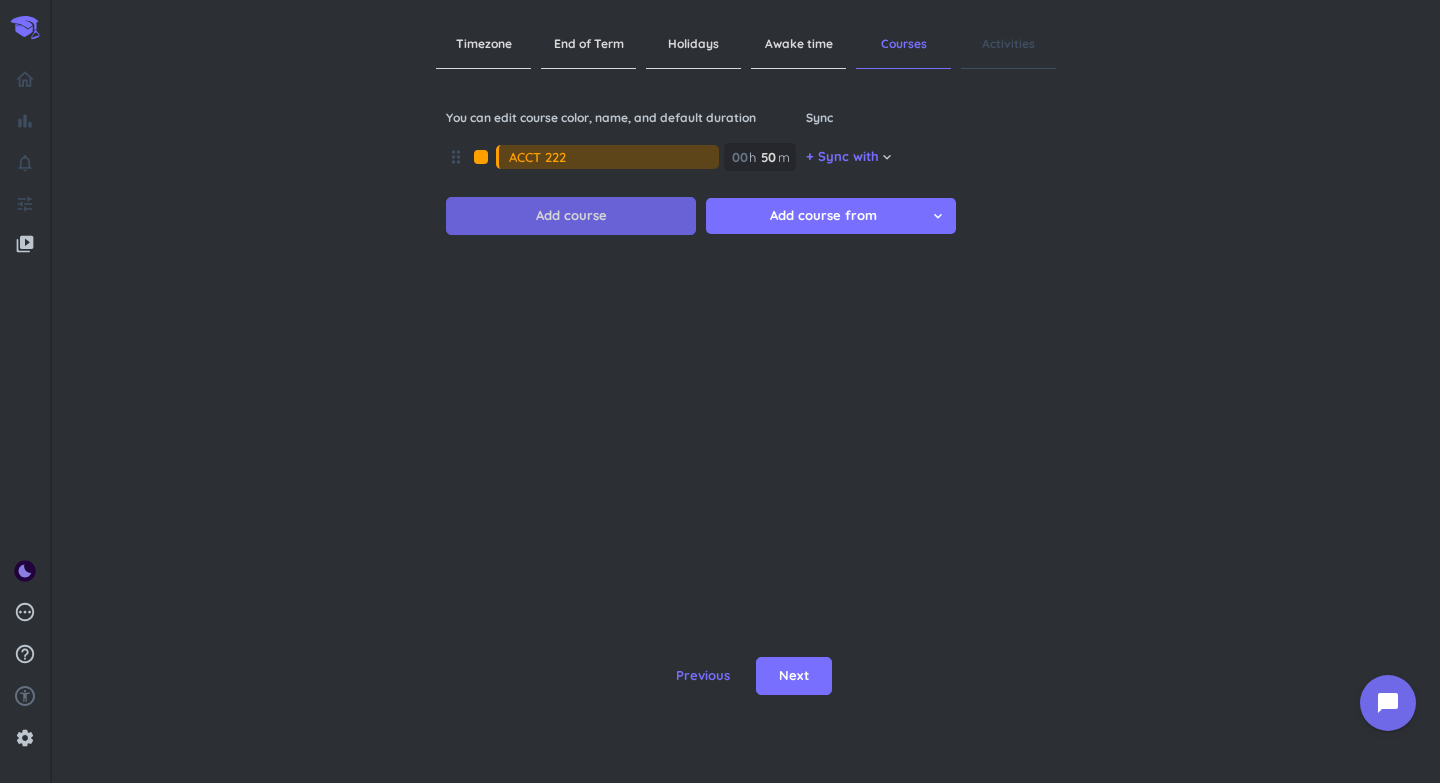 click on "Add course" at bounding box center [571, 216] 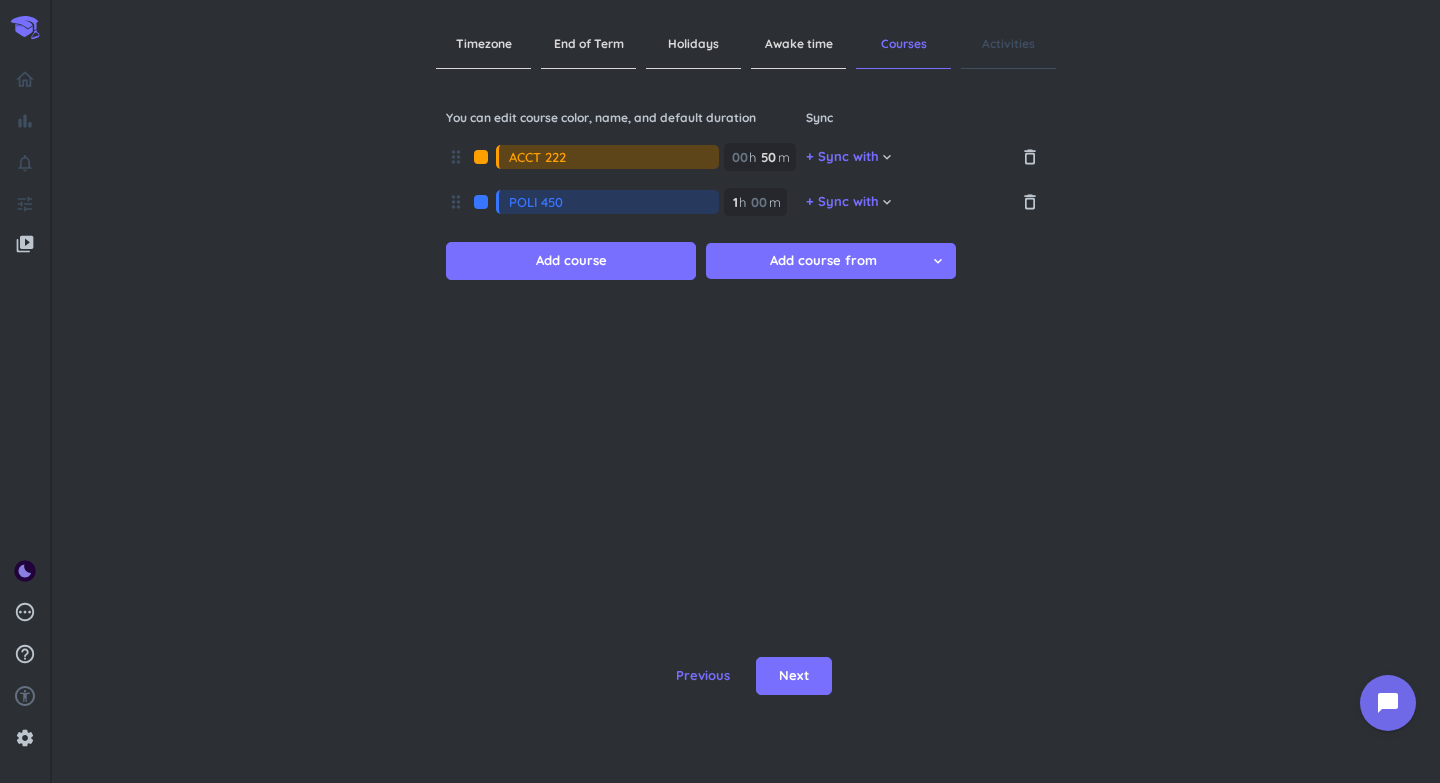 type on "POLI 450" 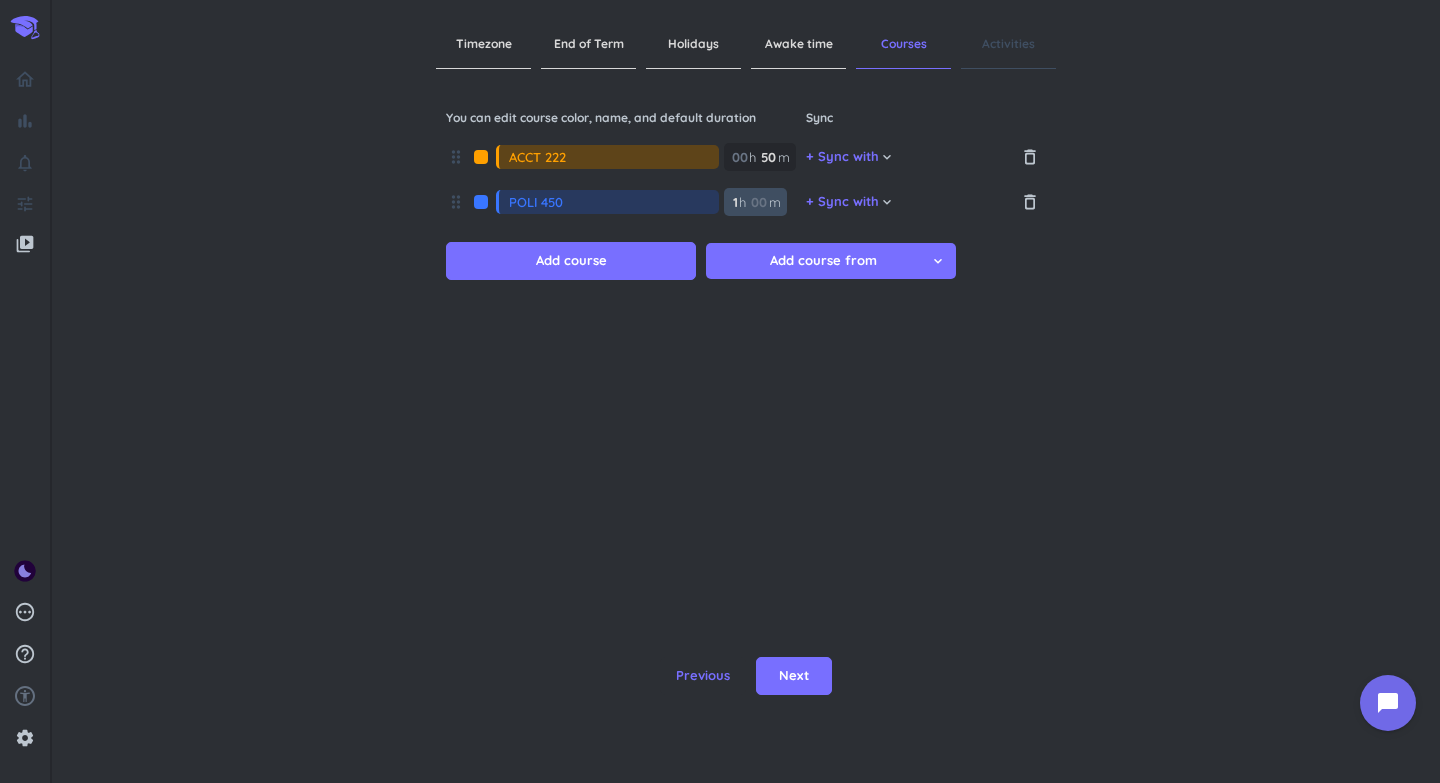 click at bounding box center (758, 202) 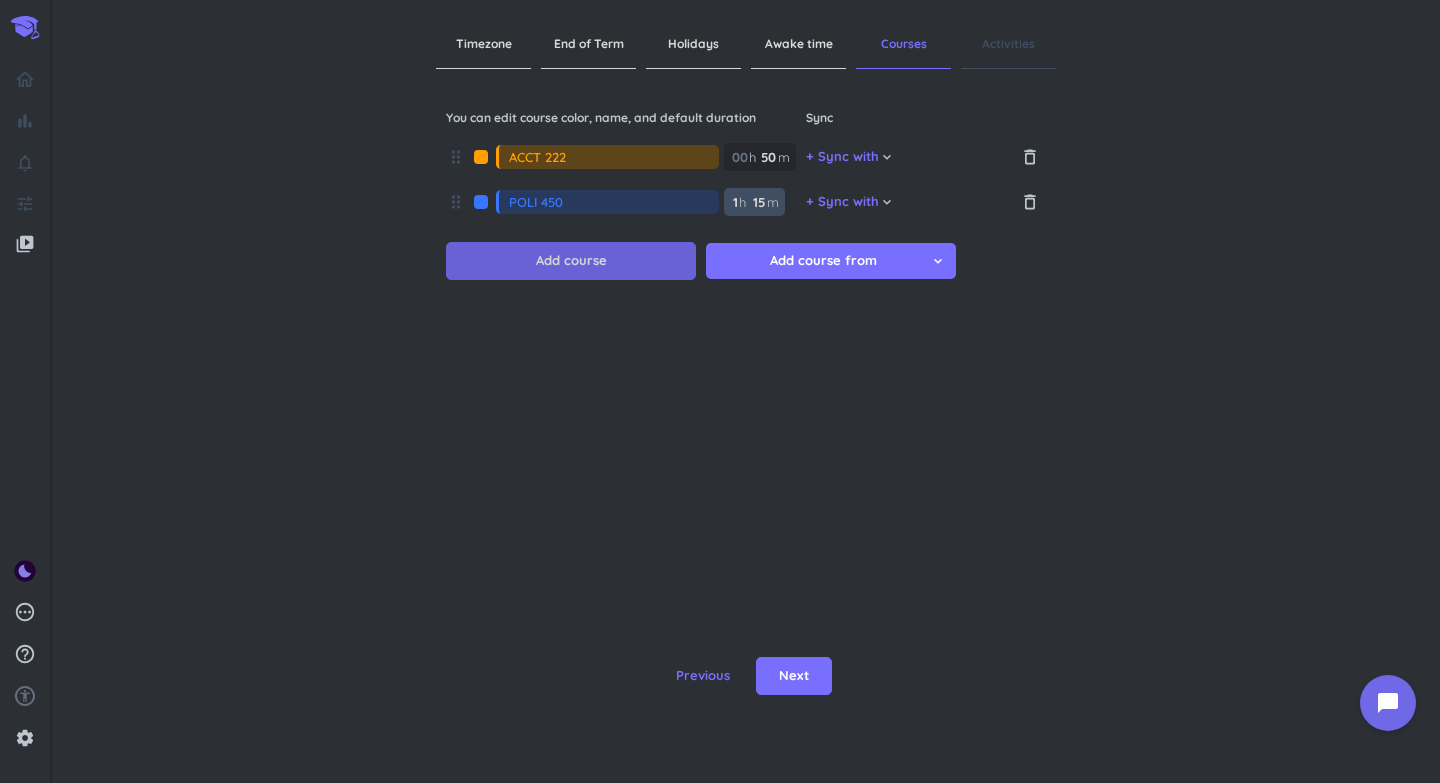 type on "15" 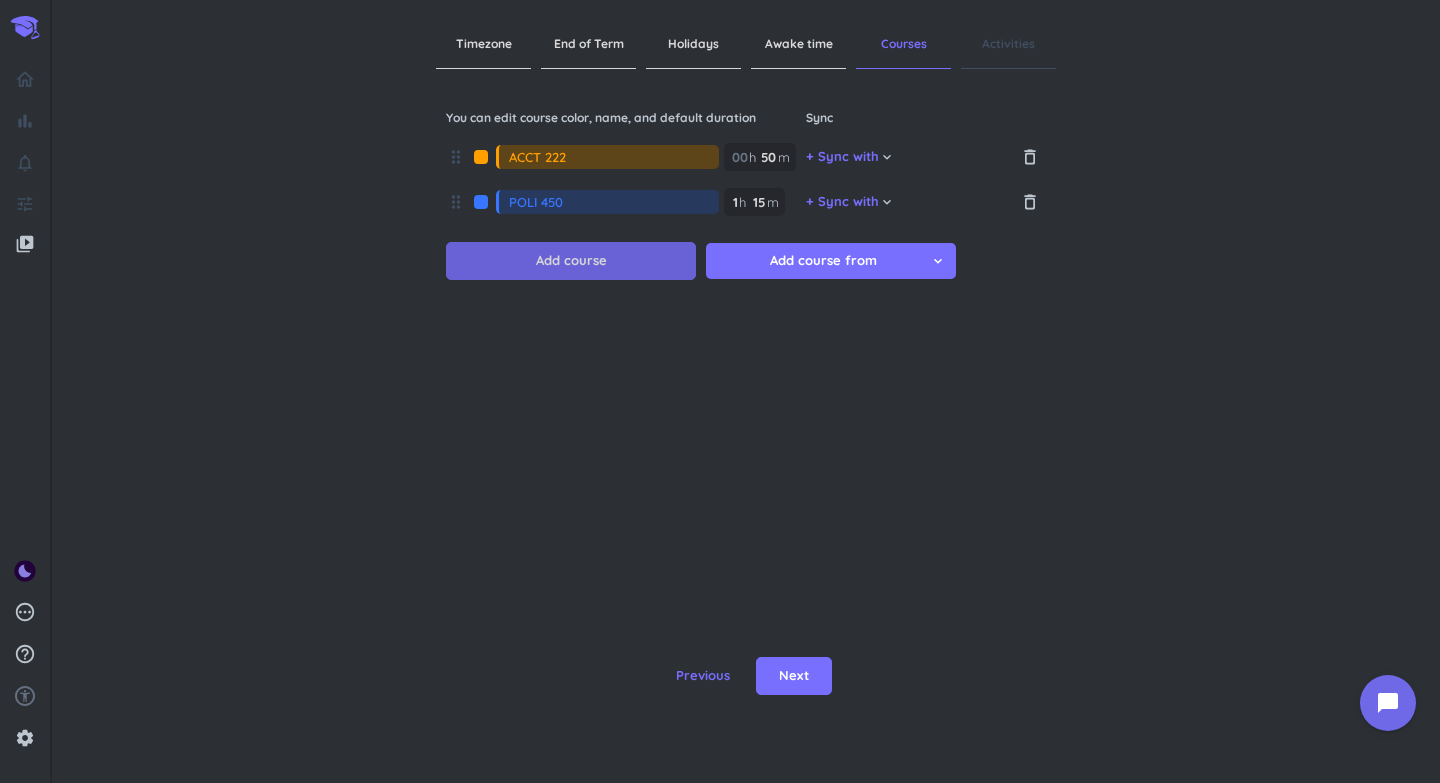 click on "Add course" at bounding box center (571, 261) 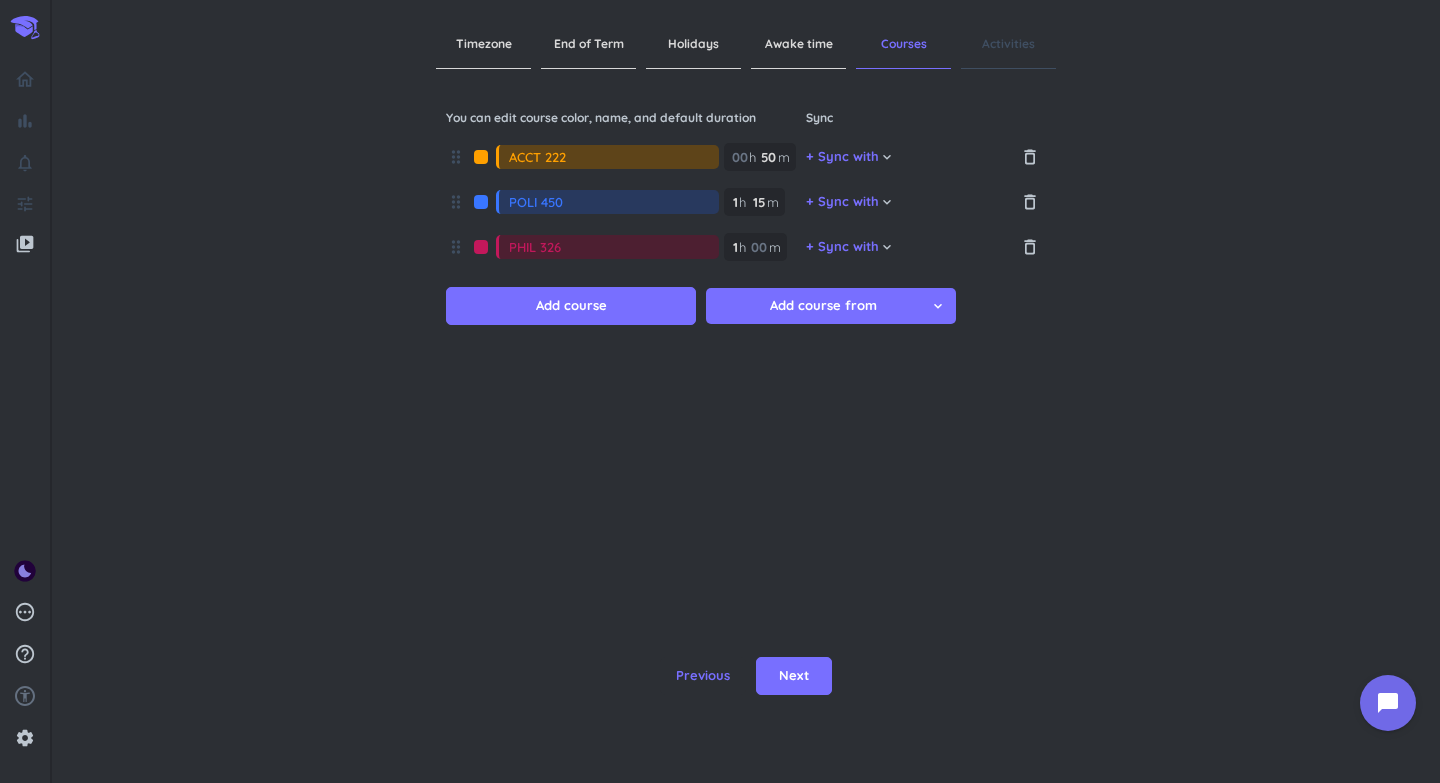 type on "PHIL 326" 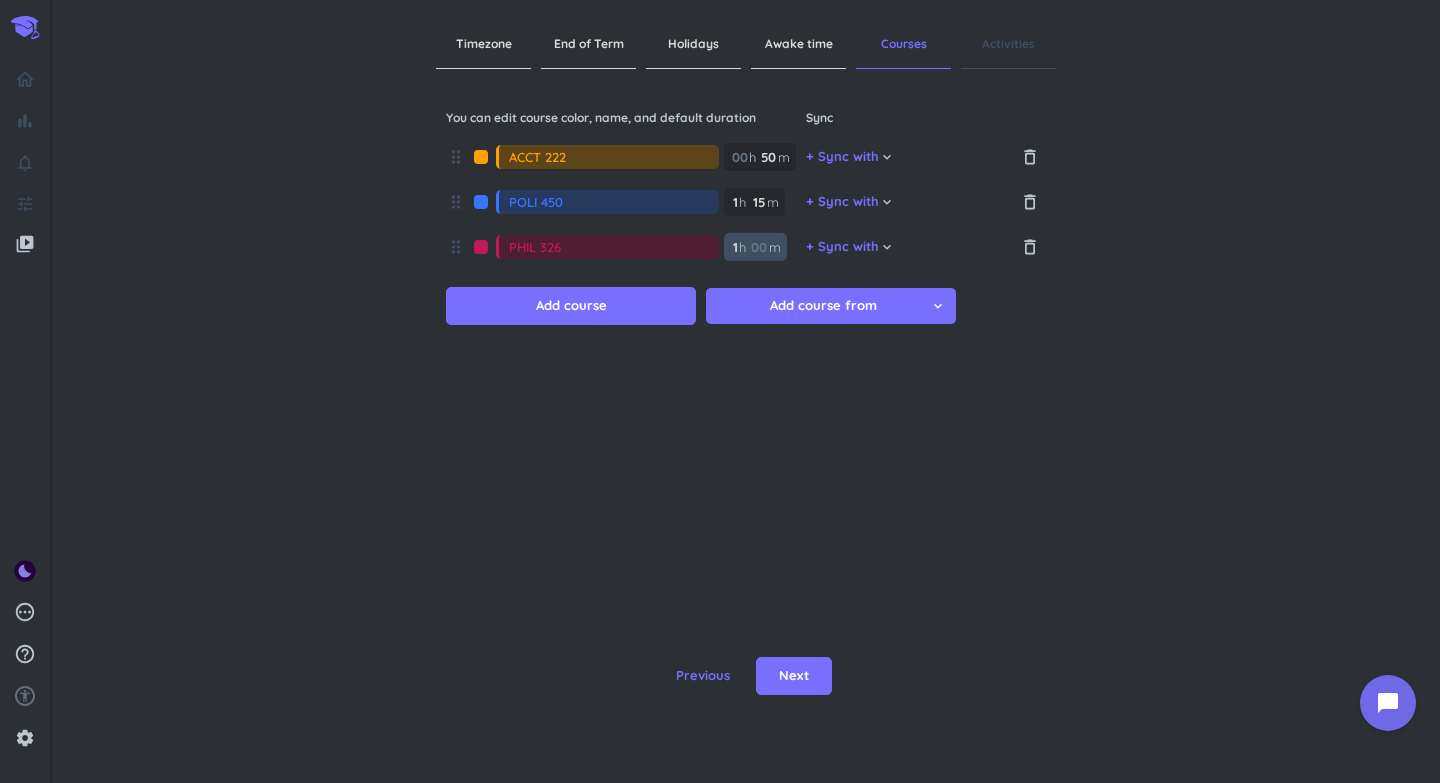 click at bounding box center [758, 247] 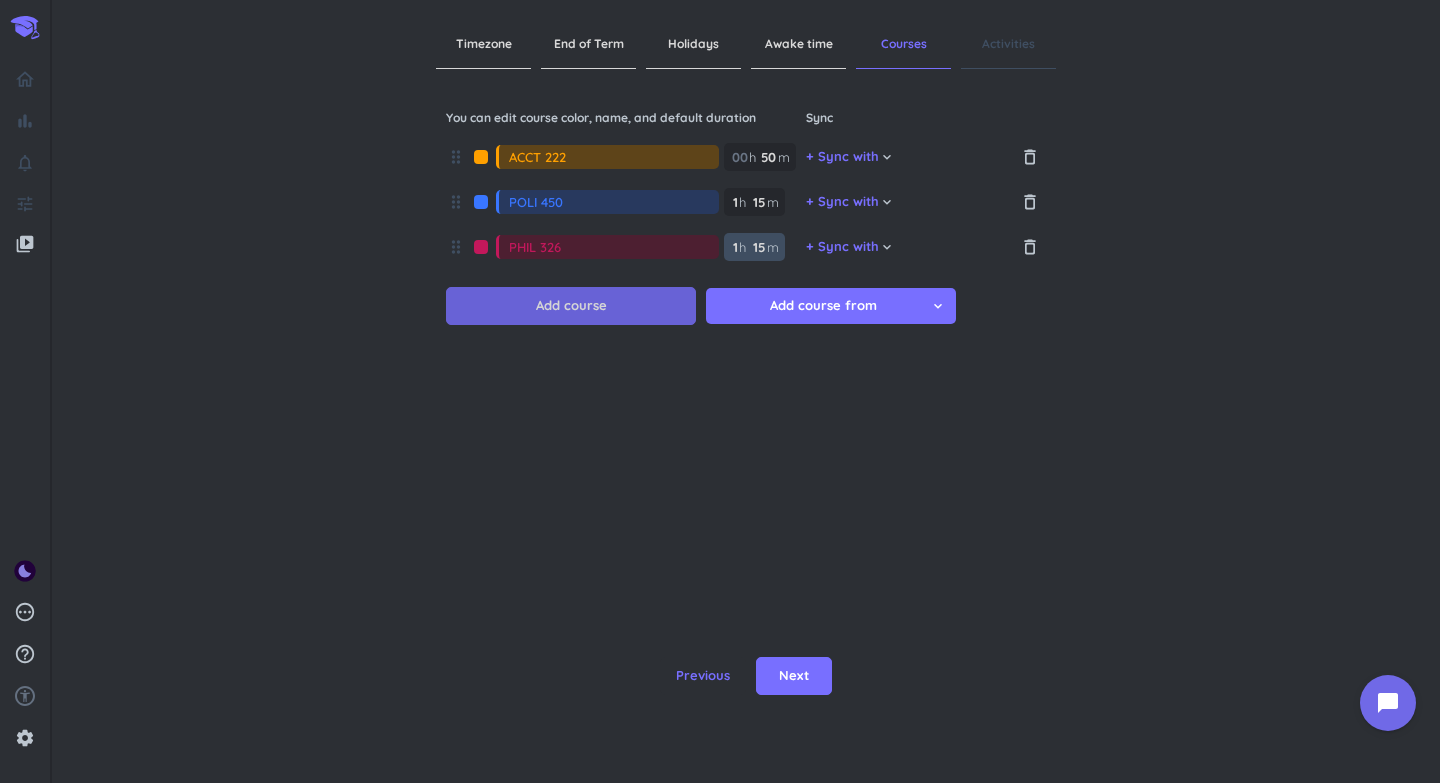 type on "15" 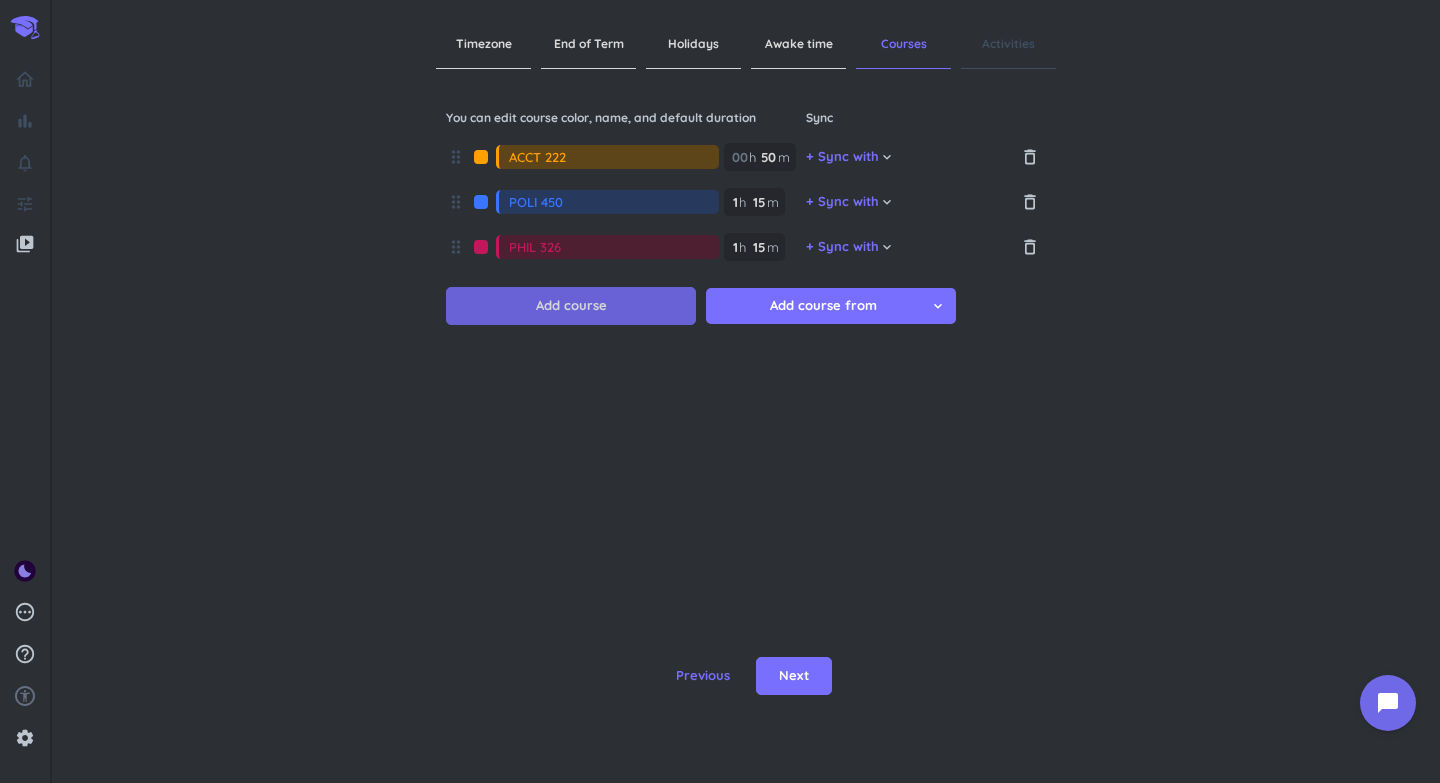 click on "Add course" at bounding box center (571, 306) 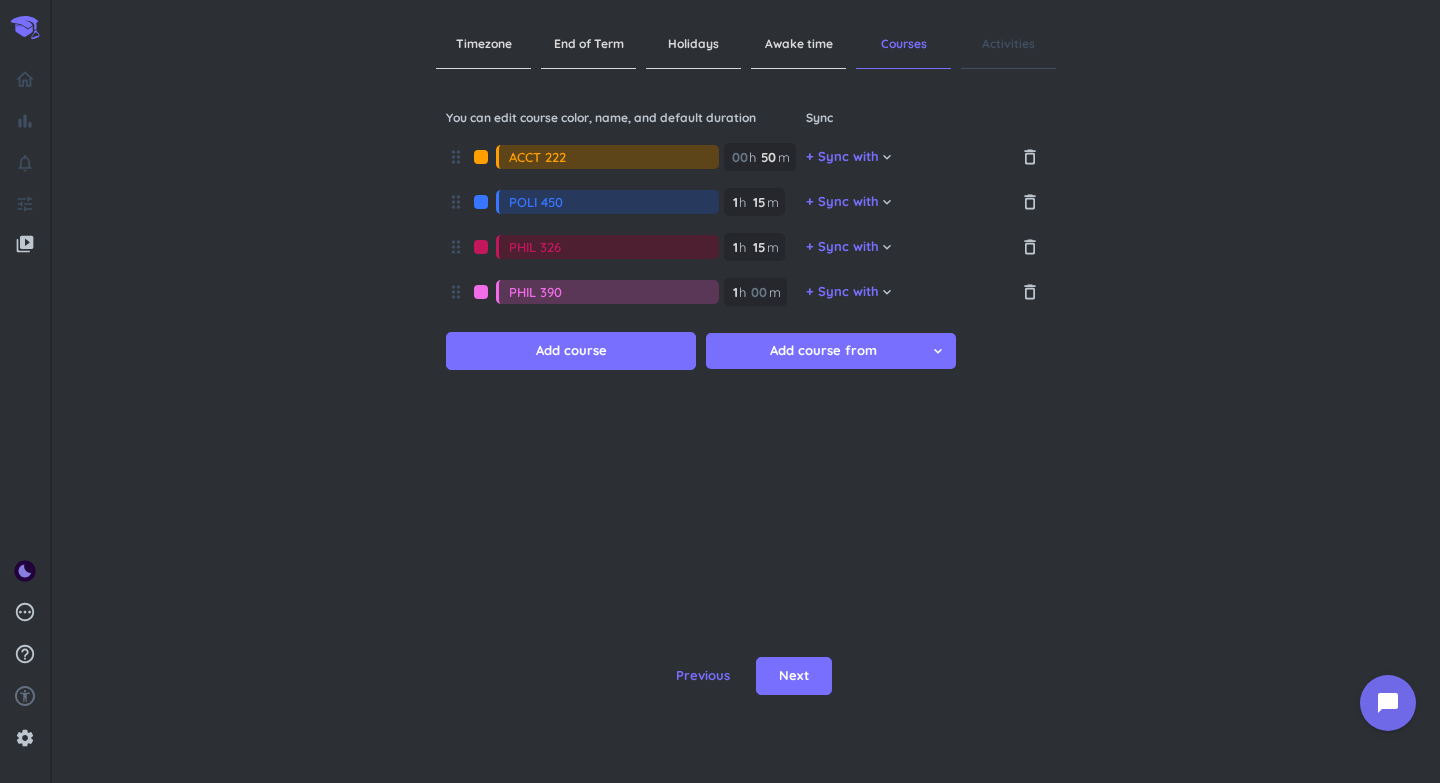 type on "PHIL 390" 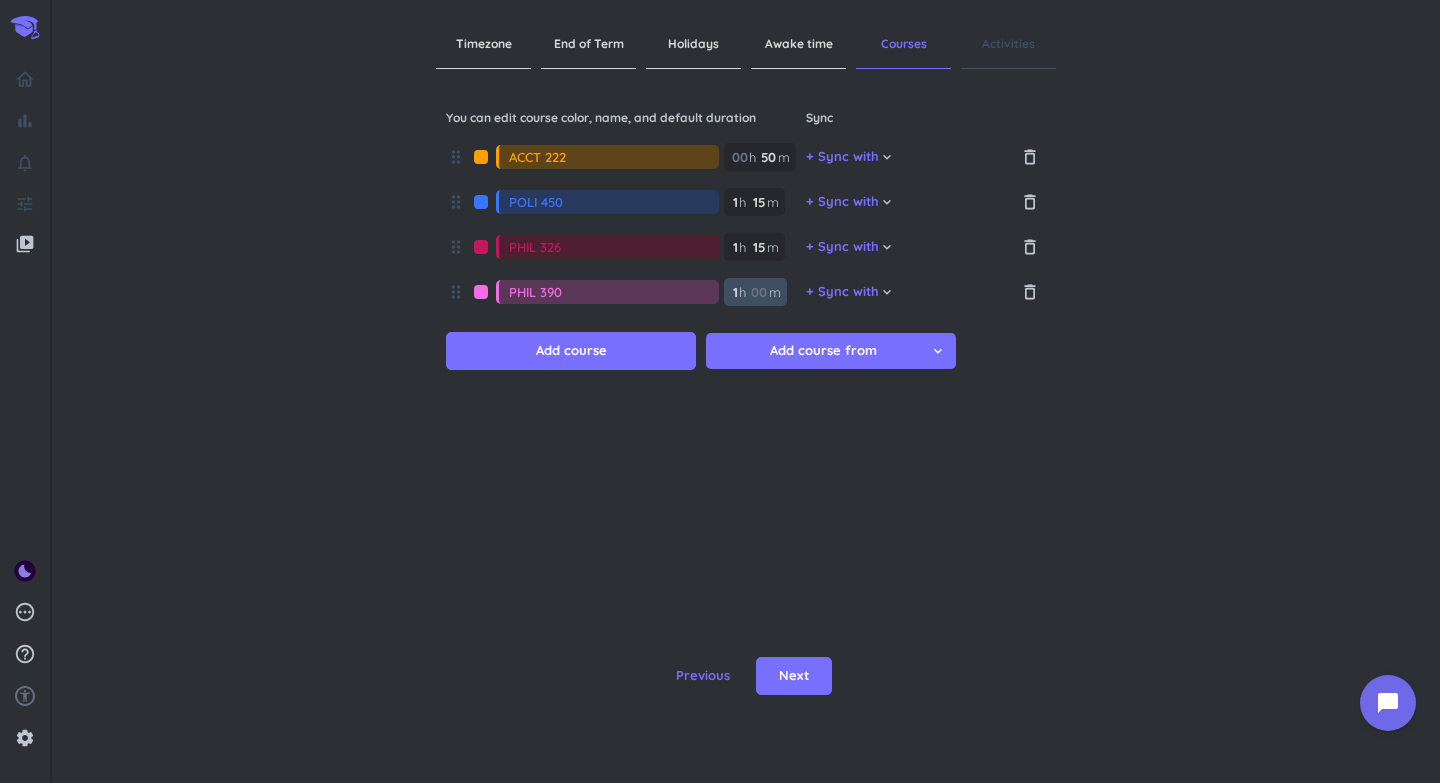 click at bounding box center [758, 292] 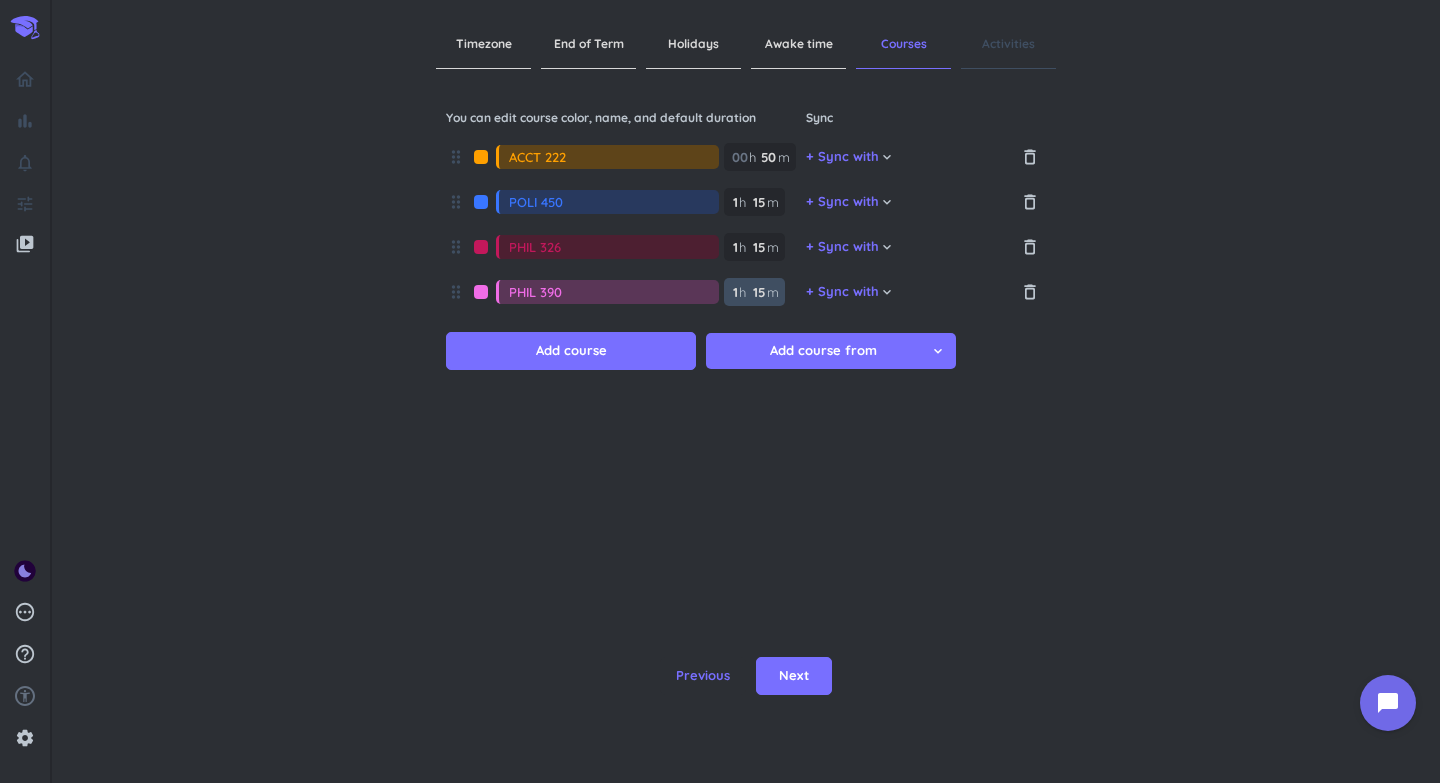 type on "15" 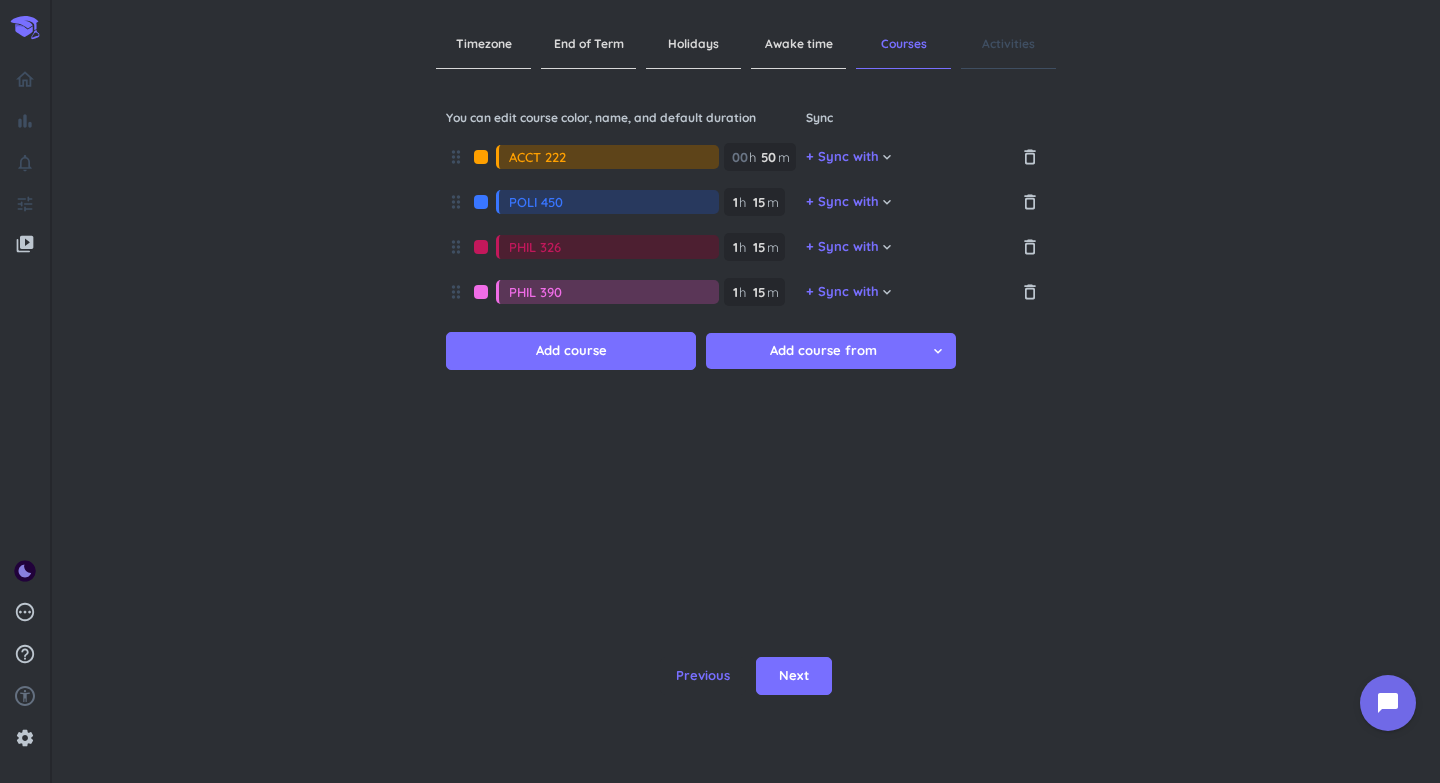 click on "drag_indicator ACCT 222 00 h 50 50 00 m + Sync with cancel keyboard_arrow_down delete_outline drag_indicator POLI 450 1 1 00 h 15 15 00 m + Sync with cancel keyboard_arrow_down delete_outline drag_indicator PHIL 326 1 1 00 h 15 15 00 m + Sync with cancel keyboard_arrow_down delete_outline drag_indicator PHIL 390 1 1 00 h 15 15 00 m + Sync with cancel keyboard_arrow_down delete_outline Add course Add course from cancel keyboard_arrow_down" at bounding box center [746, 340] 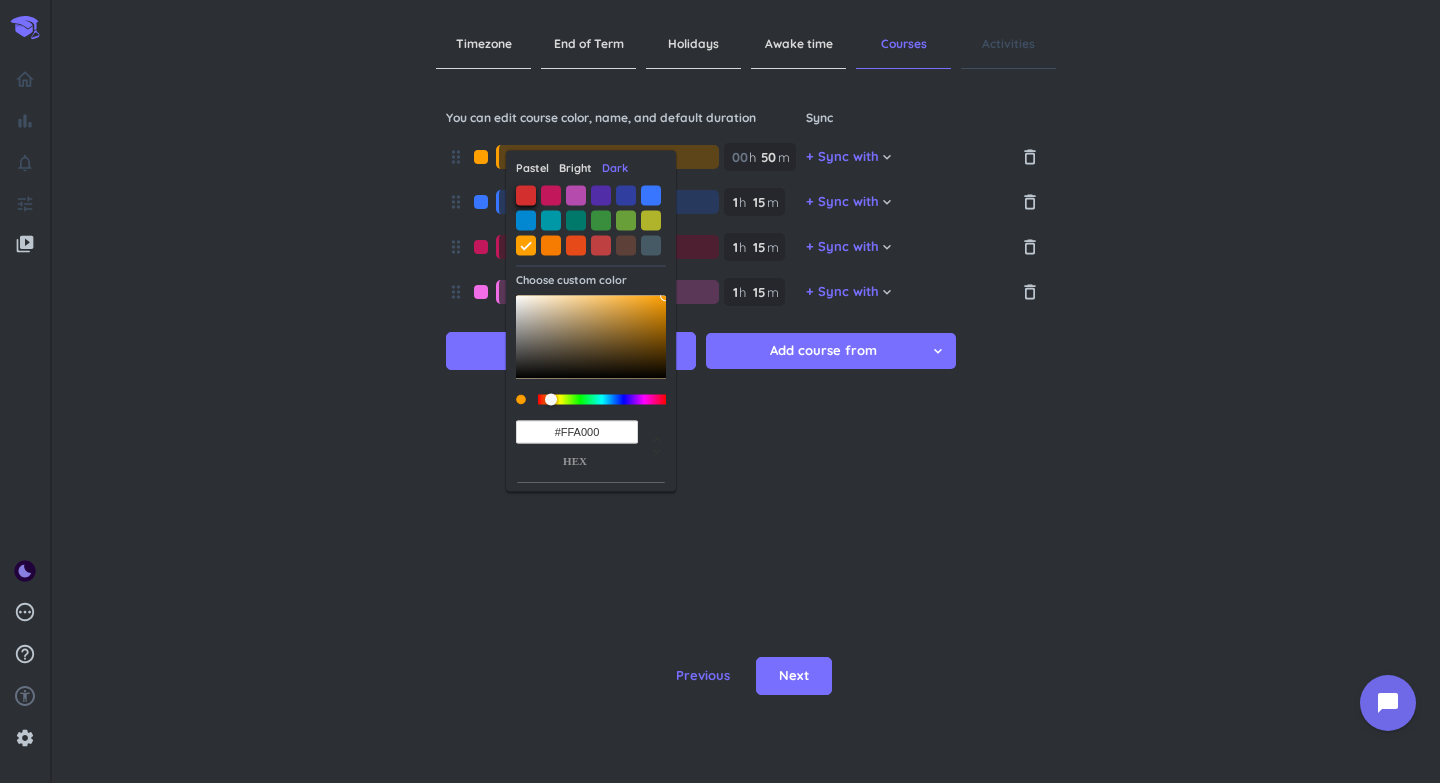 click at bounding box center (526, 195) 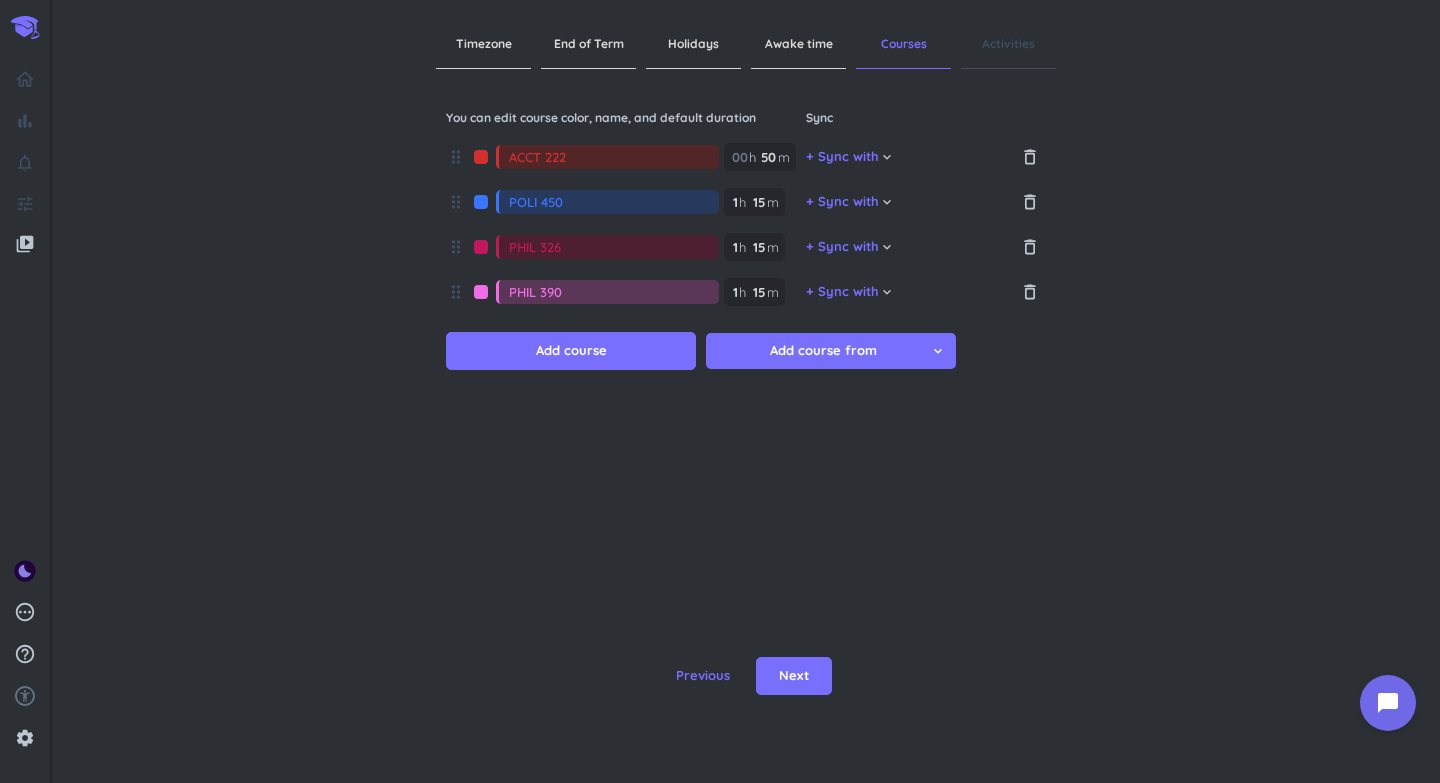click at bounding box center [481, 202] 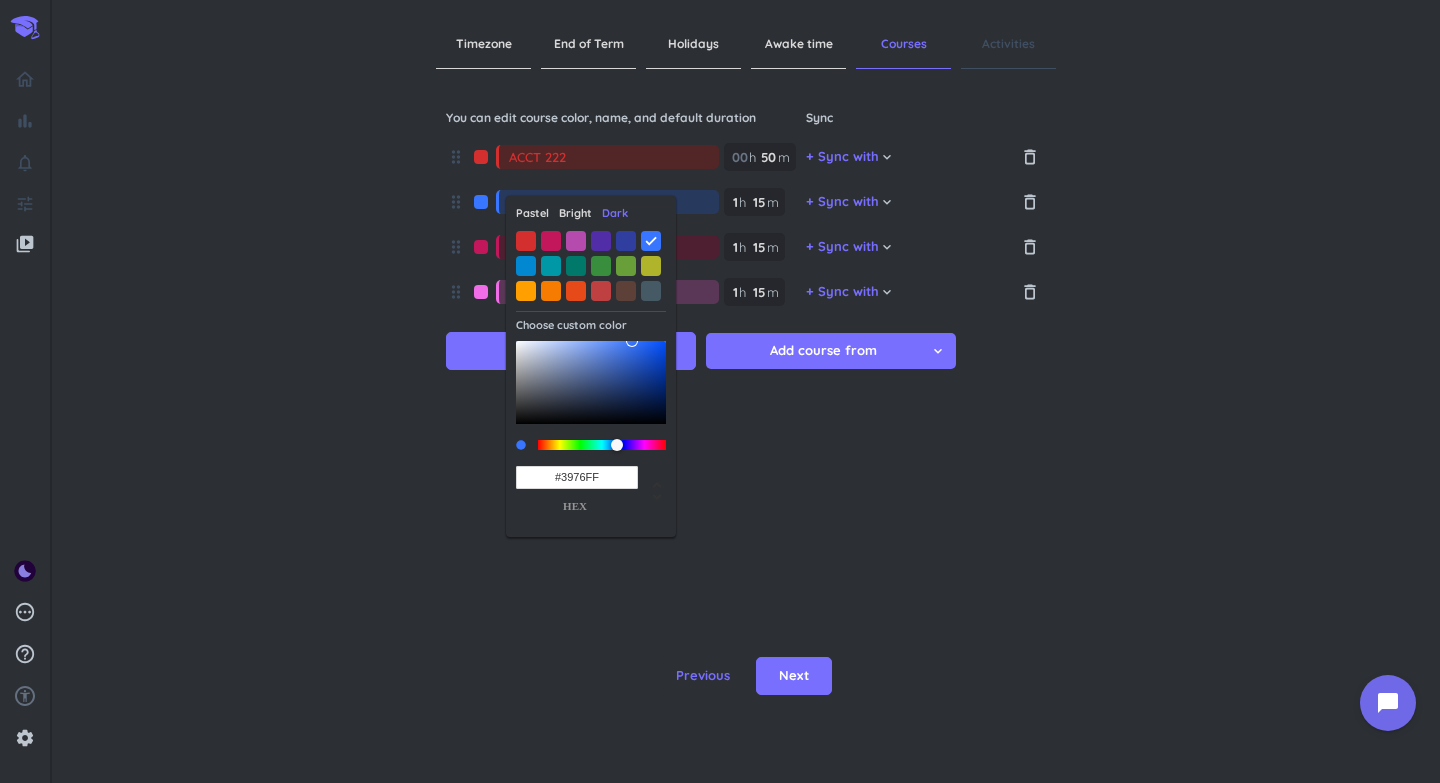 click on "Bright" at bounding box center (575, 213) 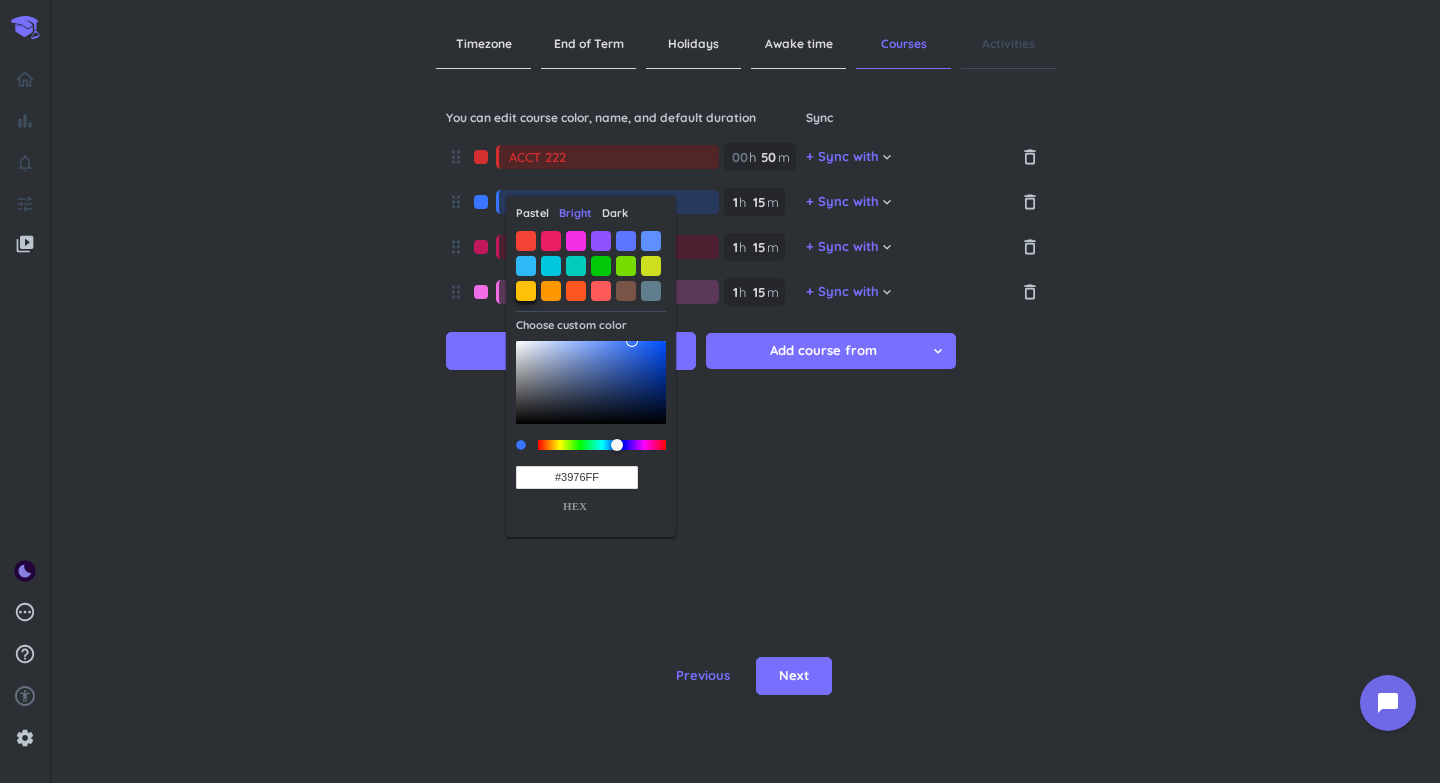 click at bounding box center [526, 291] 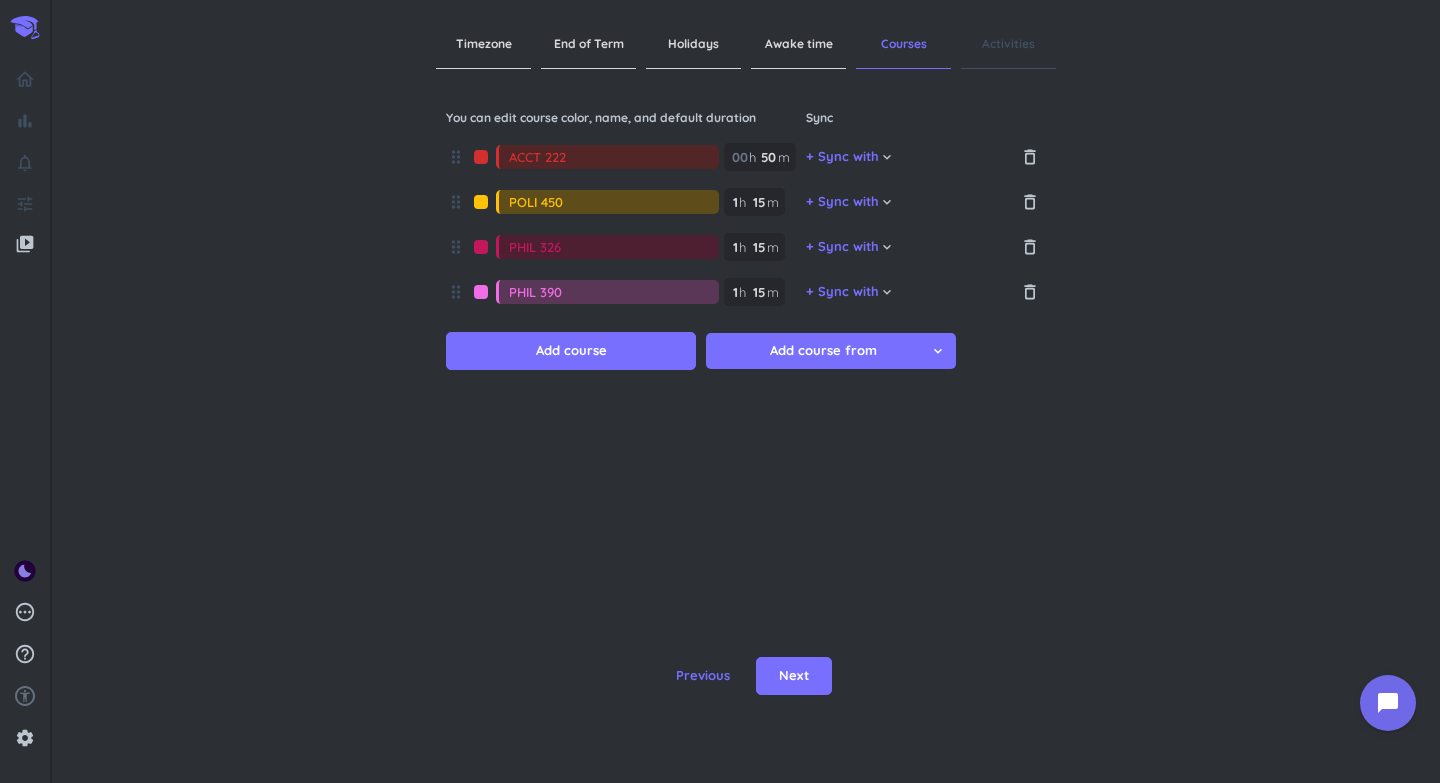 click at bounding box center [481, 202] 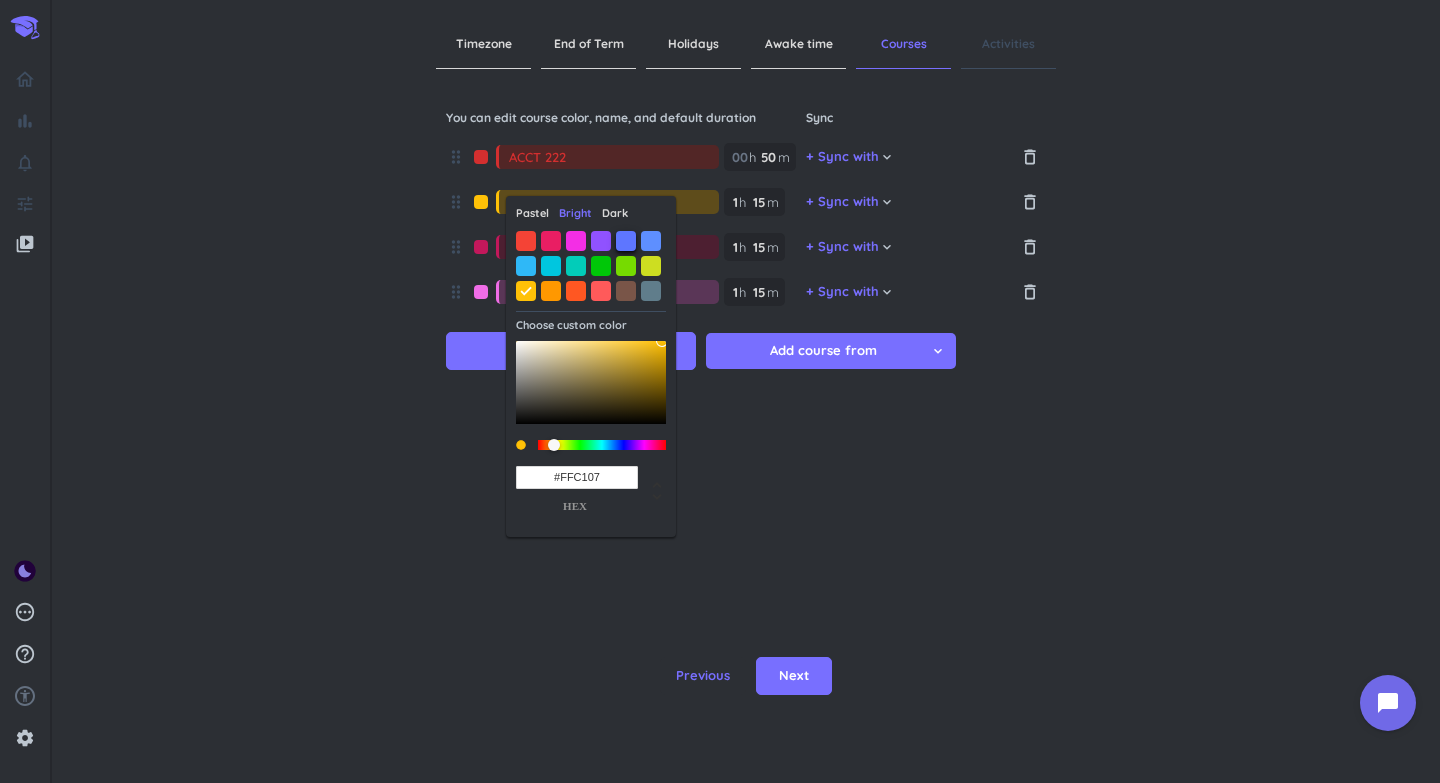 click at bounding box center [626, 241] 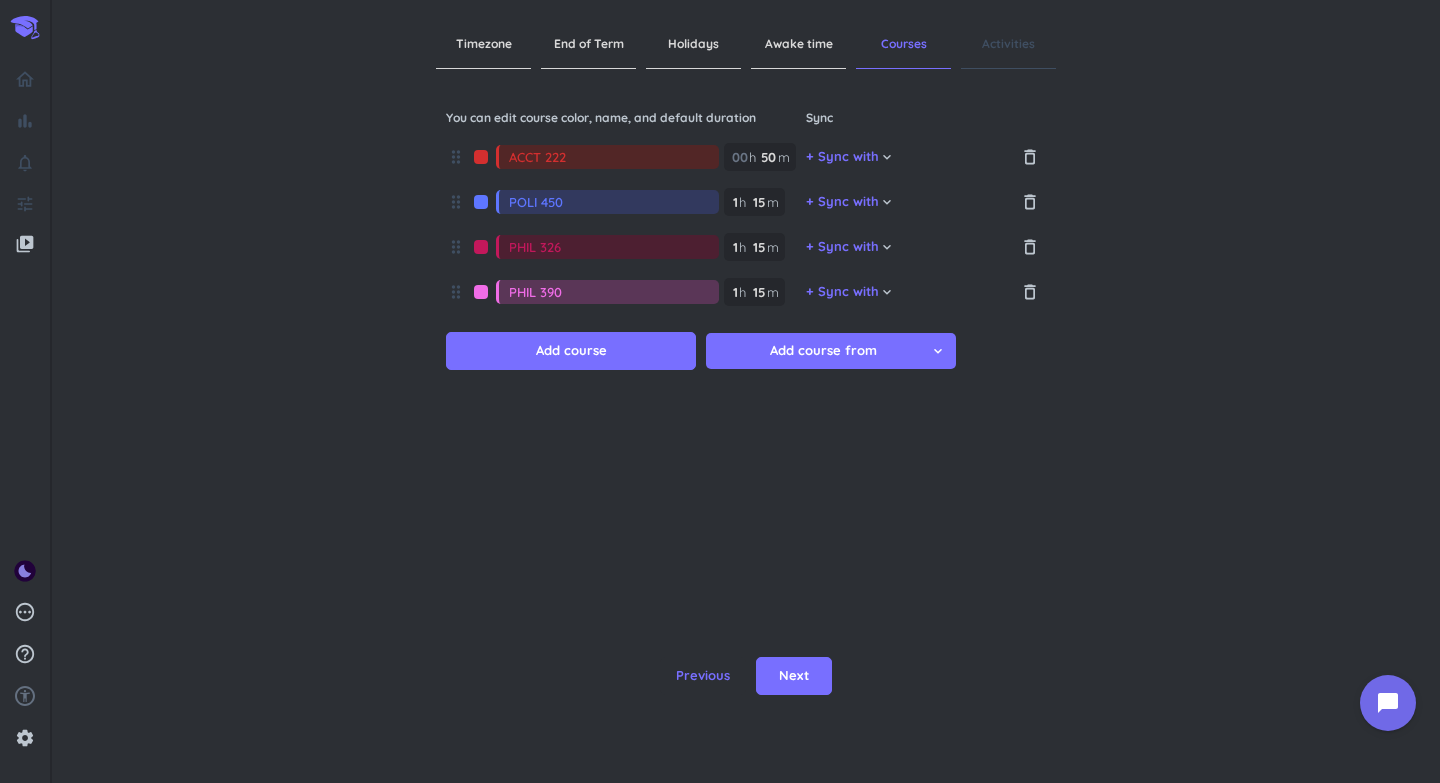 click at bounding box center (481, 247) 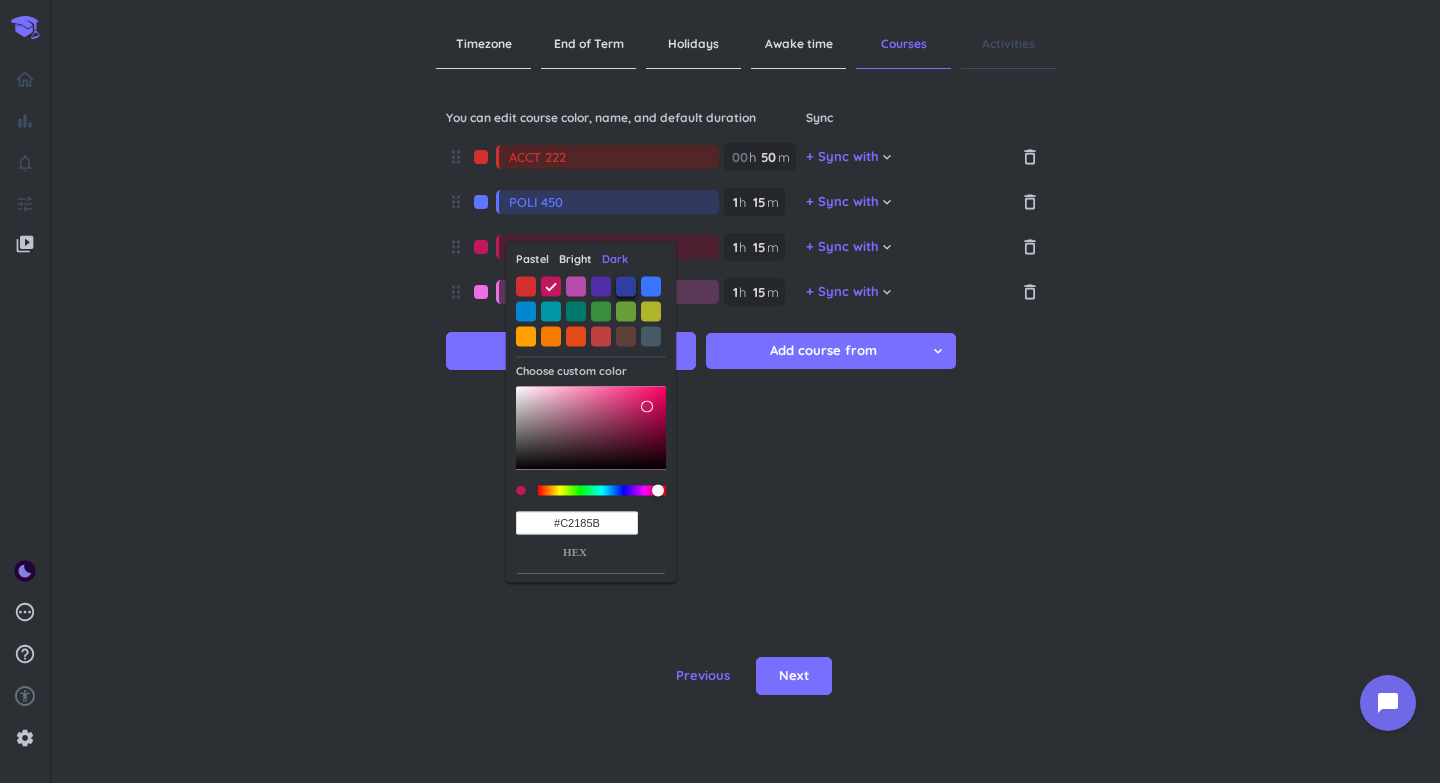 click at bounding box center (626, 286) 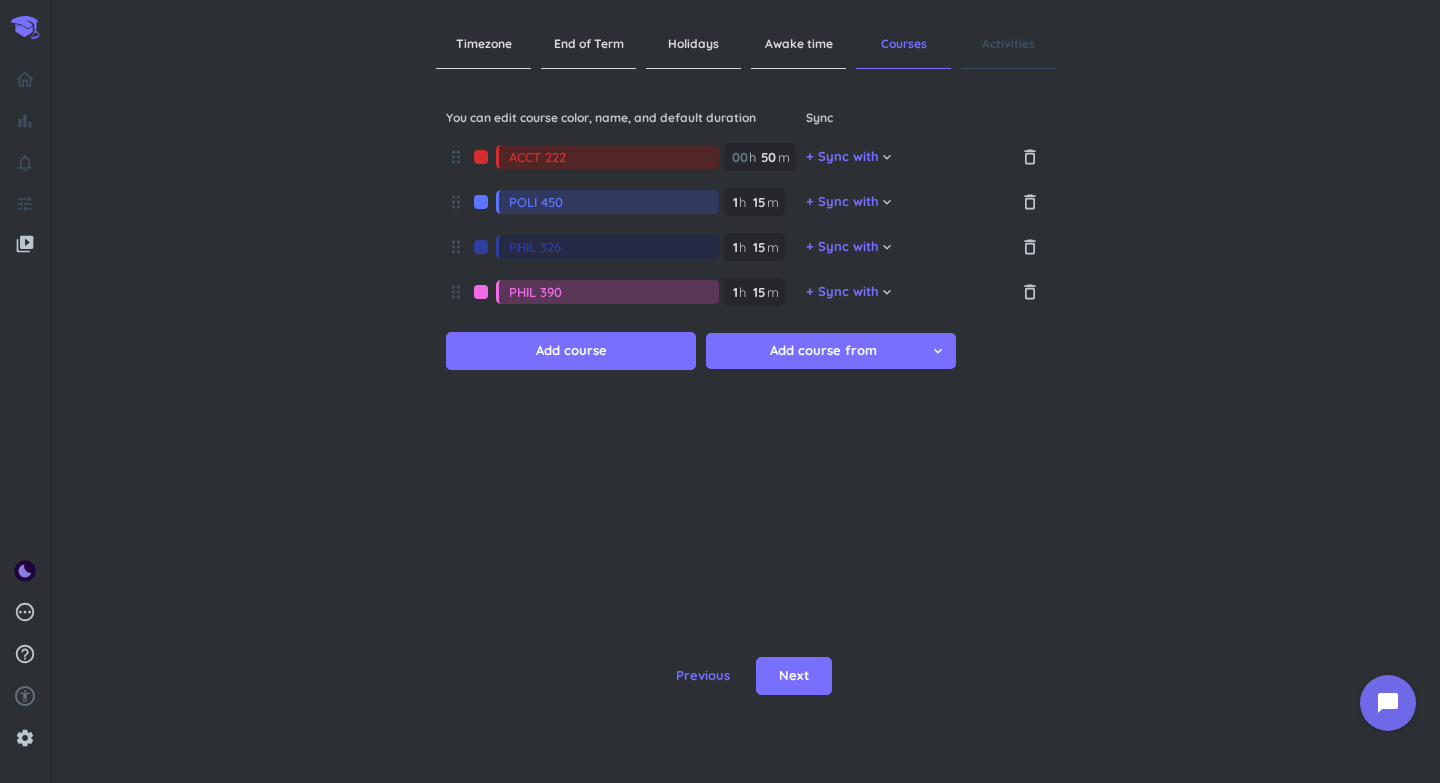 click at bounding box center (481, 247) 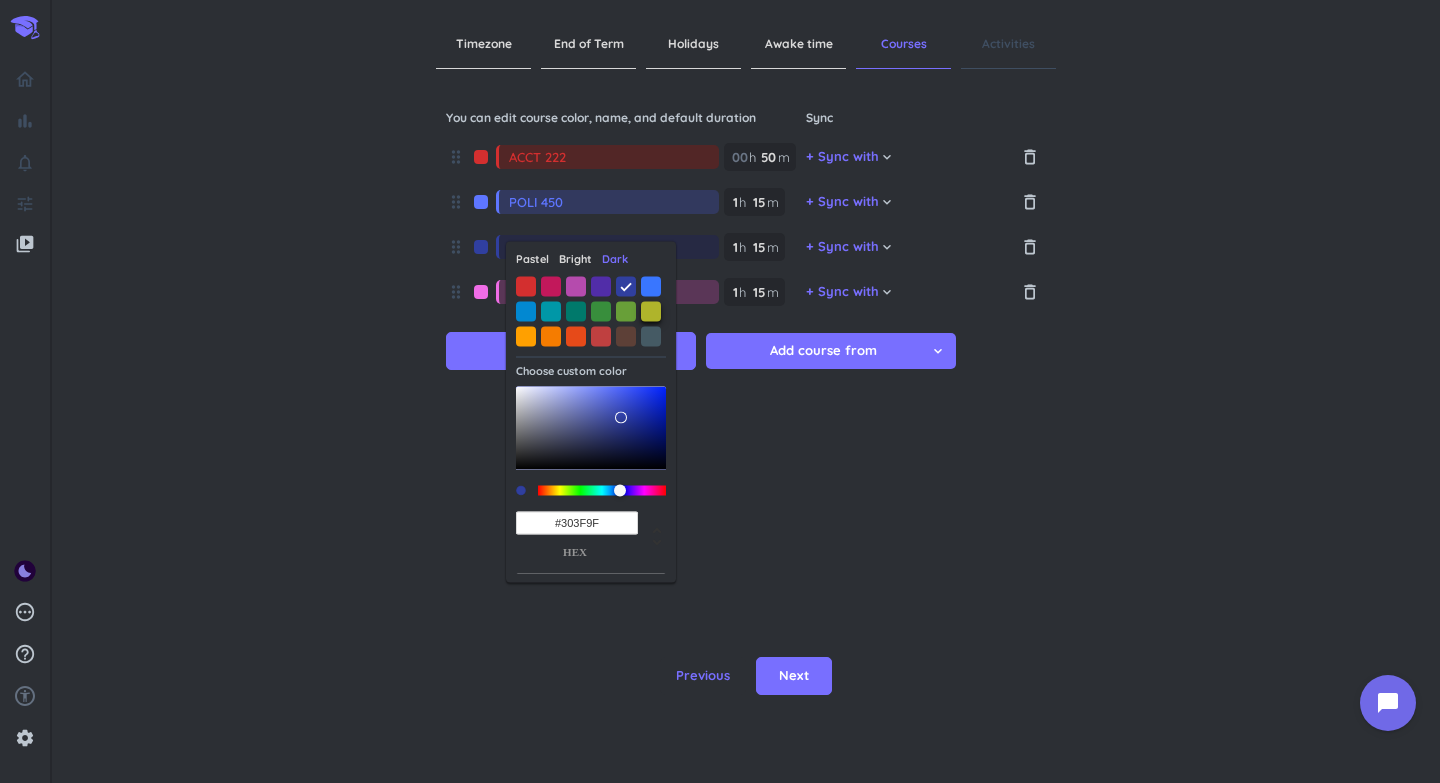 click at bounding box center (651, 311) 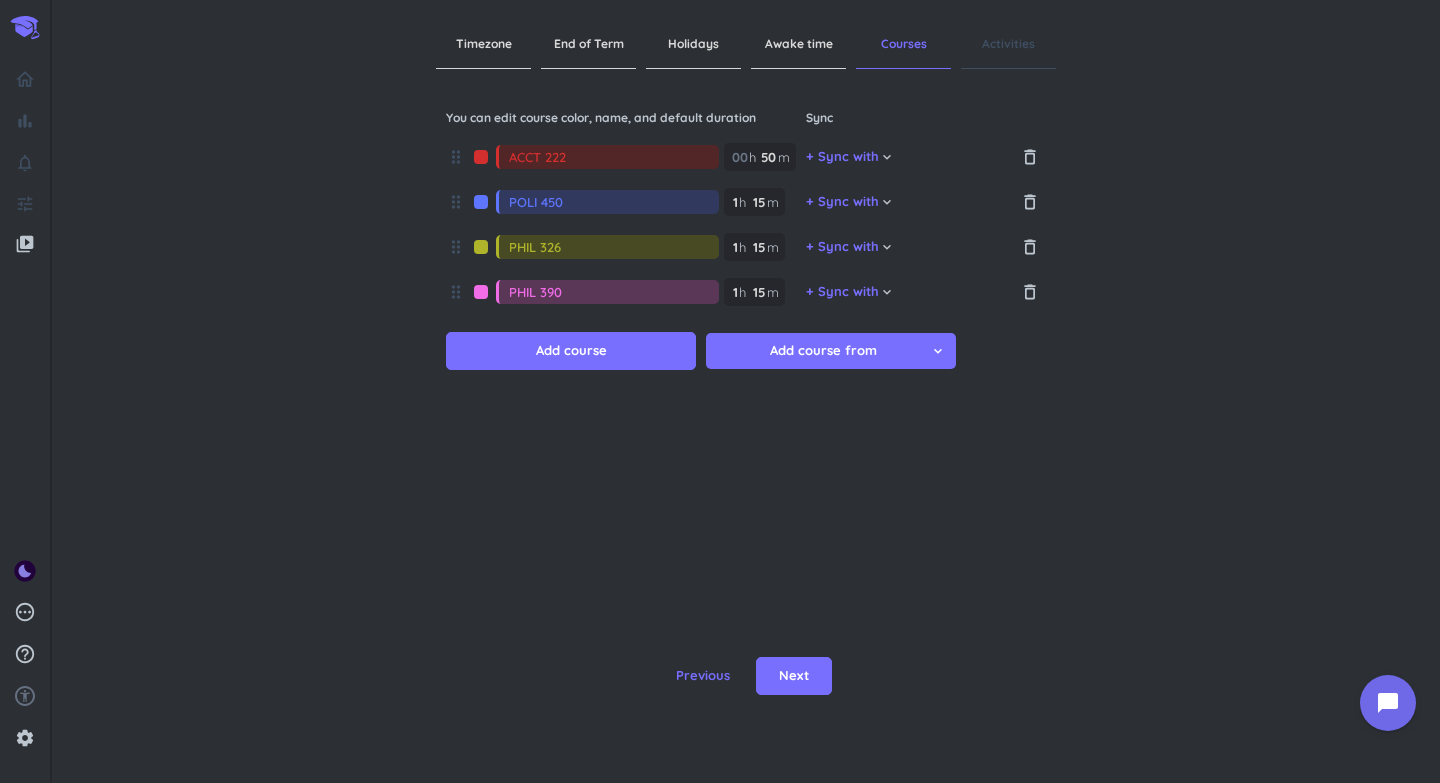 click at bounding box center [481, 292] 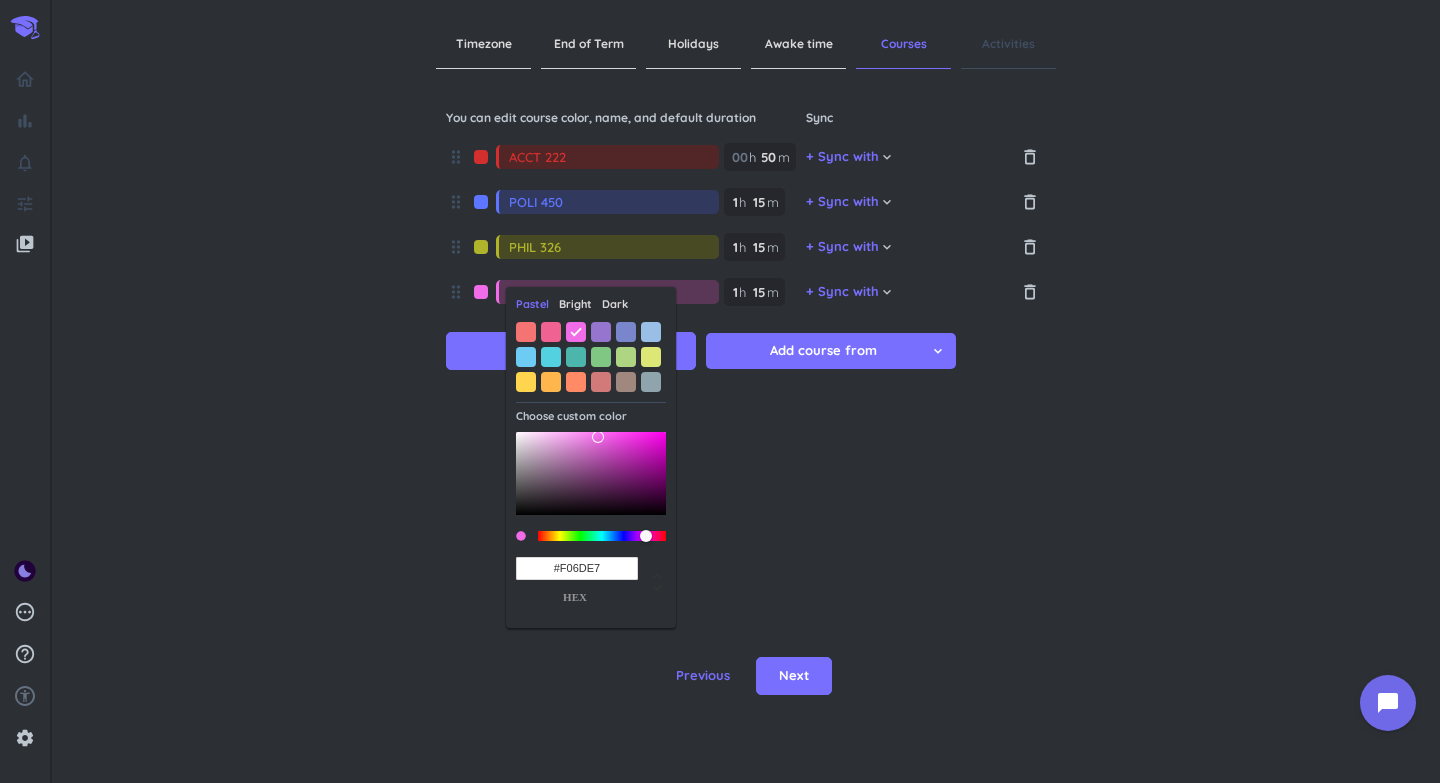 click on "Timezone End of Term Holidays Awake time Courses Activities You can edit course color, name, and default duration Sync drag_indicator ACCT 222 00 h 50 50 00 m + Sync with cancel keyboard_arrow_down delete_outline drag_indicator POLI 450 1 1 00 h 15 15 00 m + Sync with cancel keyboard_arrow_down delete_outline drag_indicator PHIL 326 1 1 00 h 15 15 00 m + Sync with cancel keyboard_arrow_down delete_outline drag_indicator PHIL 390 1 1 00 h 15 15 00 m + Sync with cancel keyboard_arrow_down delete_outline Add course Add course from cancel keyboard_arrow_down Previous Next" at bounding box center (746, 391) 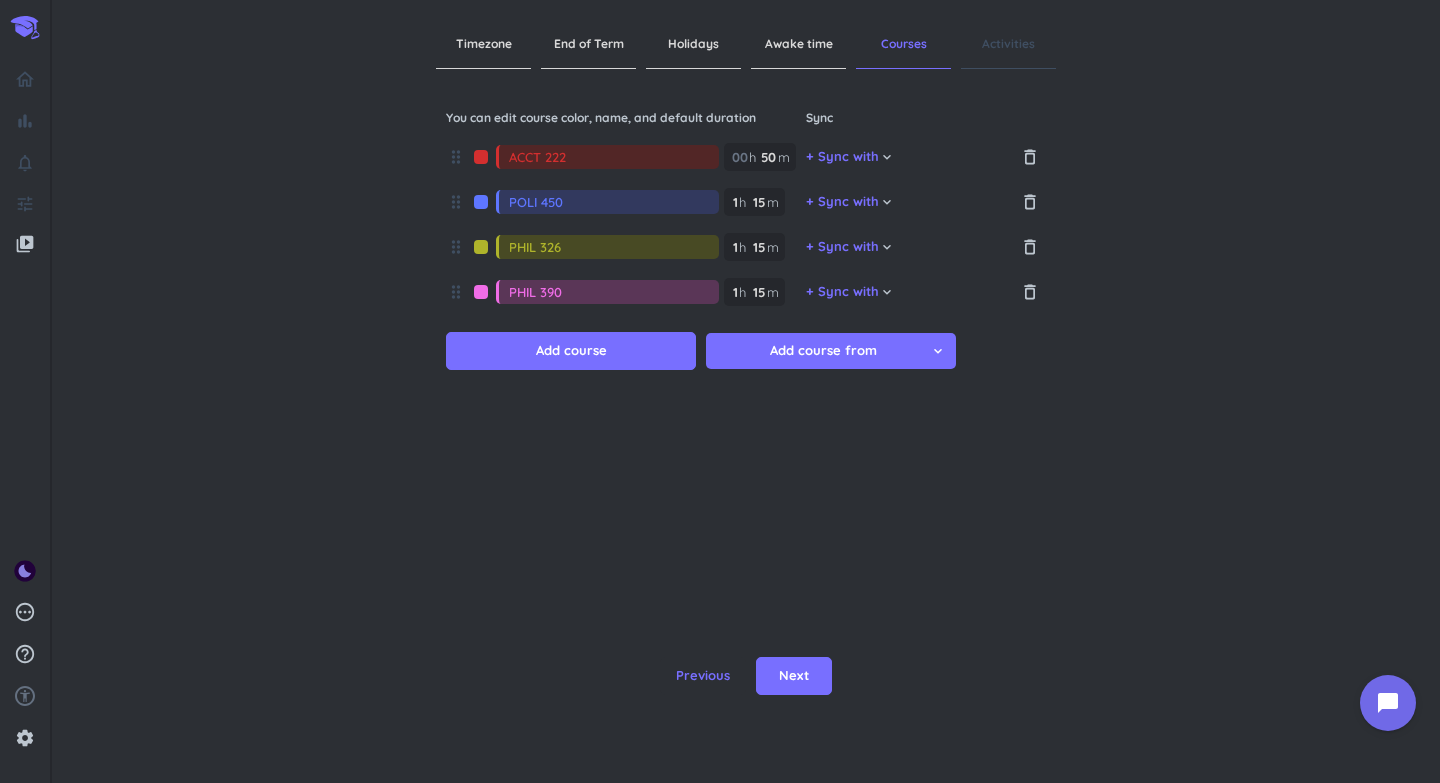click at bounding box center [481, 157] 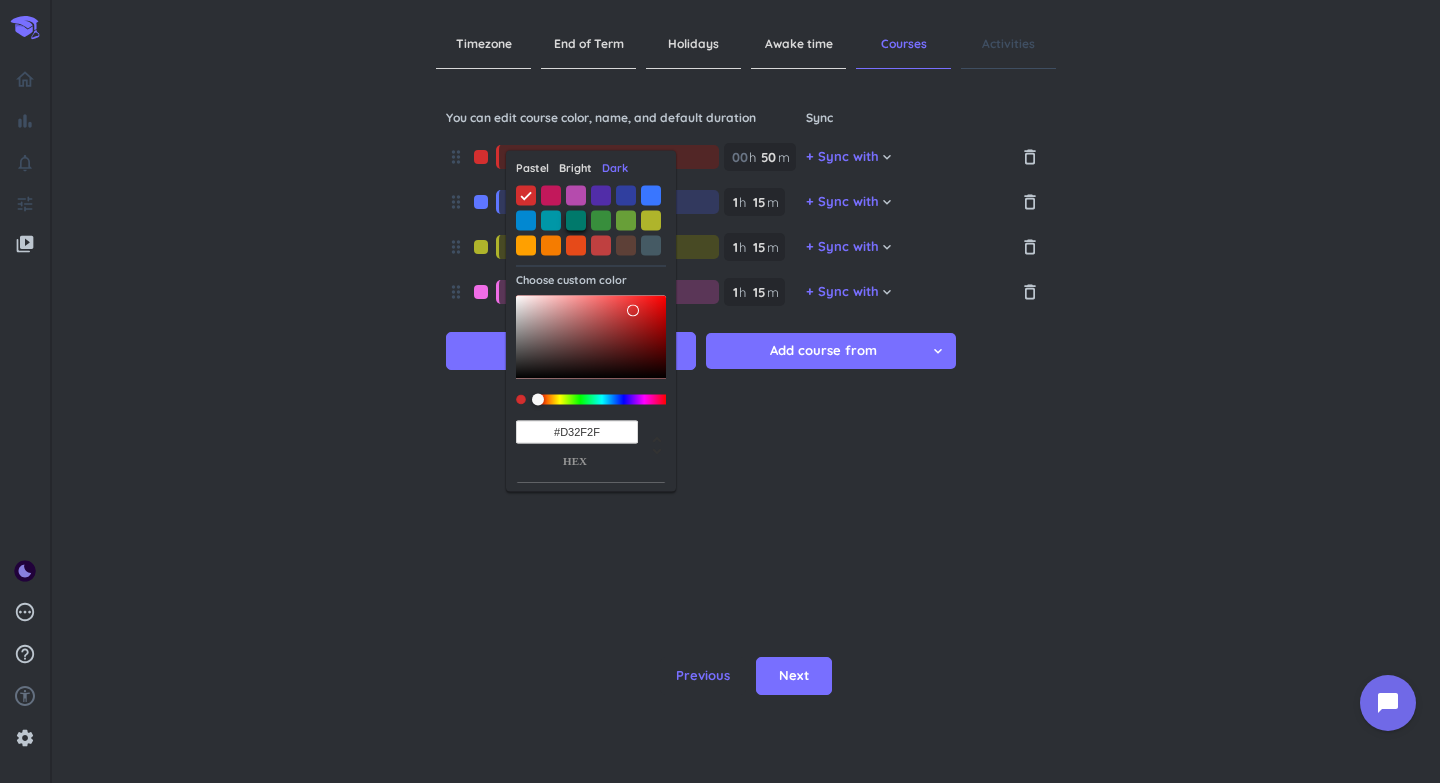 click at bounding box center (576, 220) 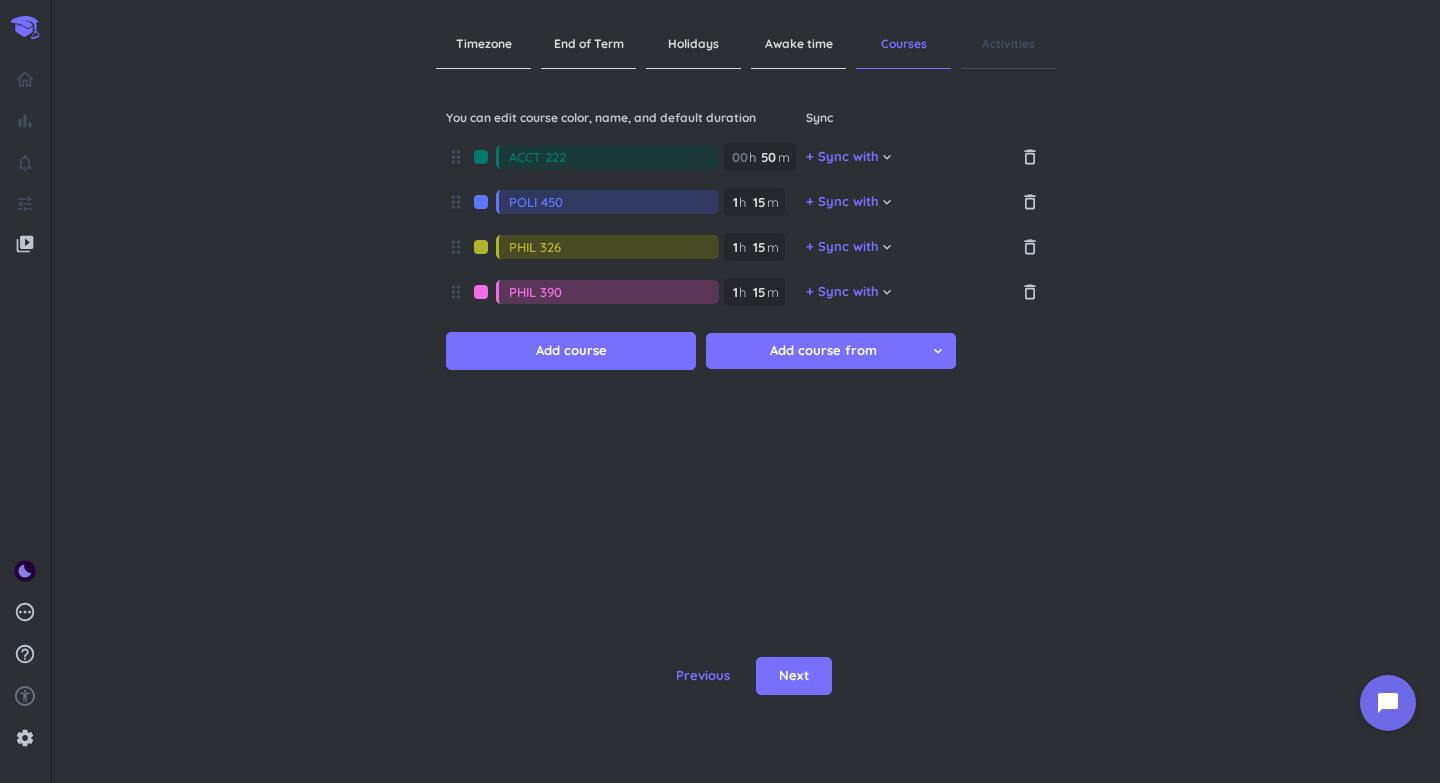 click at bounding box center (481, 157) 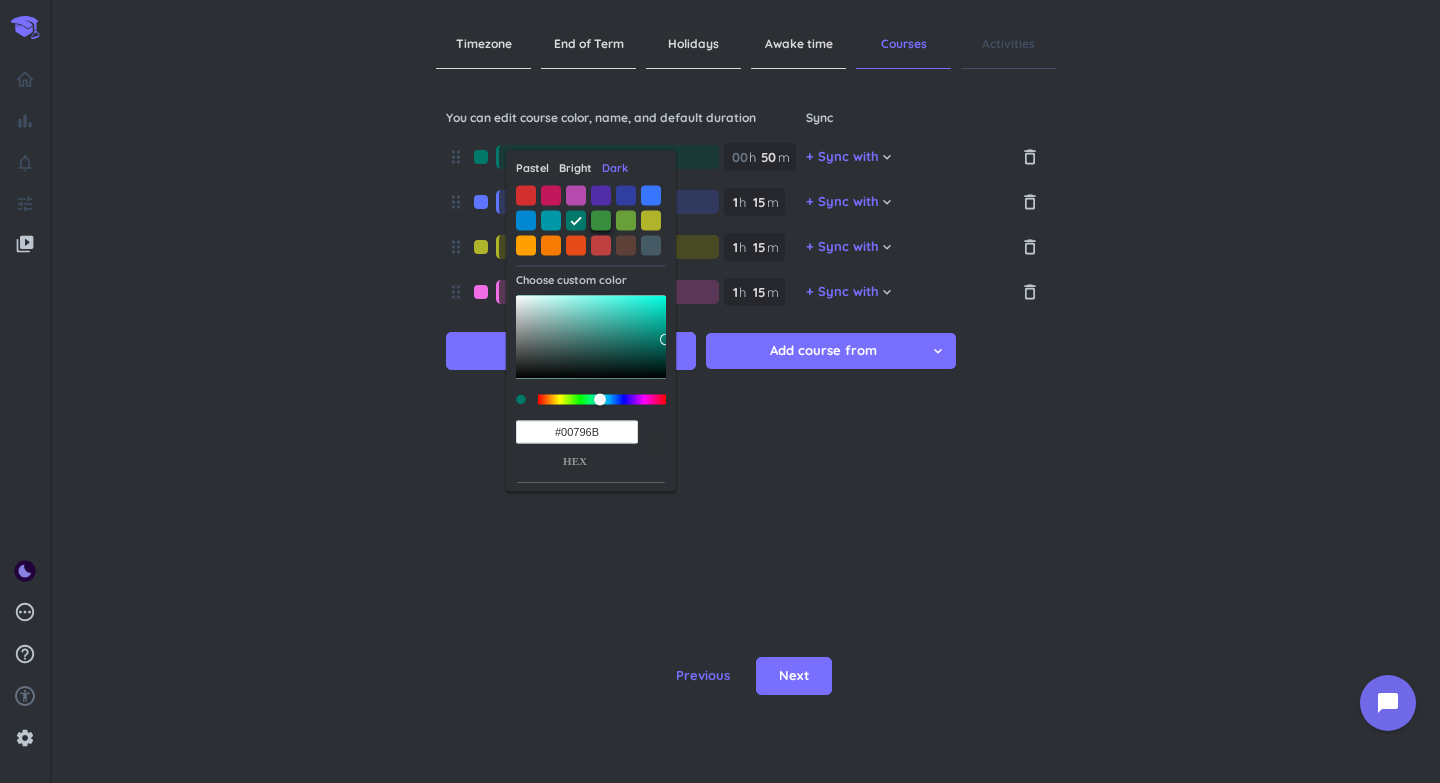 click at bounding box center [601, 220] 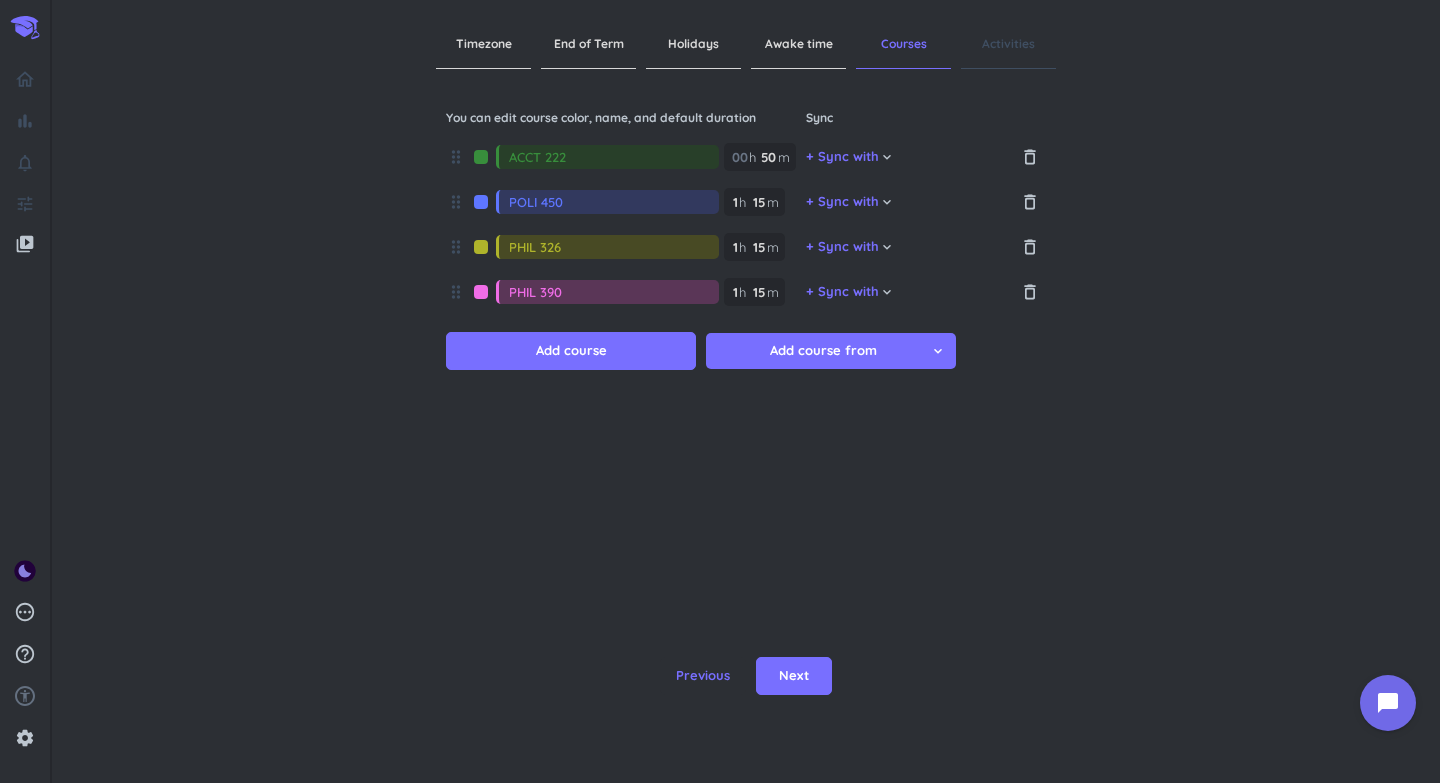 click at bounding box center [481, 157] 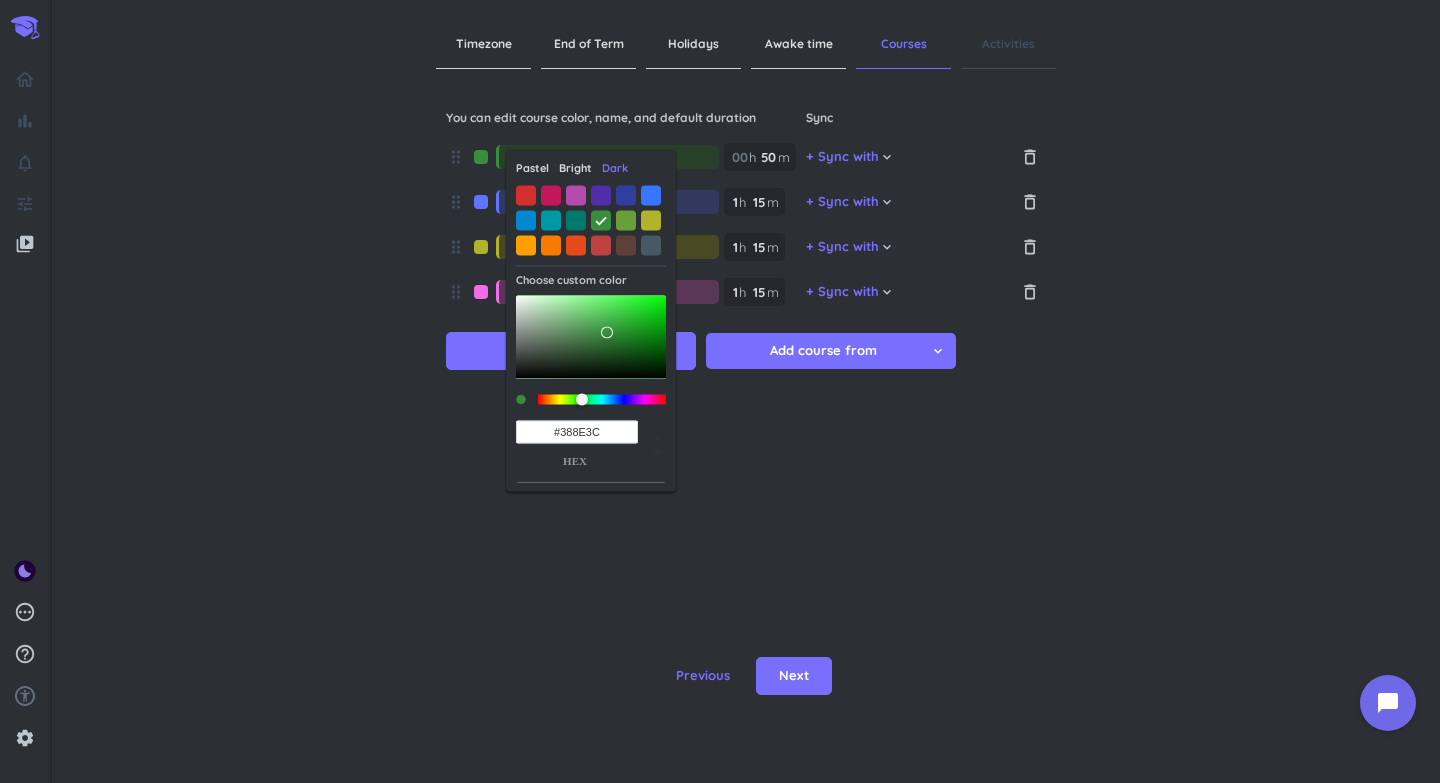 click on "Bright" at bounding box center [575, 168] 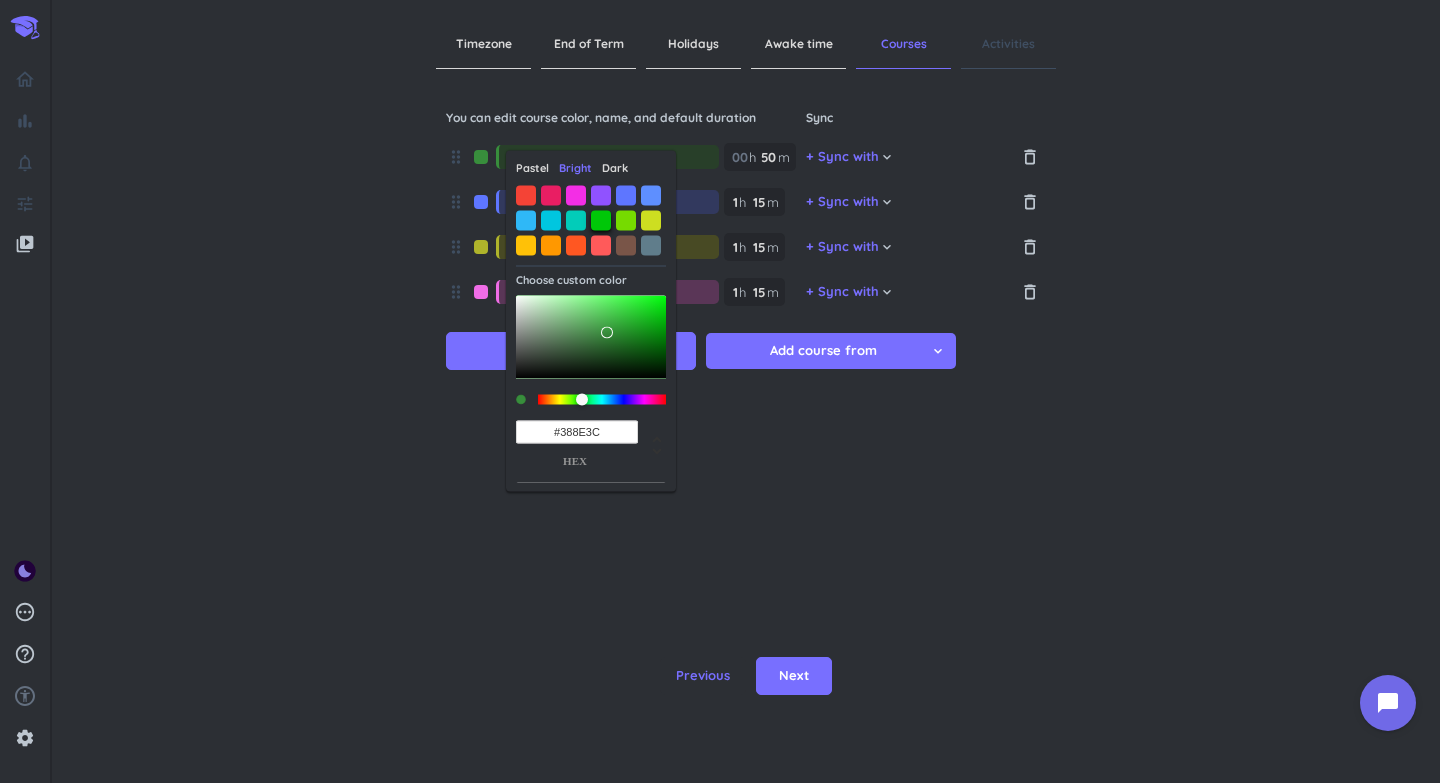 click at bounding box center (601, 220) 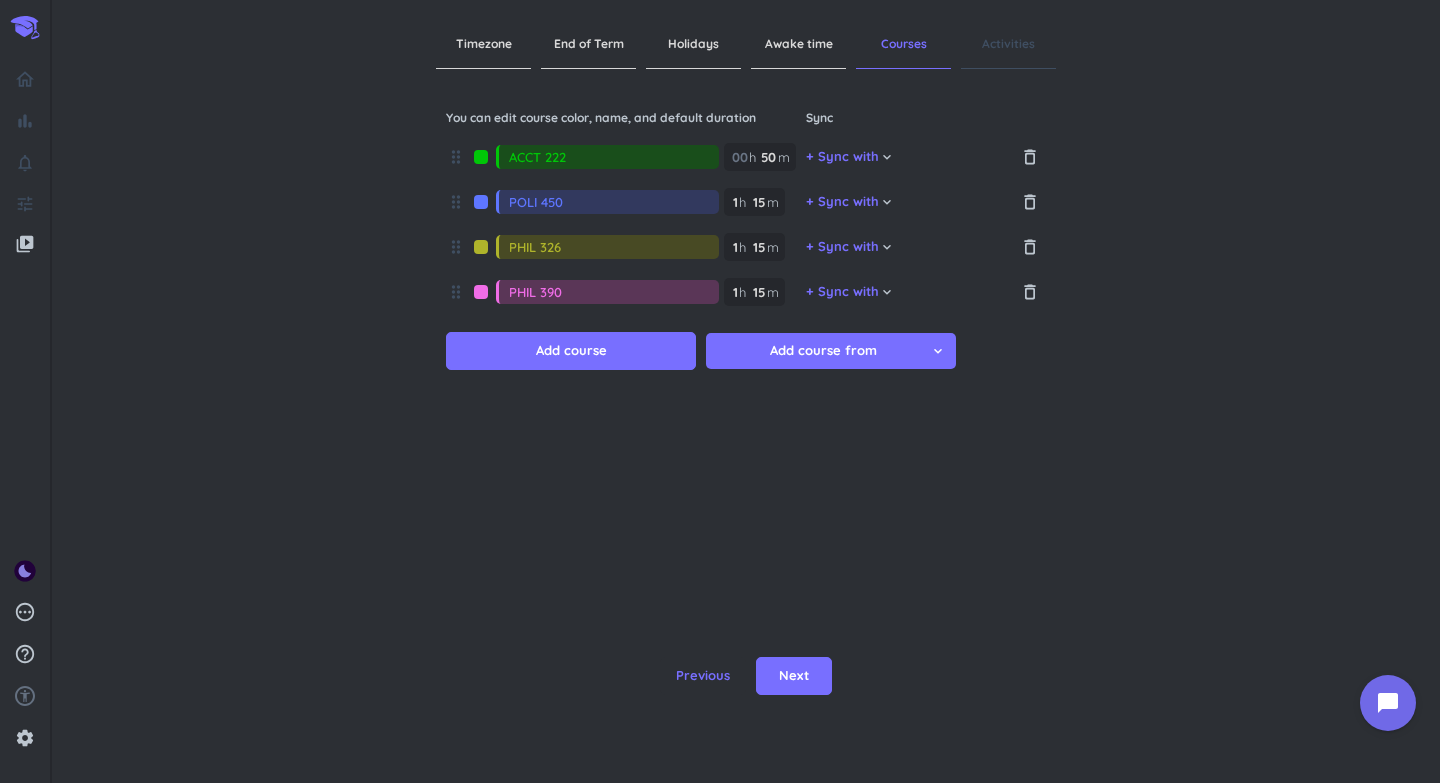 click at bounding box center [481, 157] 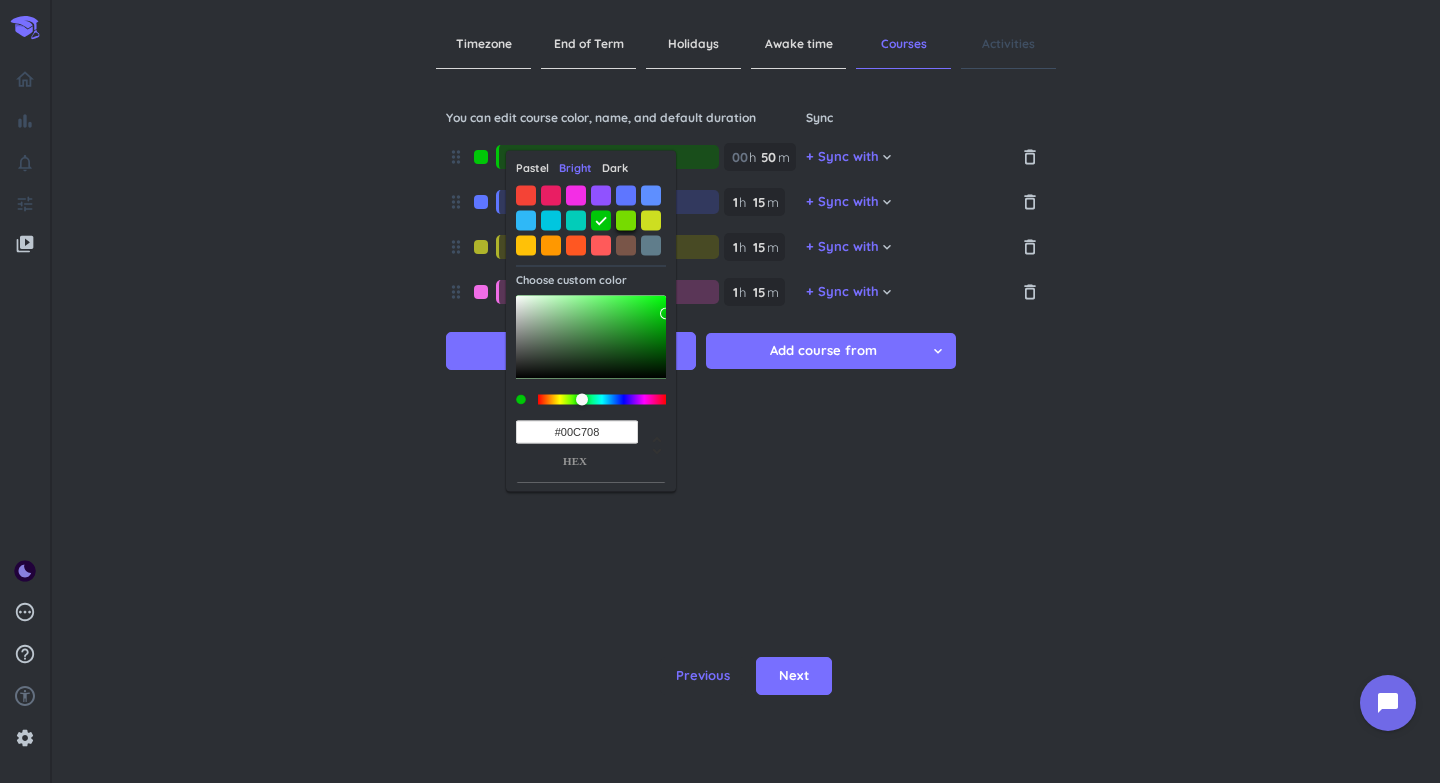 click at bounding box center (626, 220) 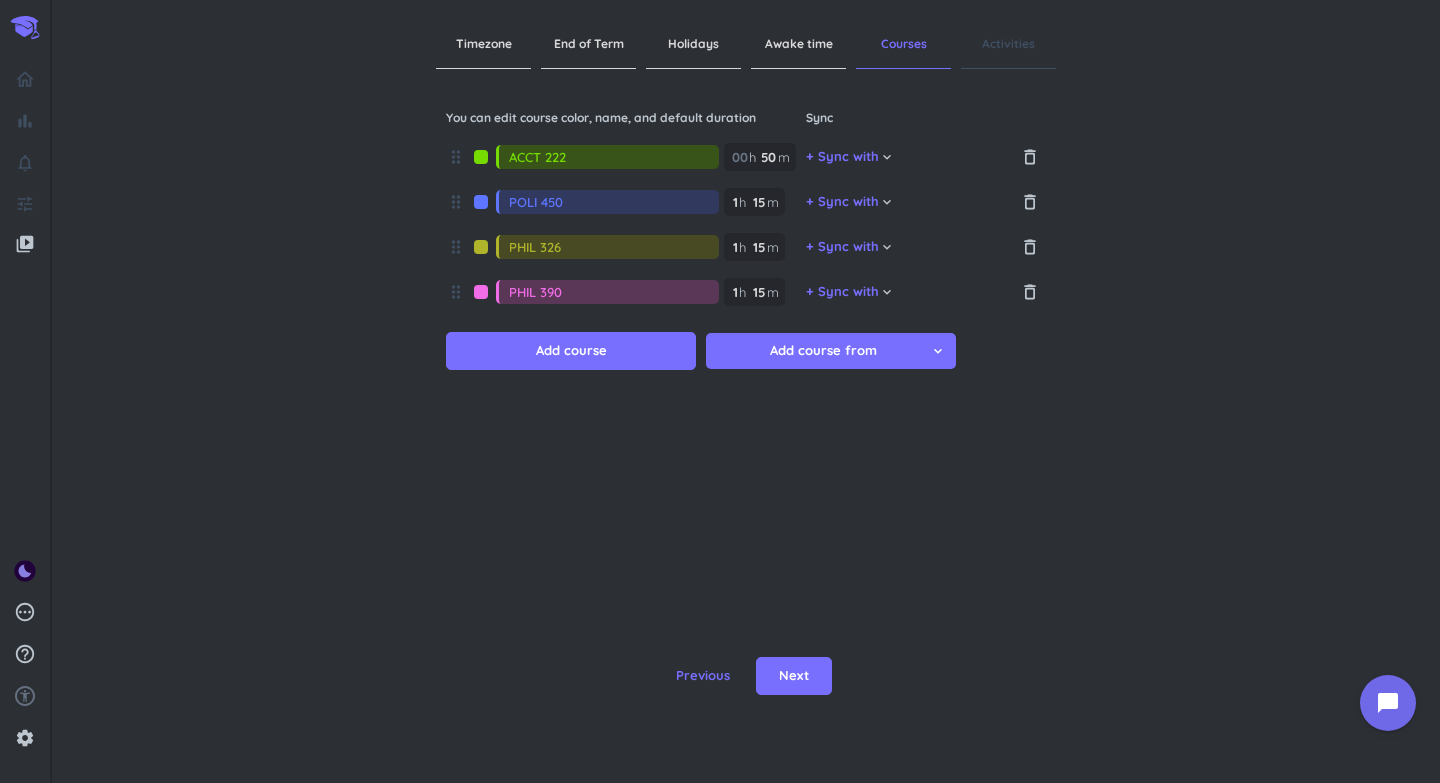 click at bounding box center (481, 202) 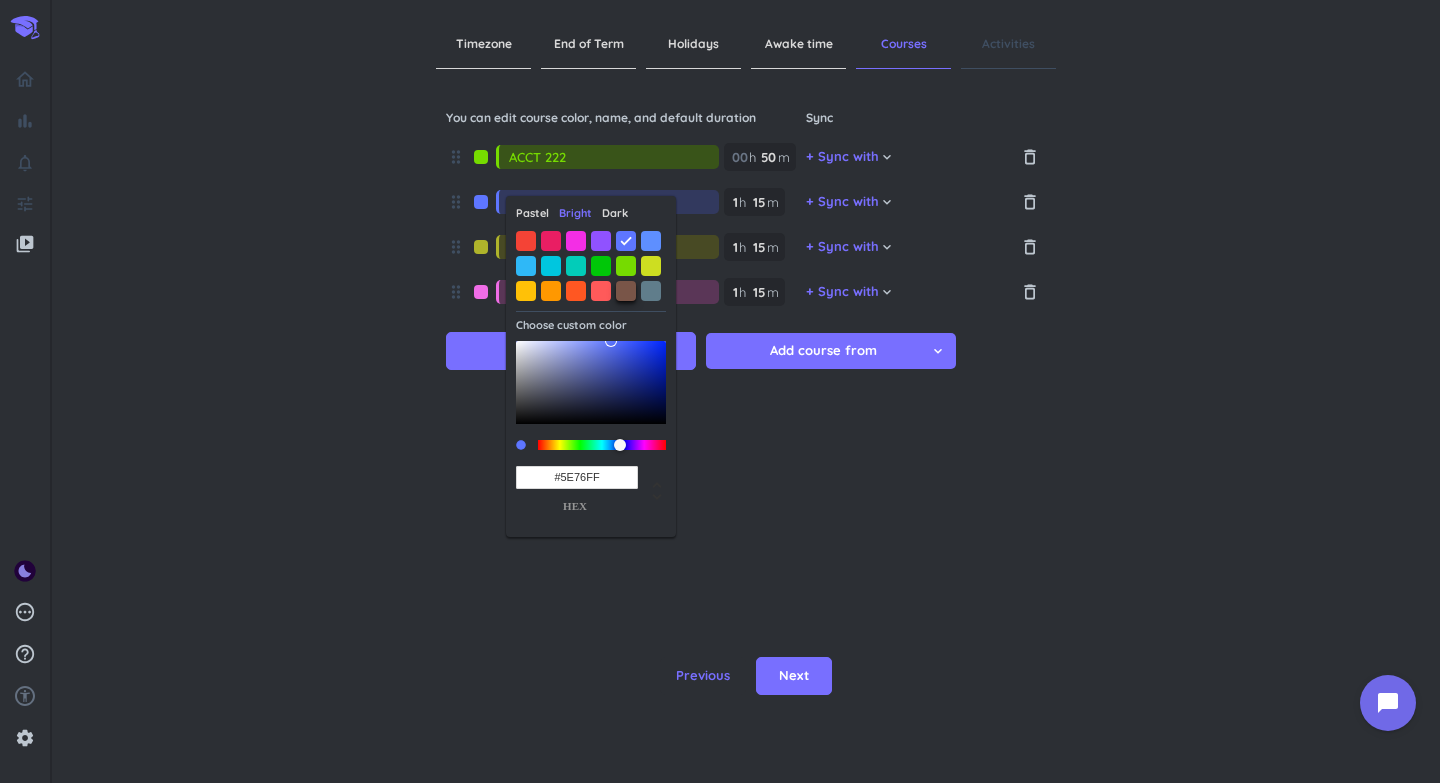 click at bounding box center (626, 291) 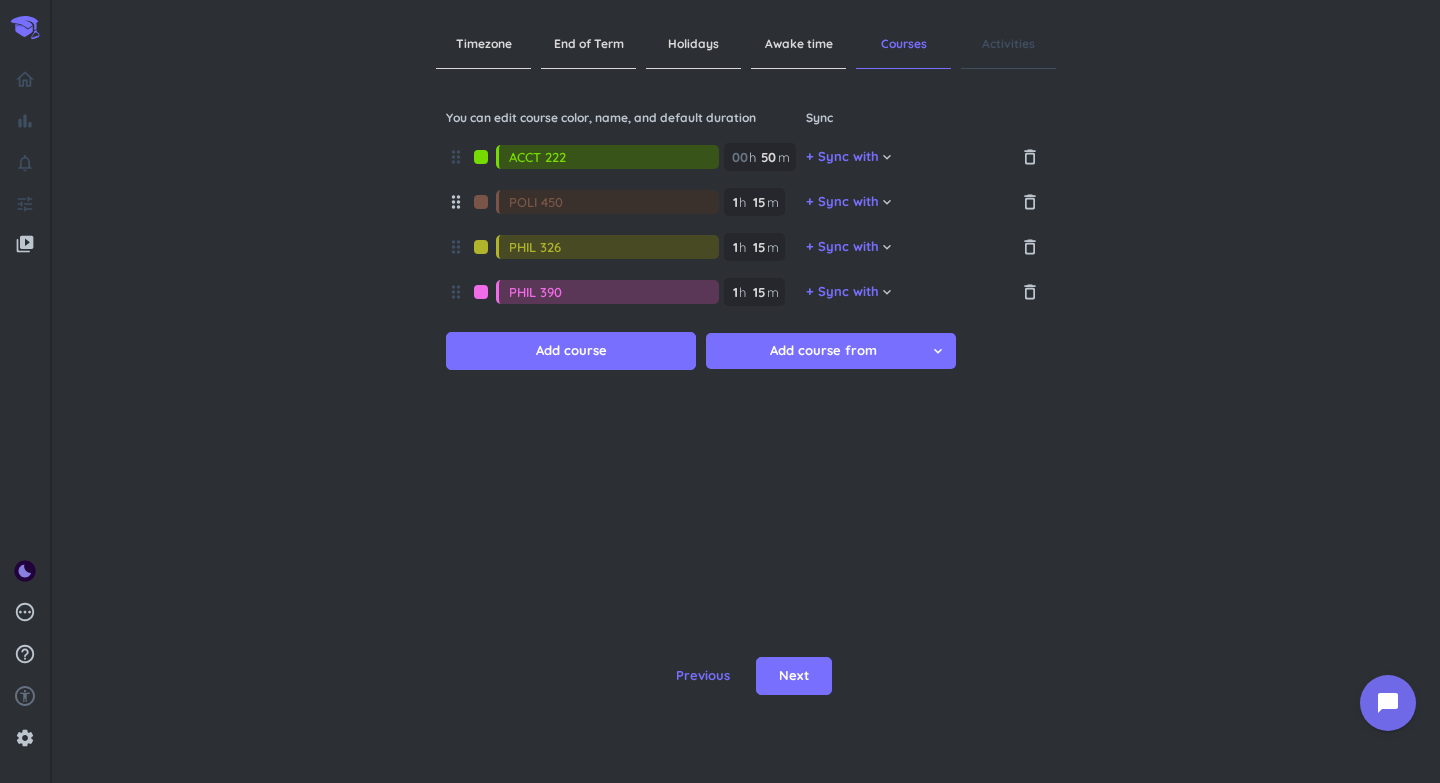 click on "drag_indicator" at bounding box center (456, 202) 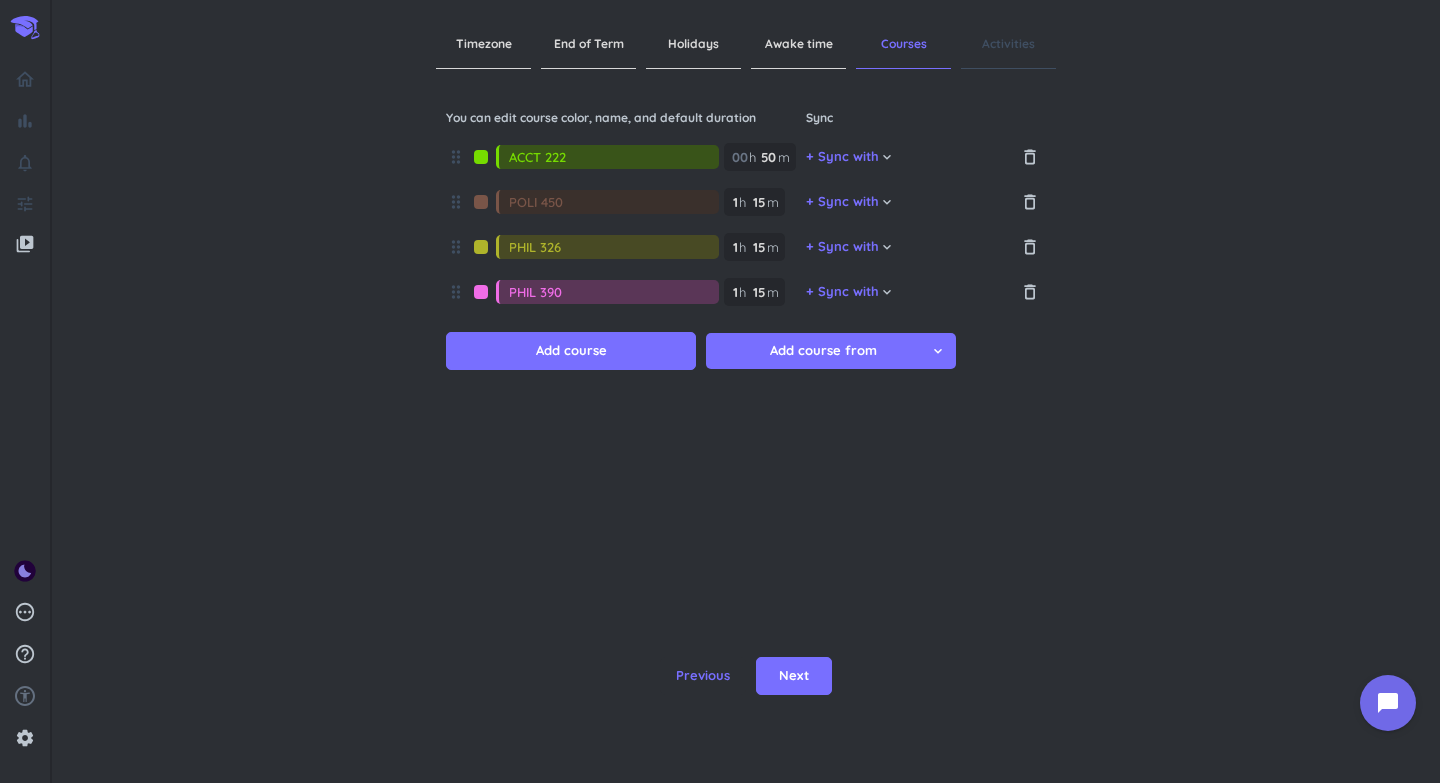 click at bounding box center (481, 202) 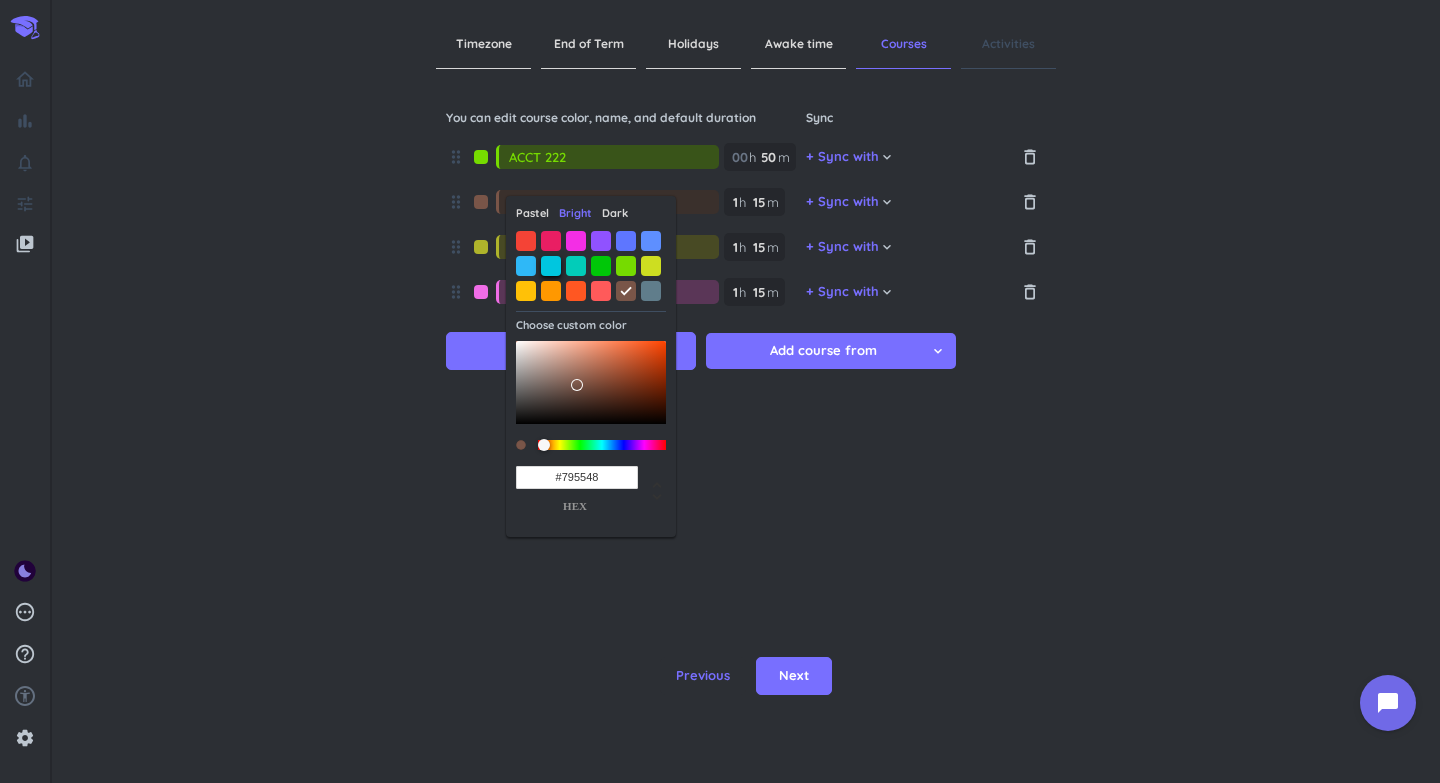 click at bounding box center (551, 266) 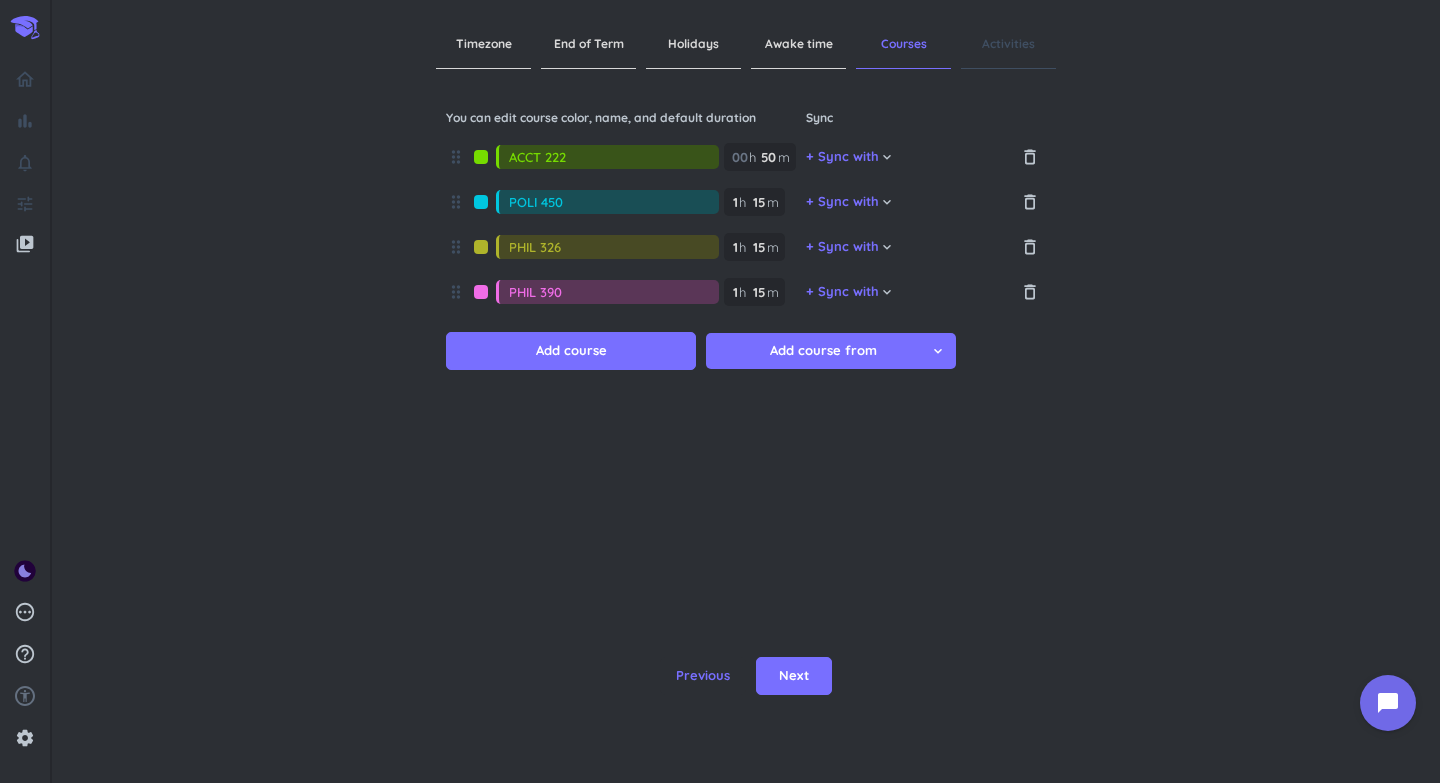 click at bounding box center [481, 247] 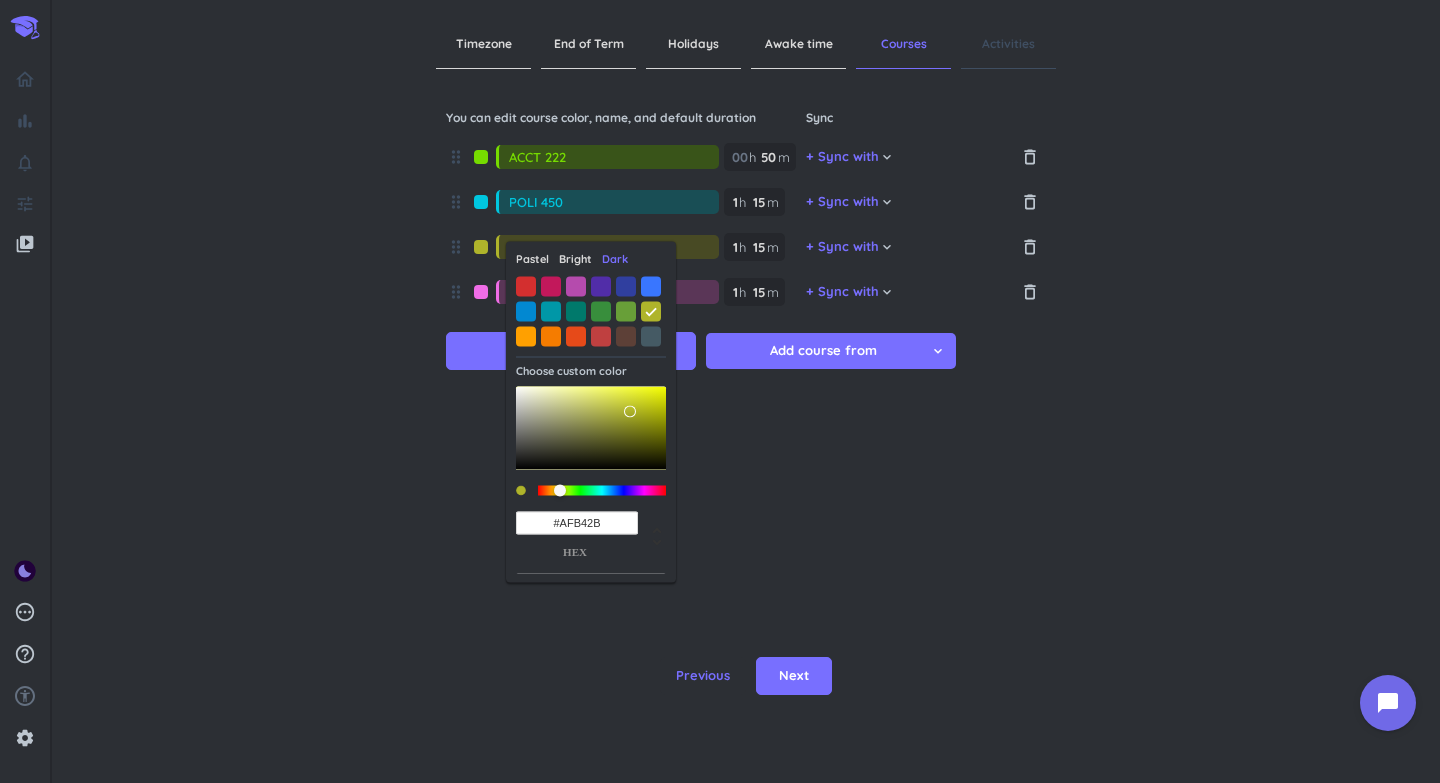 click on "Bright" at bounding box center [575, 259] 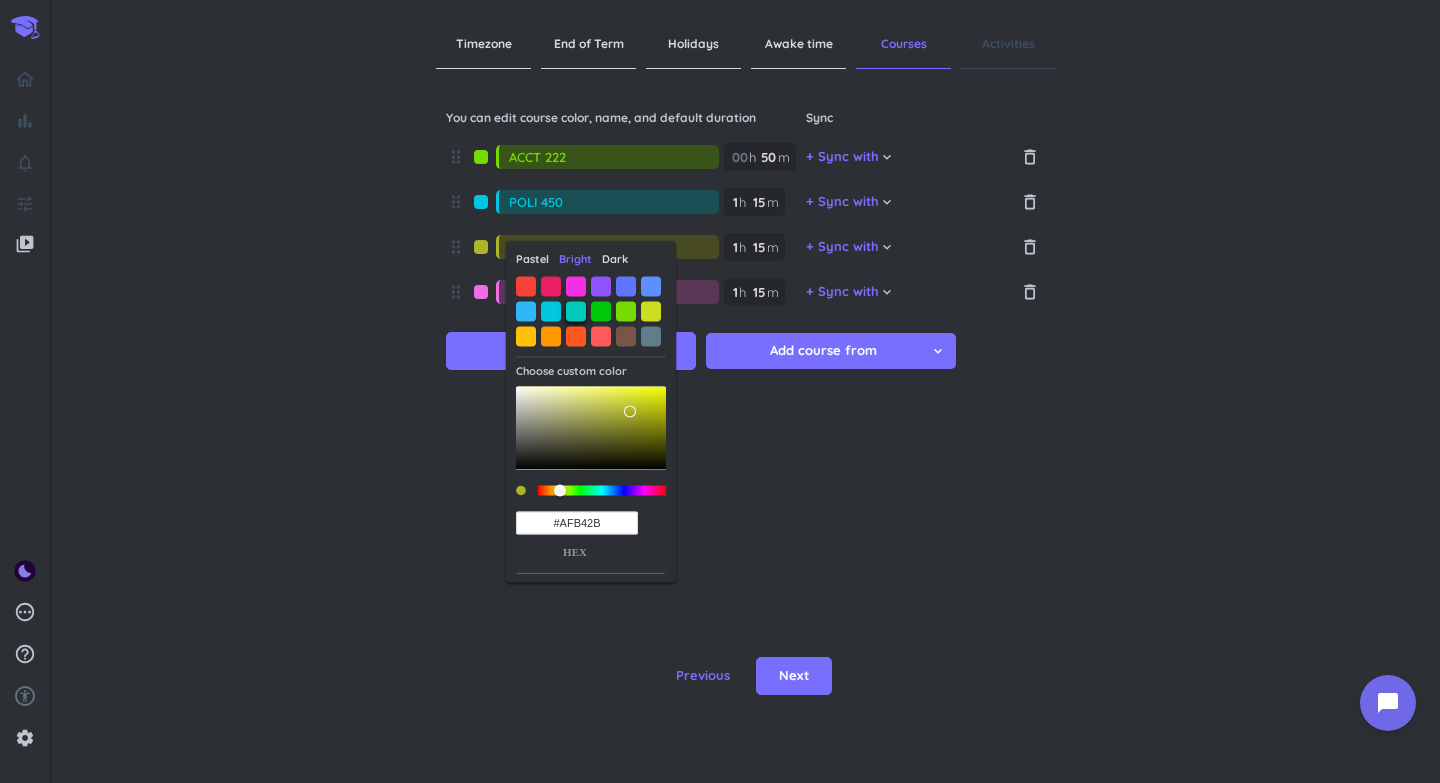 click at bounding box center (576, 311) 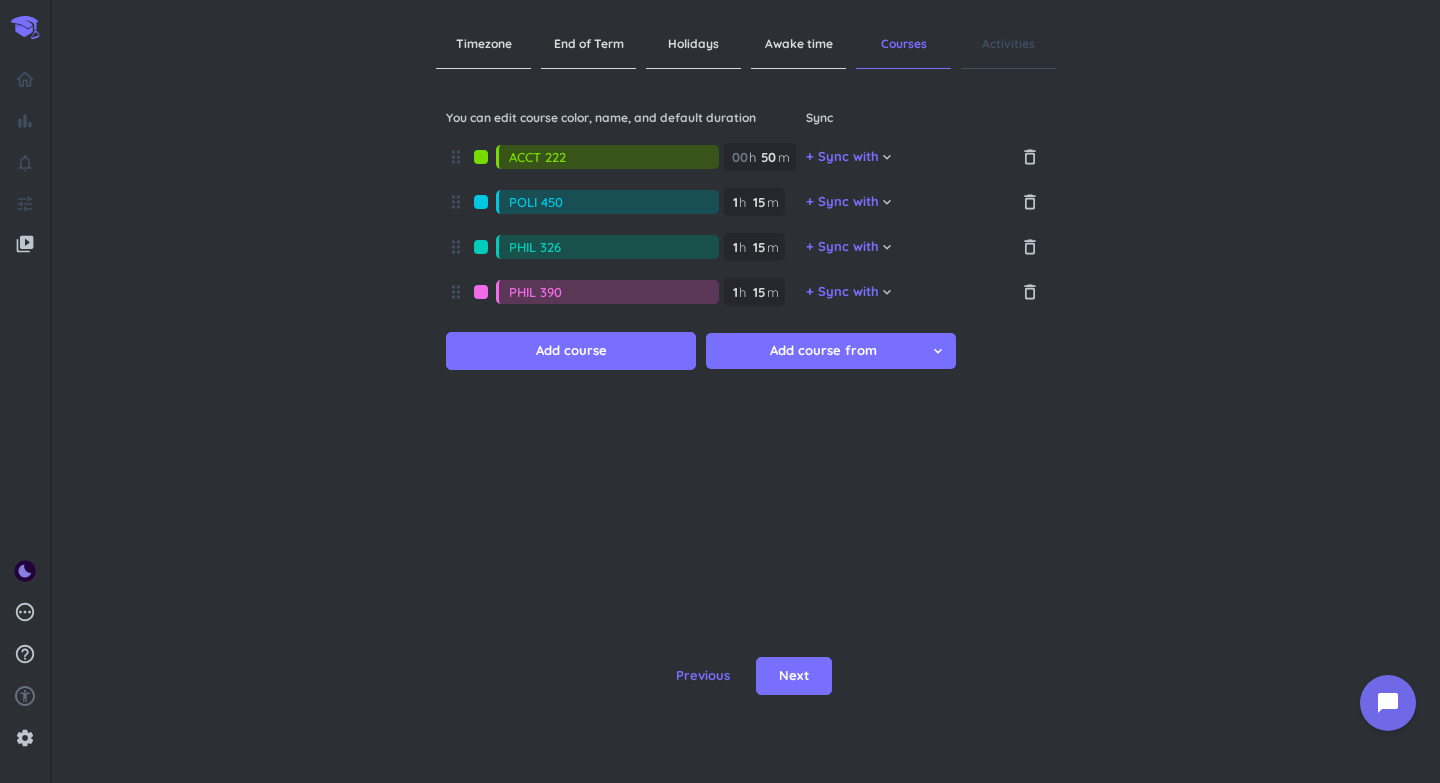 click at bounding box center (481, 202) 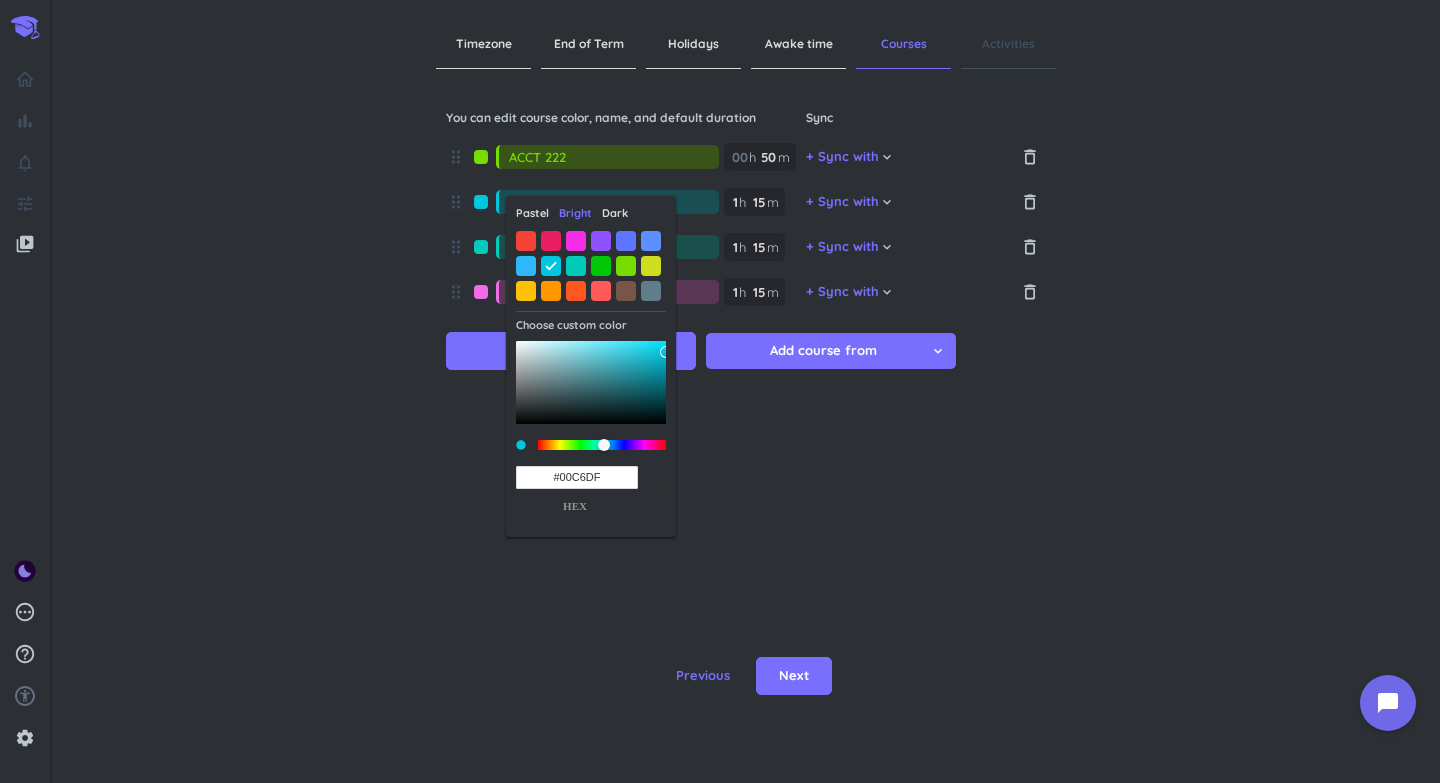 click on "Pastel" at bounding box center [532, 213] 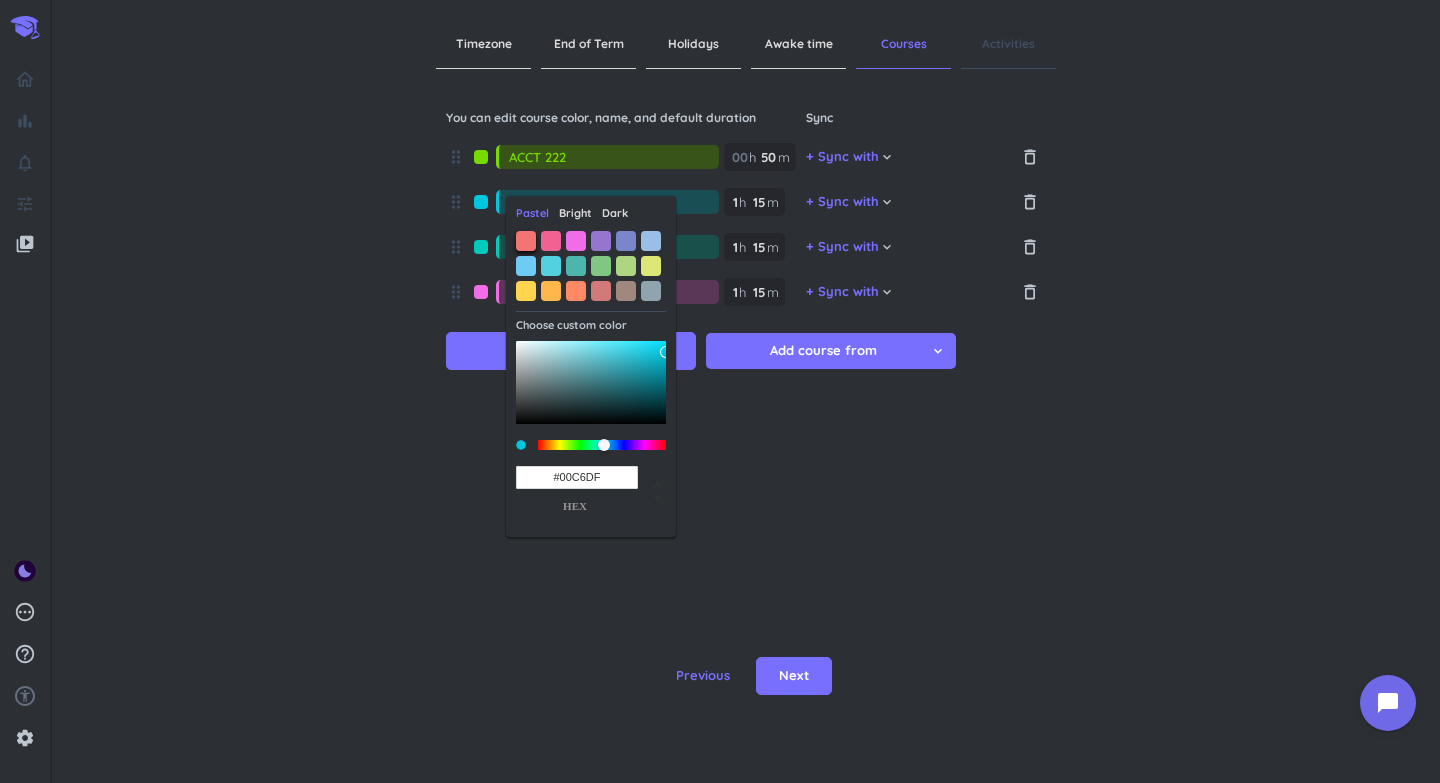 click at bounding box center (526, 241) 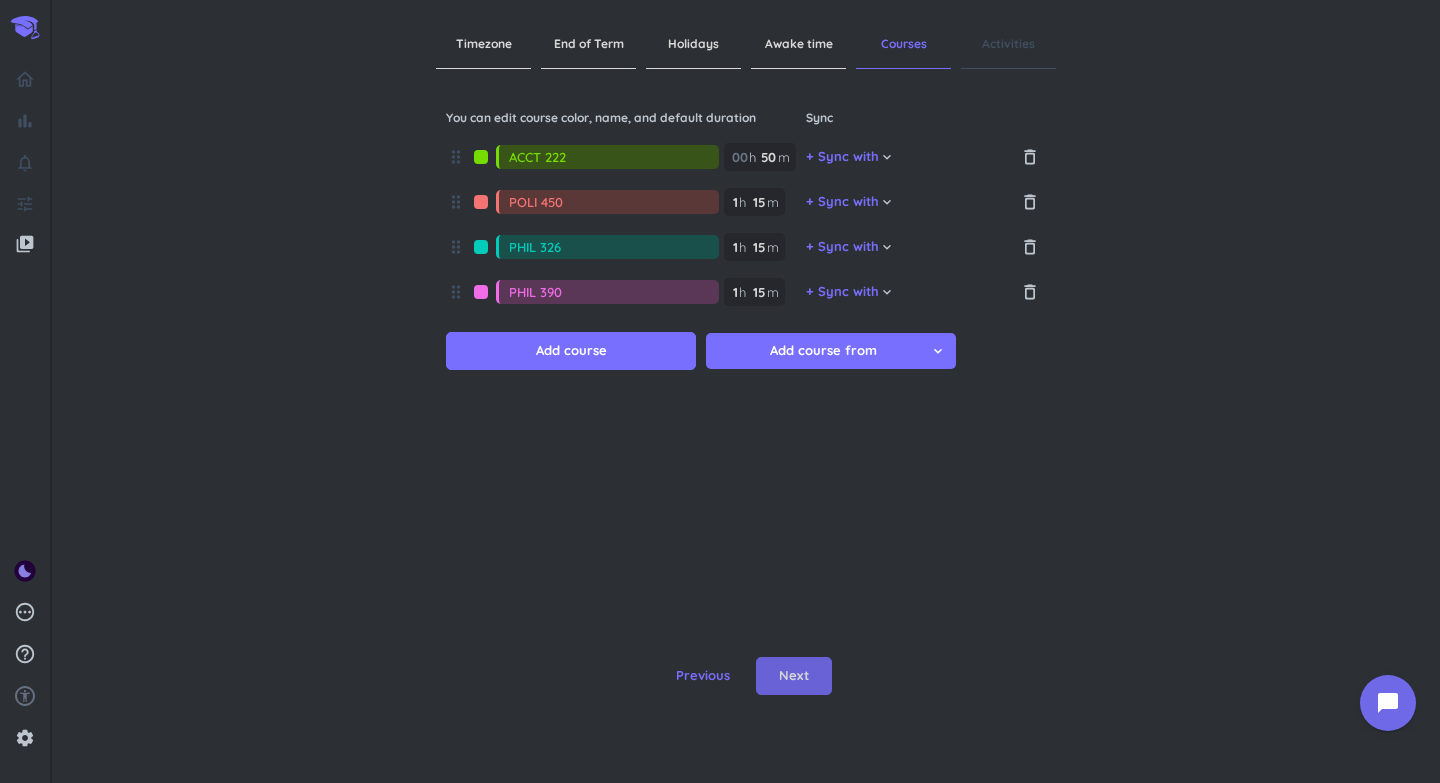 click on "Next" at bounding box center [794, 676] 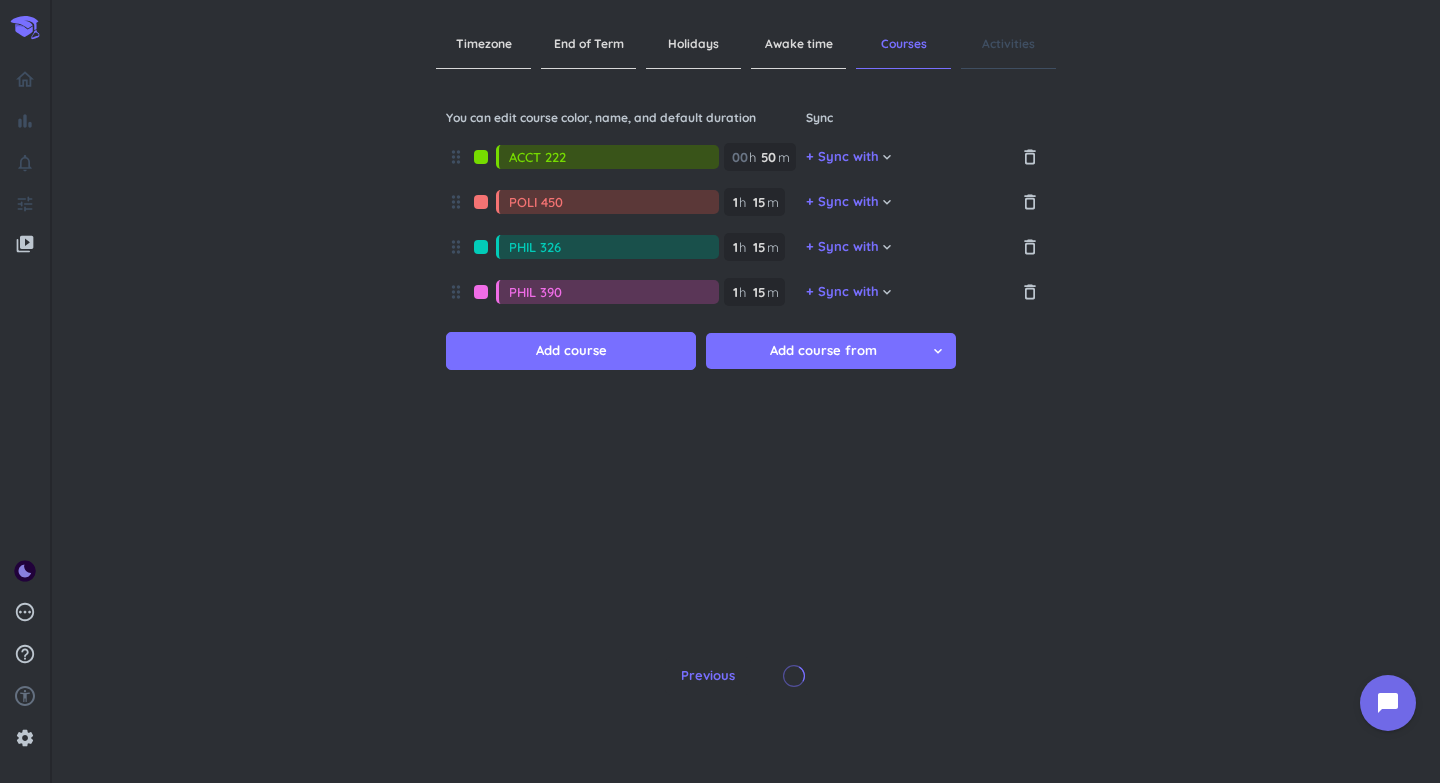type on "1" 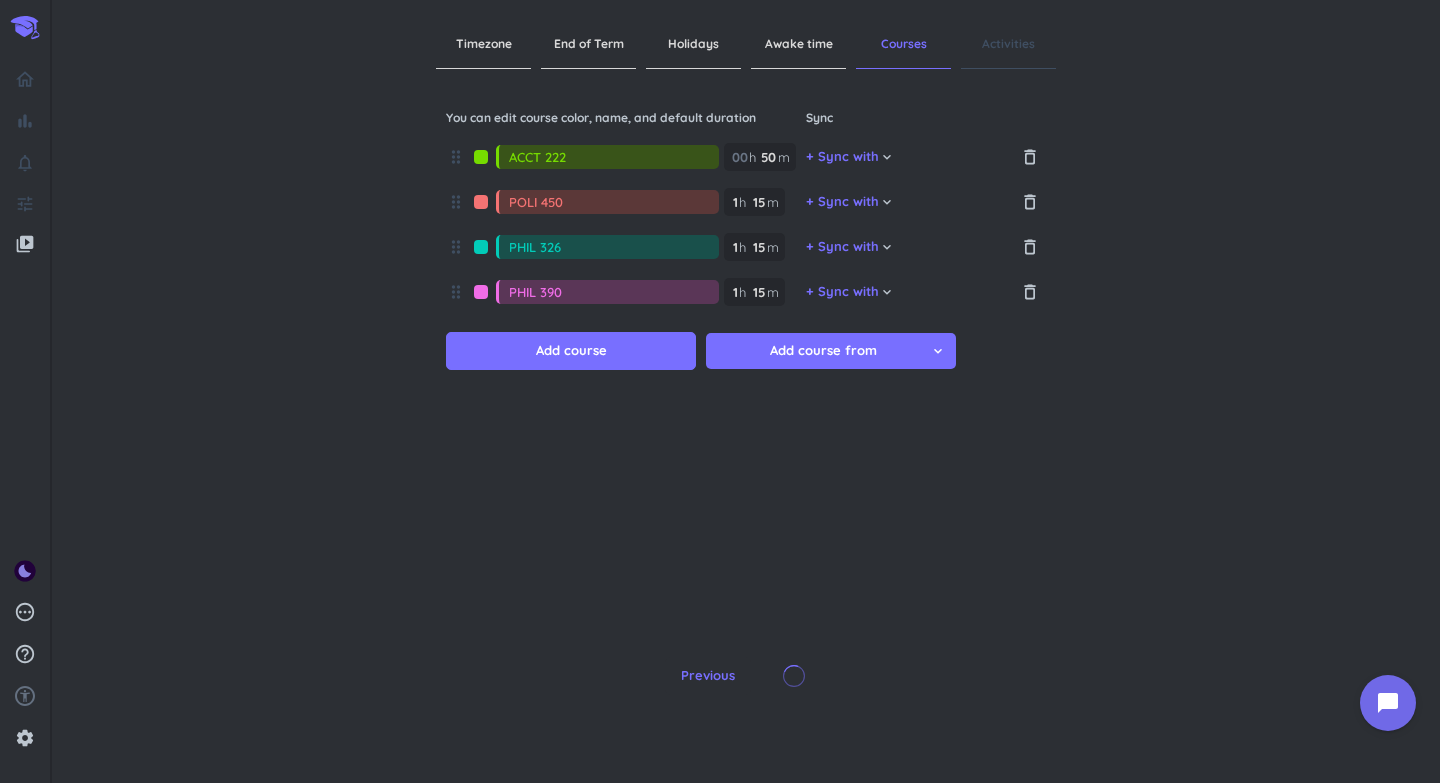 type 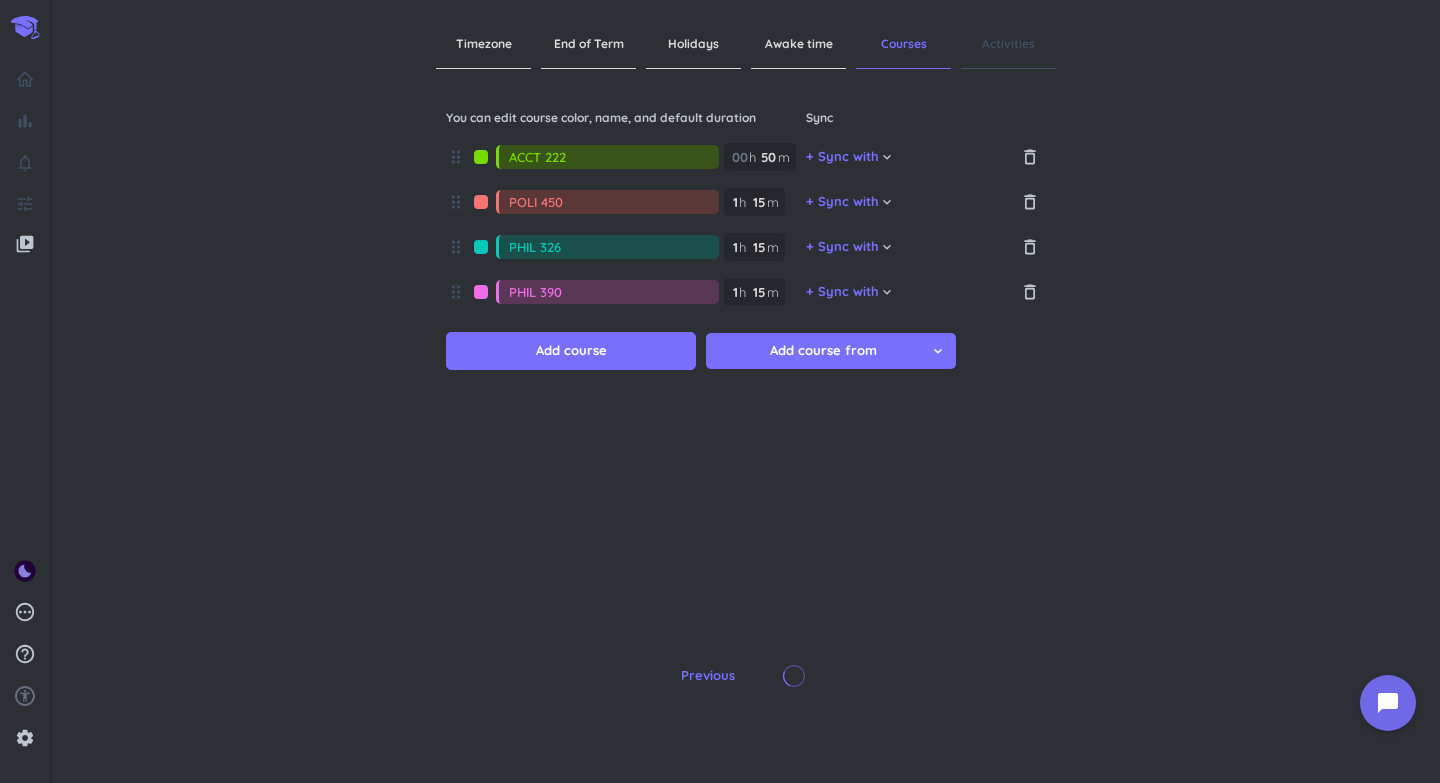 type 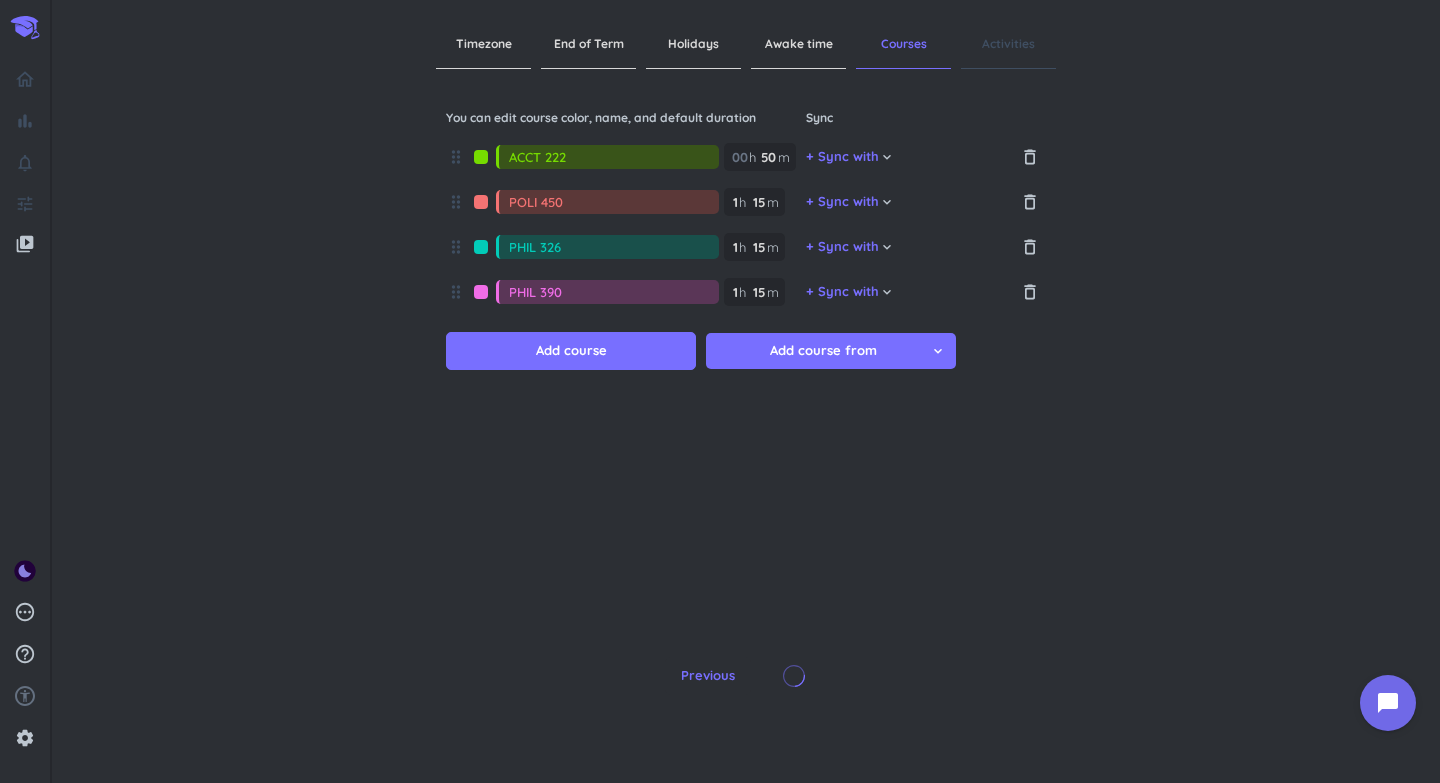 type 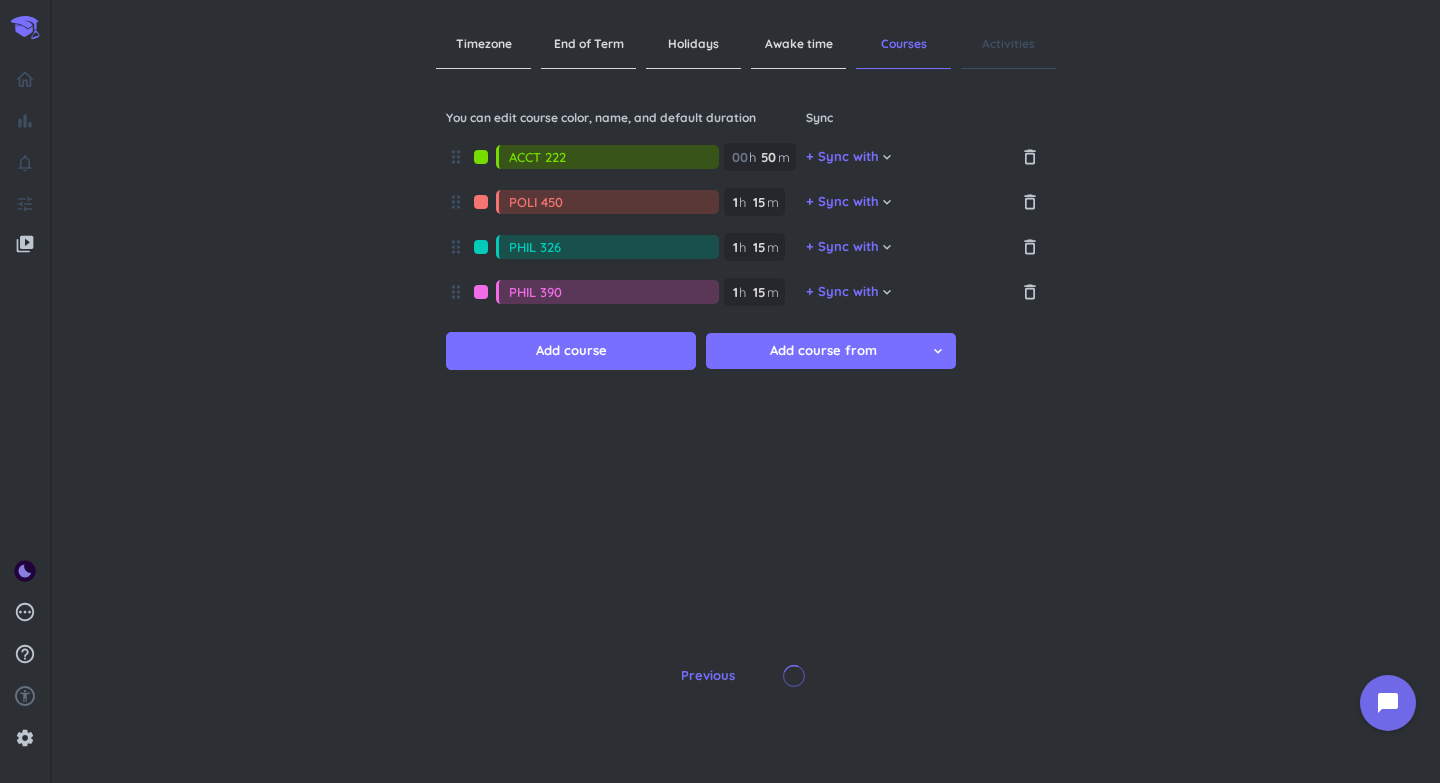 type 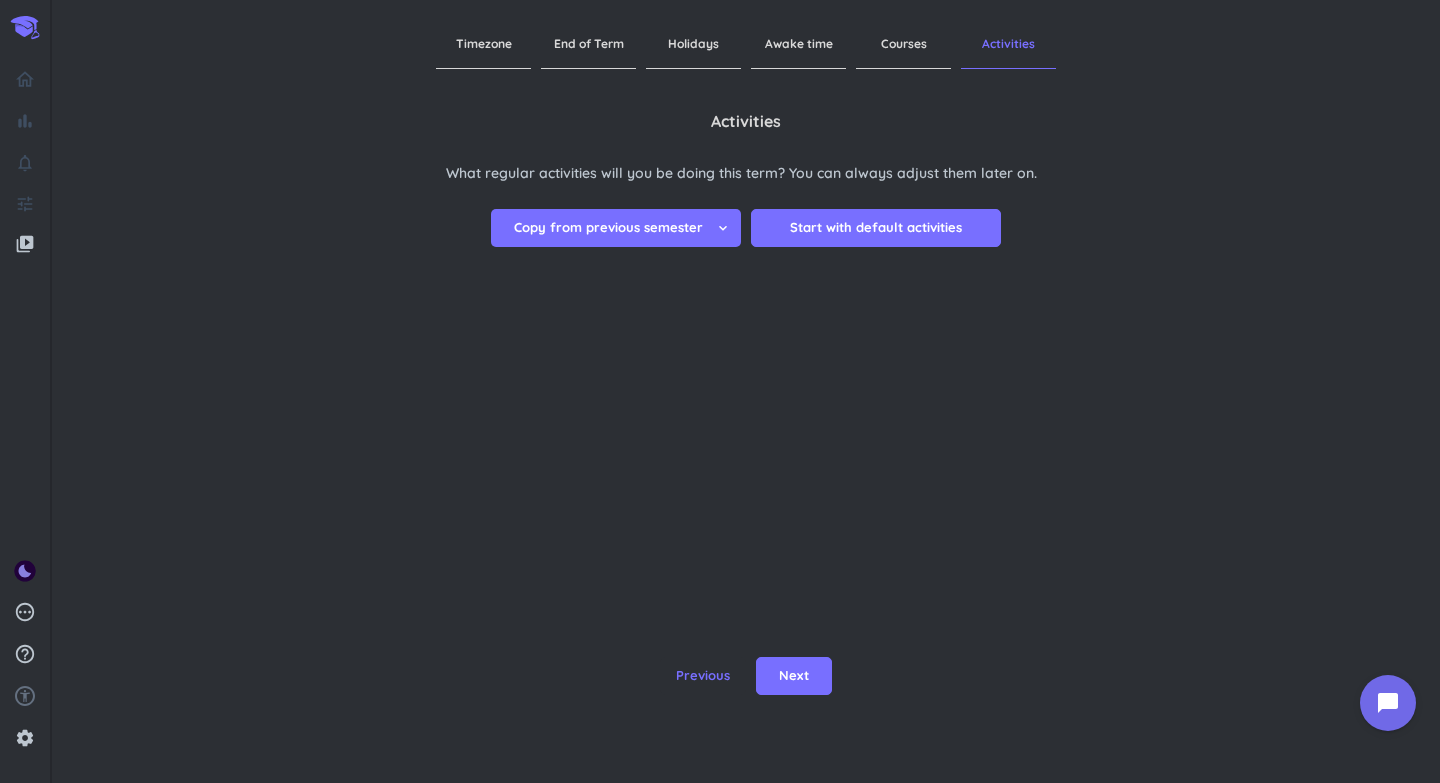 click on "keyboard_arrow_down" at bounding box center (723, 228) 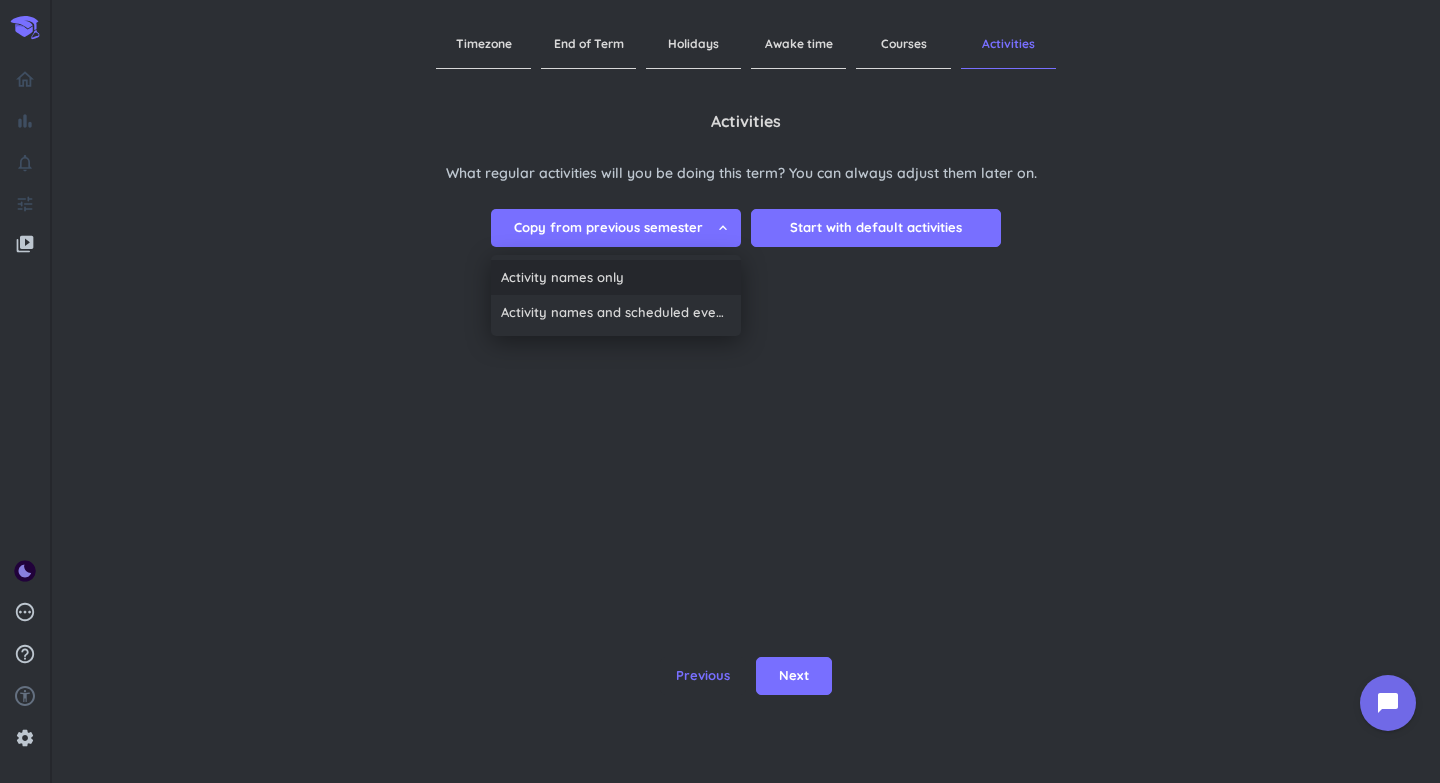 click on "Activity names only" at bounding box center (616, 278) 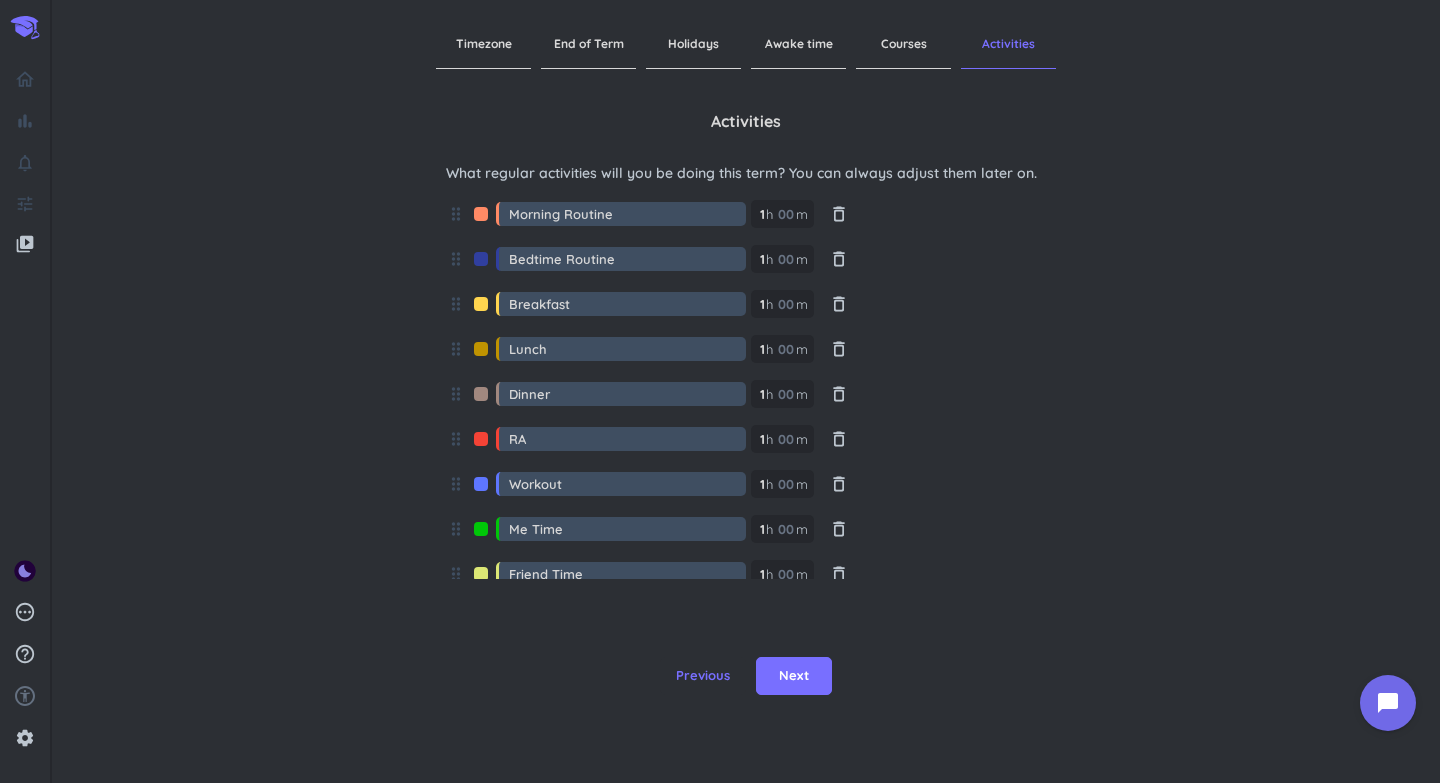 scroll, scrollTop: 457, scrollLeft: 0, axis: vertical 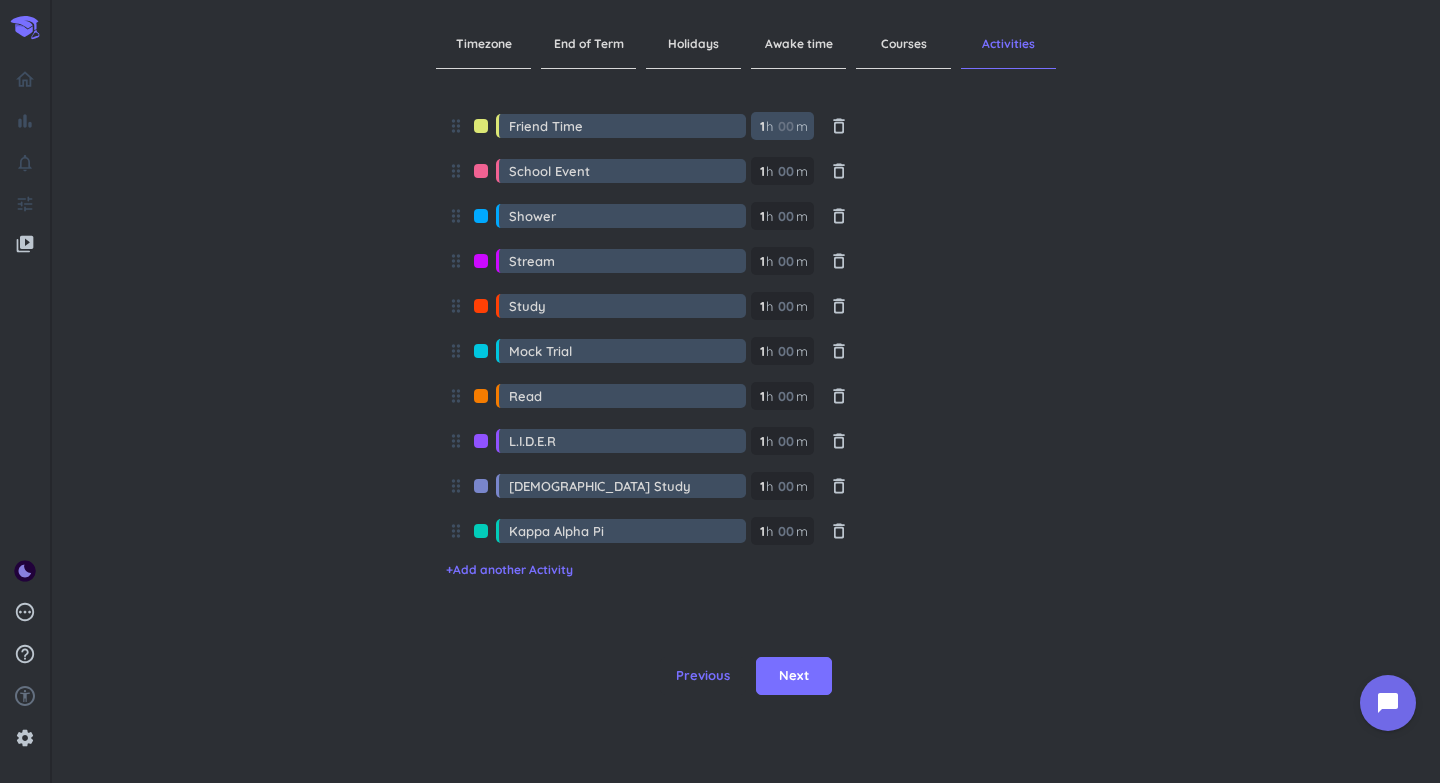 click on "1" at bounding box center [761, 126] 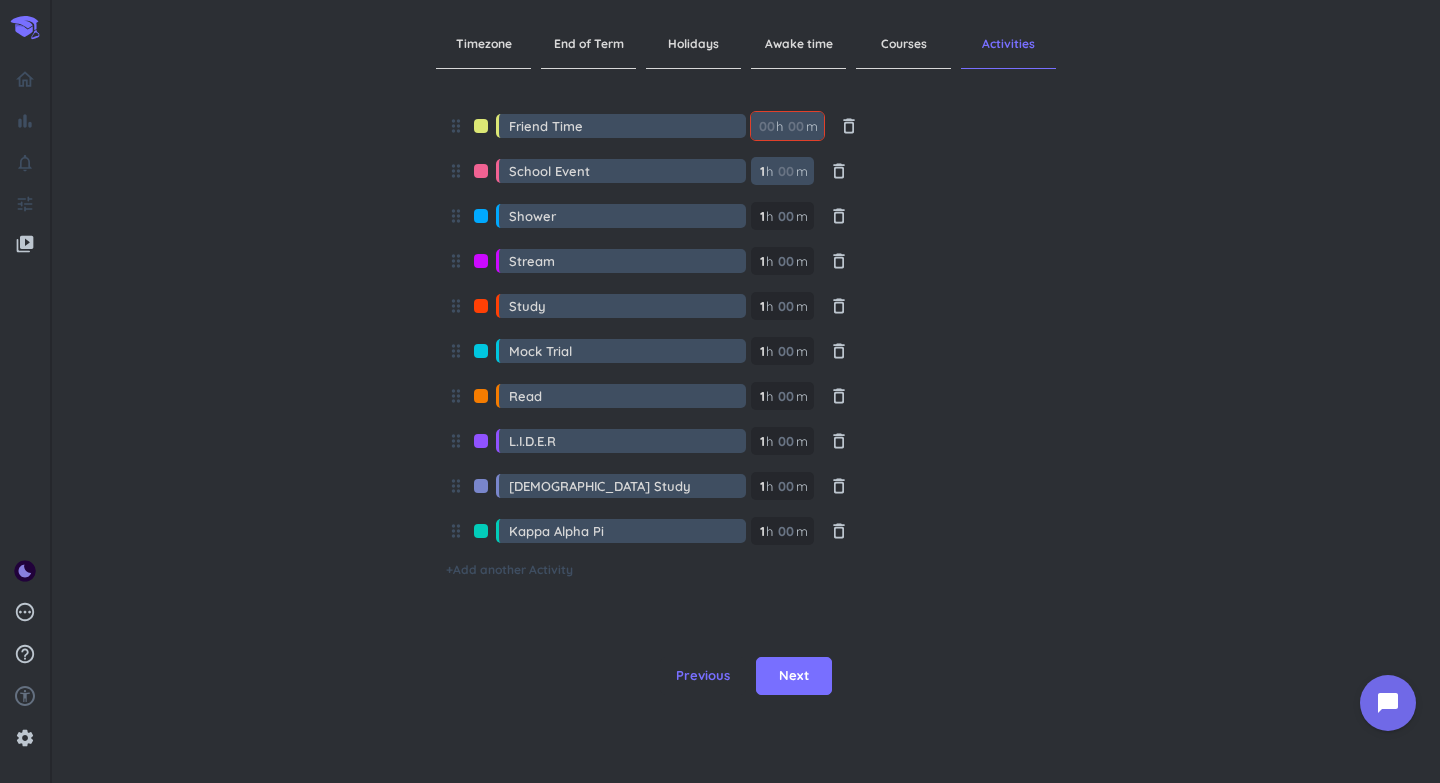 type on "1" 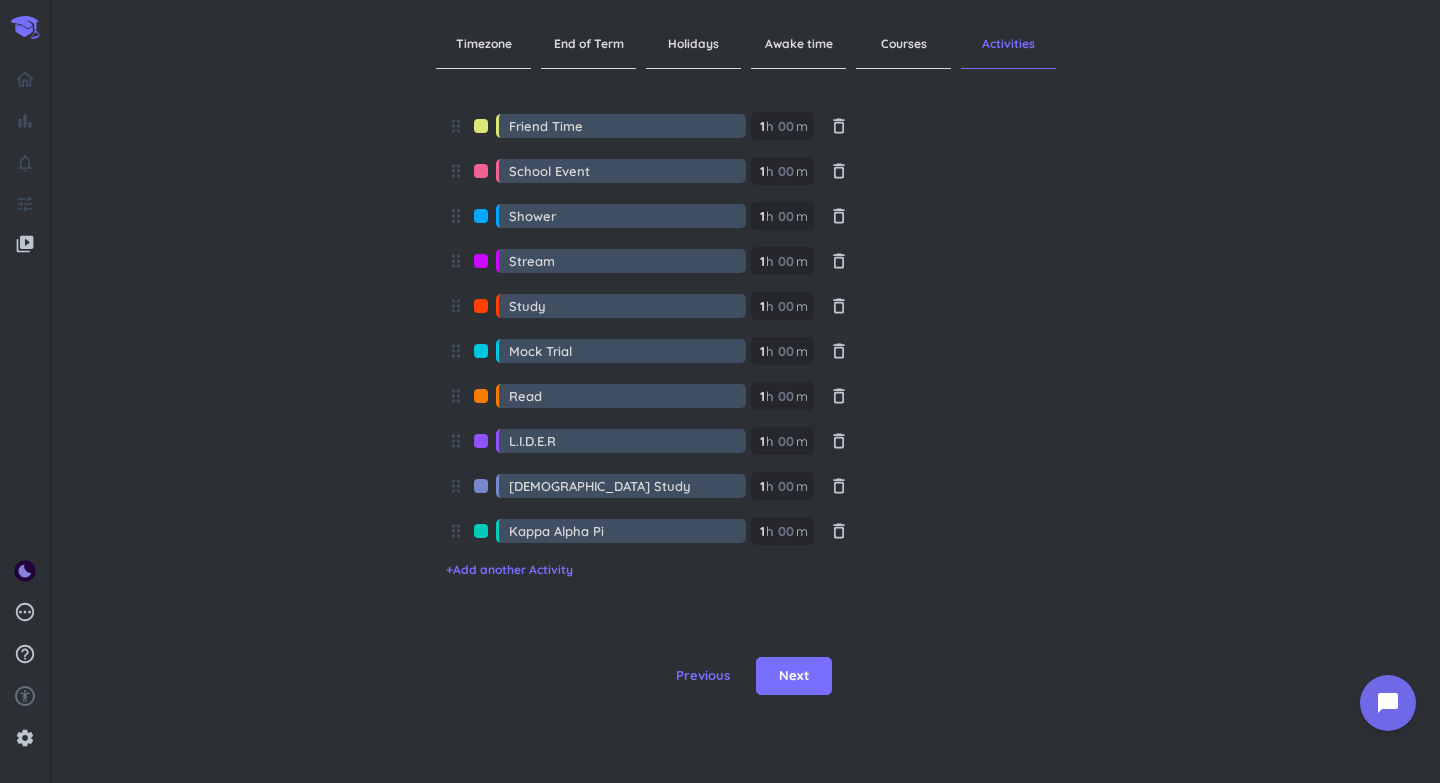 click on "Activities What regular activities will you be doing this term? You can always adjust them later on. drag_indicator Morning Routine 1 1 00 h 00 m delete_outline drag_indicator Bedtime Routine 1 1 00 h 00 m delete_outline drag_indicator Breakfast 1 1 00 h 00 m delete_outline drag_indicator Lunch 1 1 00 h 00 m delete_outline drag_indicator Dinner 1 1 00 h 00 m delete_outline drag_indicator RA 1 1 00 h 00 m delete_outline drag_indicator Workout 1 1 00 h 00 m delete_outline drag_indicator Me Time 1 1 00 h 00 m delete_outline drag_indicator Friend Time 1 1 00 h 00 m delete_outline drag_indicator School Event 1 1 00 h 00 m delete_outline drag_indicator Shower 1 1 00 h 00 m delete_outline drag_indicator Stream 1 1 00 h 00 m delete_outline drag_indicator Study 1 1 00 h 00 m delete_outline drag_indicator Mock Trial 1 1 00 h 00 m delete_outline drag_indicator Read 1 1 00 h 00 m delete_outline drag_indicator L.I.D.E.R 1 1 00 h 00 m delete_outline drag_indicator [DEMOGRAPHIC_DATA] Study 1 1 00 h 00 m delete_outline drag_indicator 1 1" at bounding box center (746, 344) 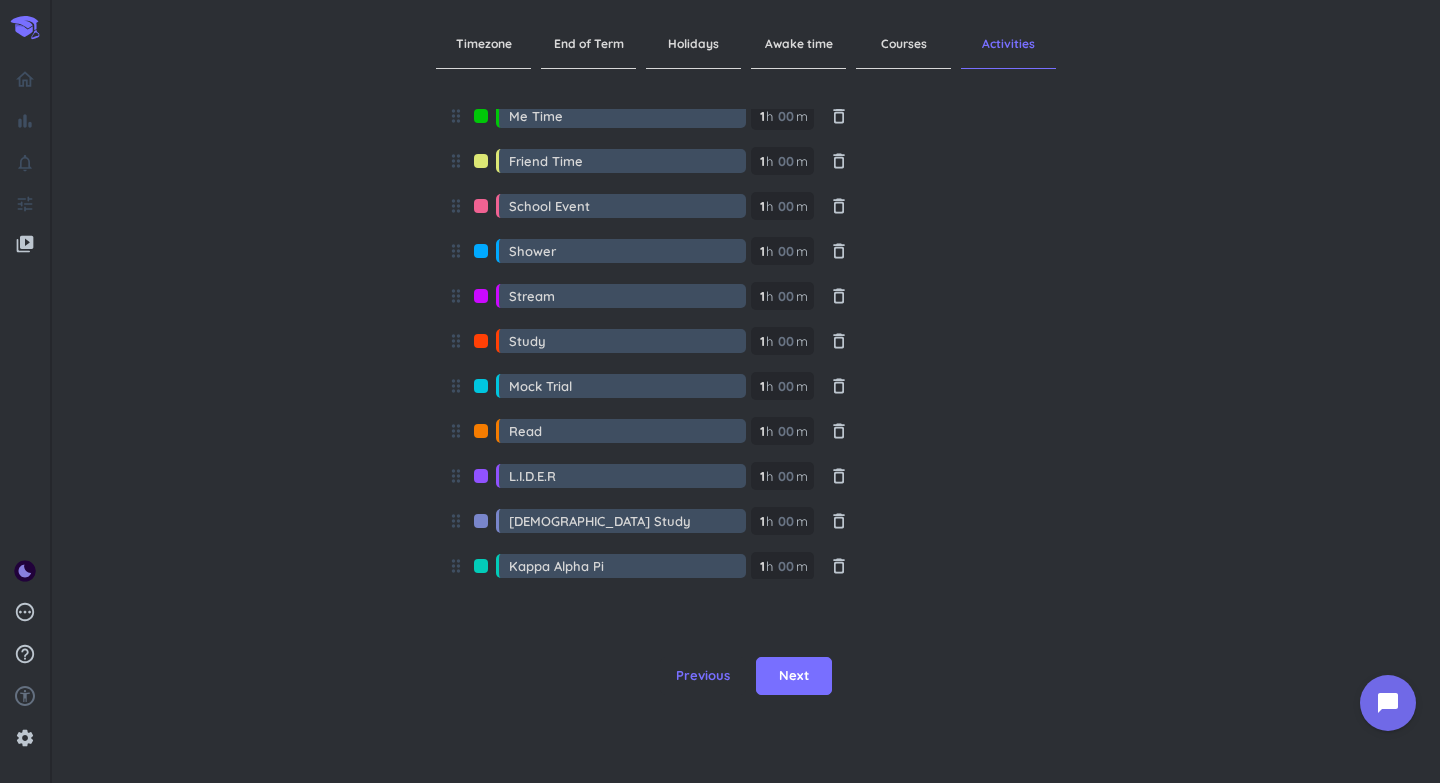 scroll, scrollTop: 0, scrollLeft: 0, axis: both 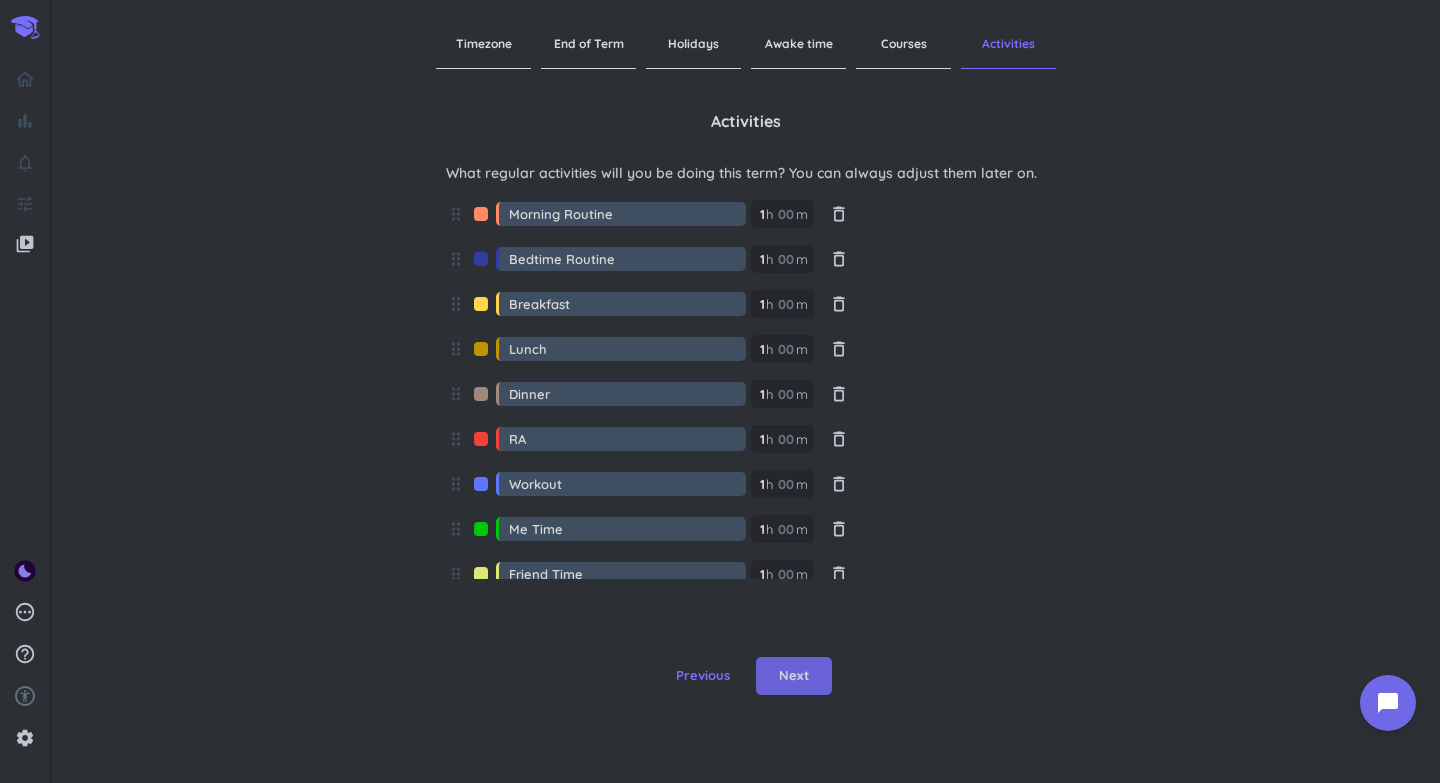 click on "Next" at bounding box center (794, 676) 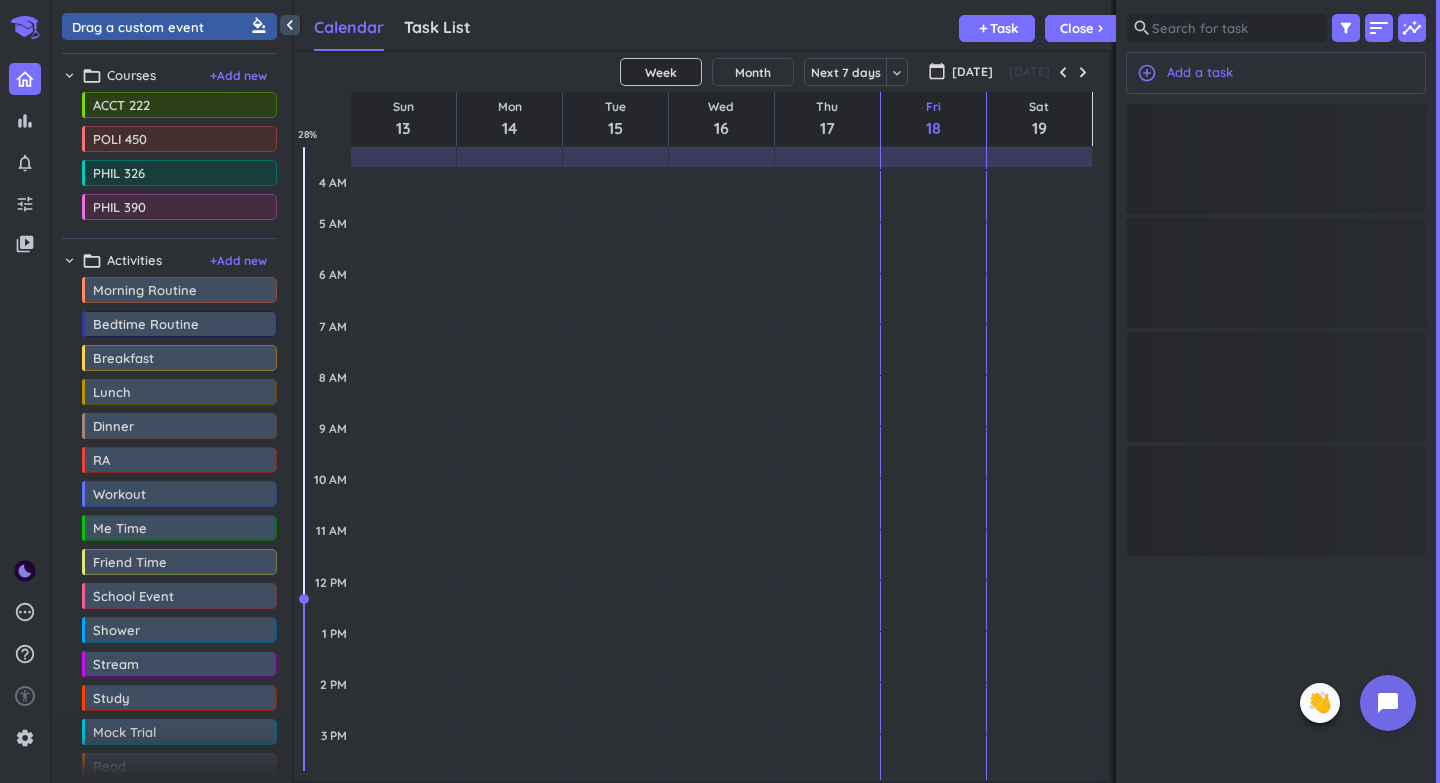 scroll, scrollTop: 1, scrollLeft: 1, axis: both 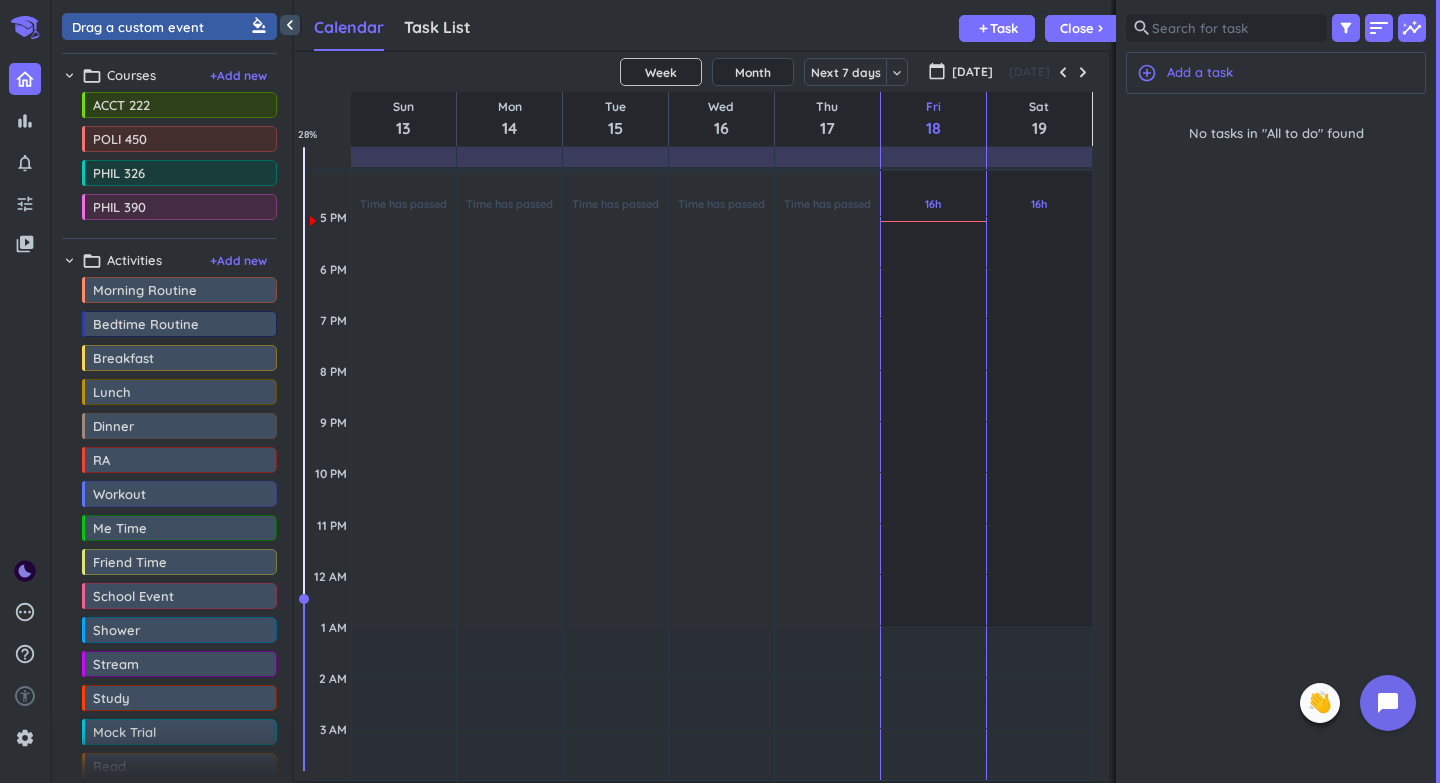 click on "Month" at bounding box center (753, 72) 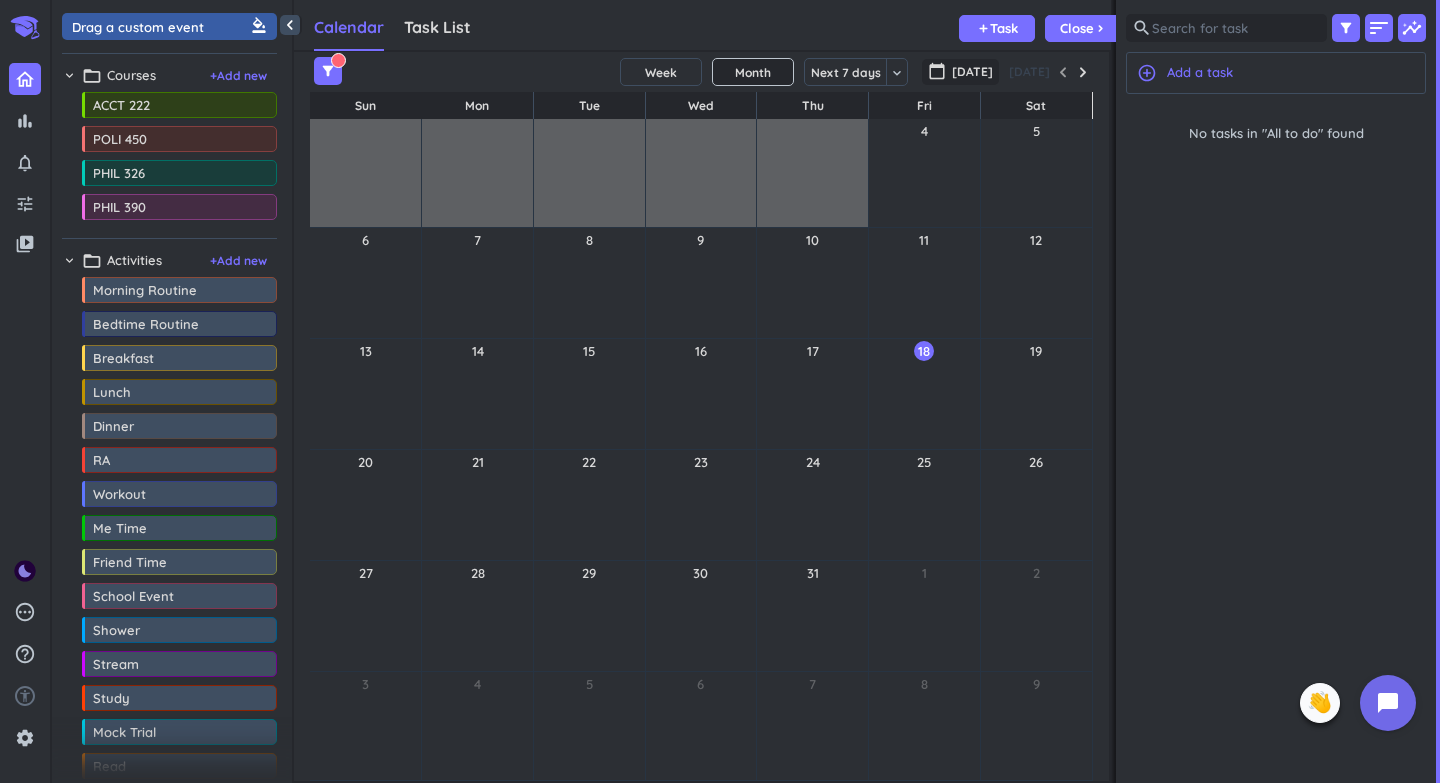 click on "[DATE]" at bounding box center [972, 72] 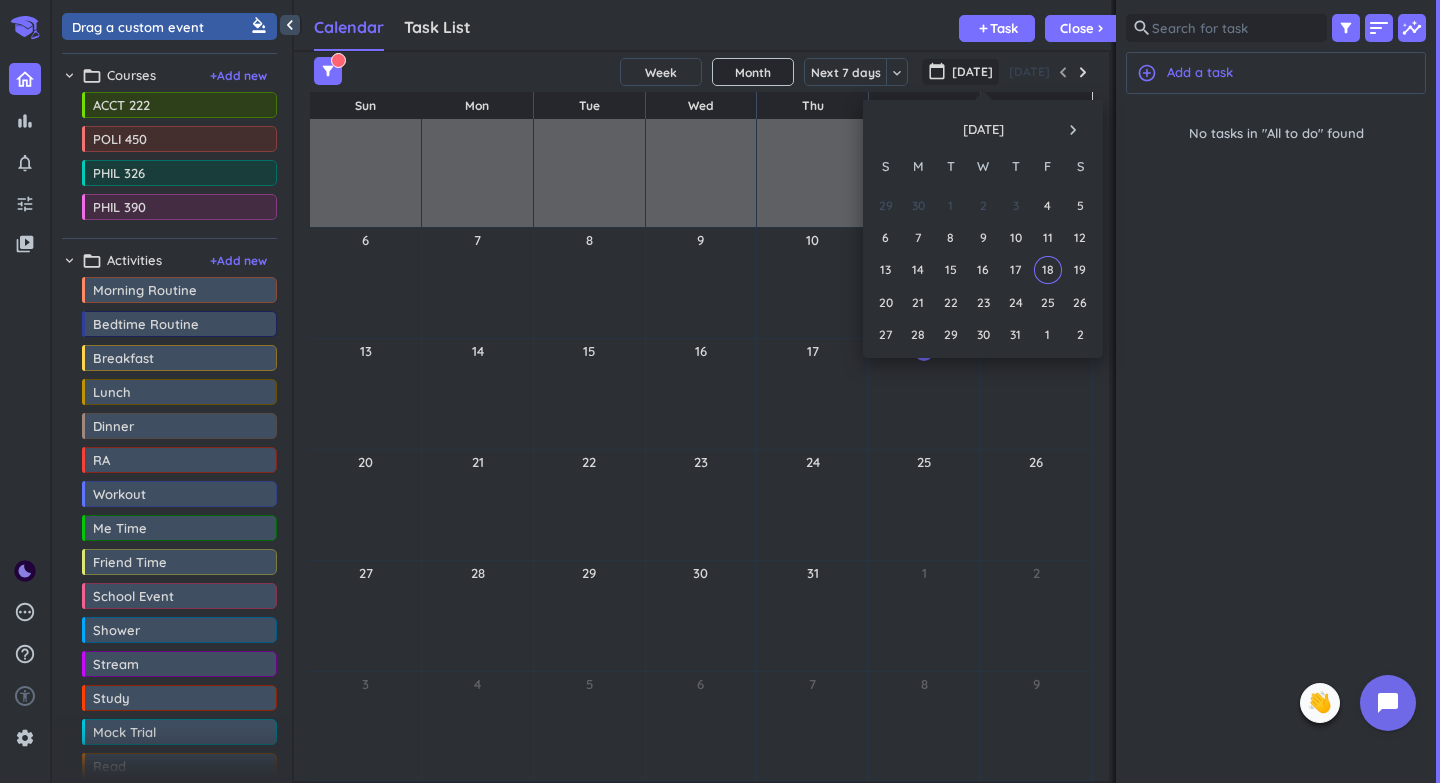 click on "navigate_next" at bounding box center (1073, 130) 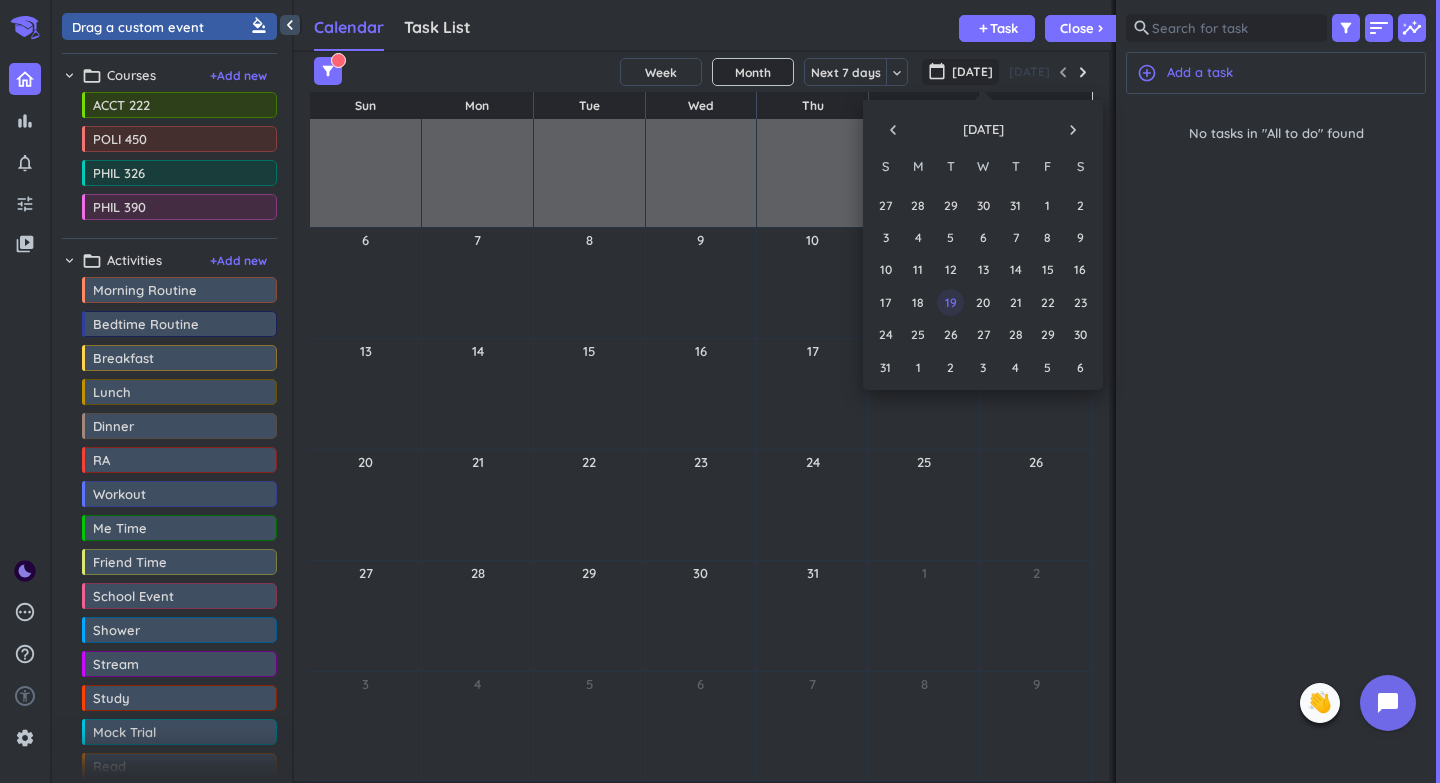 click on "19" at bounding box center [950, 301] 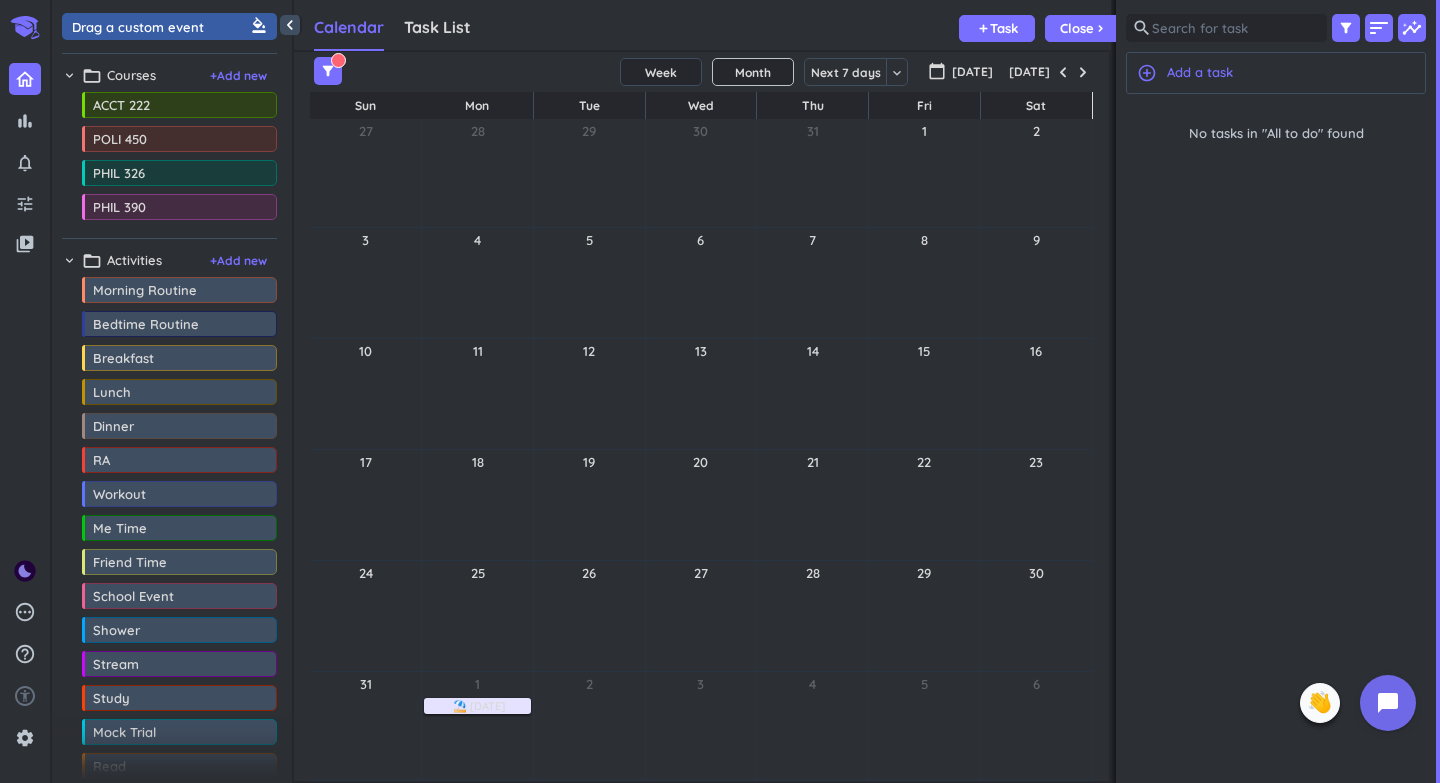 click on "Week" at bounding box center (661, 72) 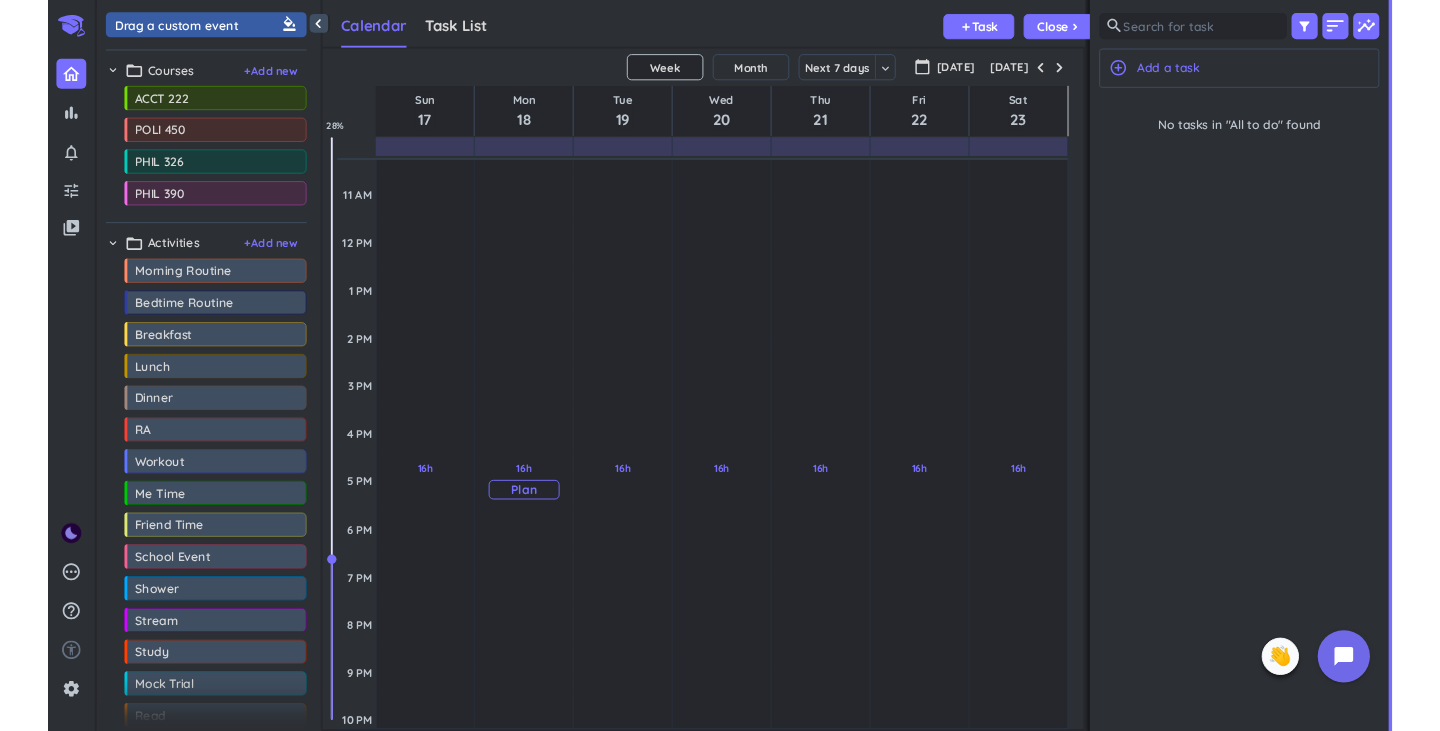 scroll, scrollTop: 313, scrollLeft: 0, axis: vertical 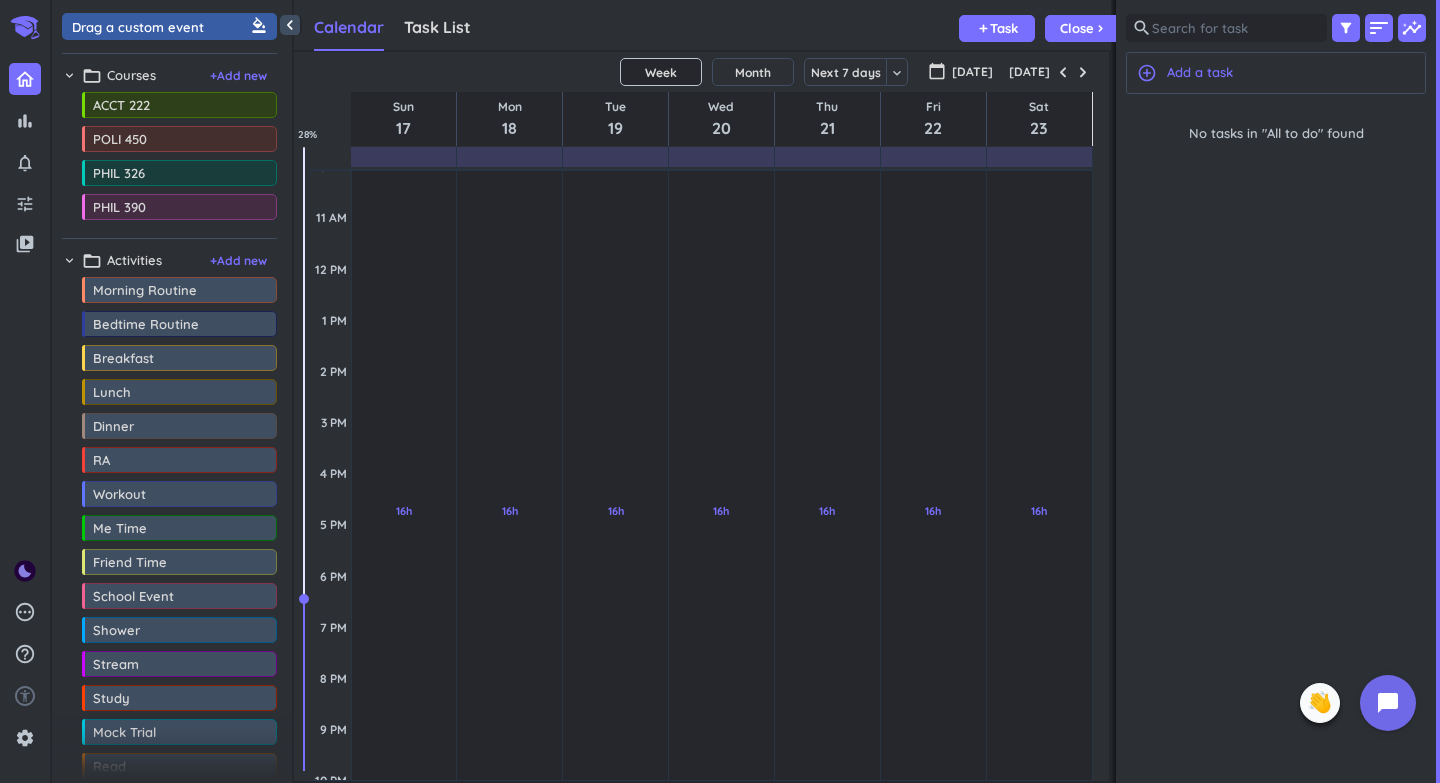 click on "drag_indicator ACCT 222 more_horiz drag_indicator POLI 450 more_horiz drag_indicator PHIL 326 more_horiz drag_indicator PHIL 390 more_horiz" at bounding box center (169, 160) 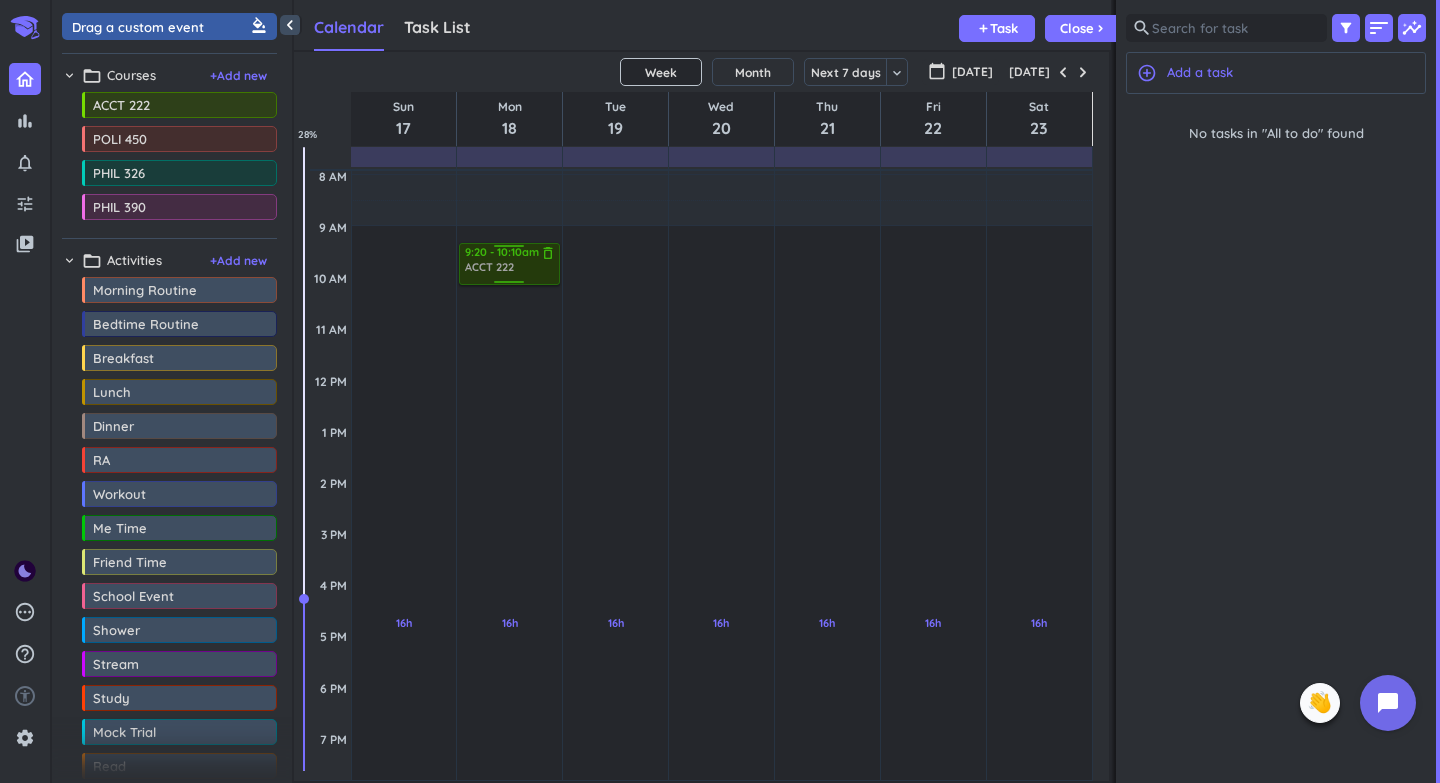 scroll, scrollTop: 201, scrollLeft: 0, axis: vertical 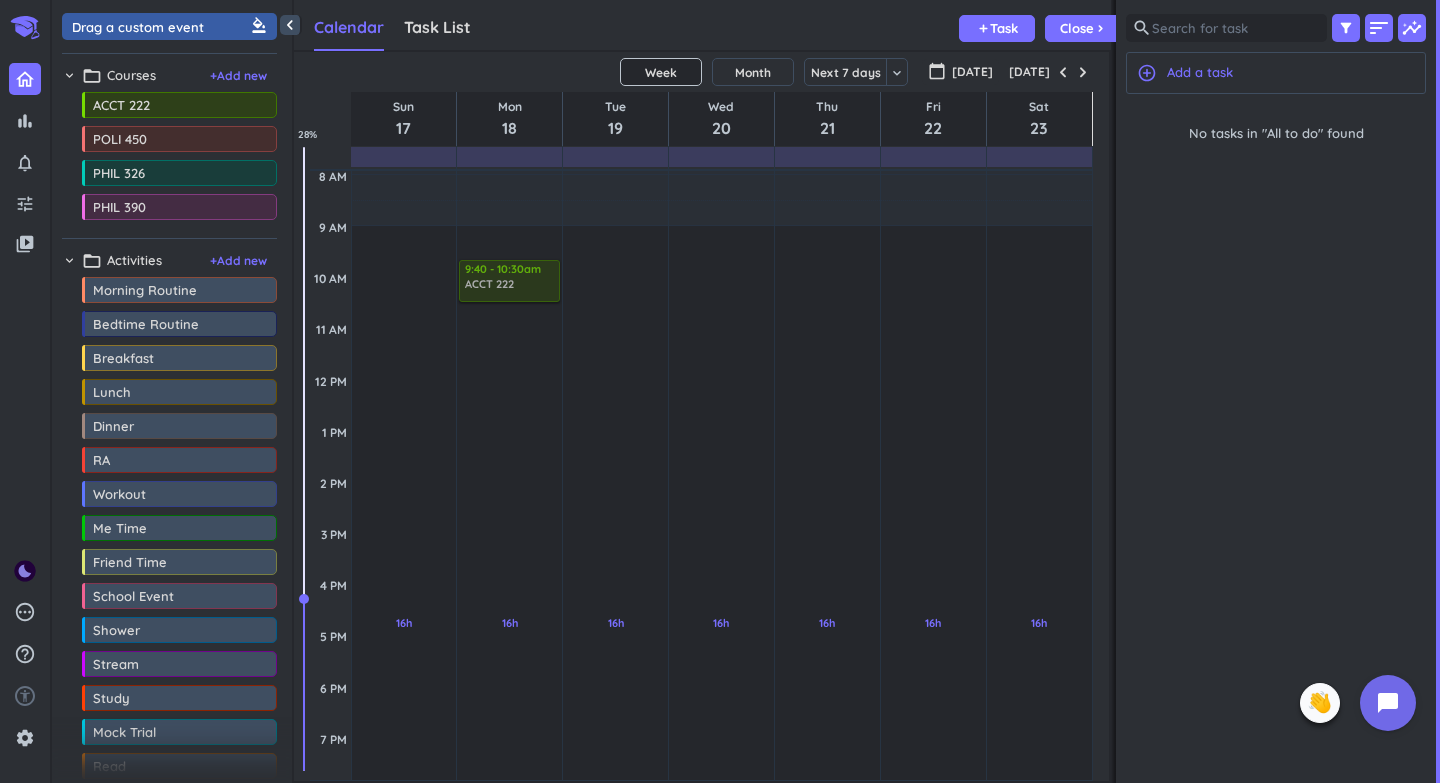 drag, startPoint x: 182, startPoint y: 115, endPoint x: 517, endPoint y: 261, distance: 365.43262 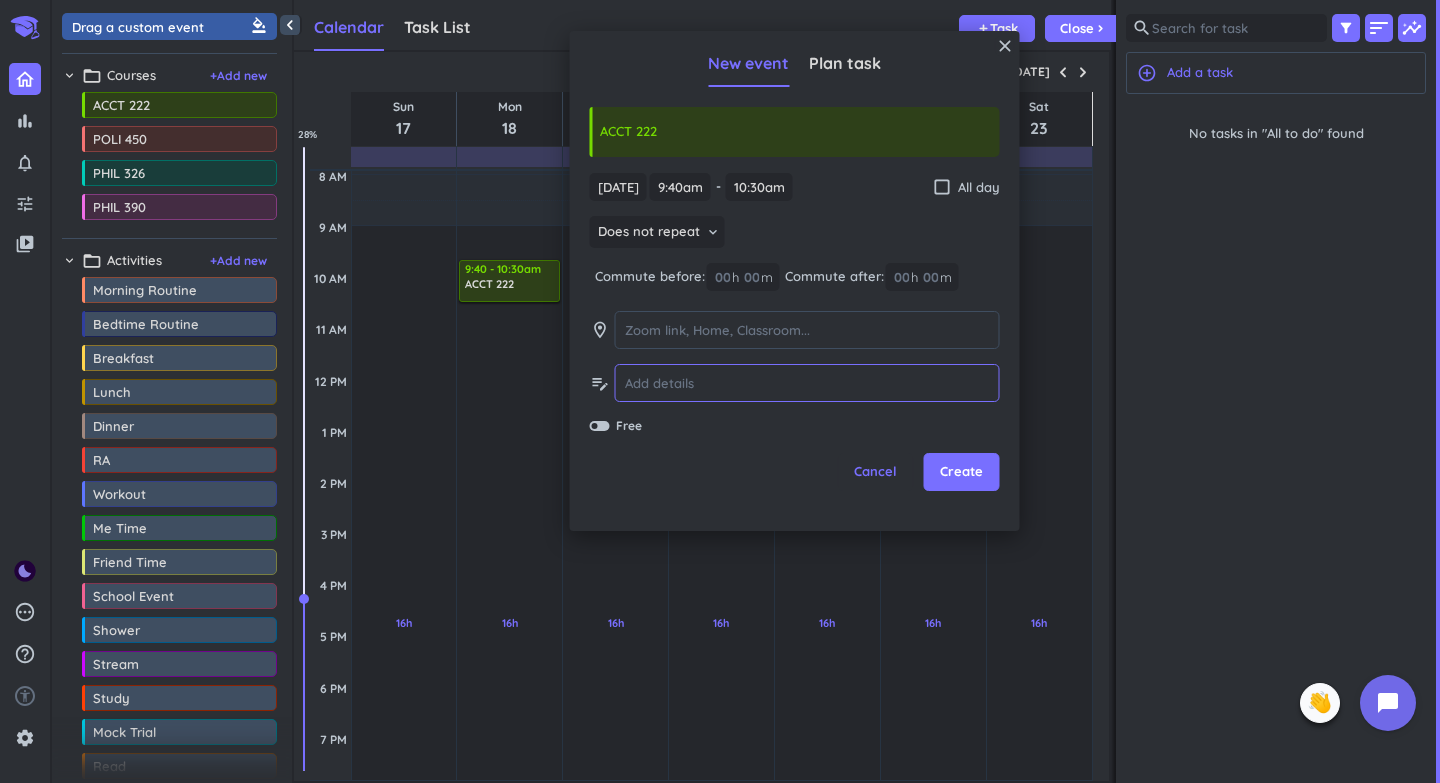 click at bounding box center [807, 383] 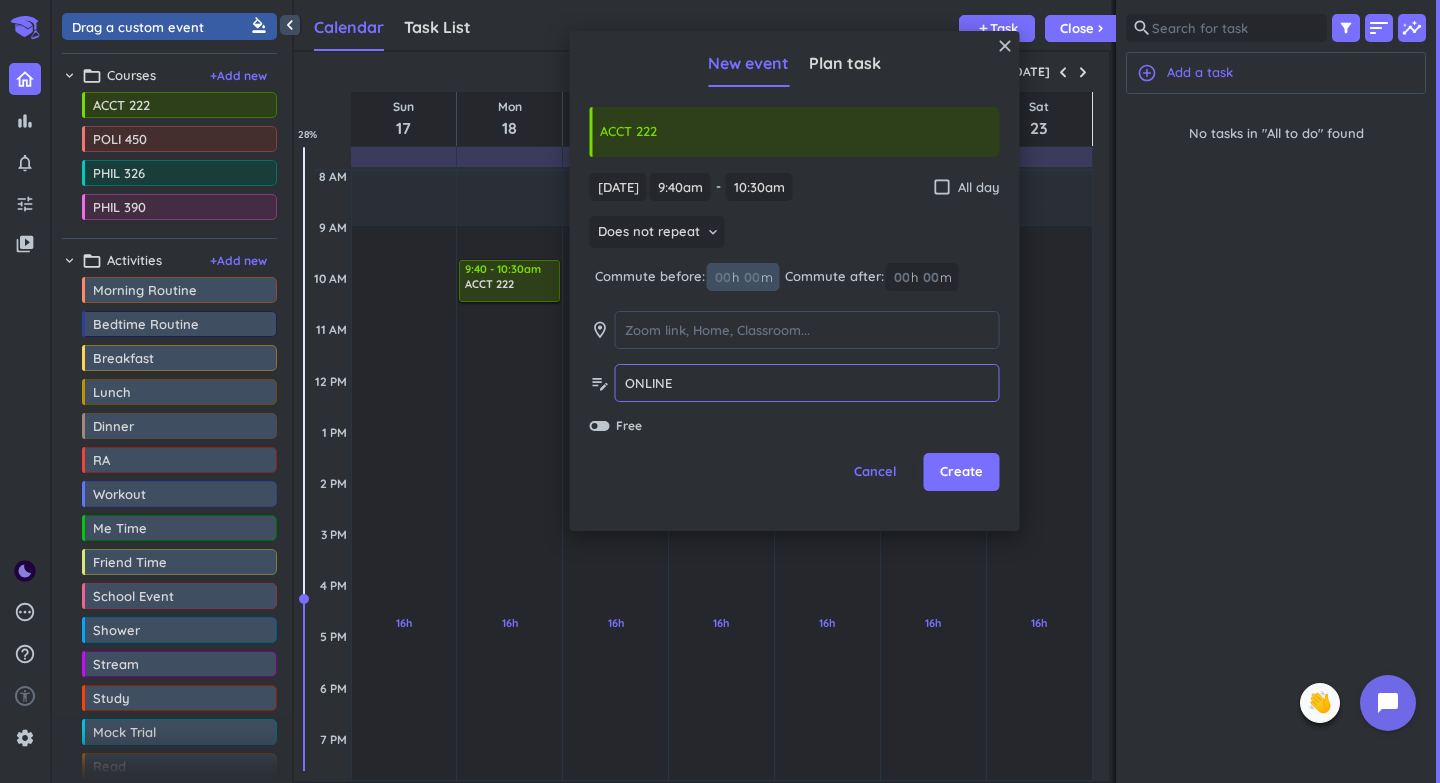type on "ONLINE" 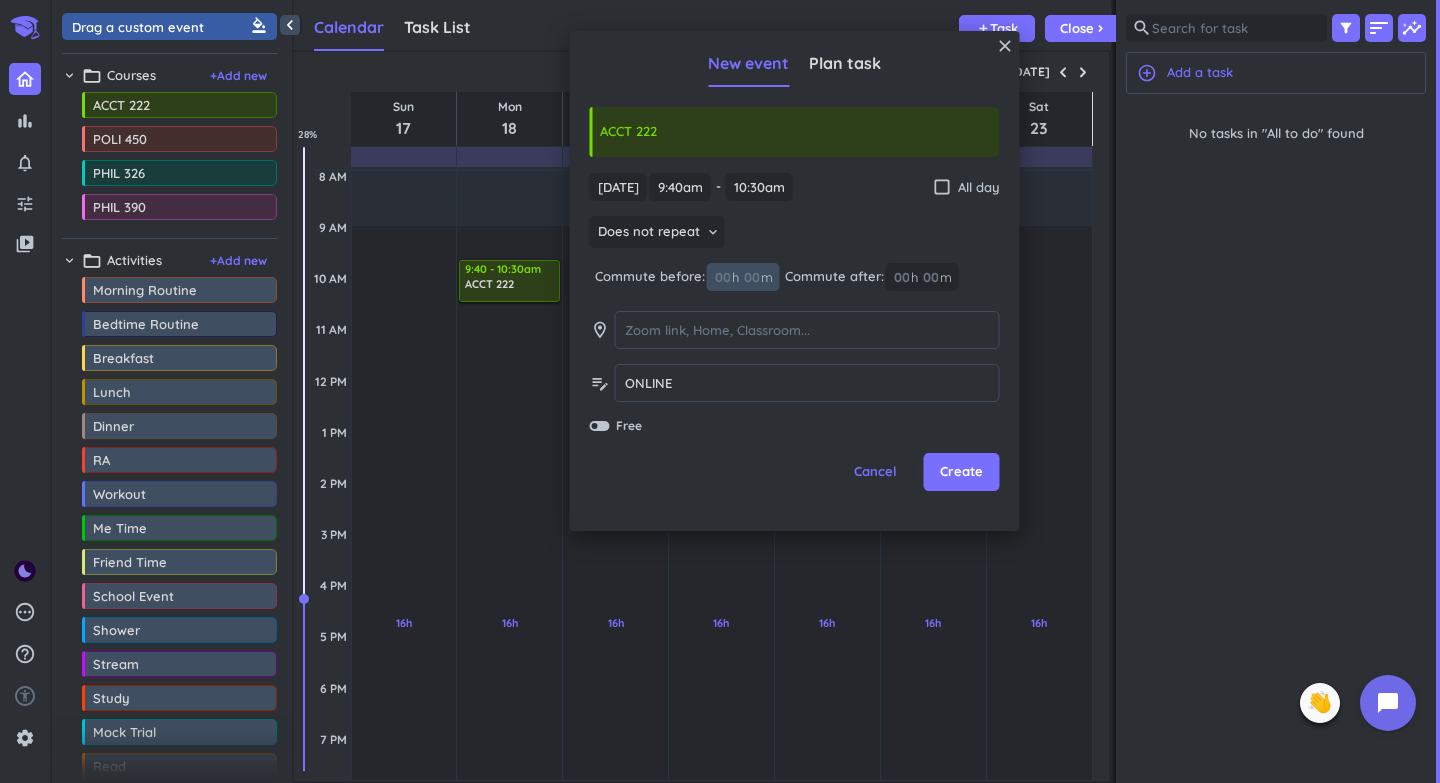 click at bounding box center [751, 277] 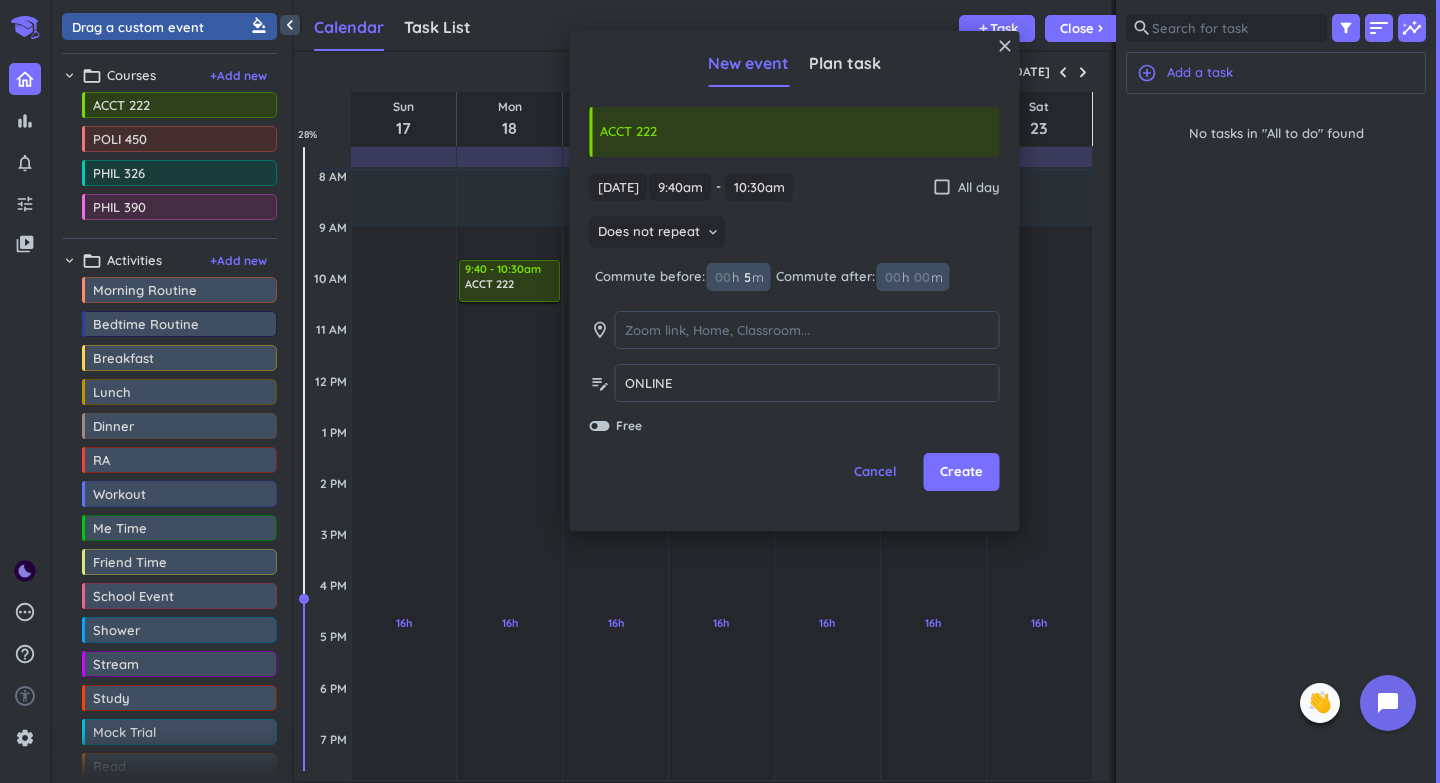 type on "5" 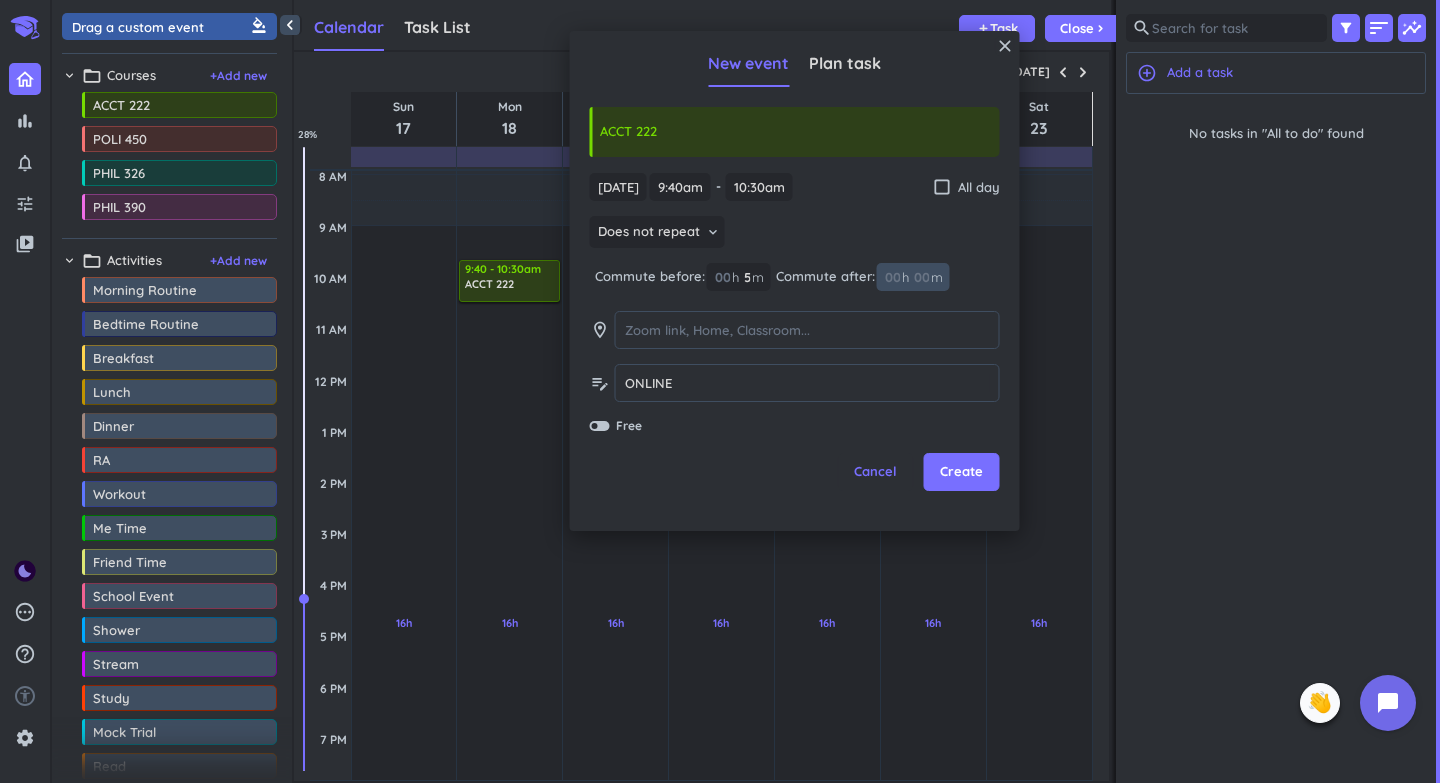 click at bounding box center (921, 277) 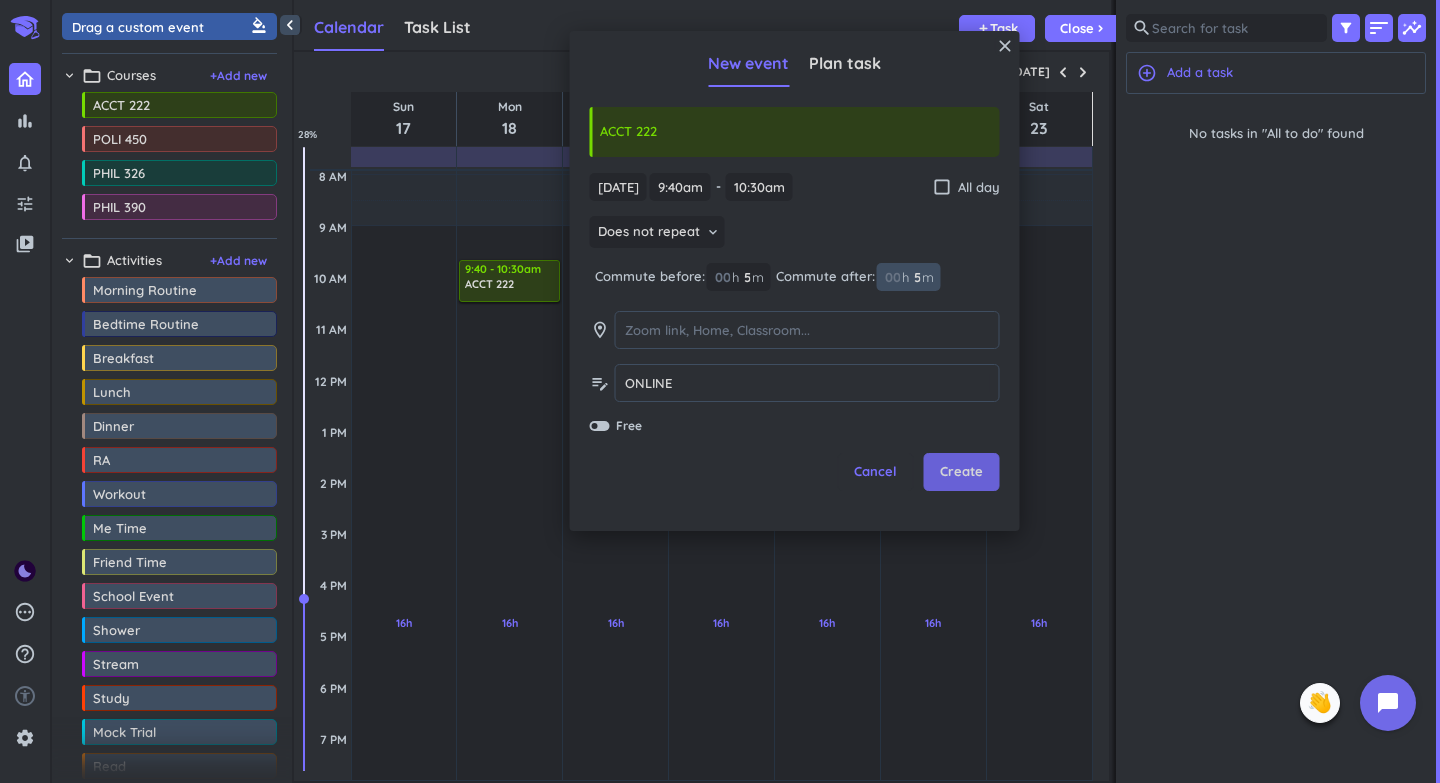 type on "5" 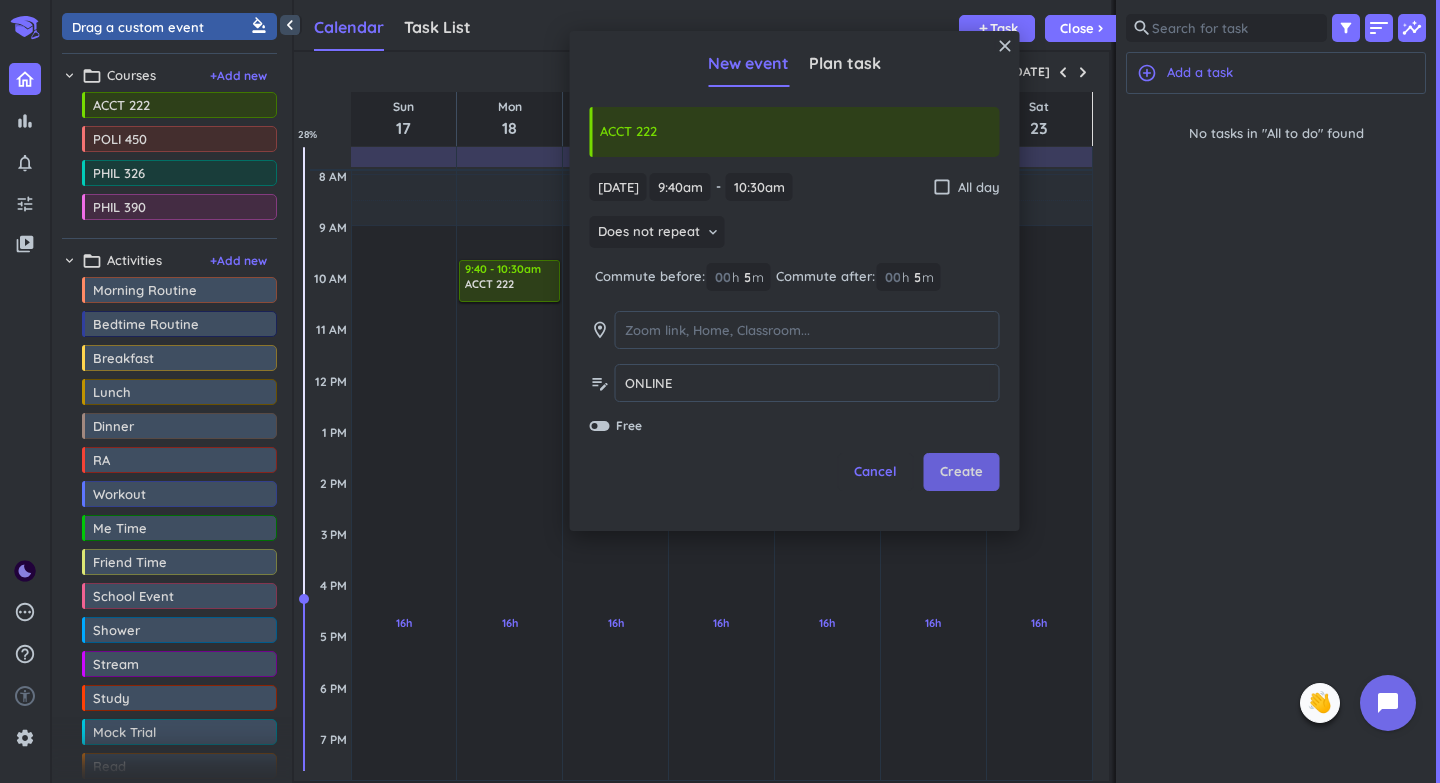 click on "Create" at bounding box center [961, 472] 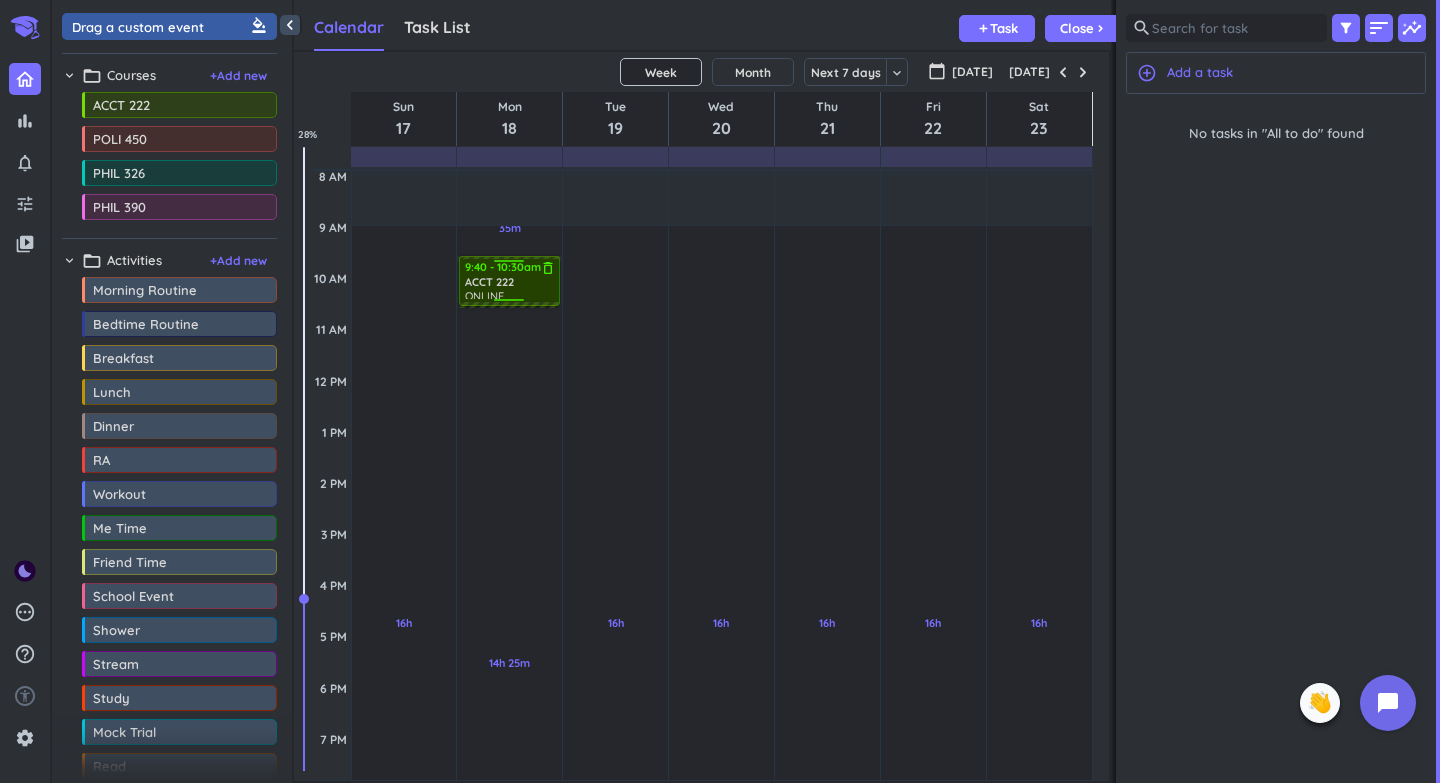 click on "ACCT 222" at bounding box center [489, 282] 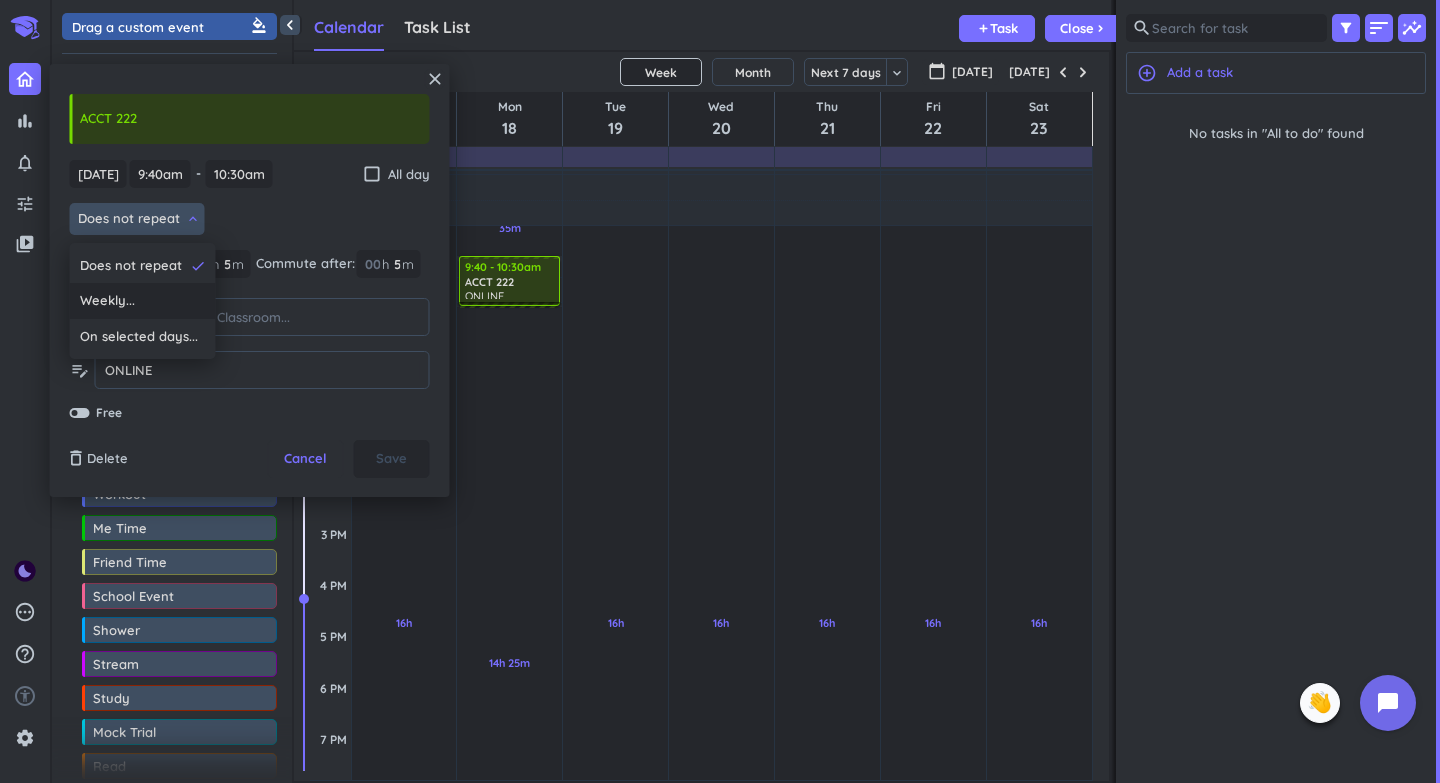 click on "Weekly..." at bounding box center [143, 301] 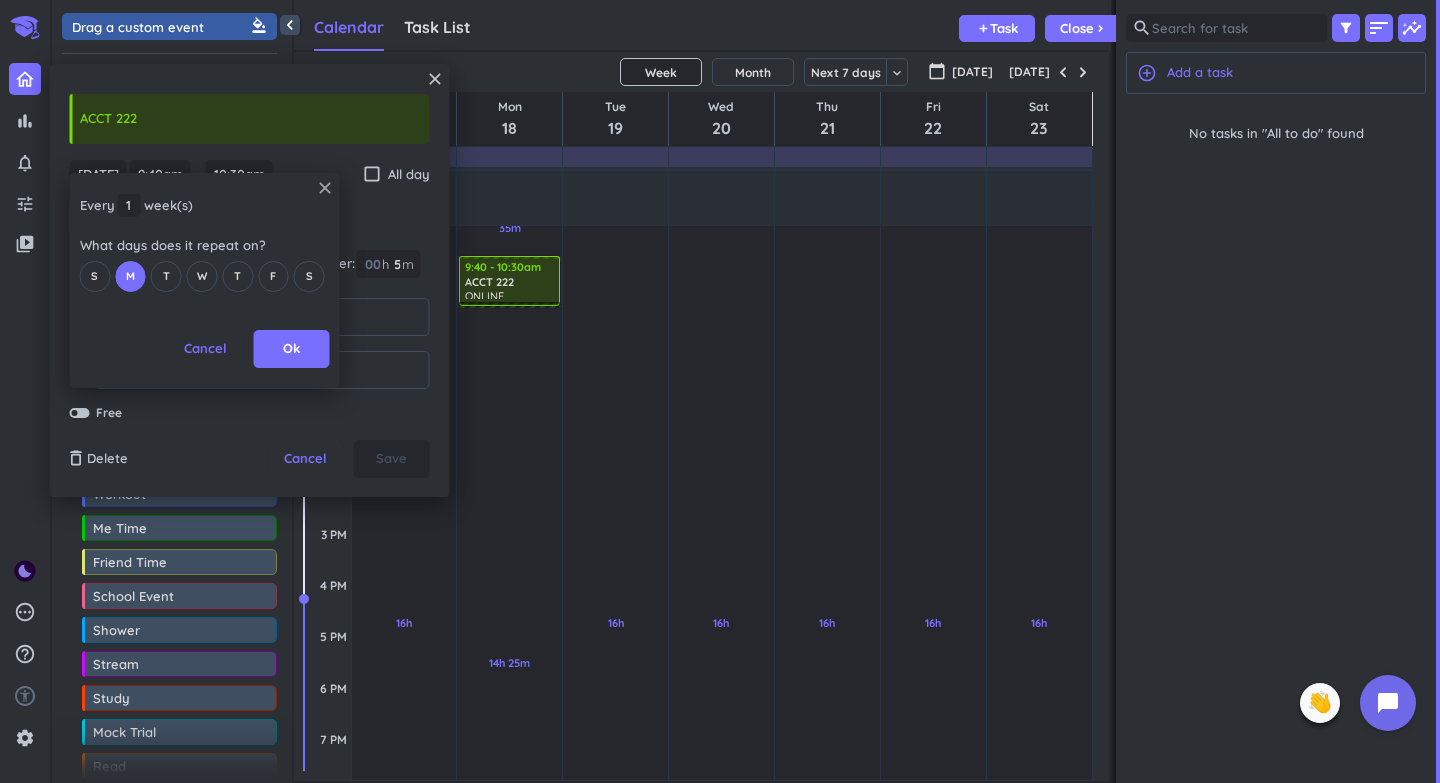 click on "close" at bounding box center [325, 188] 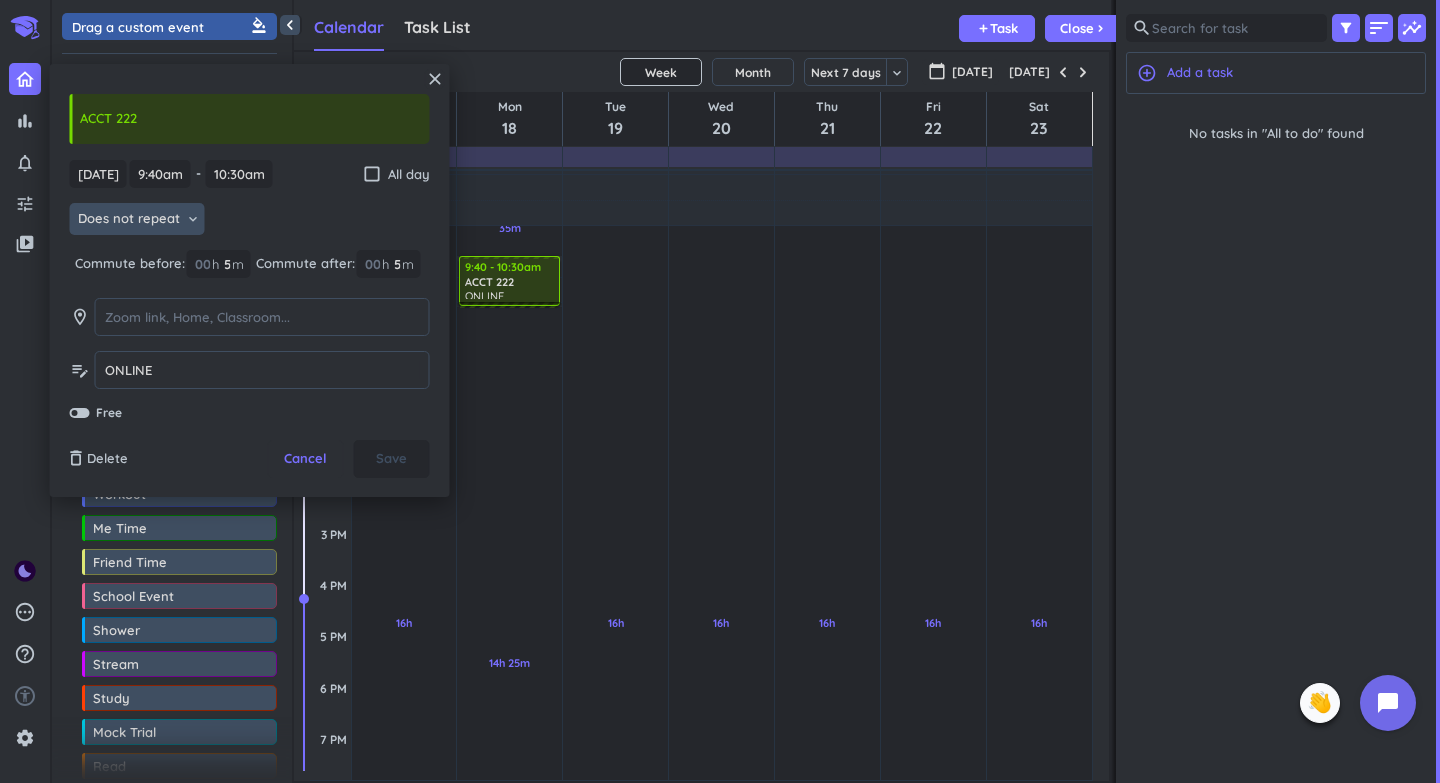 click on "Does not repeat keyboard_arrow_down" at bounding box center (137, 219) 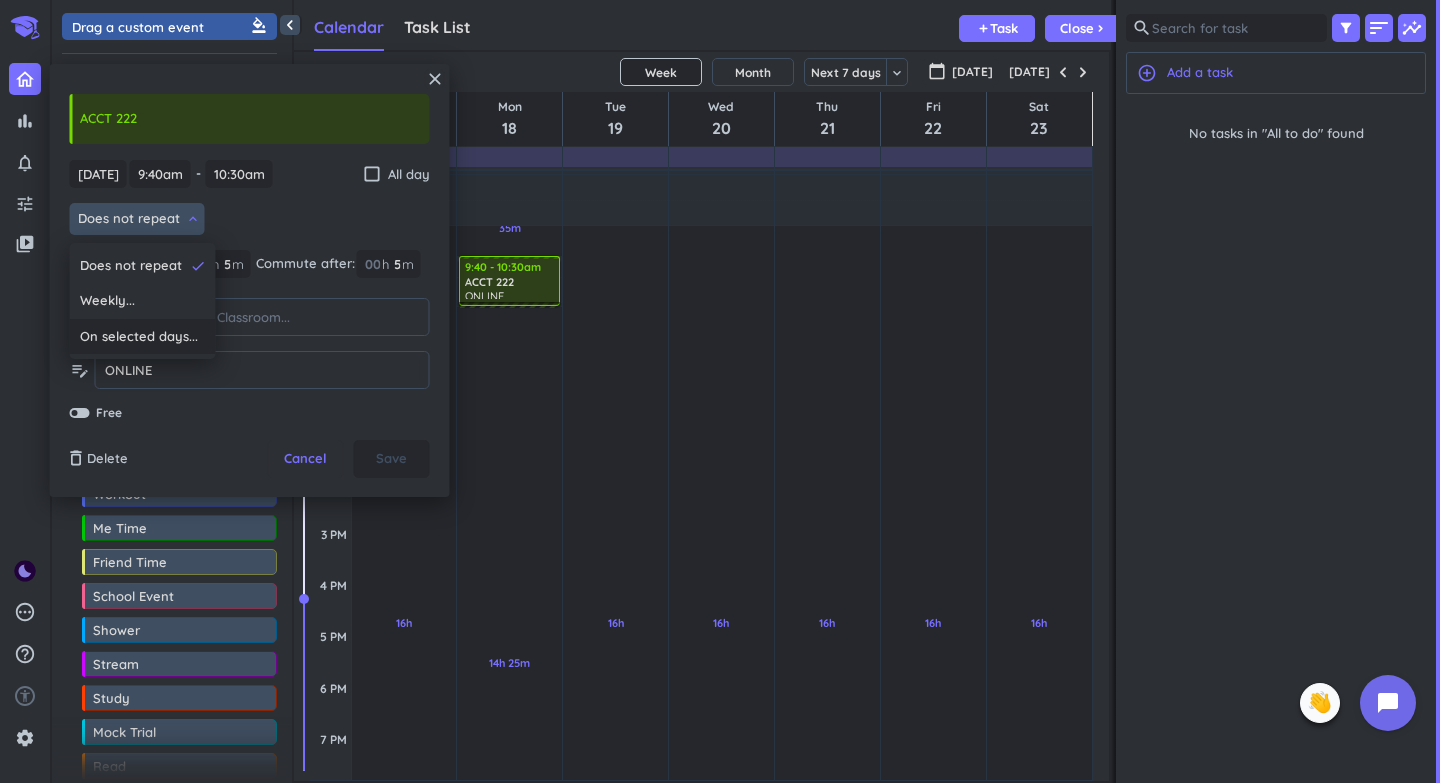 click on "On selected days..." at bounding box center (139, 337) 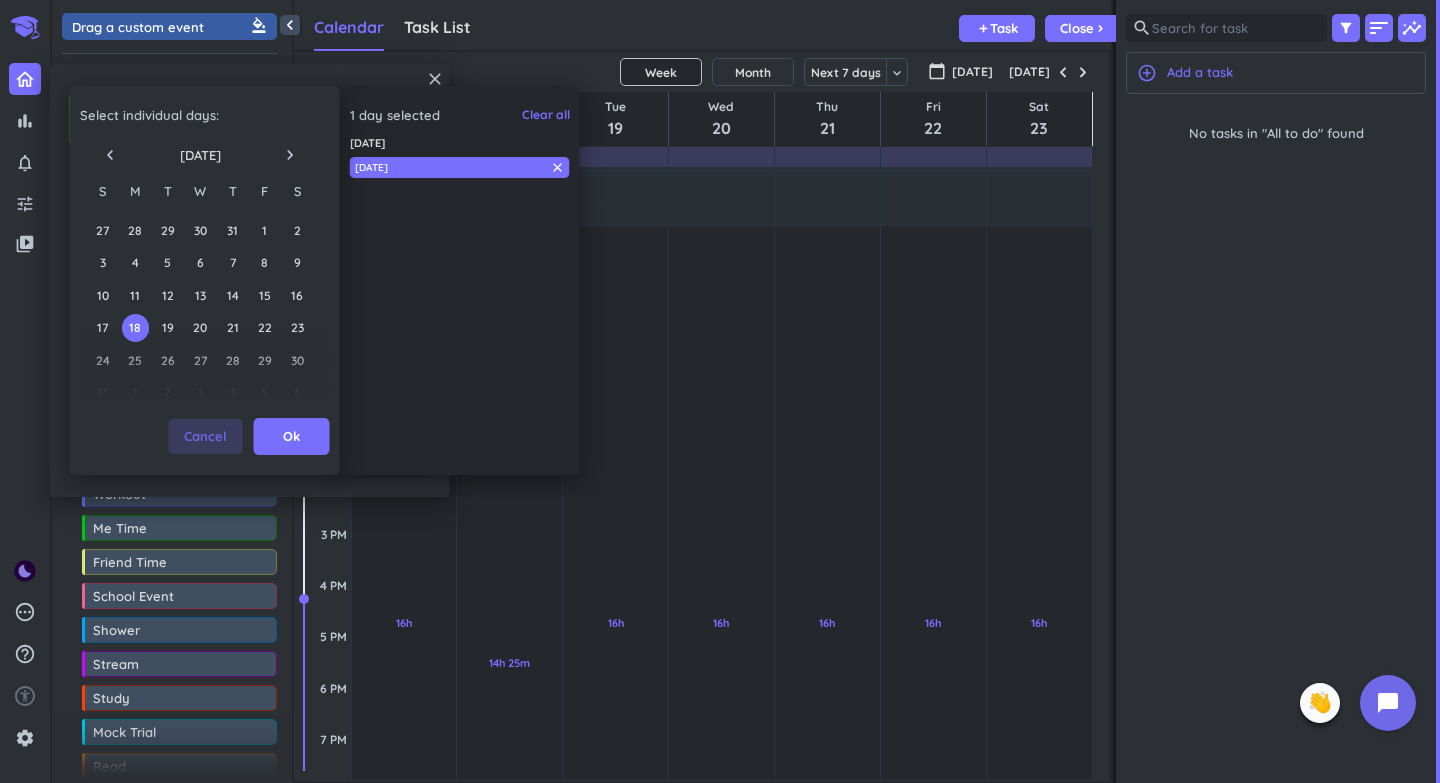 click on "Cancel" at bounding box center (205, 437) 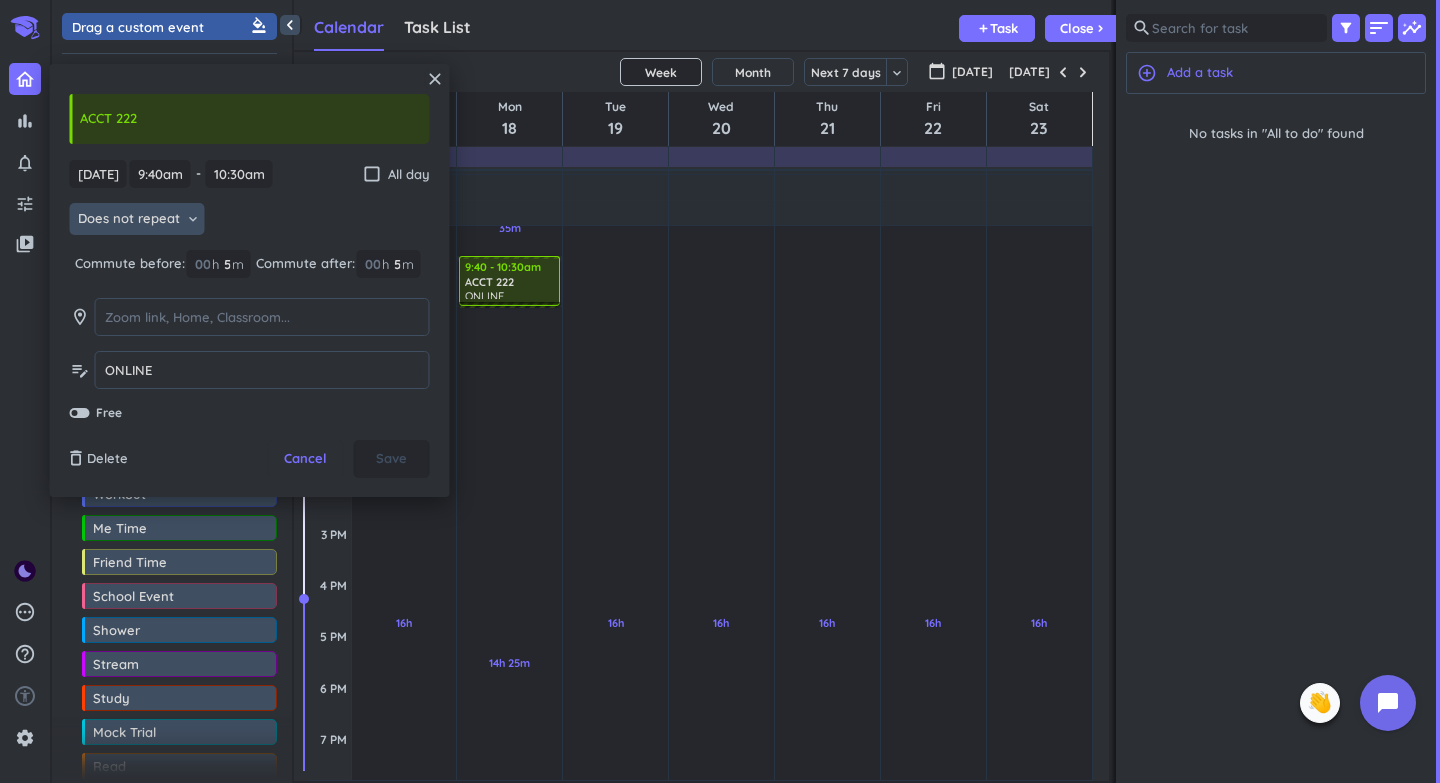 click on "Does not repeat" at bounding box center (129, 219) 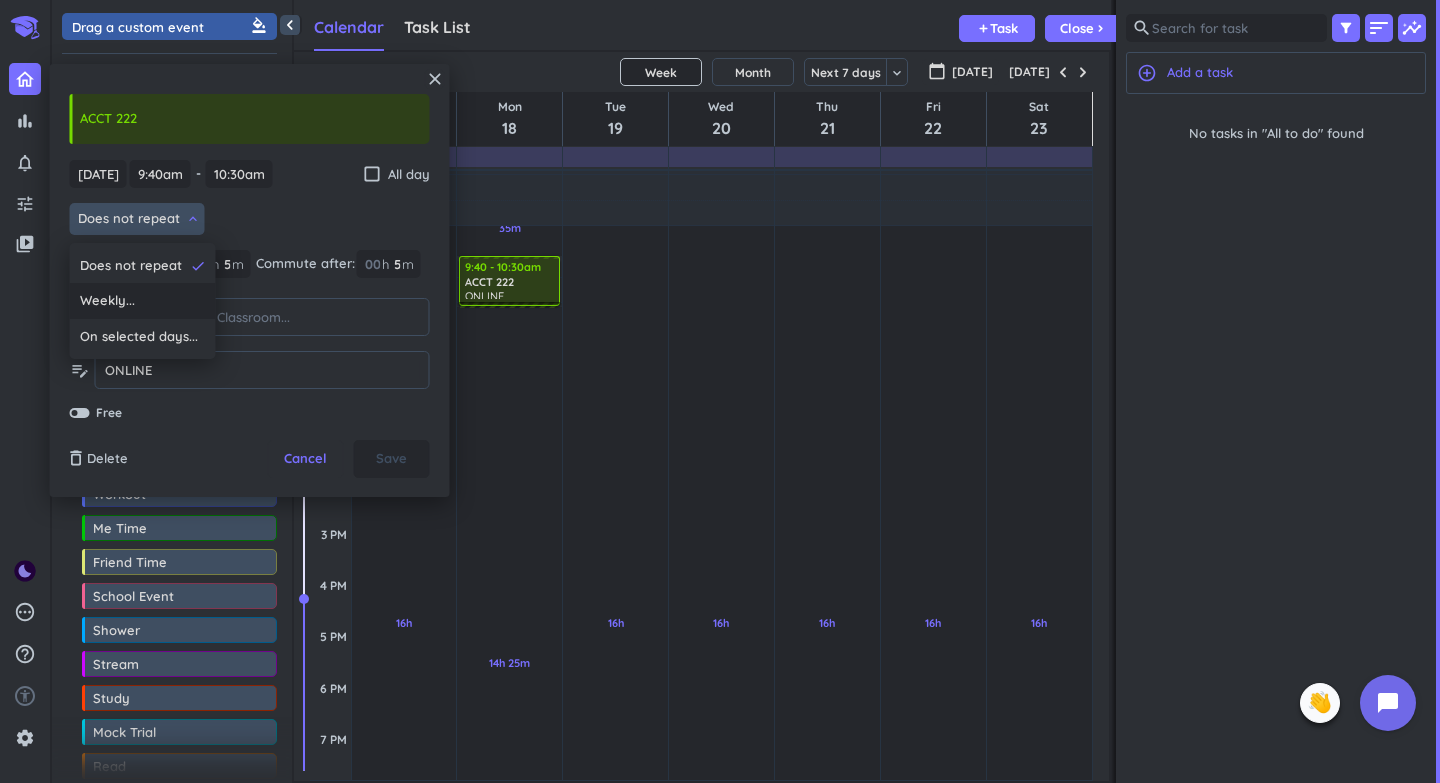 click on "Weekly..." at bounding box center [143, 301] 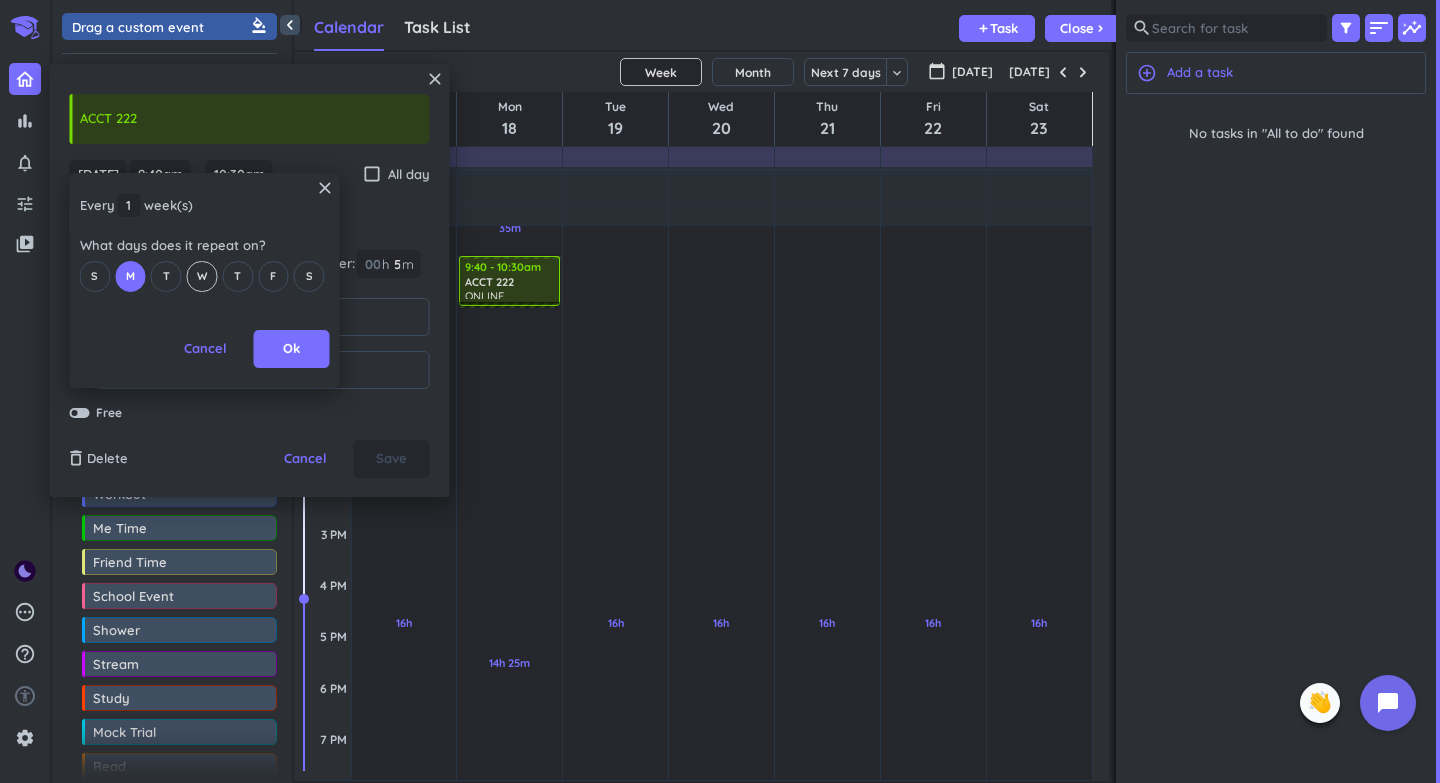click on "W" at bounding box center [202, 276] 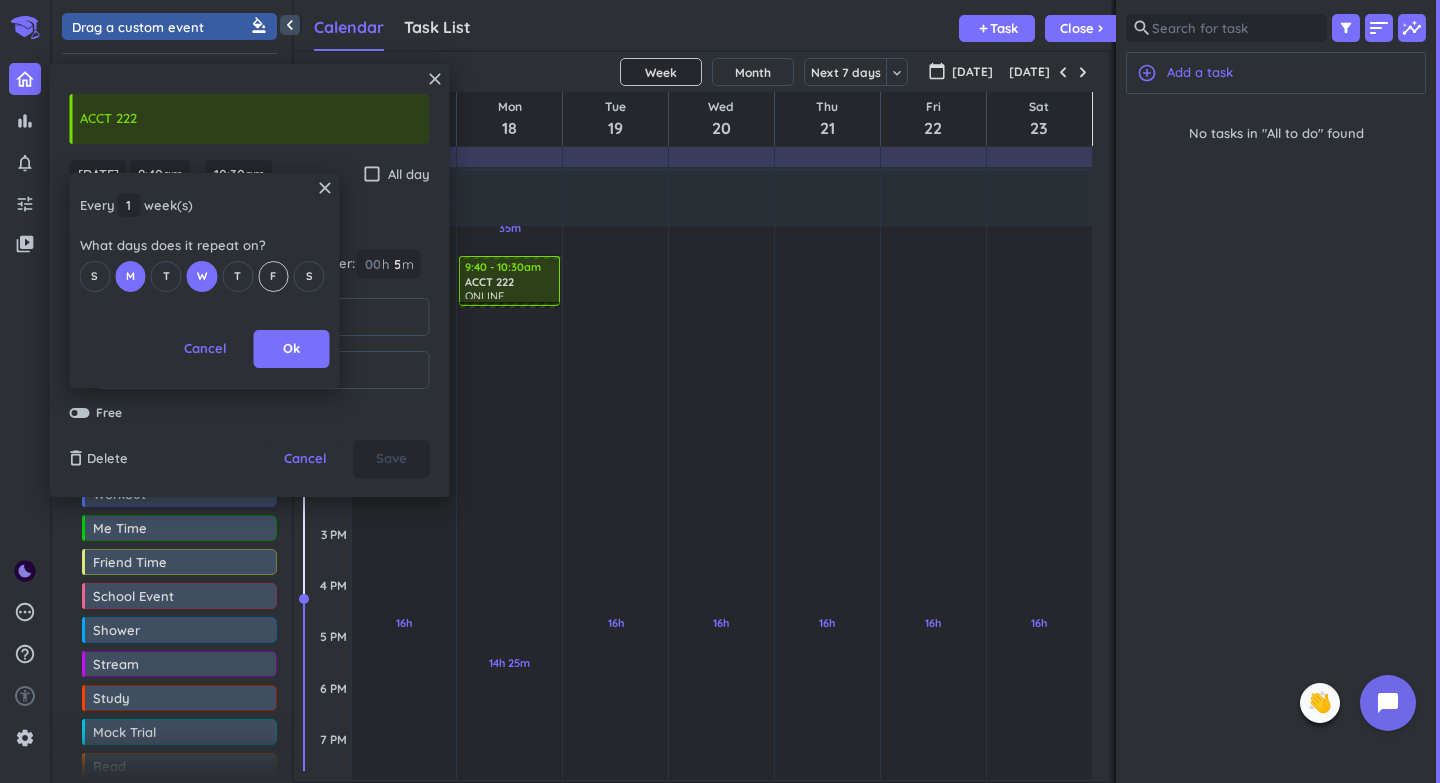 click on "F" at bounding box center (273, 276) 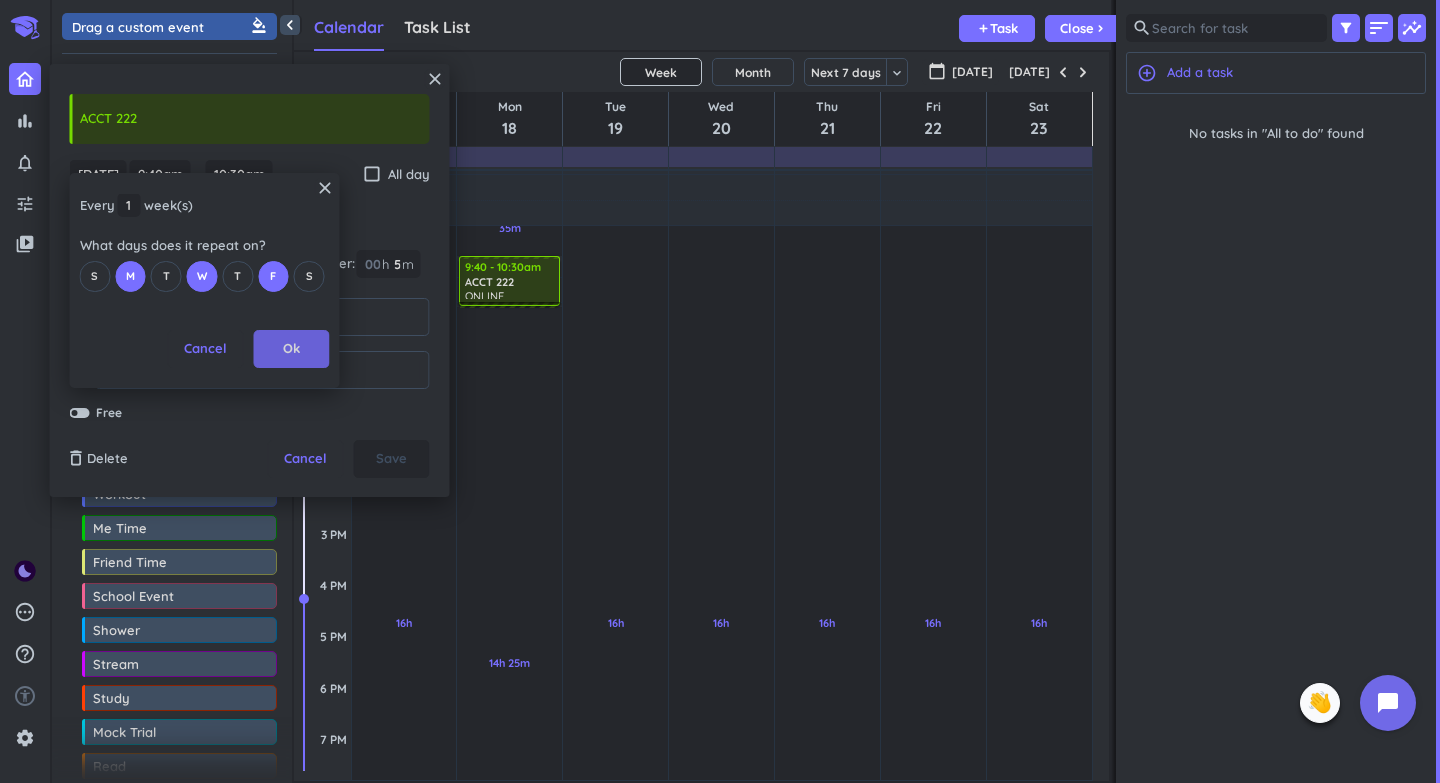 click on "Ok" at bounding box center [292, 349] 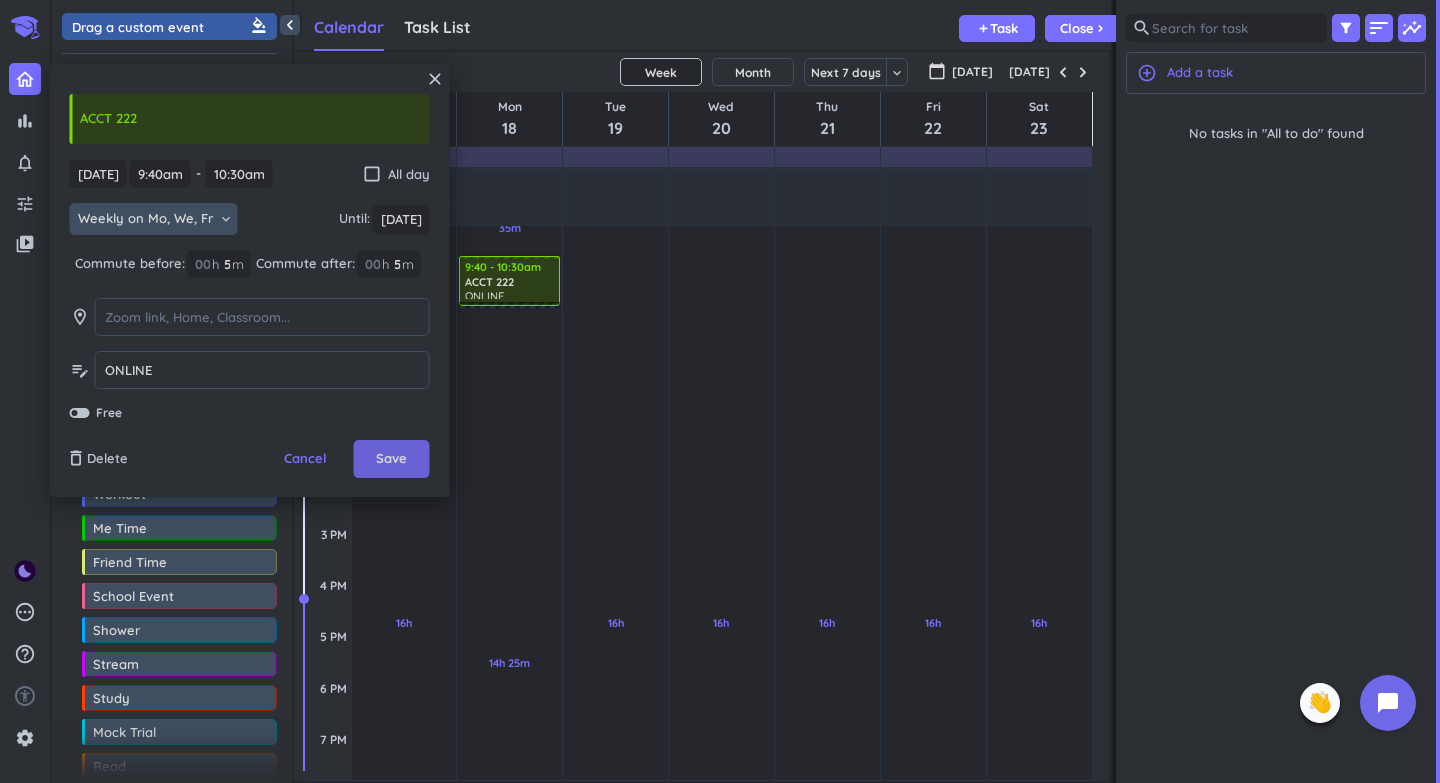click on "Save" at bounding box center [391, 459] 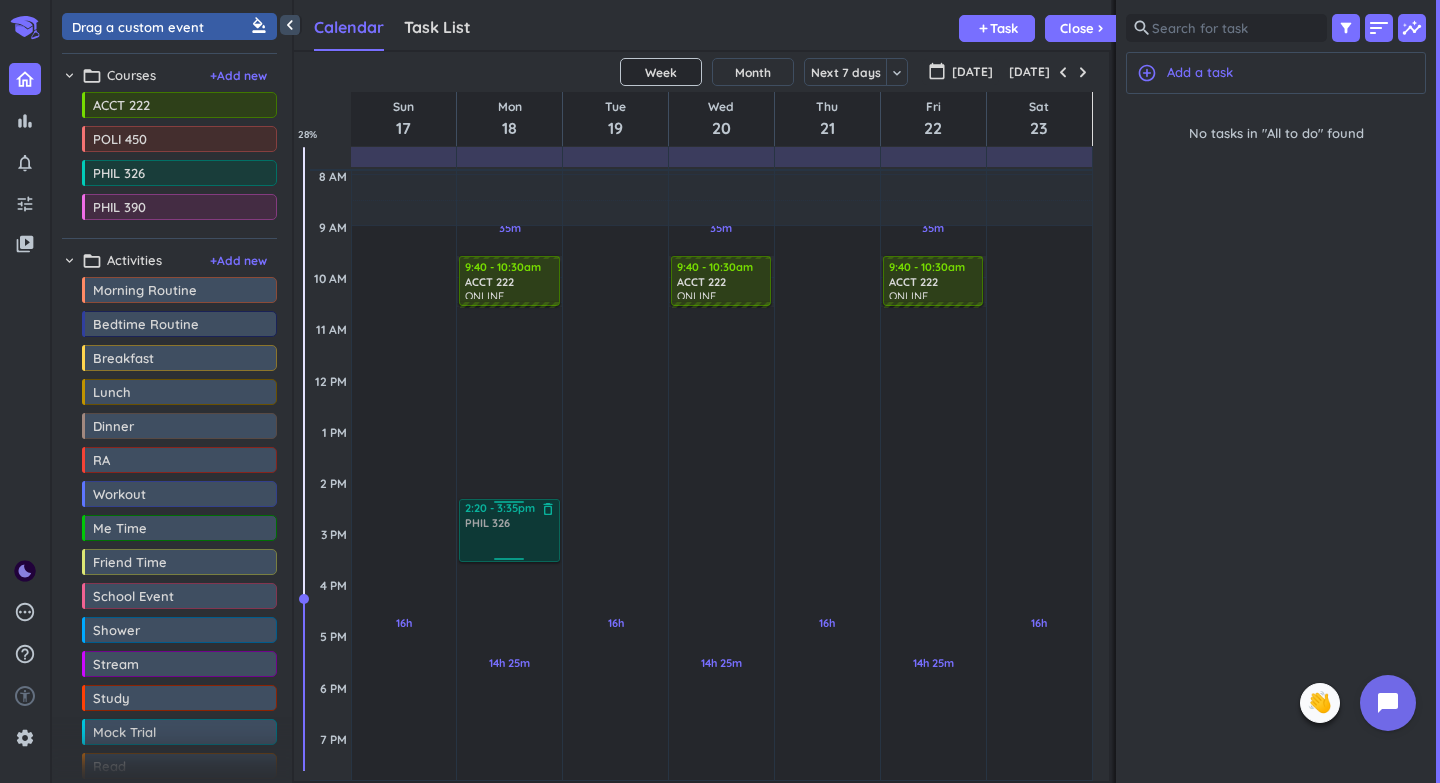 drag, startPoint x: 163, startPoint y: 181, endPoint x: 526, endPoint y: 503, distance: 485.235 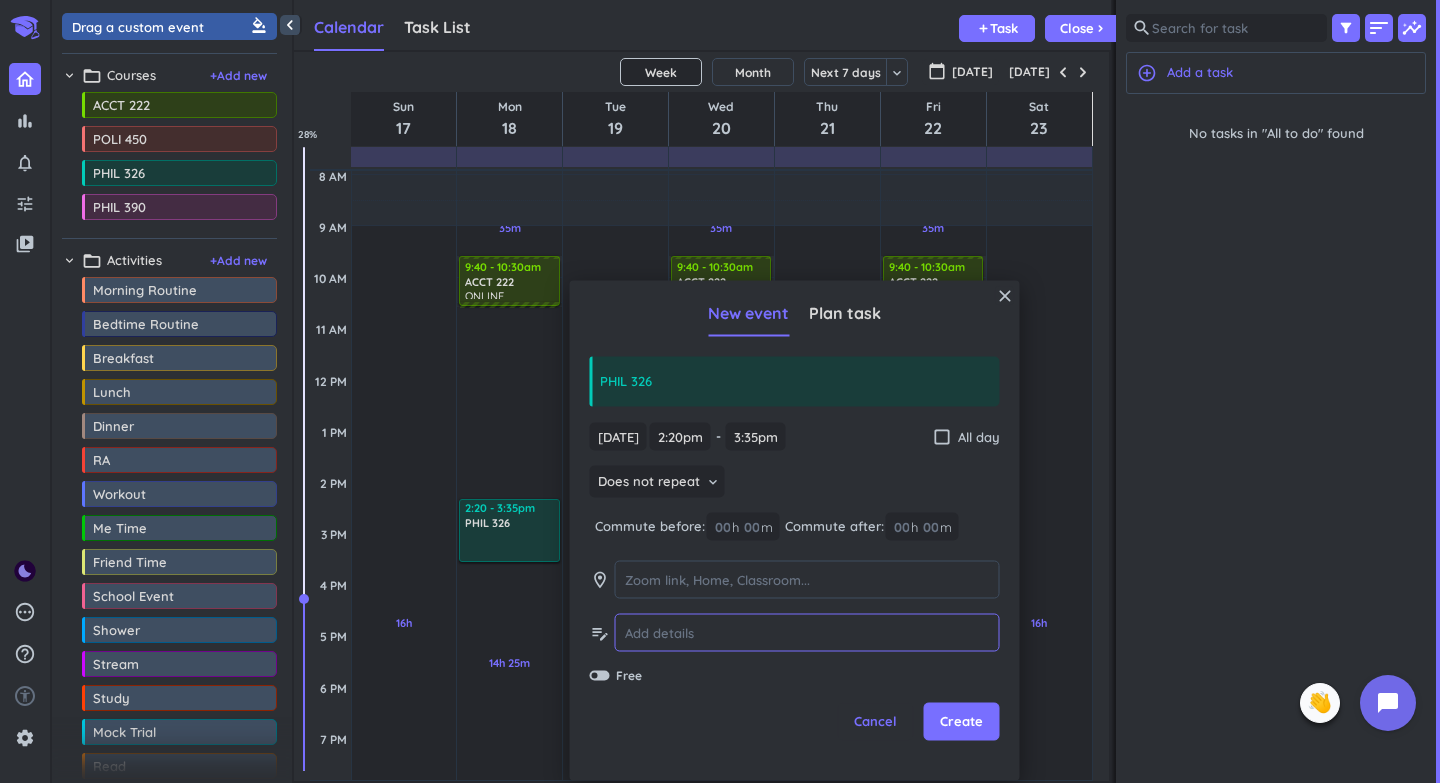 click at bounding box center (807, 632) 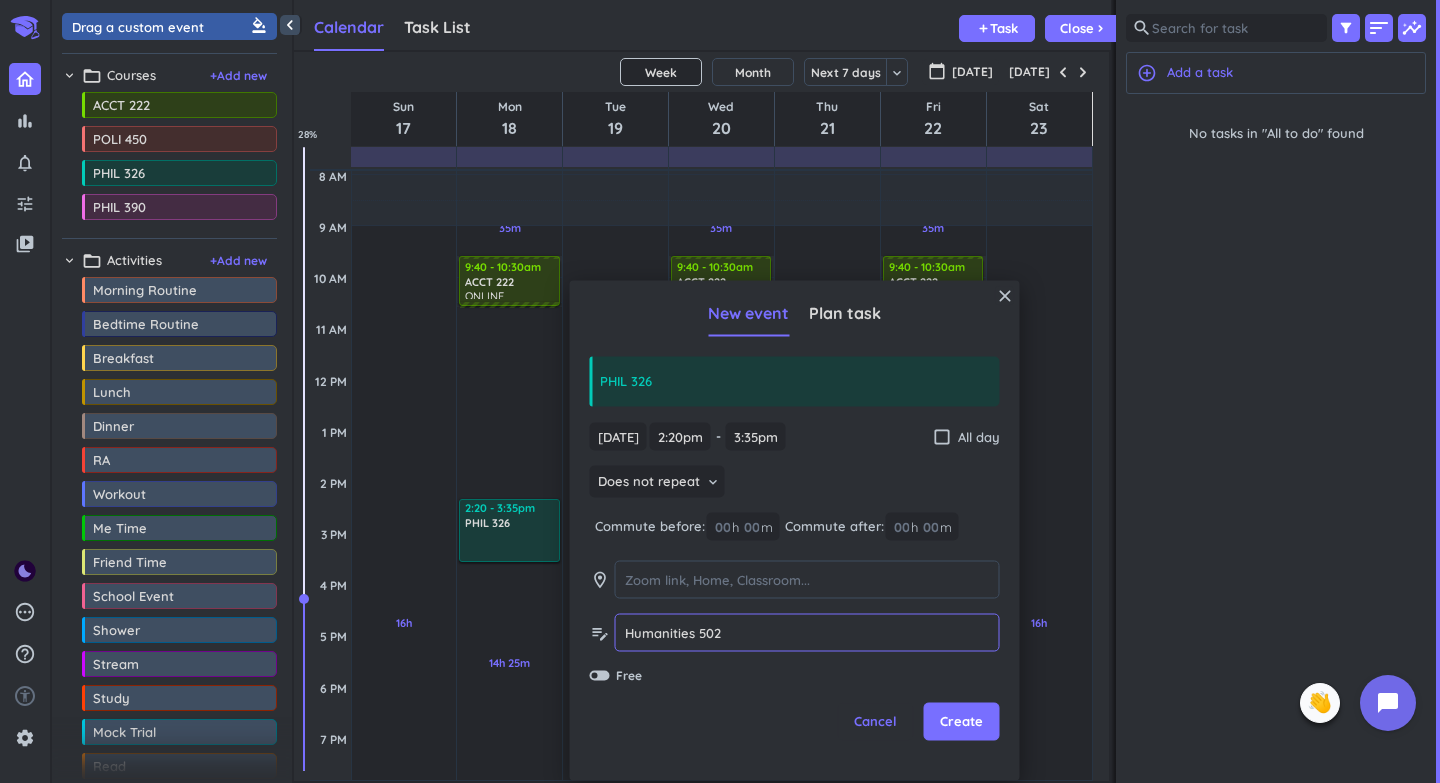 type on "Humanities 502" 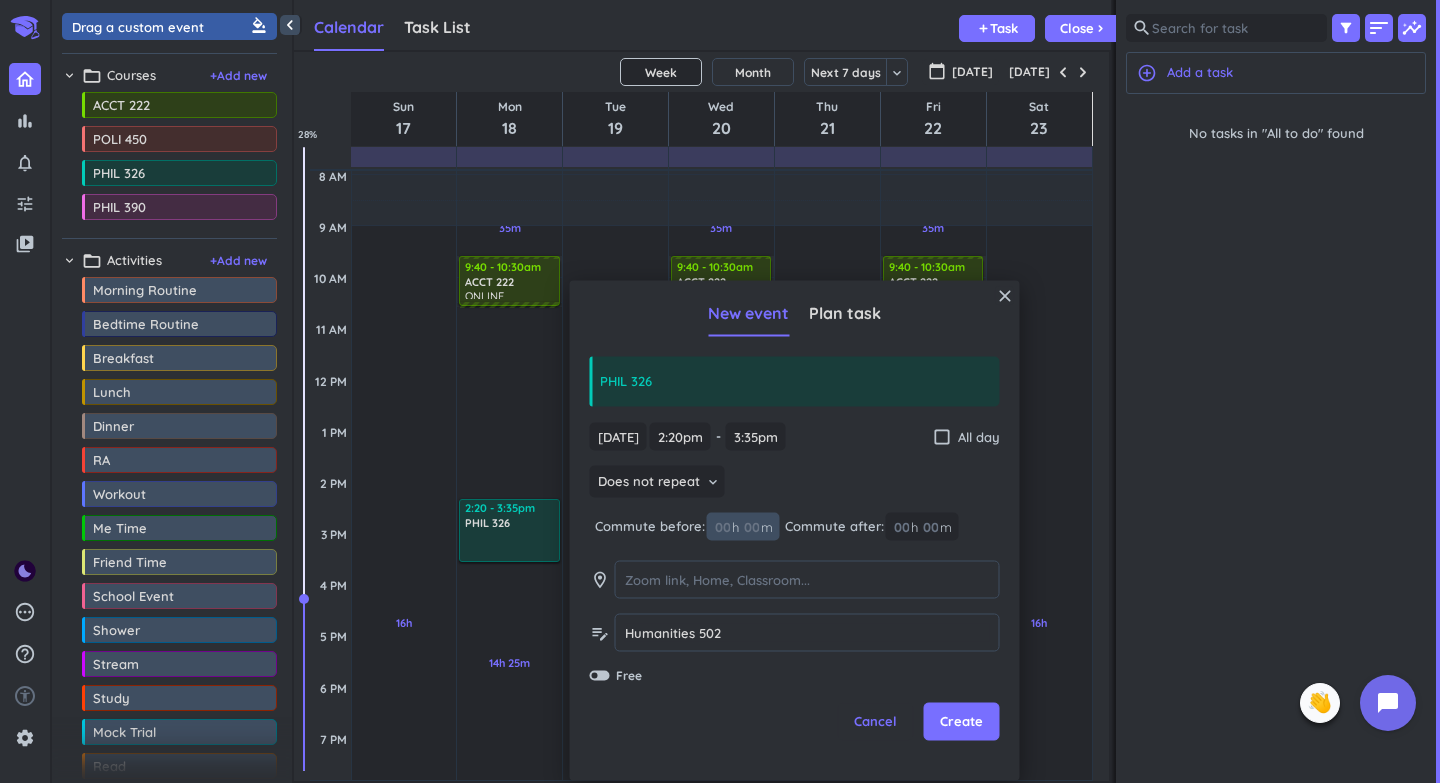 click at bounding box center [751, 526] 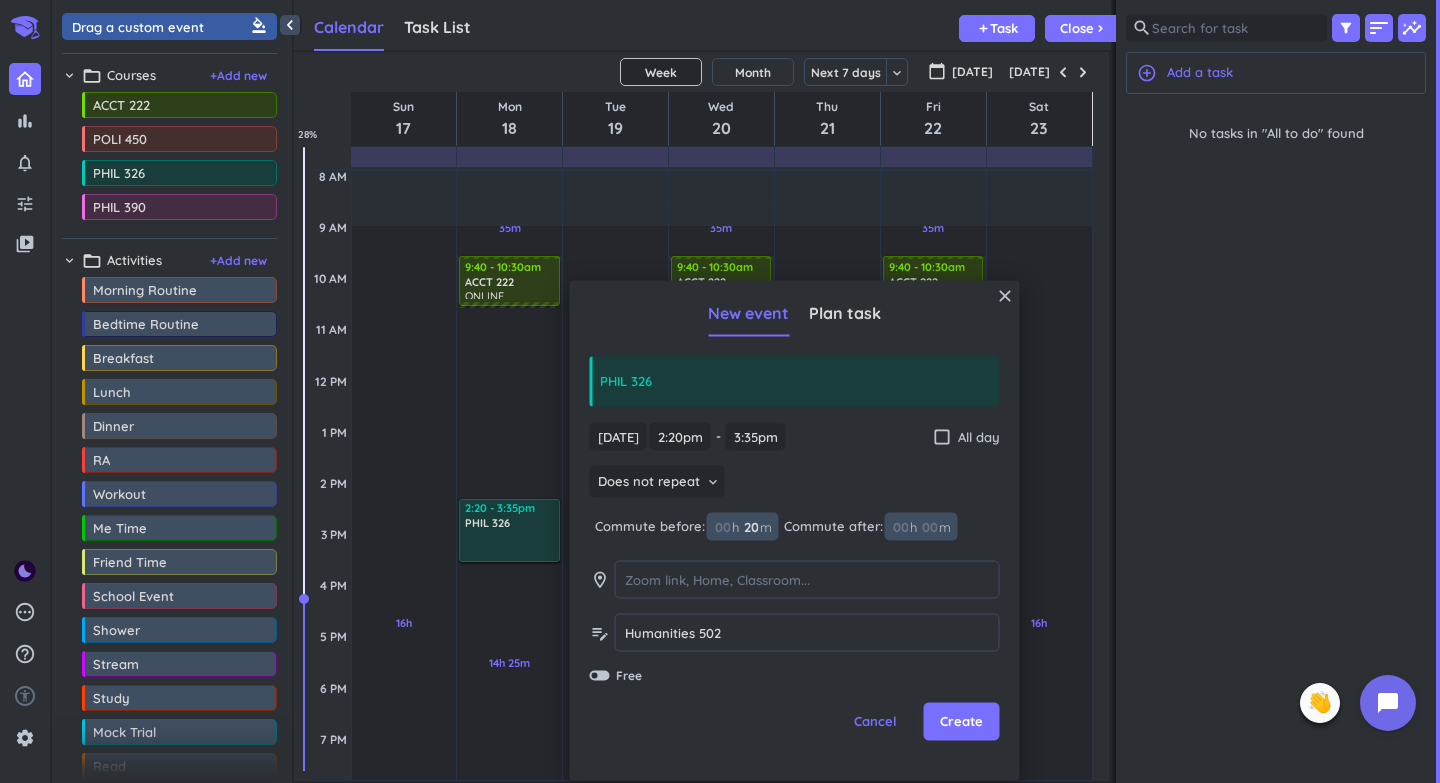type on "20" 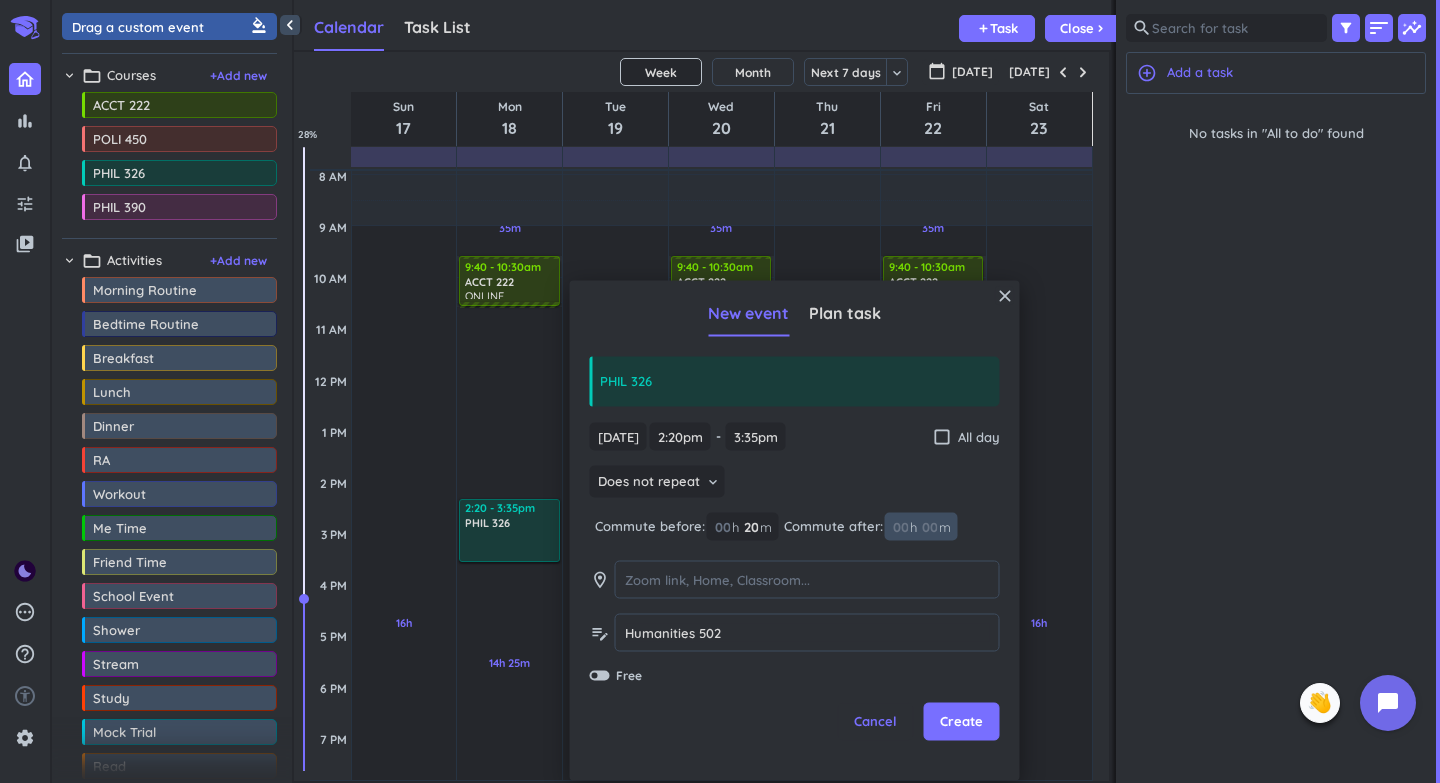 click at bounding box center (929, 526) 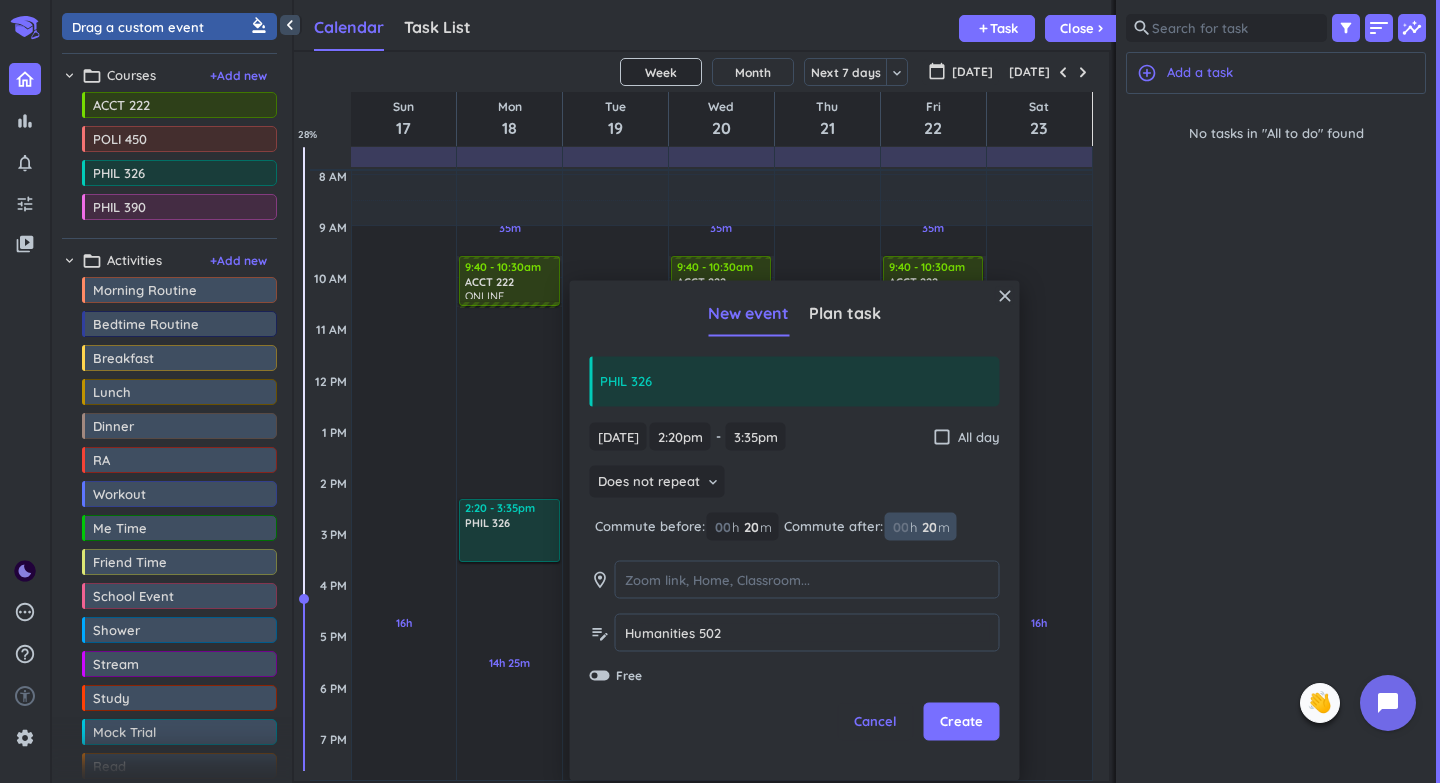 type on "2" 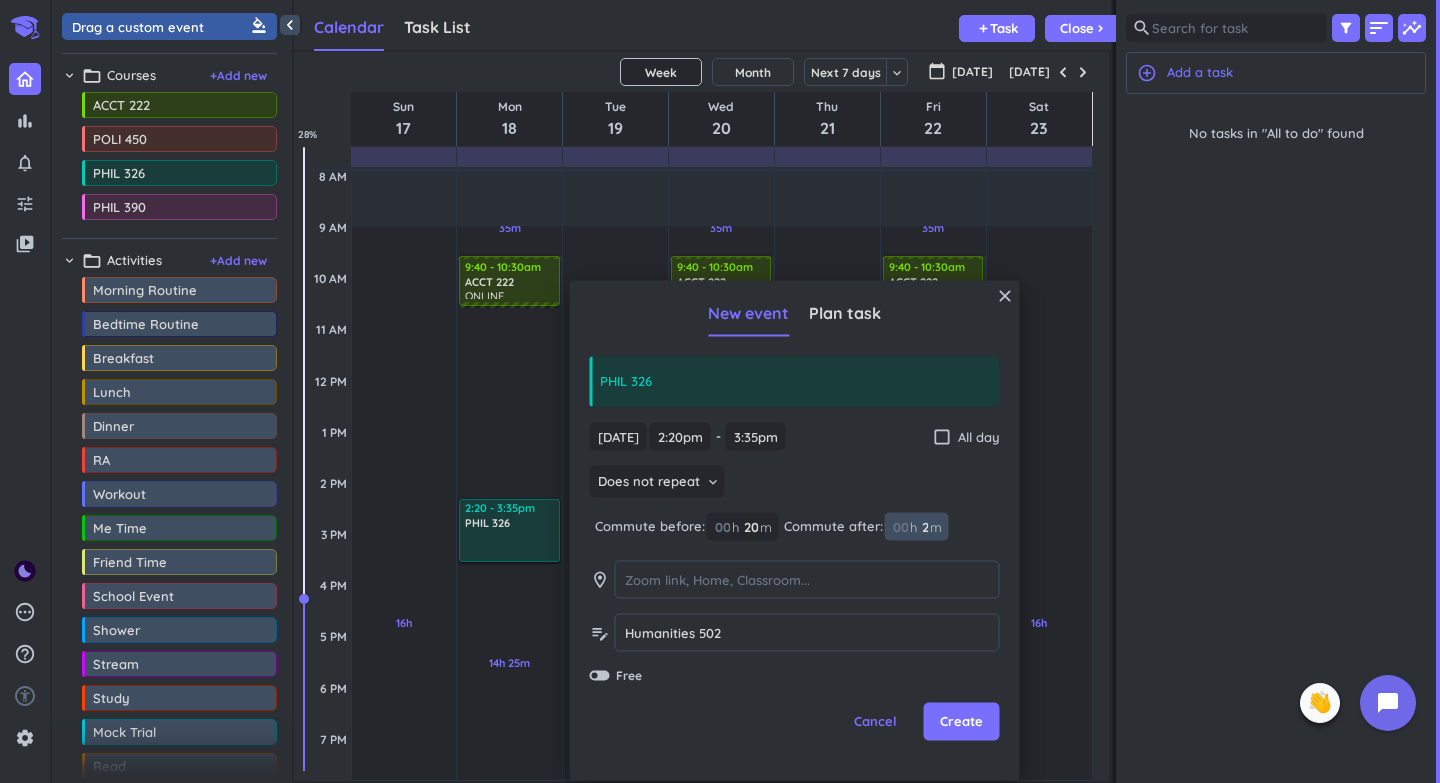 type 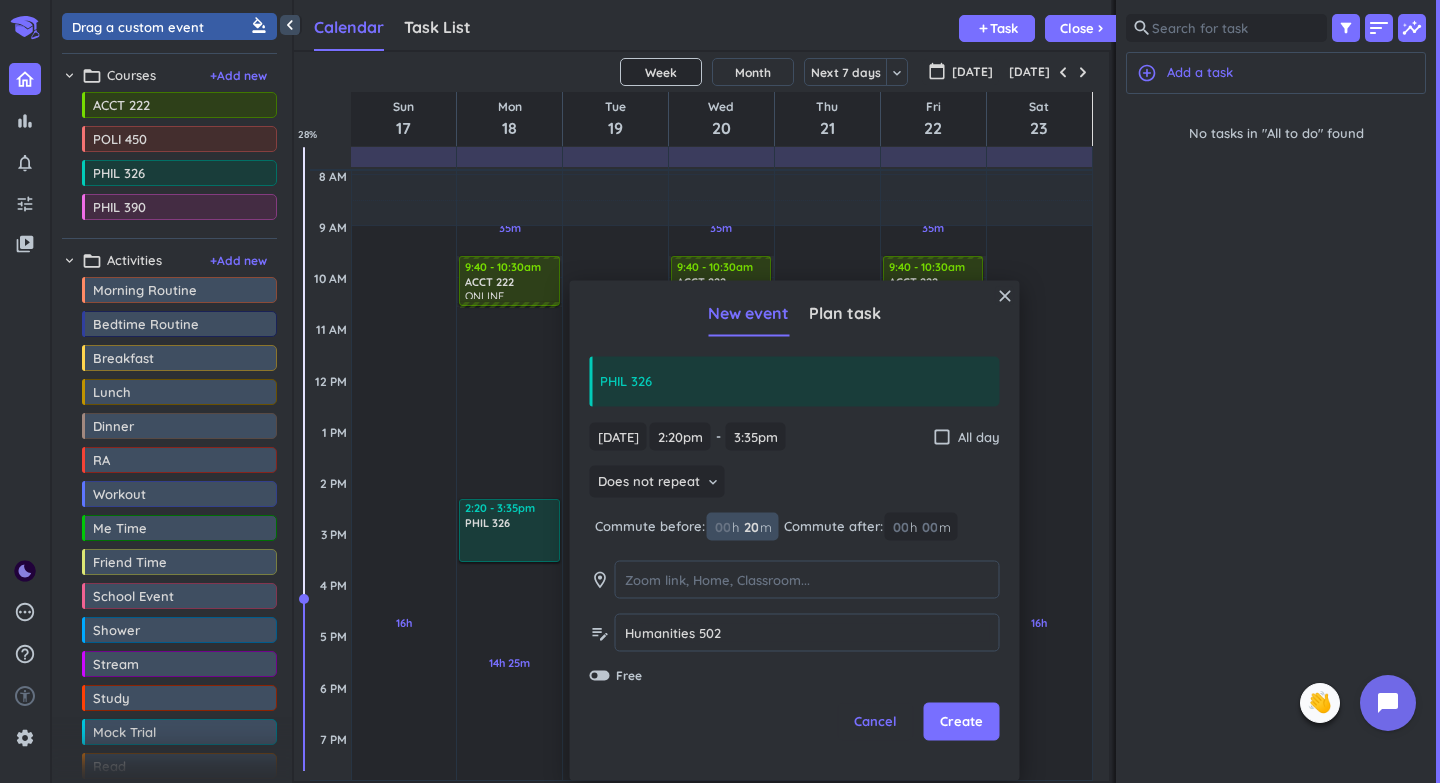 click on "20 20 00" at bounding box center (757, 526) 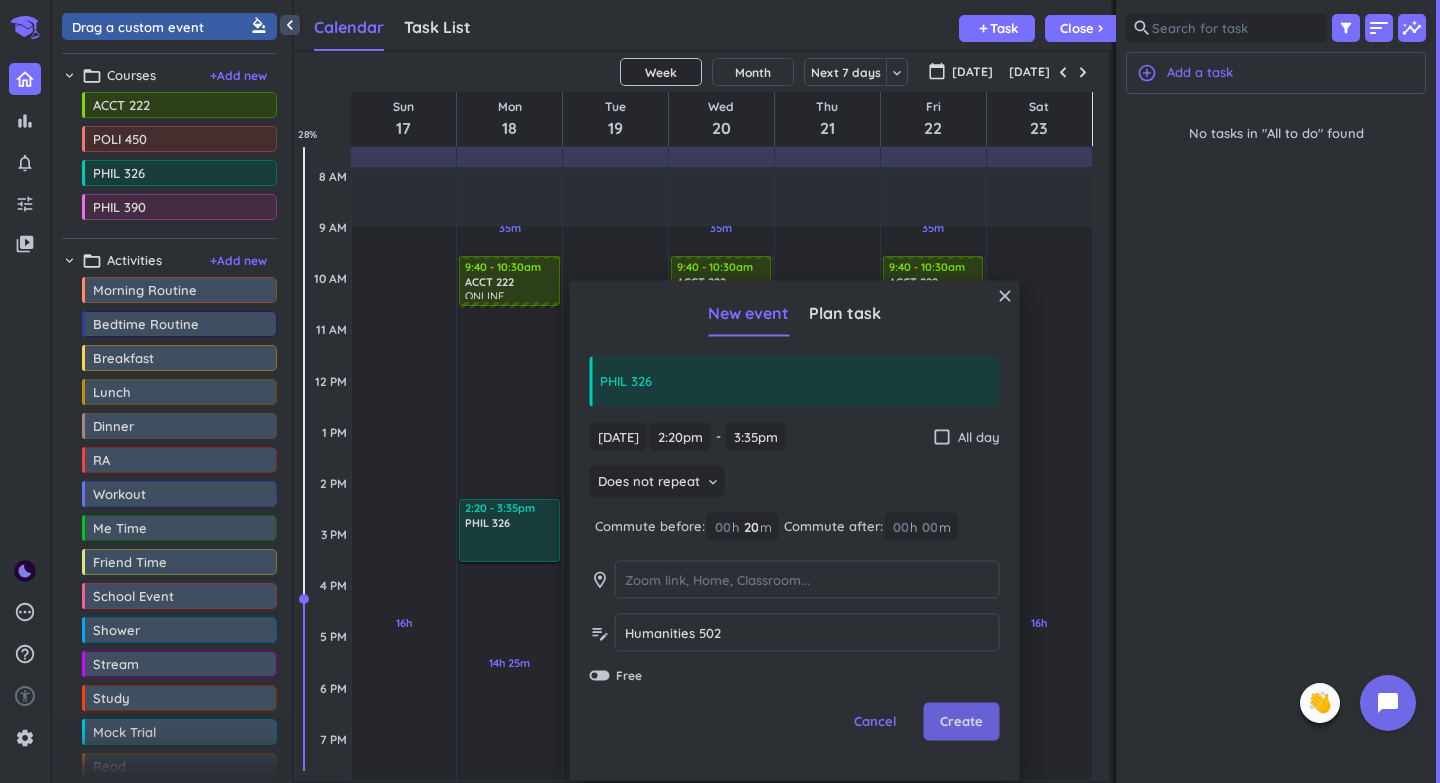 click on "Create" at bounding box center [962, 722] 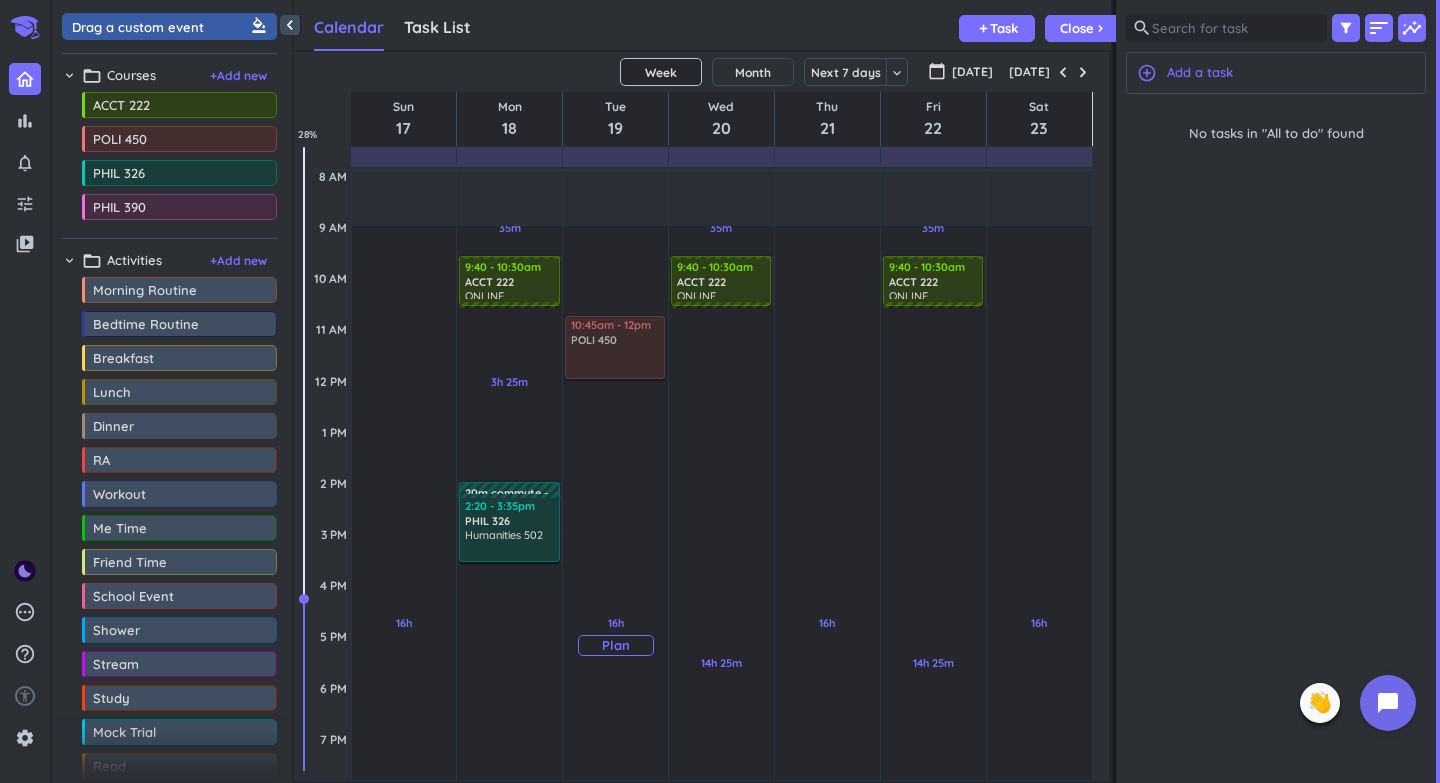 drag, startPoint x: 161, startPoint y: 141, endPoint x: 579, endPoint y: 303, distance: 448.29456 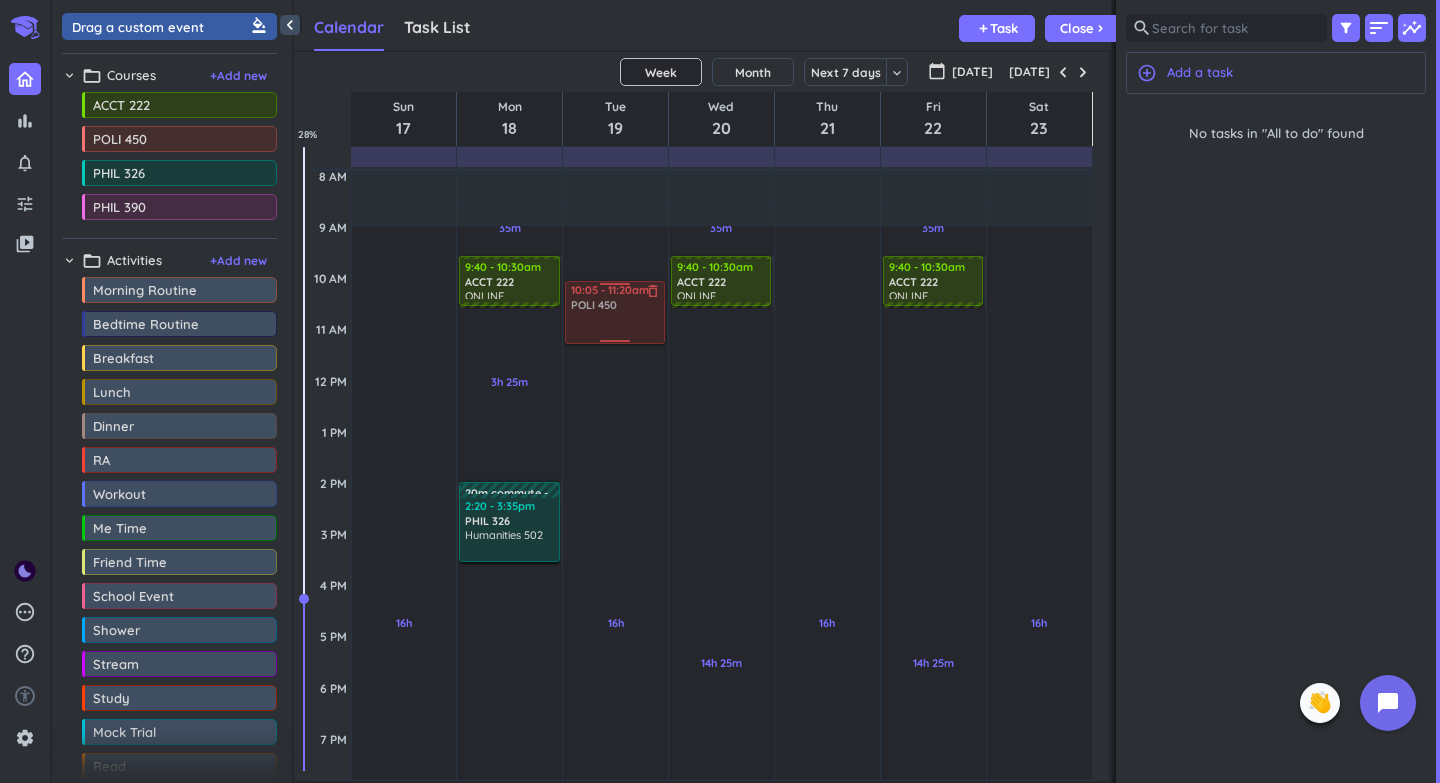 drag, startPoint x: 614, startPoint y: 358, endPoint x: 613, endPoint y: 313, distance: 45.01111 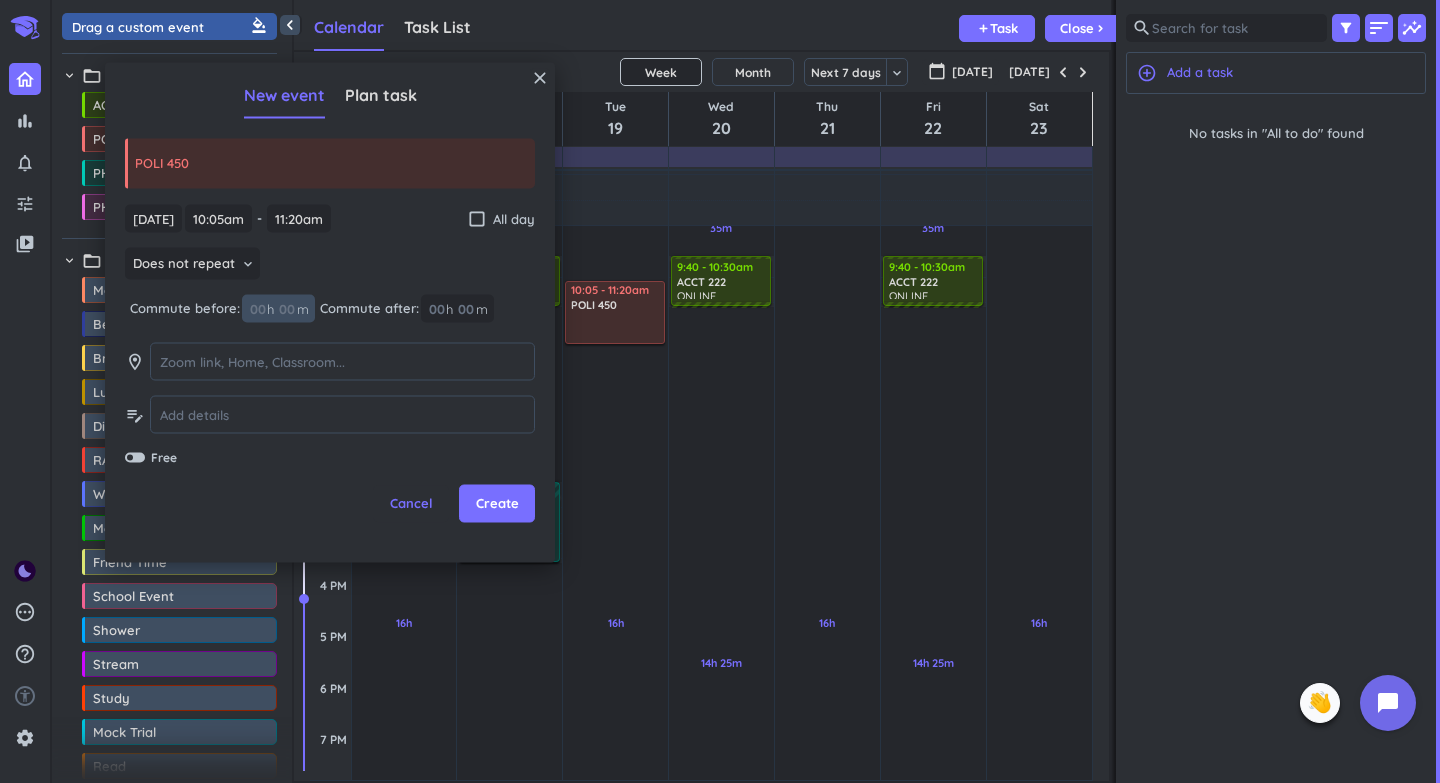 click on "00" at bounding box center [293, 308] 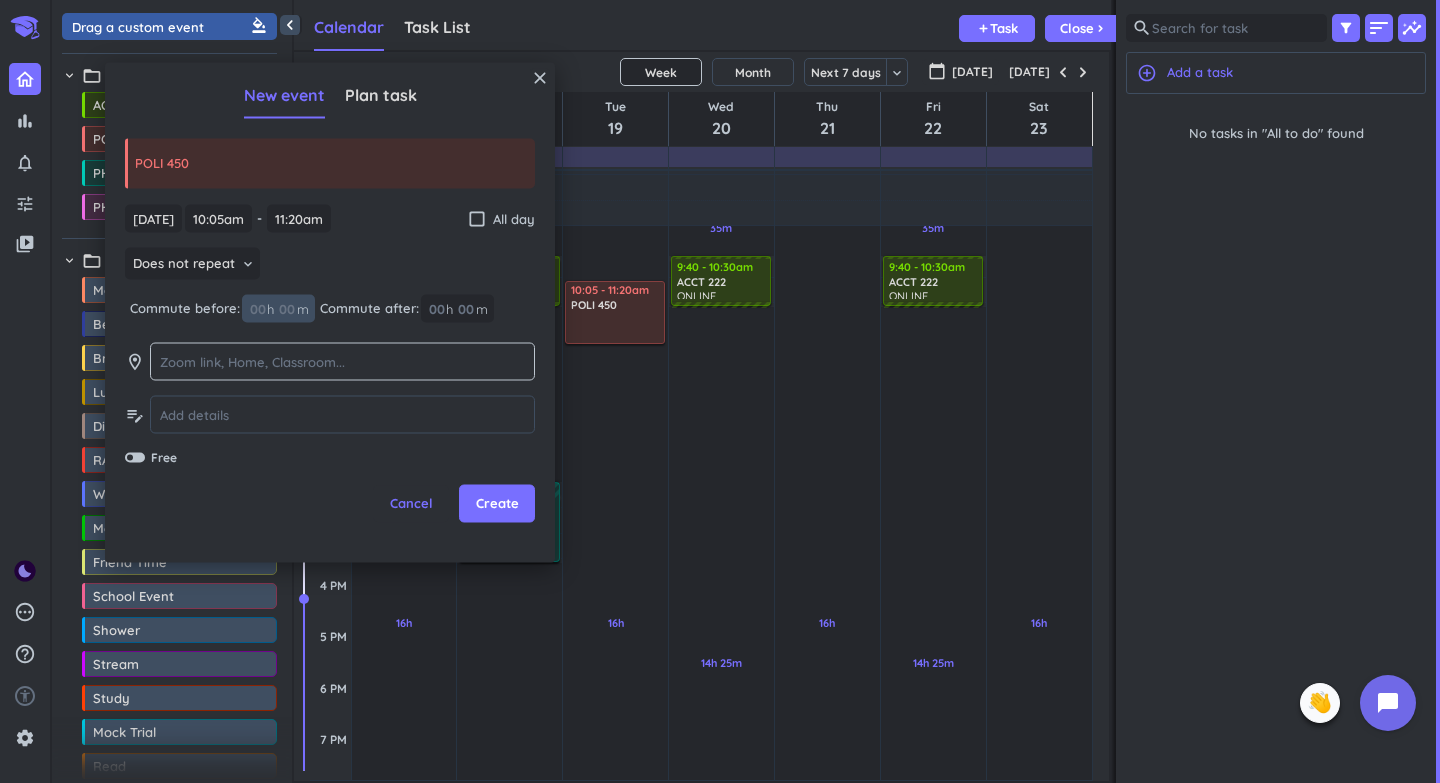 type on "1" 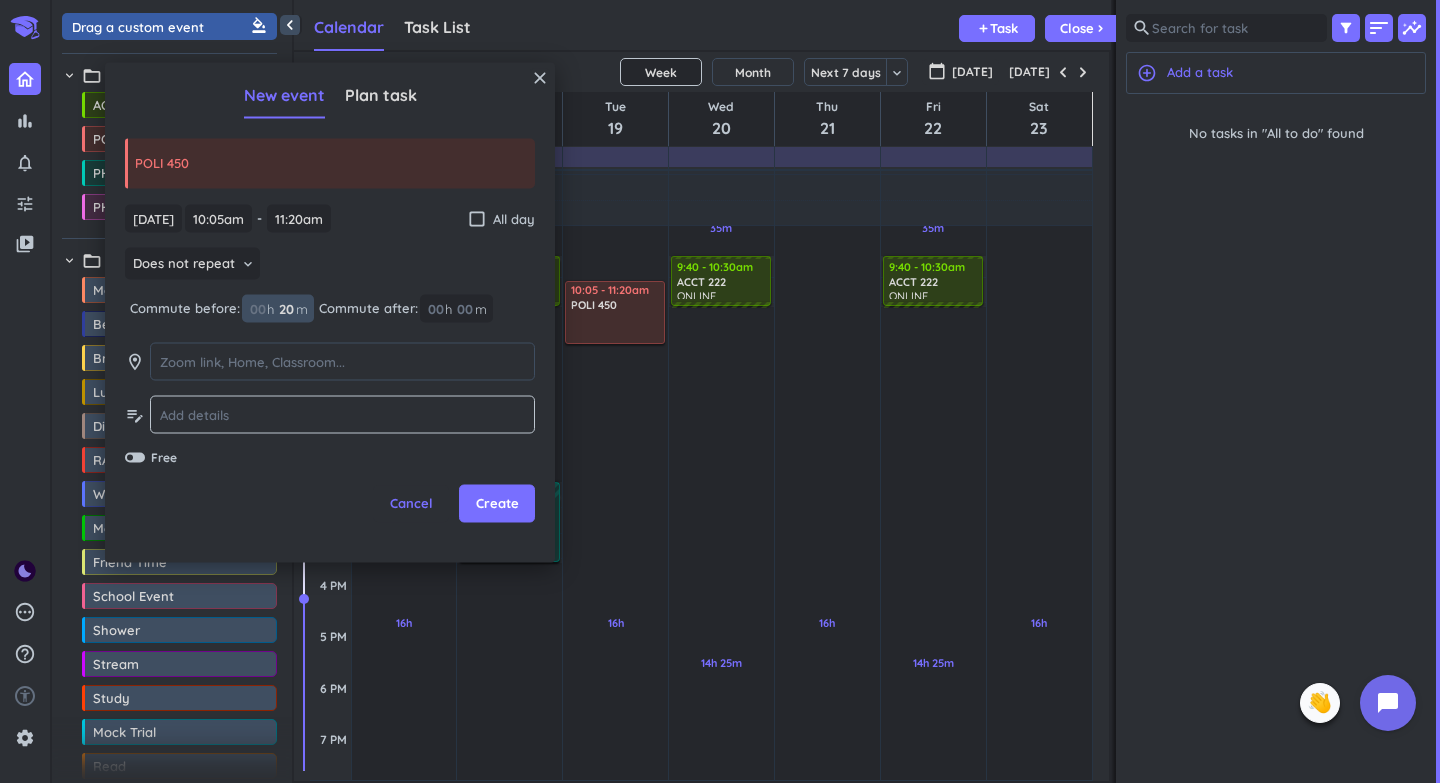 type on "20" 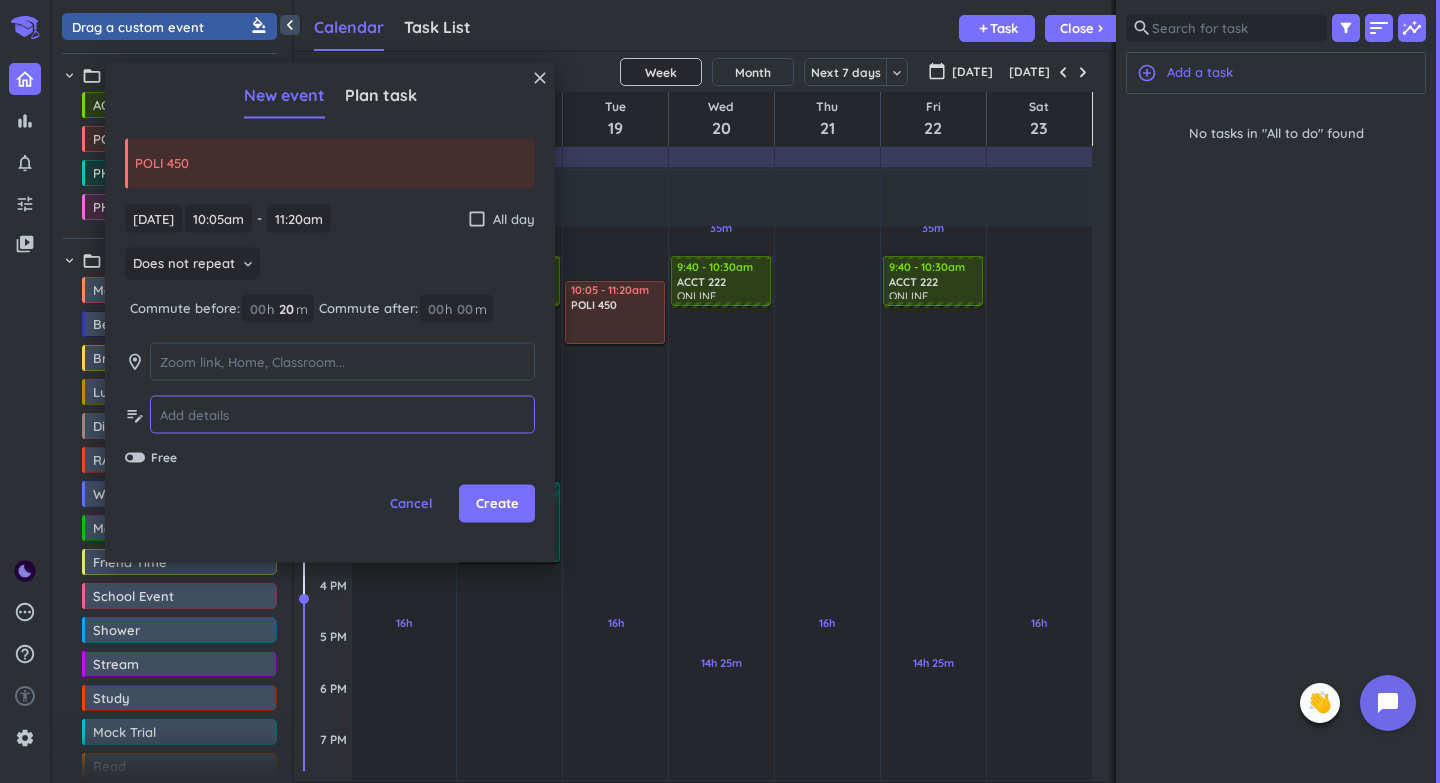 click at bounding box center (342, 414) 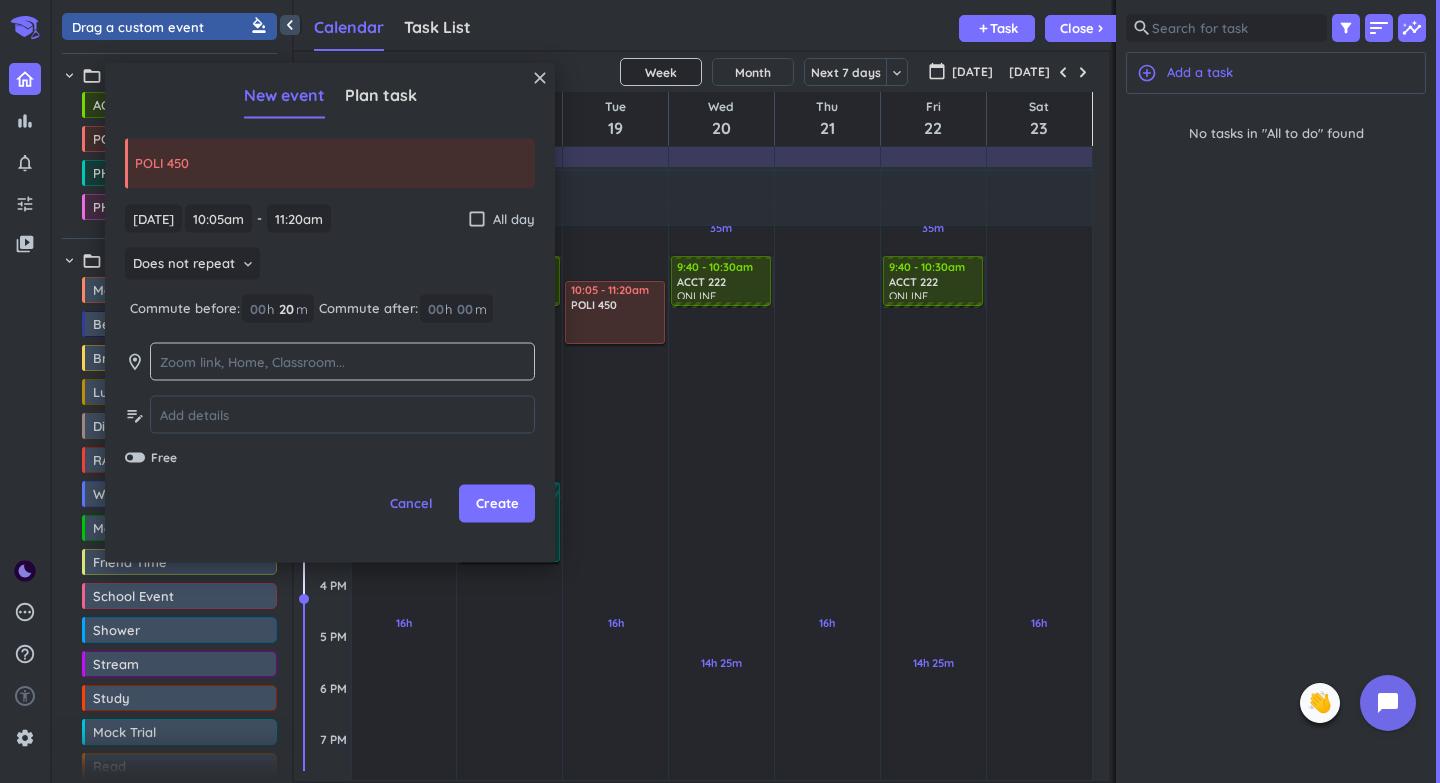 click 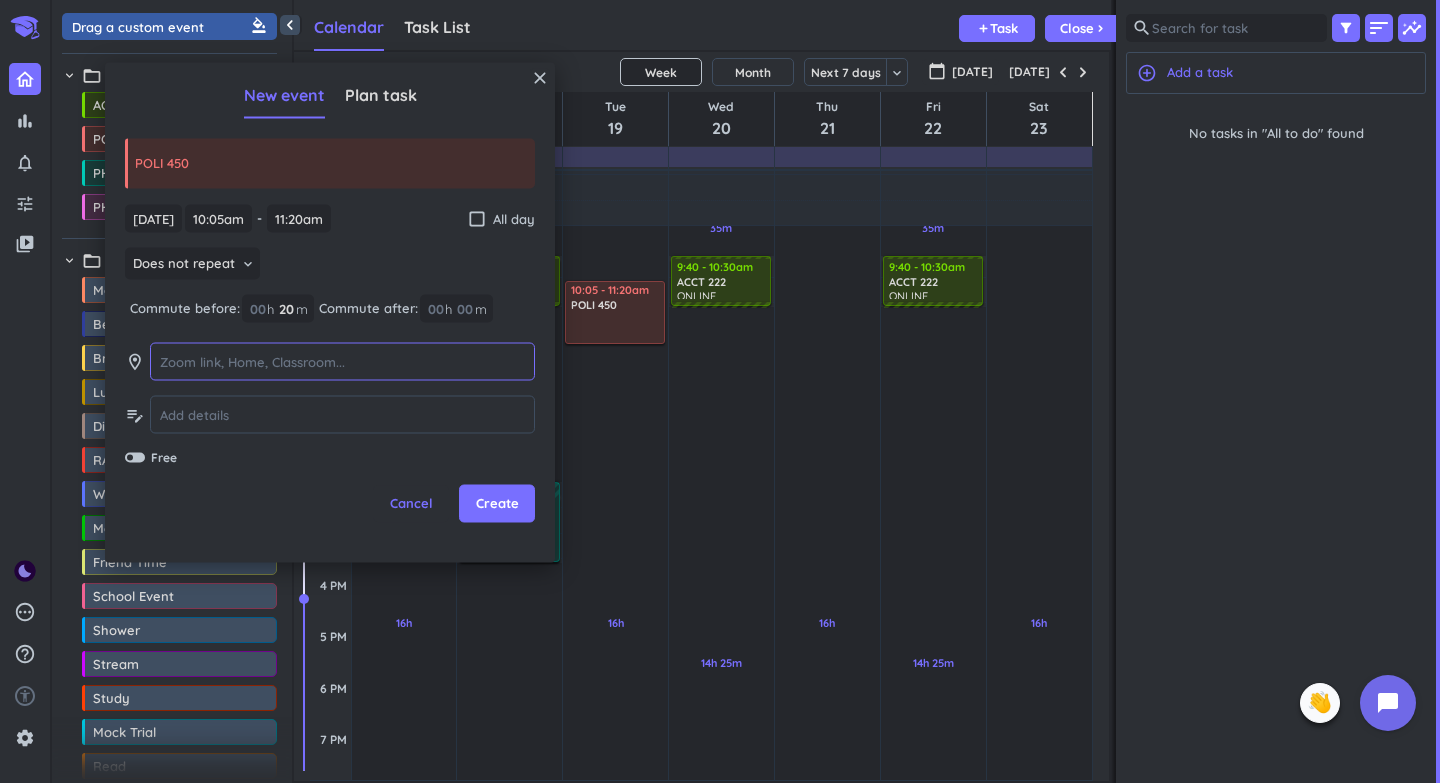 click at bounding box center [342, 361] 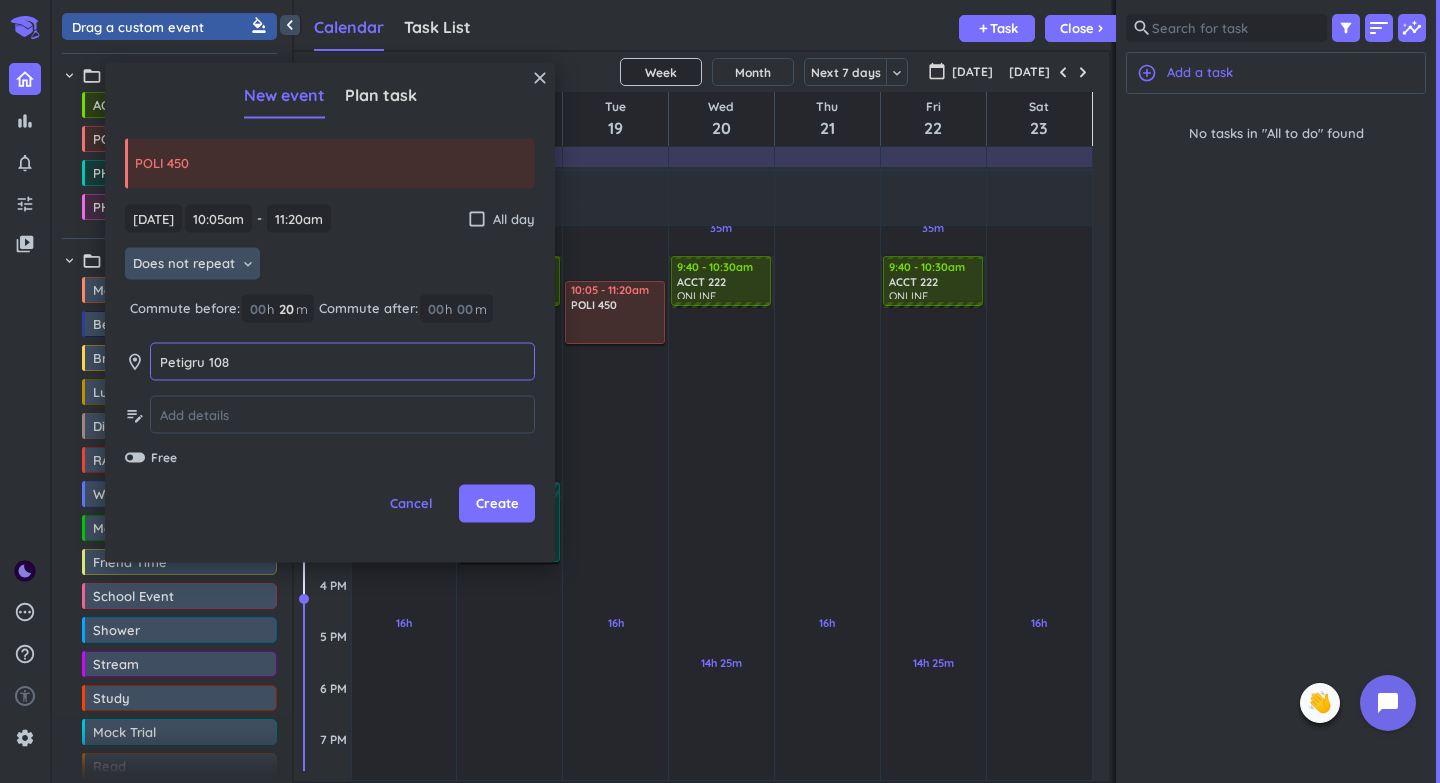 type on "Petigru 108" 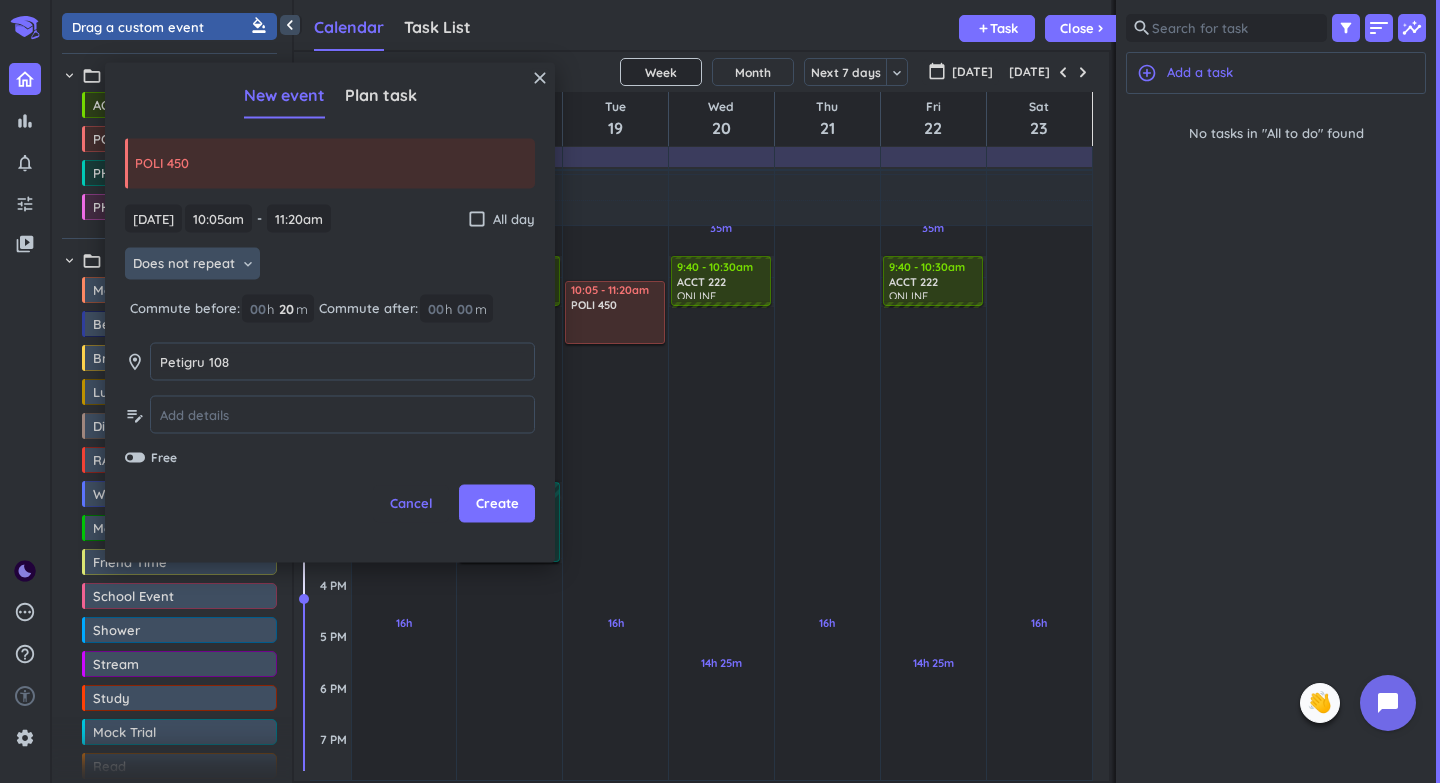 click on "Does not repeat" at bounding box center [184, 264] 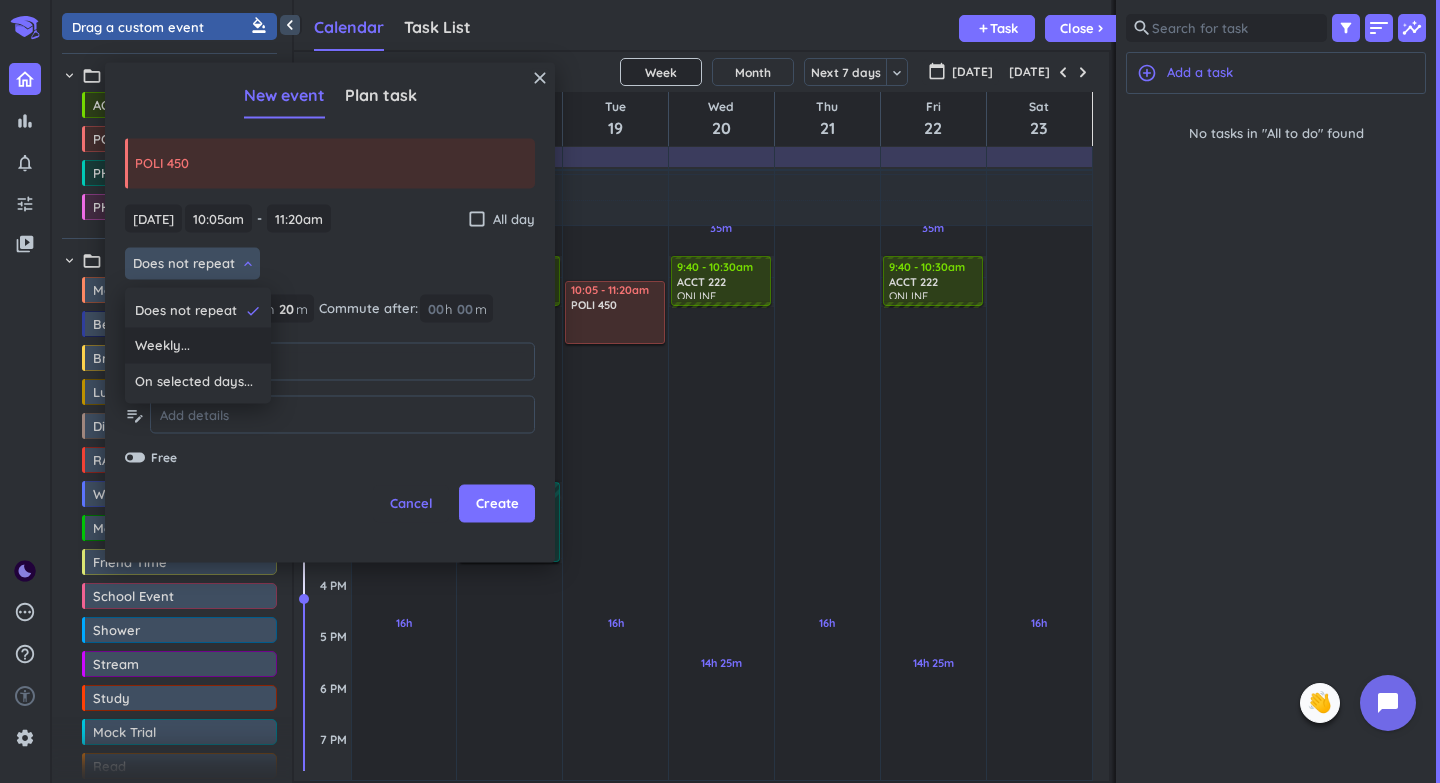 click on "Weekly..." at bounding box center [198, 346] 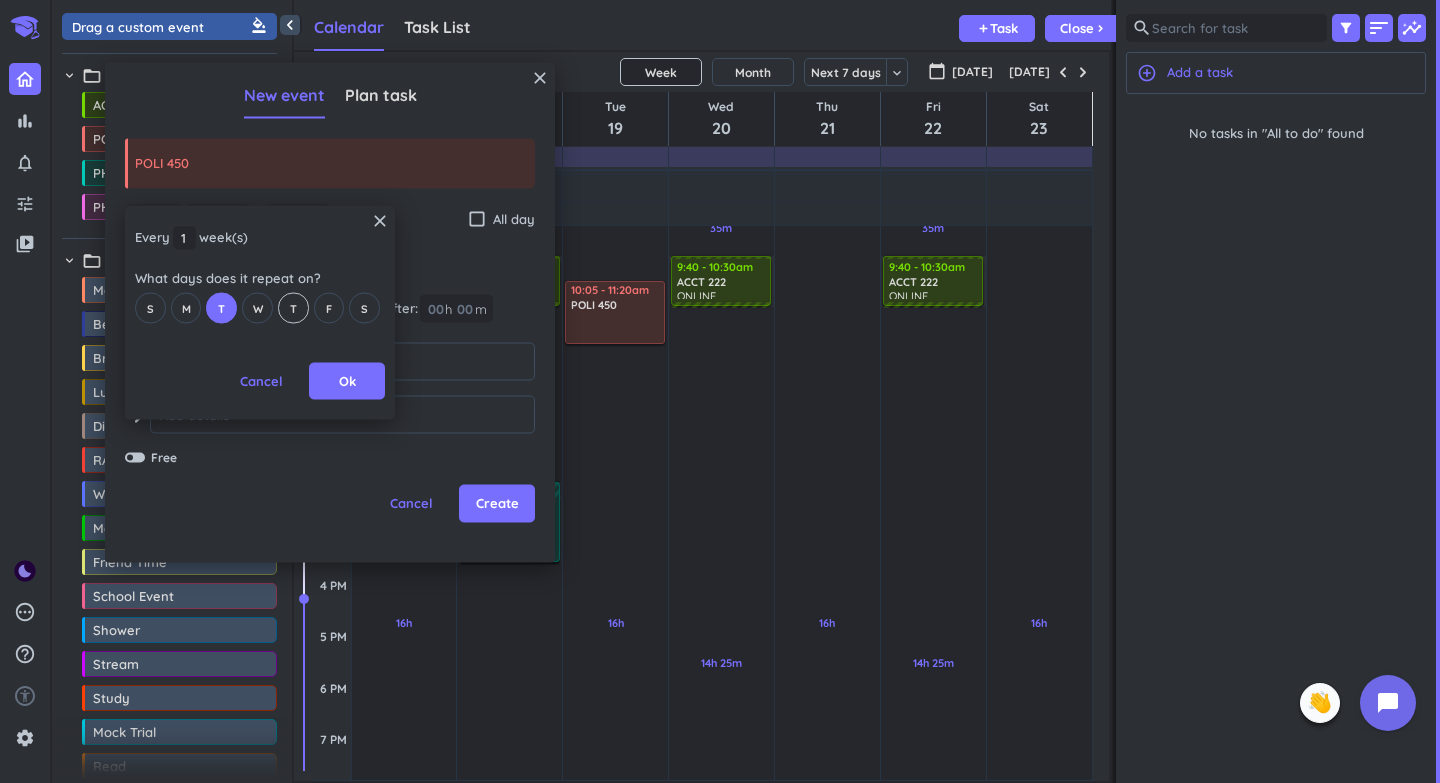 click on "T" at bounding box center (293, 308) 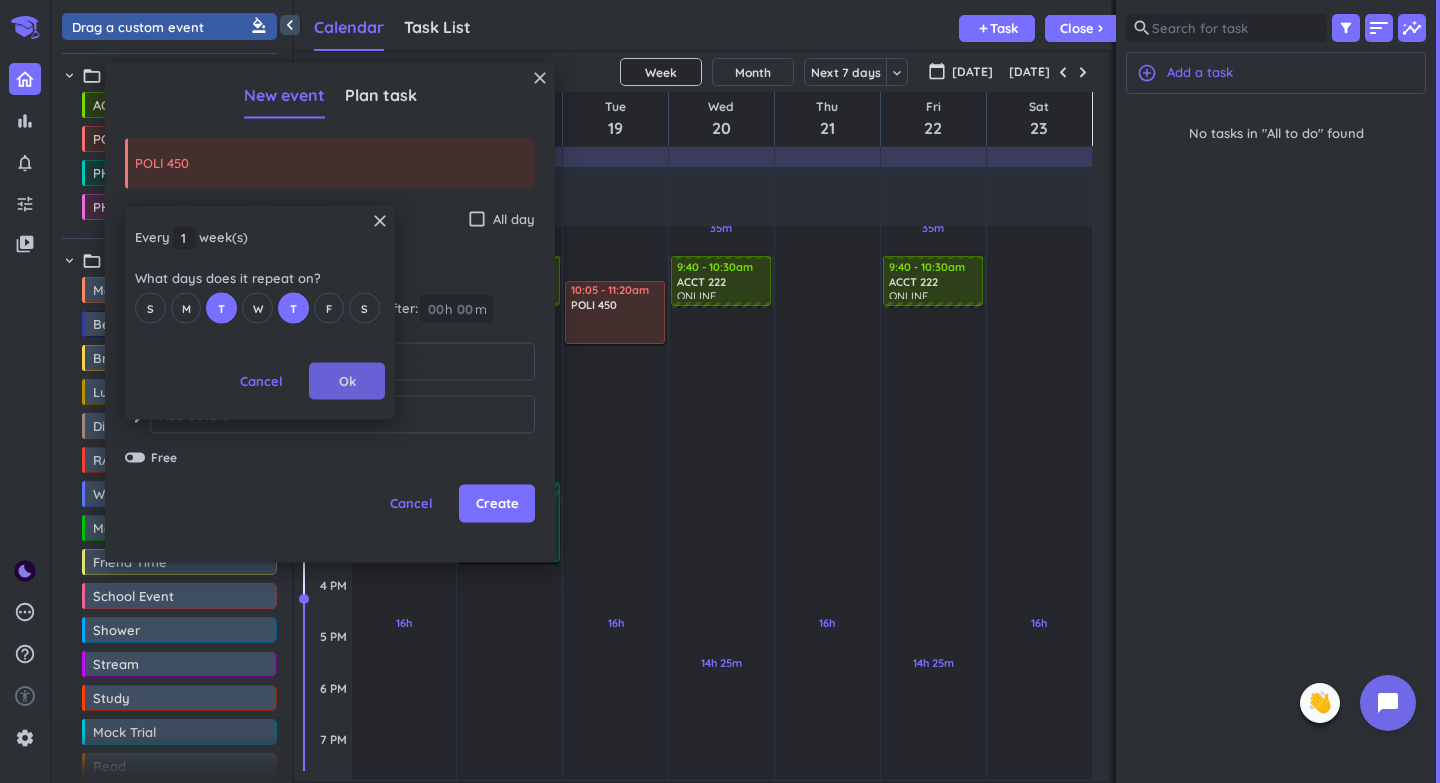 click on "Ok" at bounding box center (347, 381) 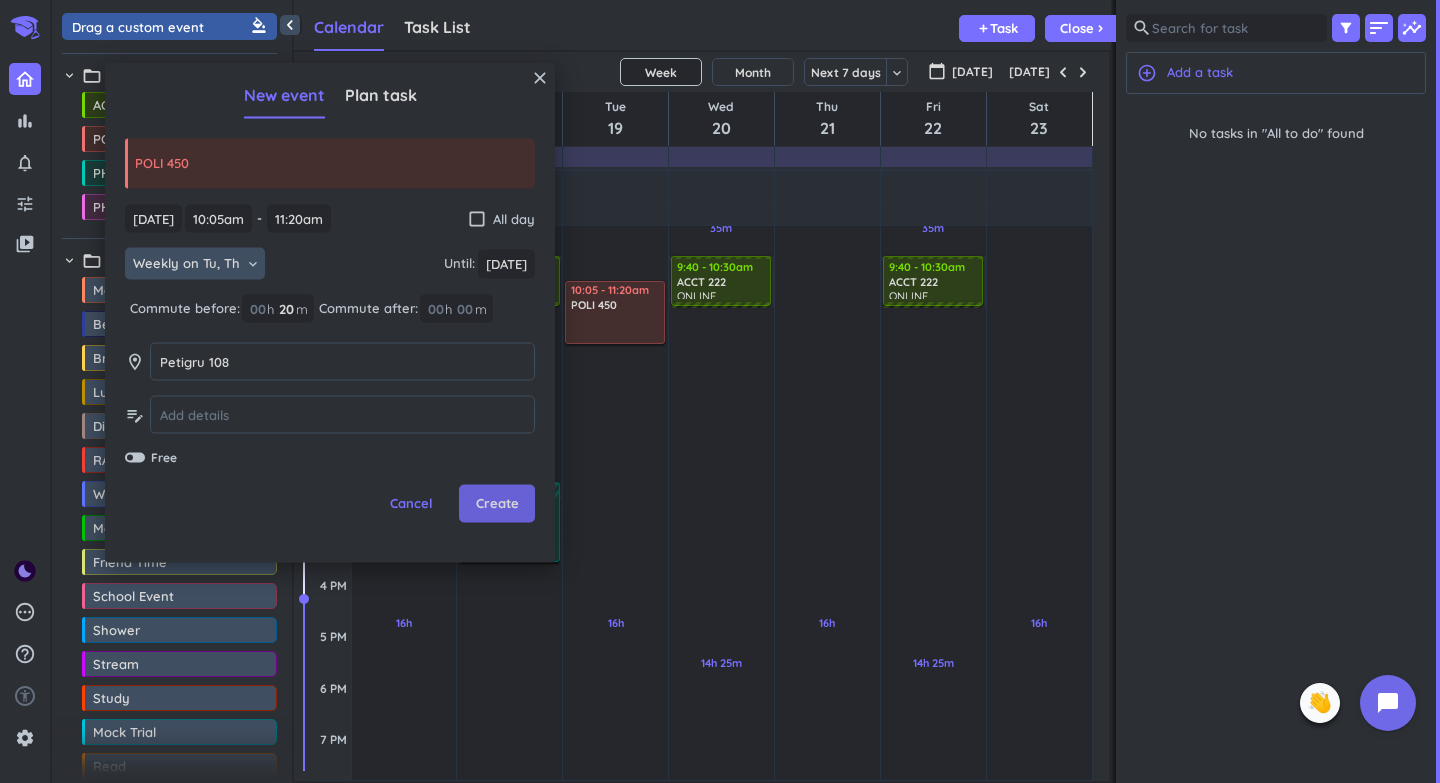 click on "Create" at bounding box center [497, 504] 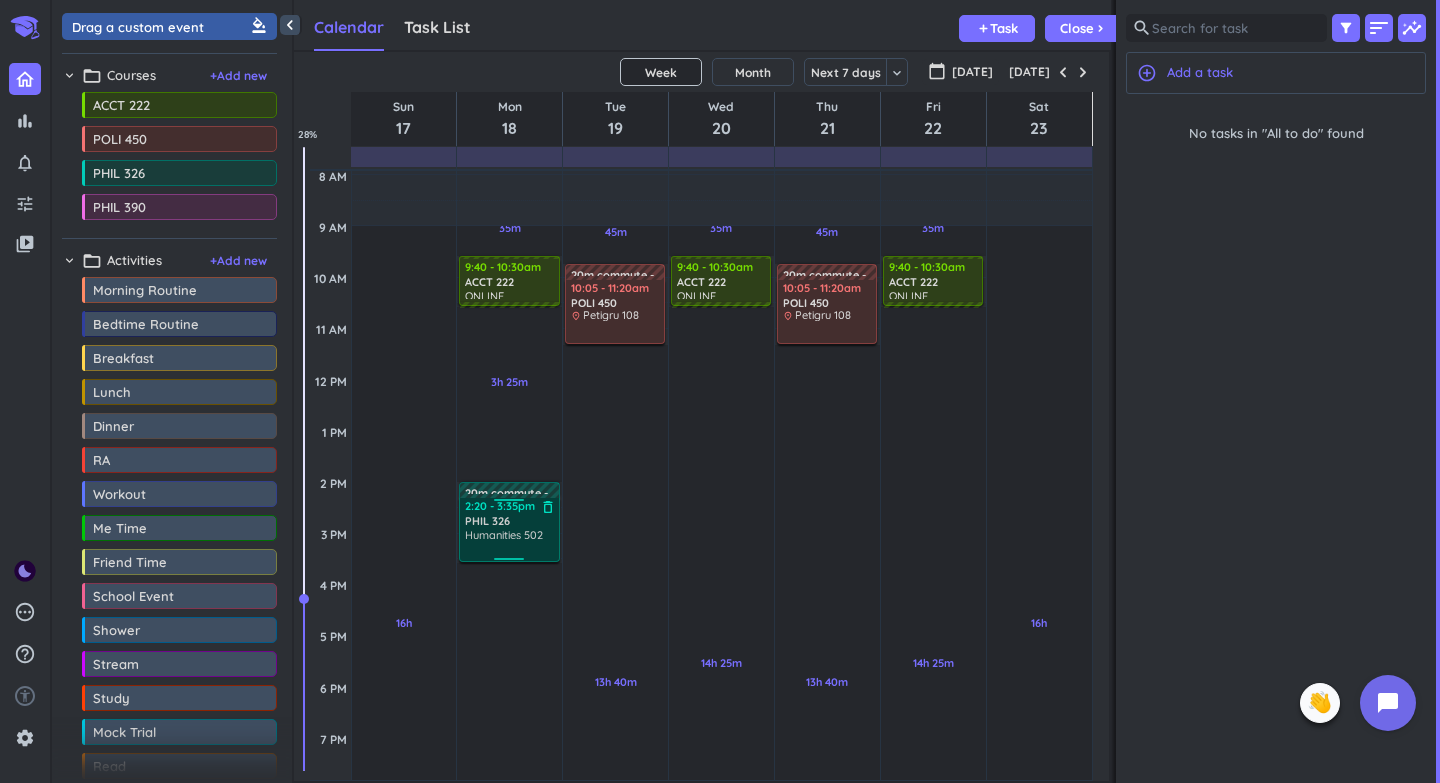 click on "Humanities 502" at bounding box center (510, 544) 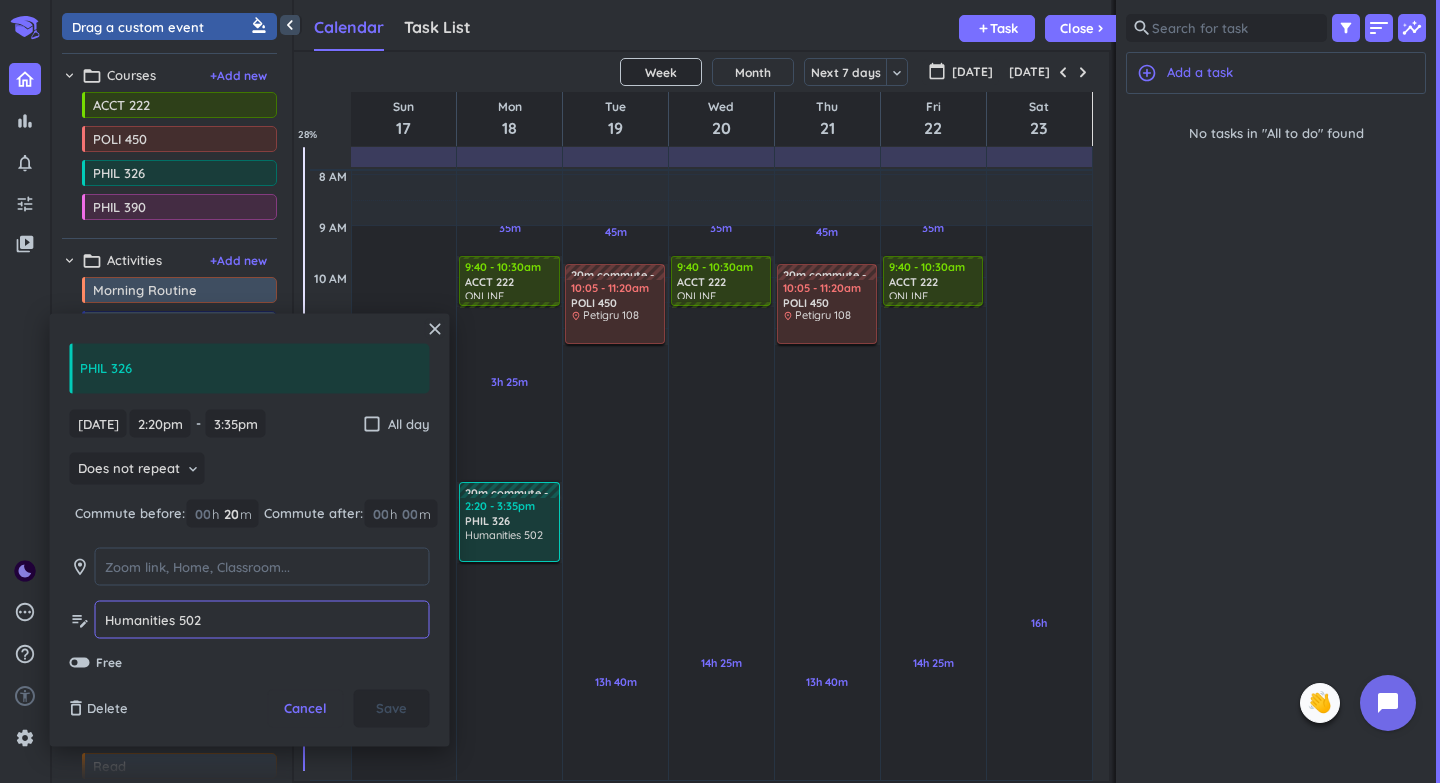 click on "Humanities 502" at bounding box center (262, 619) 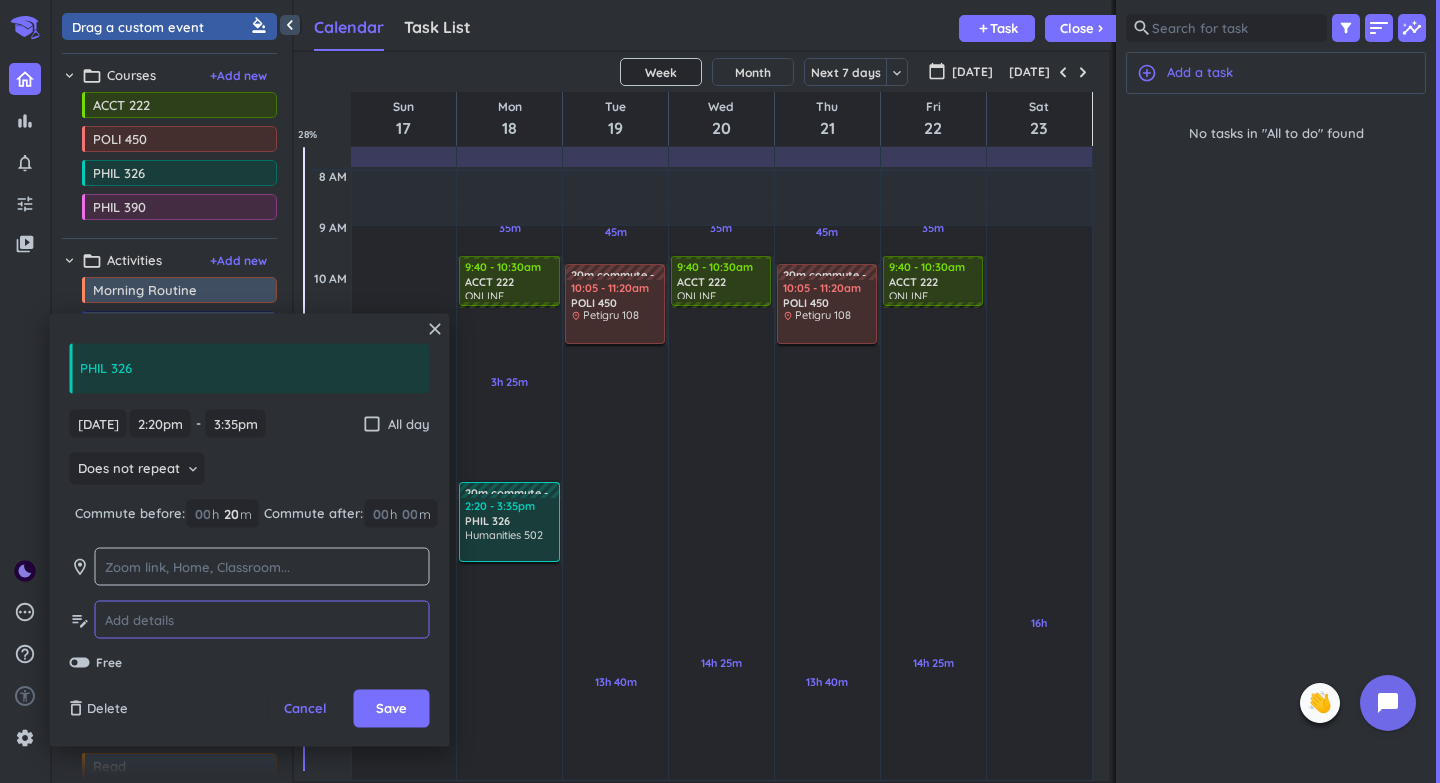 type 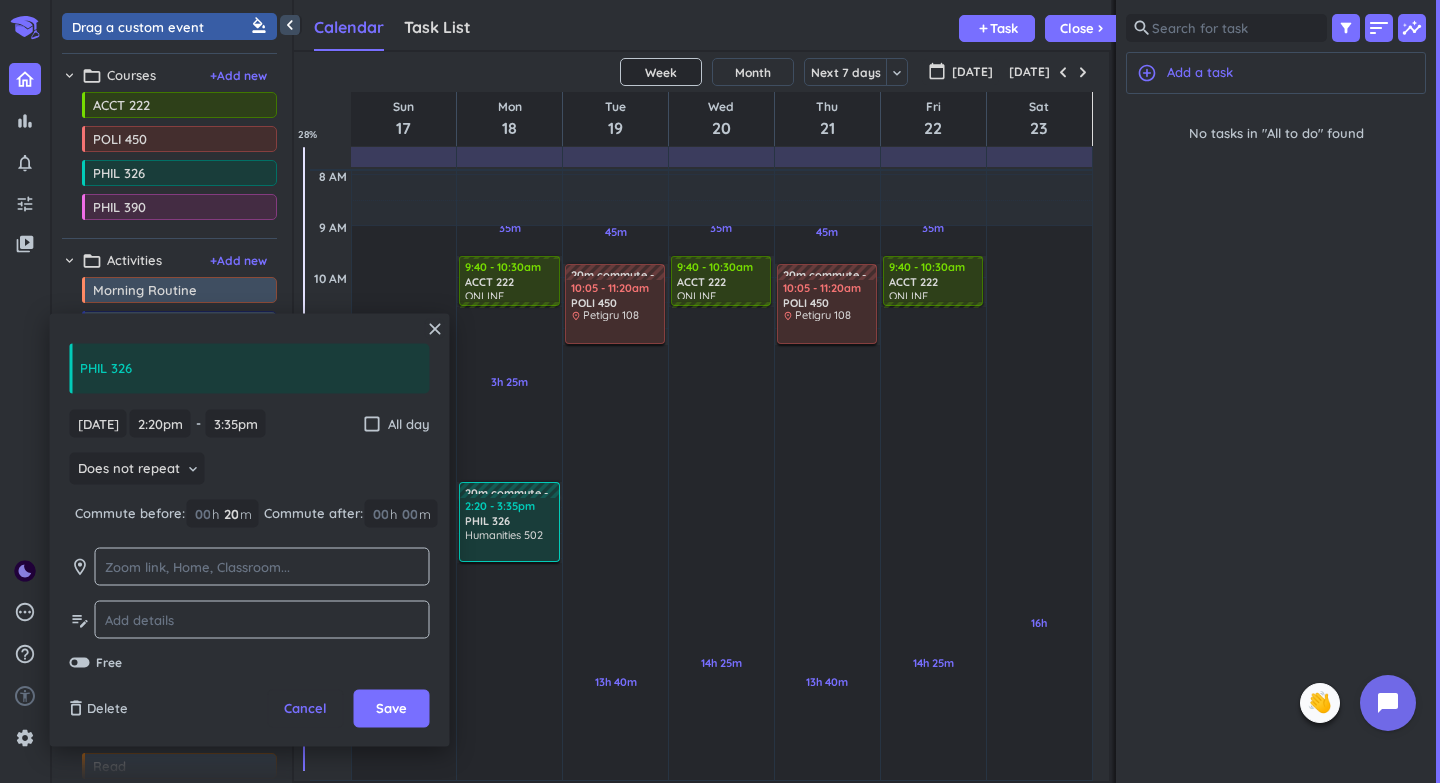 click at bounding box center (262, 566) 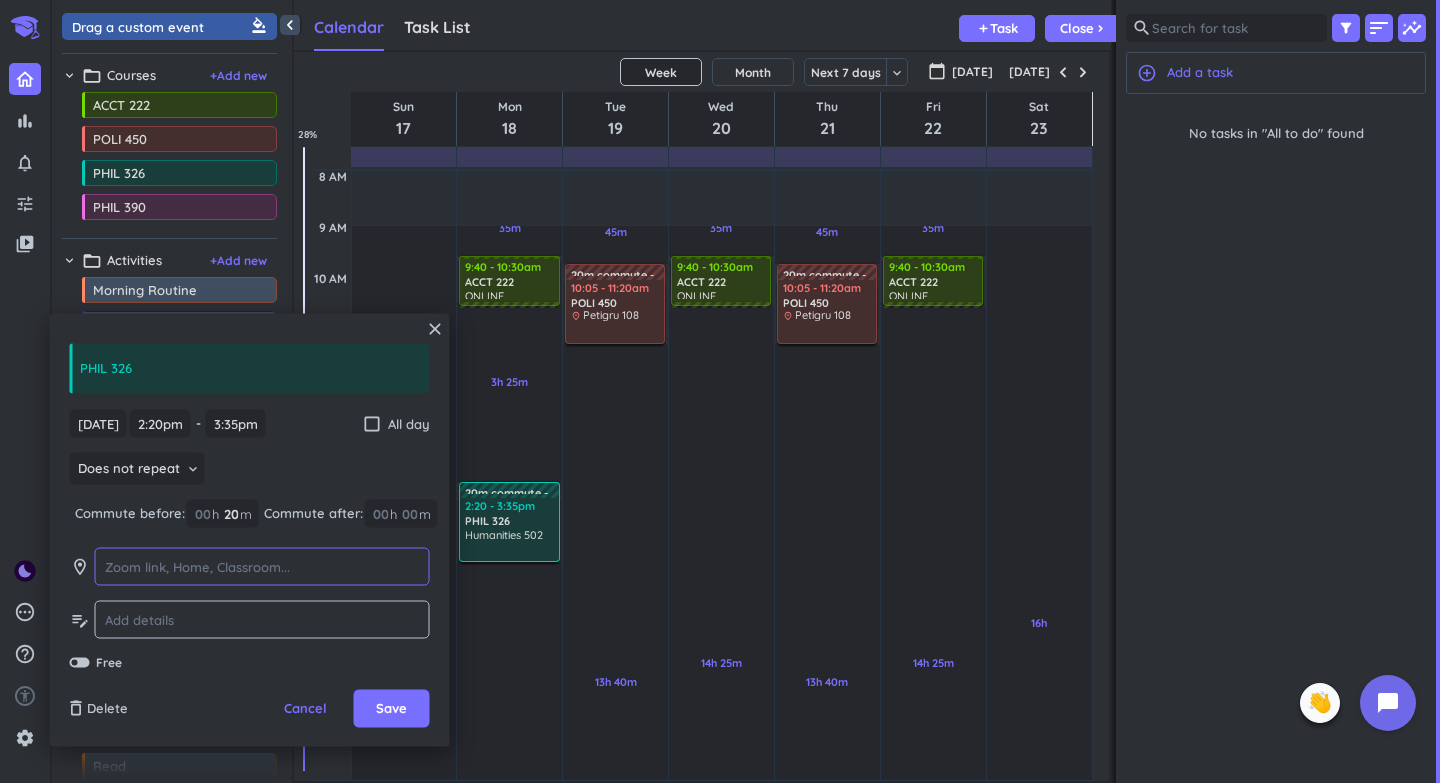 click at bounding box center (262, 566) 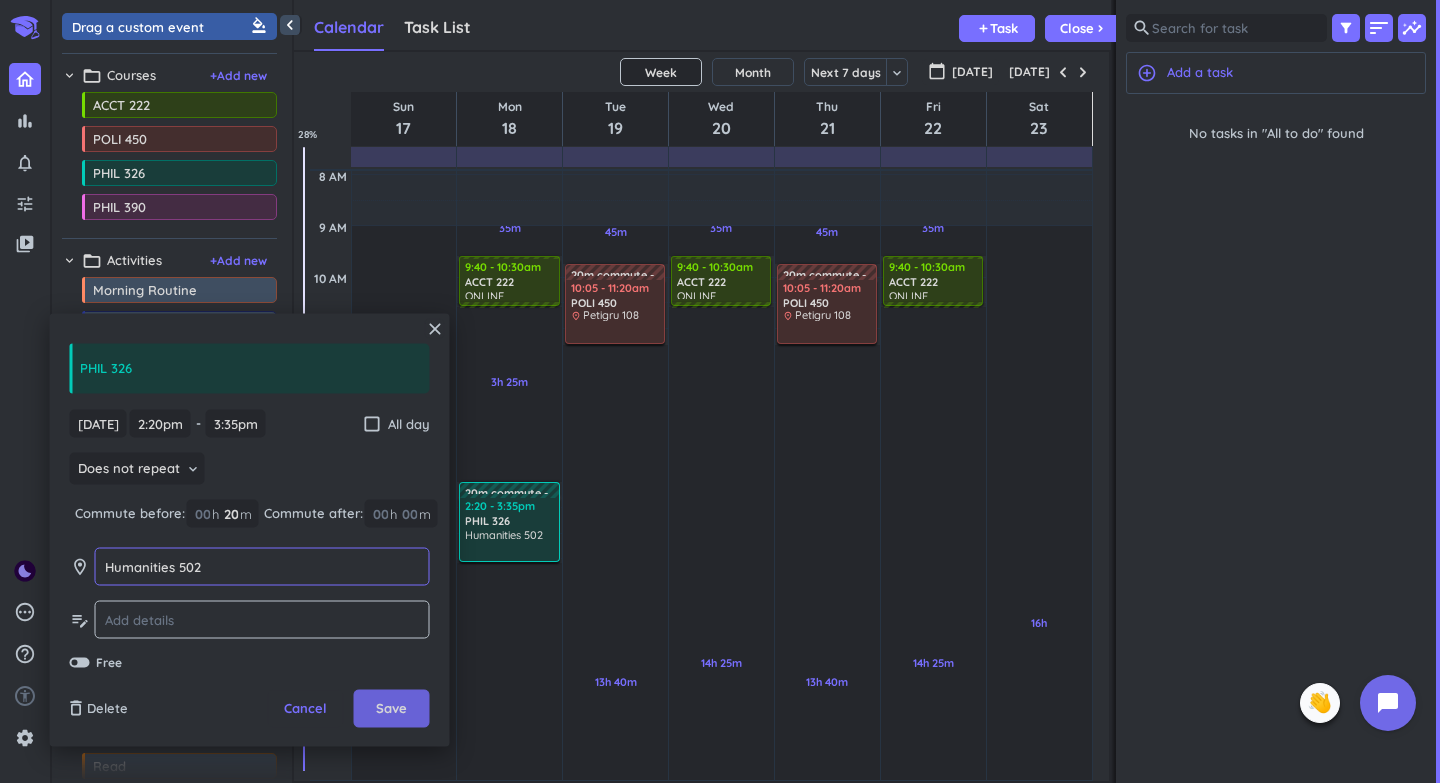 type on "Humanities 502" 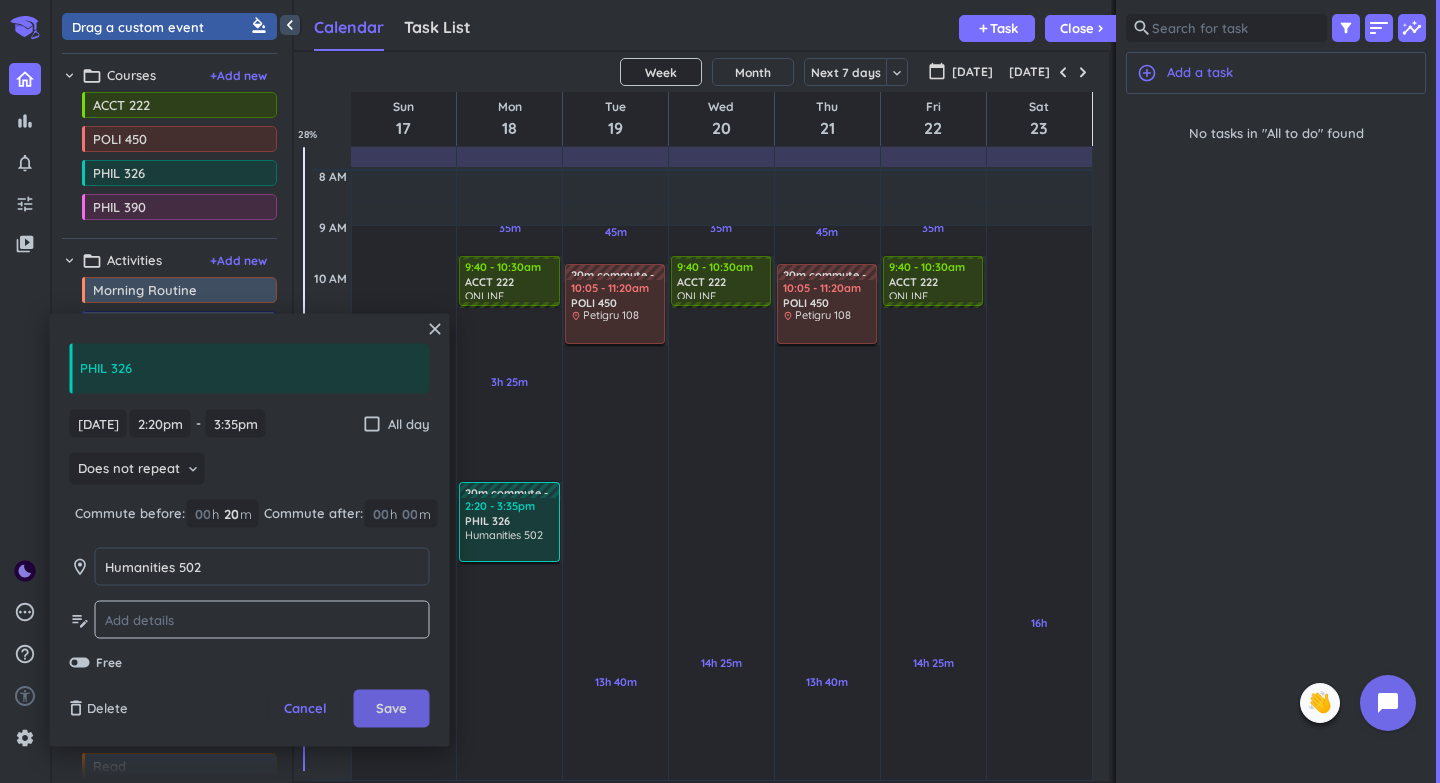 click on "Save" at bounding box center (391, 709) 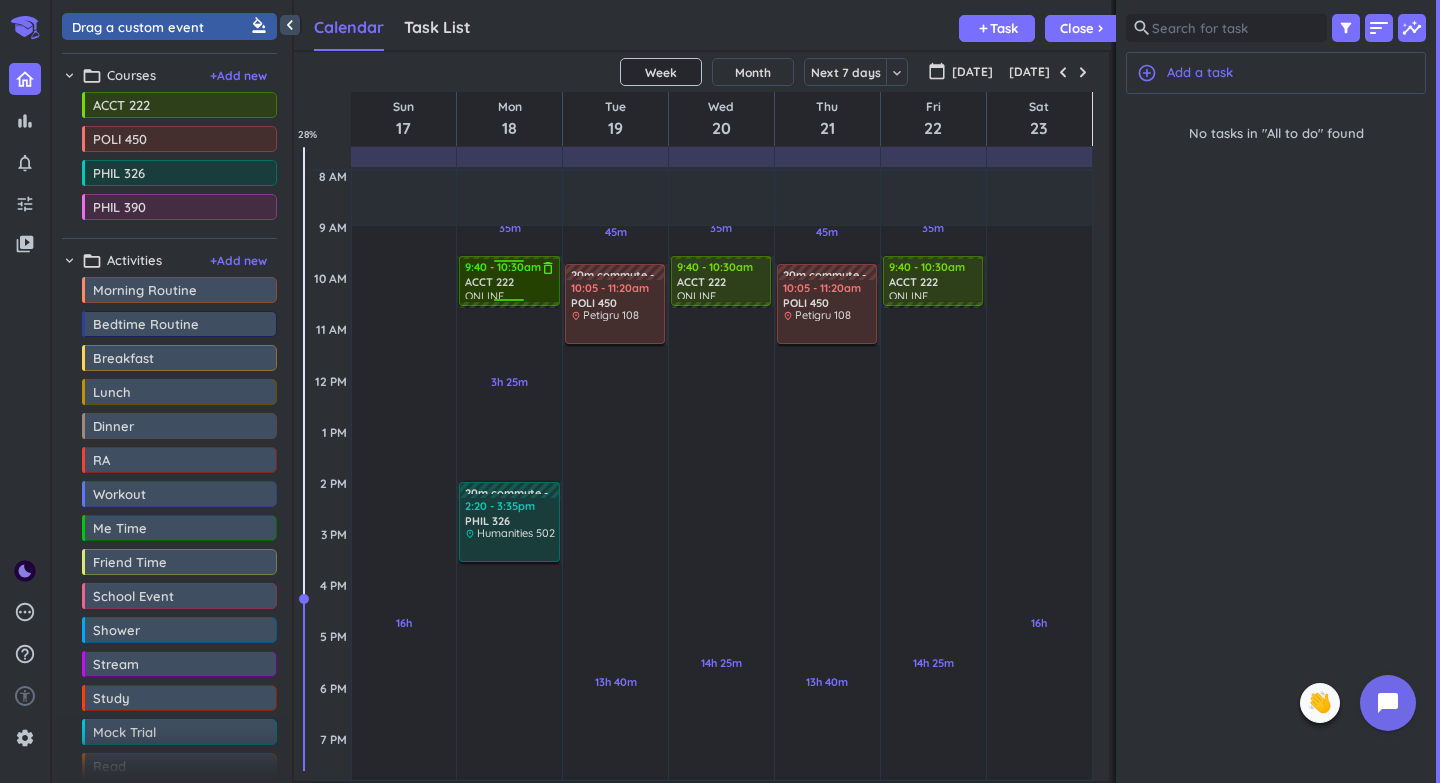 click on "ACCT 222" at bounding box center (489, 282) 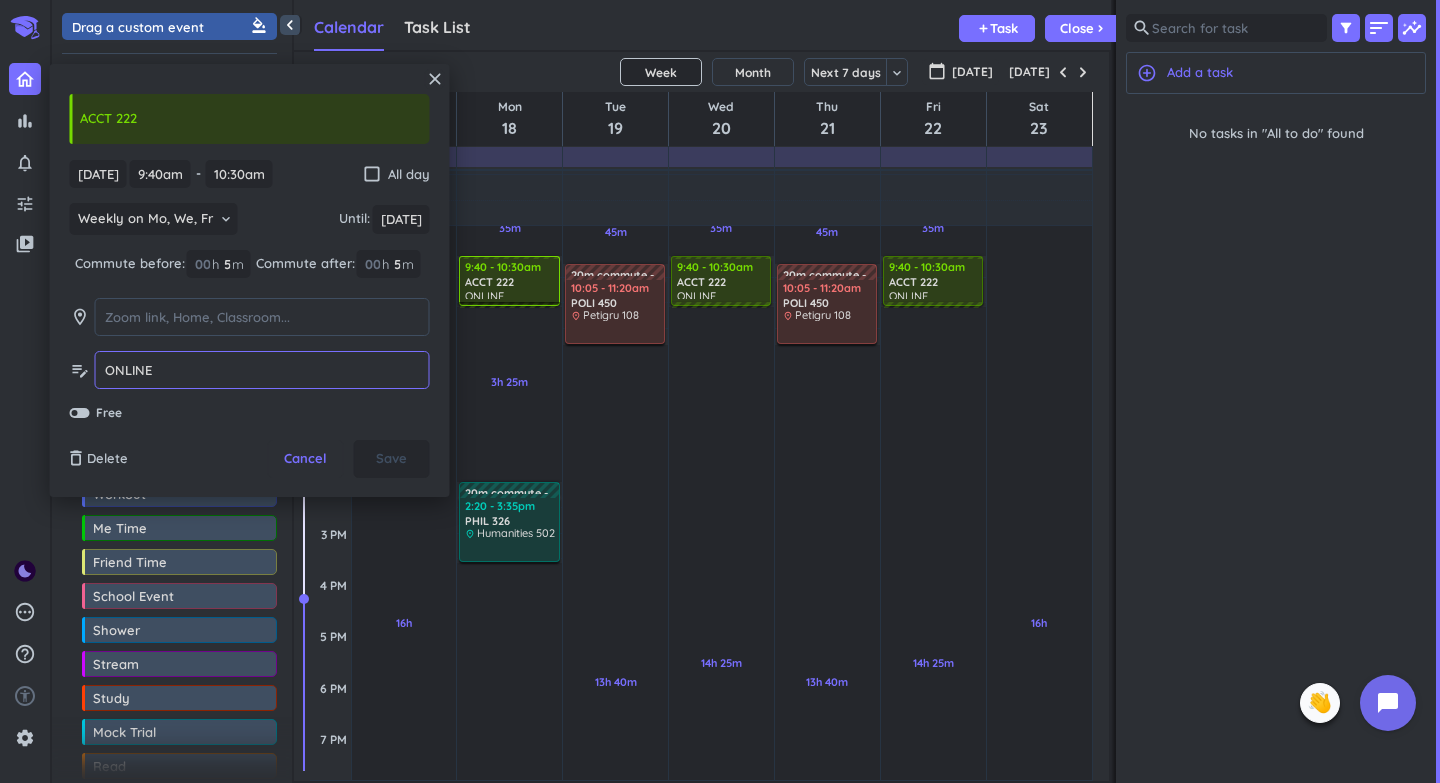 click on "ONLINE" at bounding box center (262, 370) 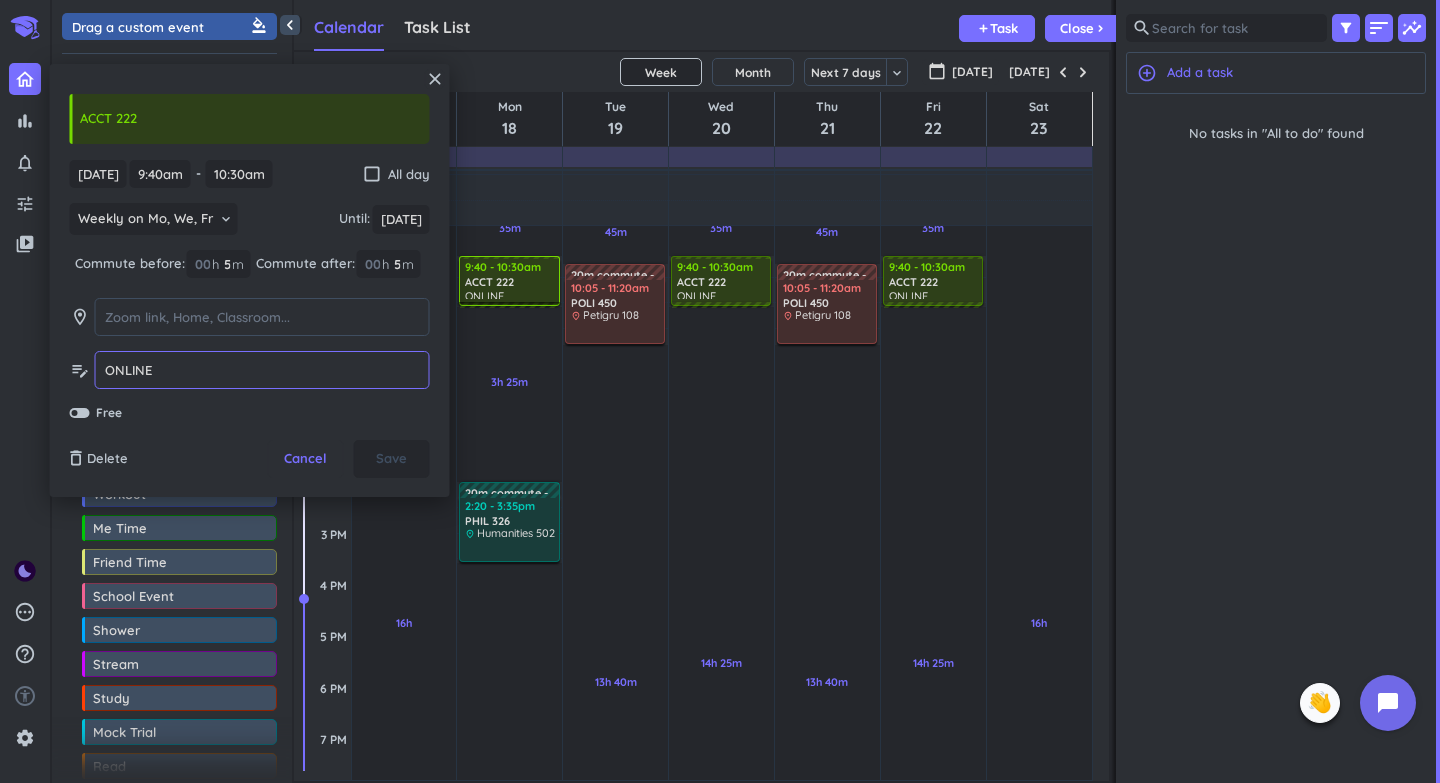 click on "ONLINE" at bounding box center [262, 370] 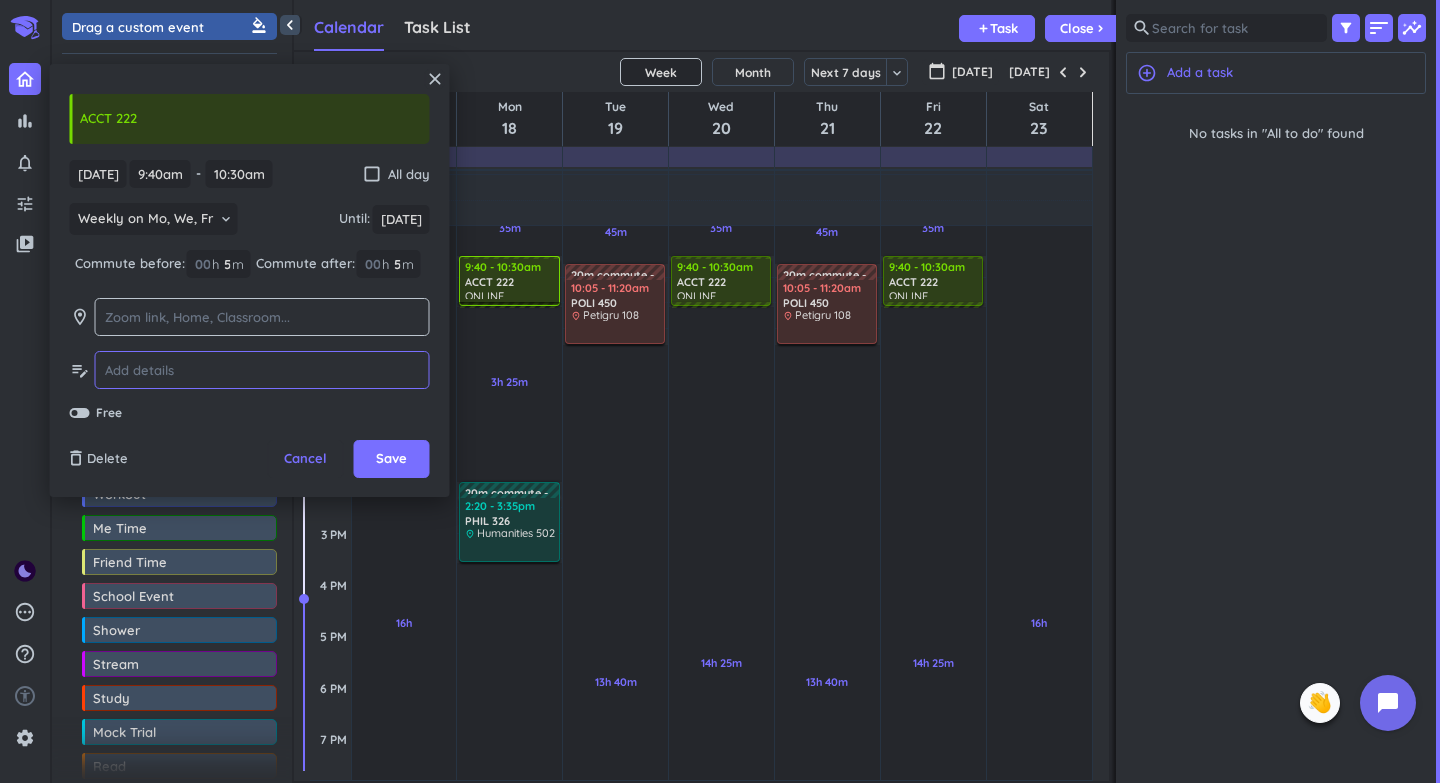 type 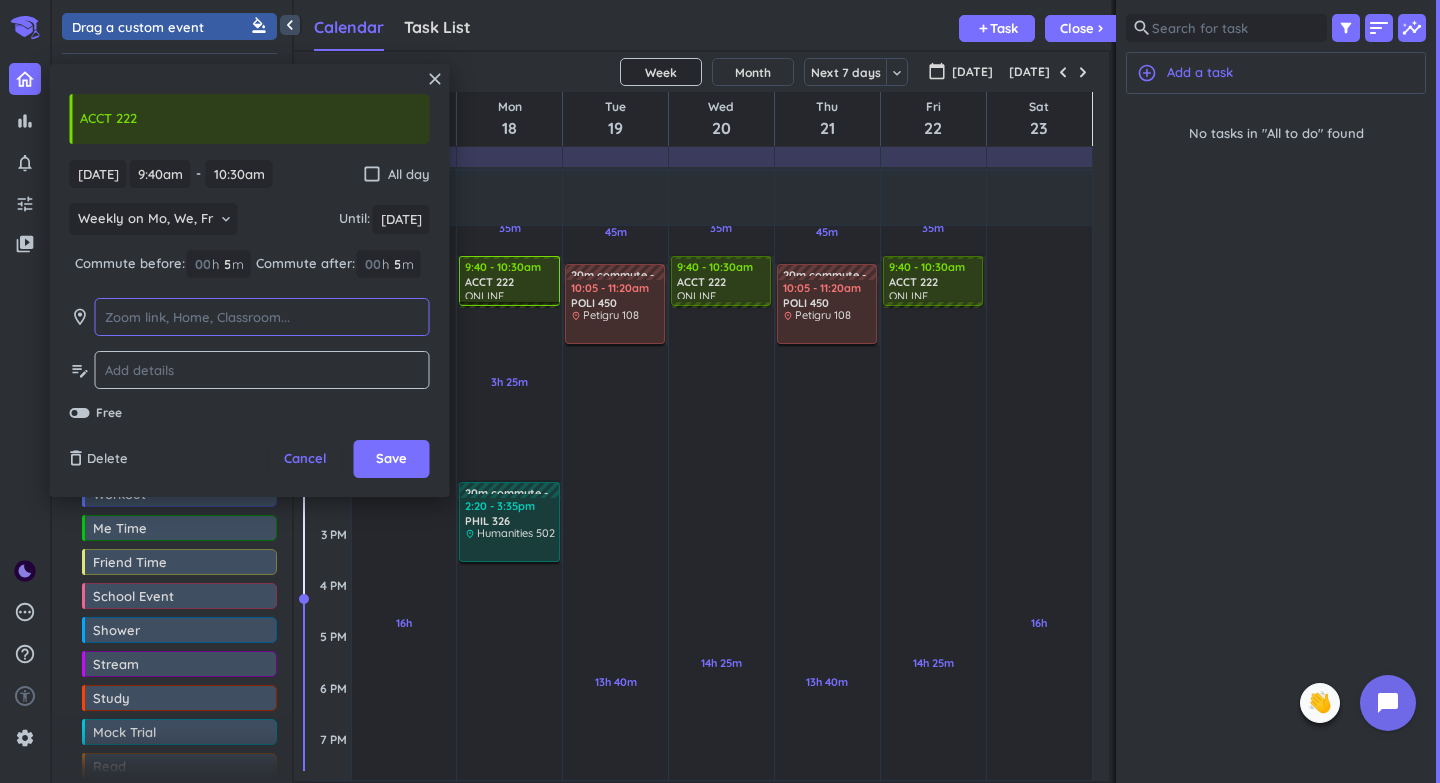click 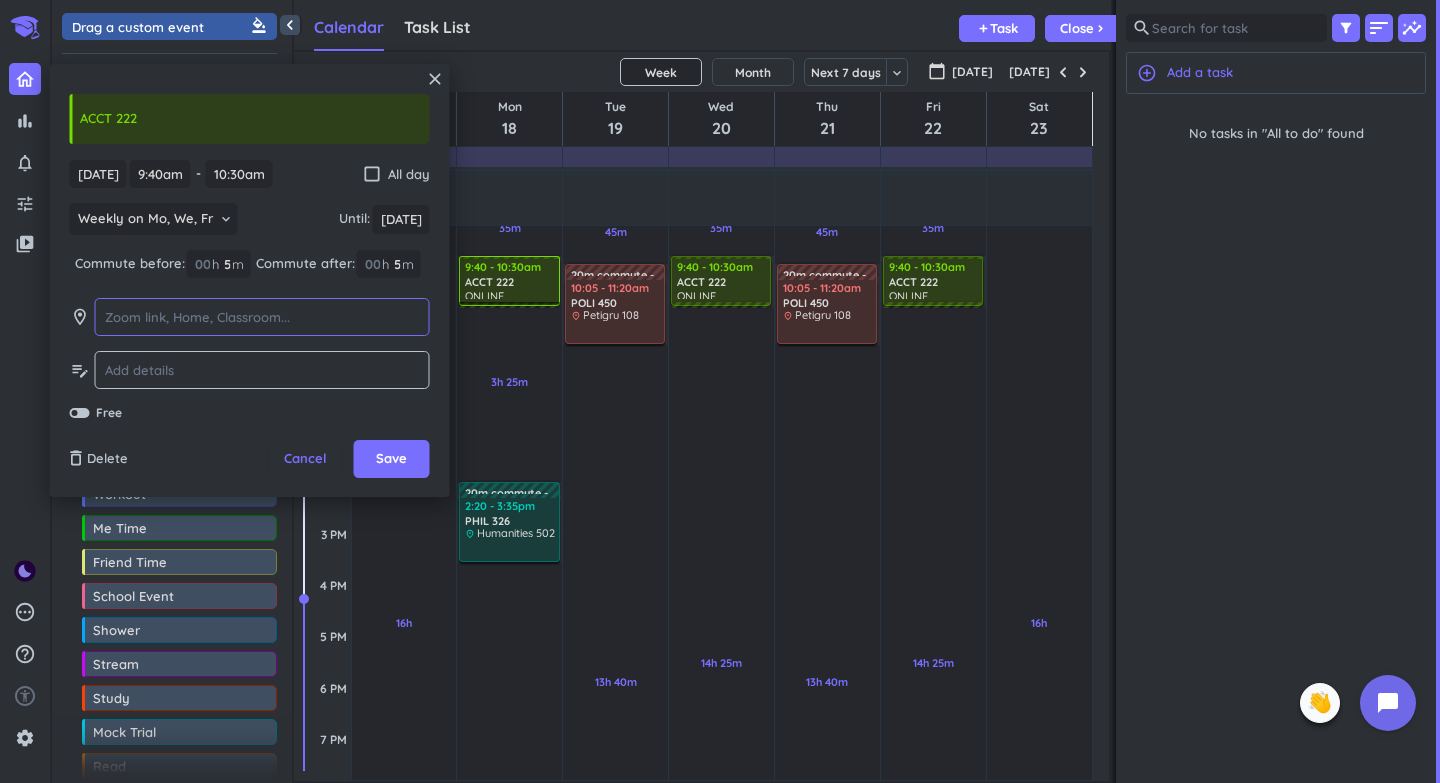 paste on "ONLINE" 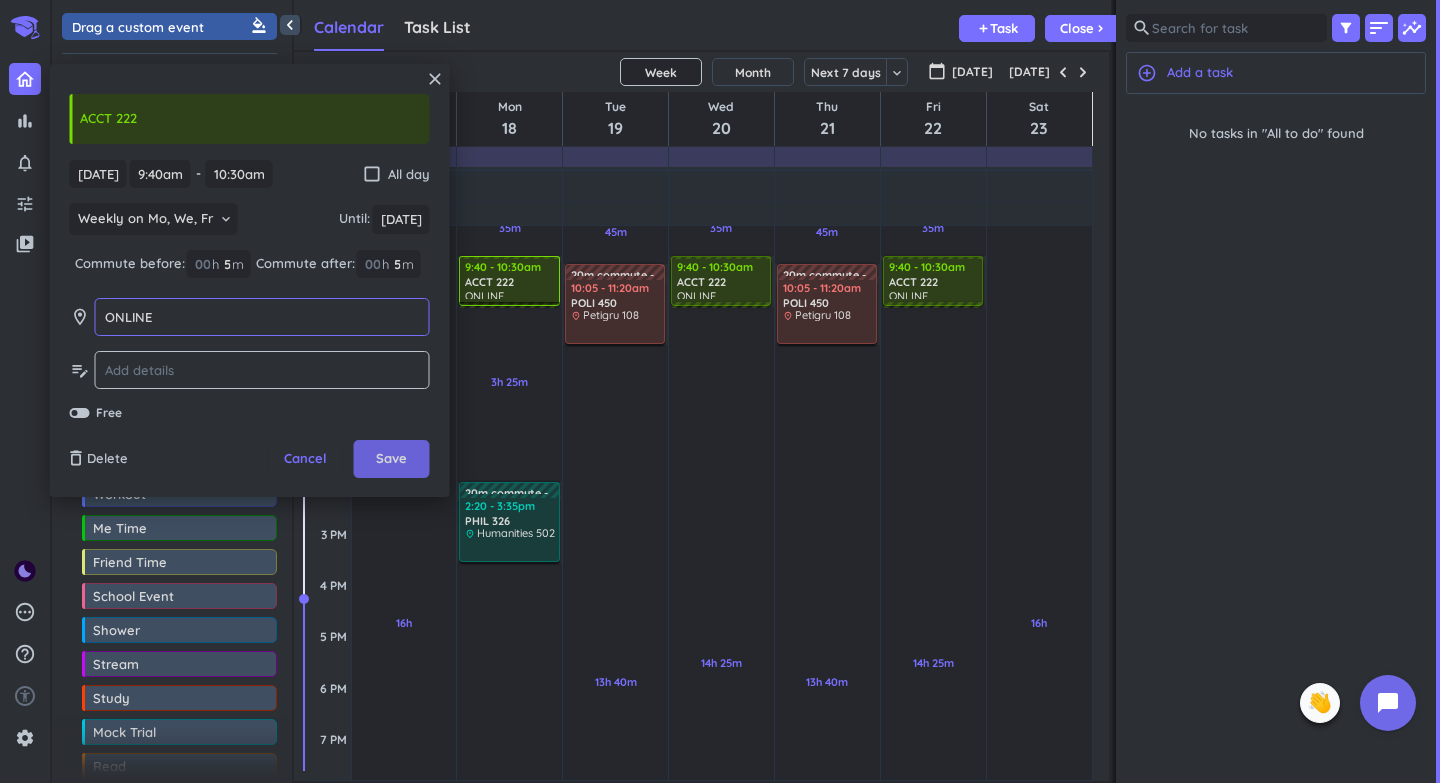 type on "ONLINE" 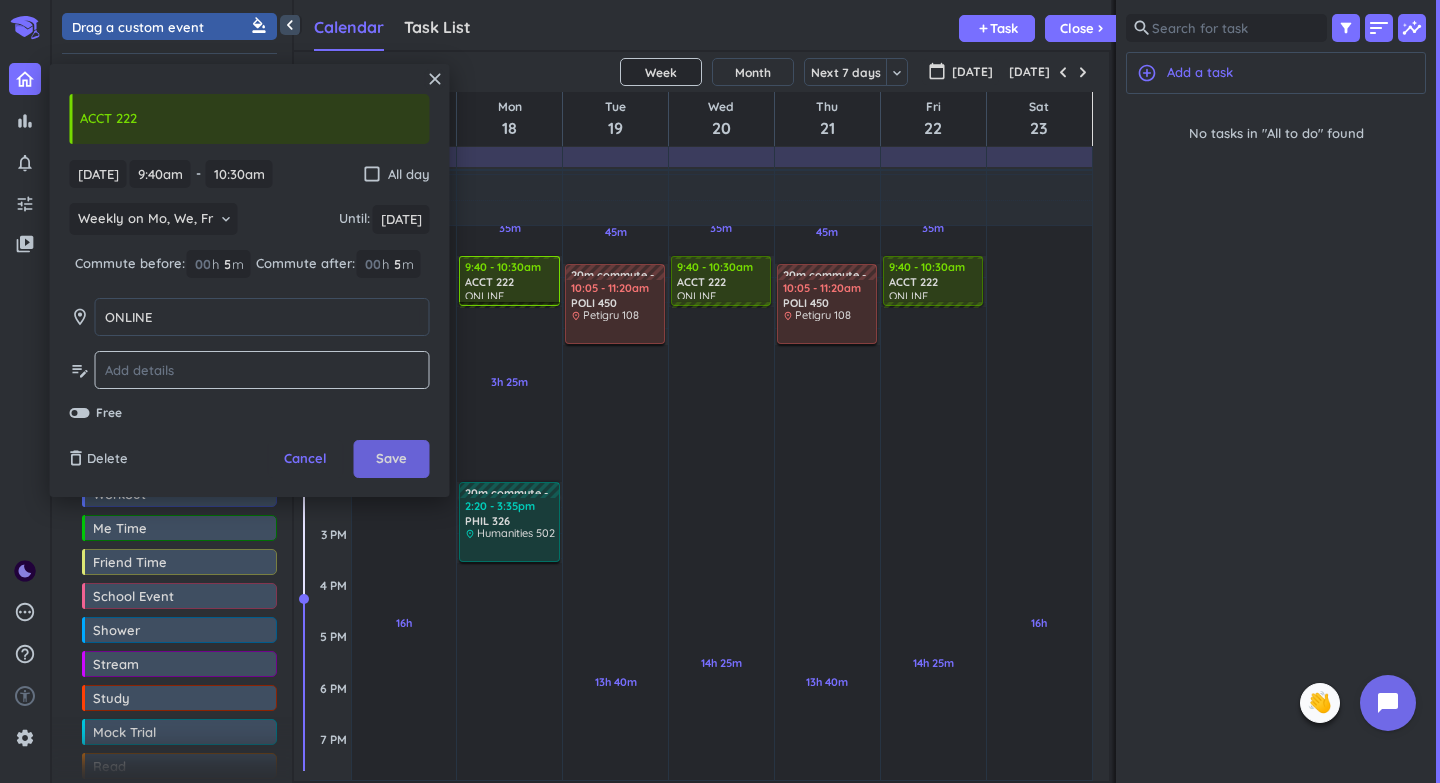 click on "Save" at bounding box center (391, 459) 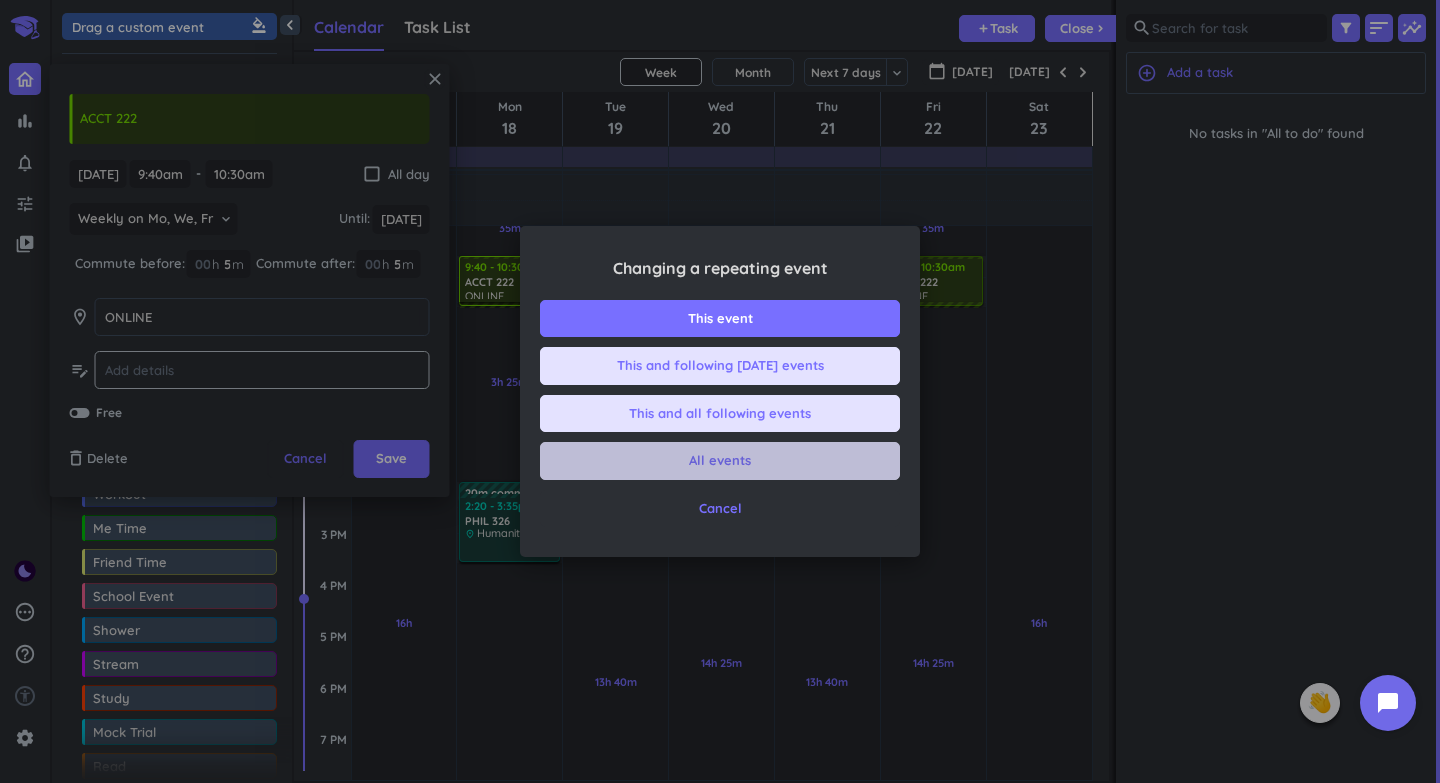 click on "All events" at bounding box center (720, 461) 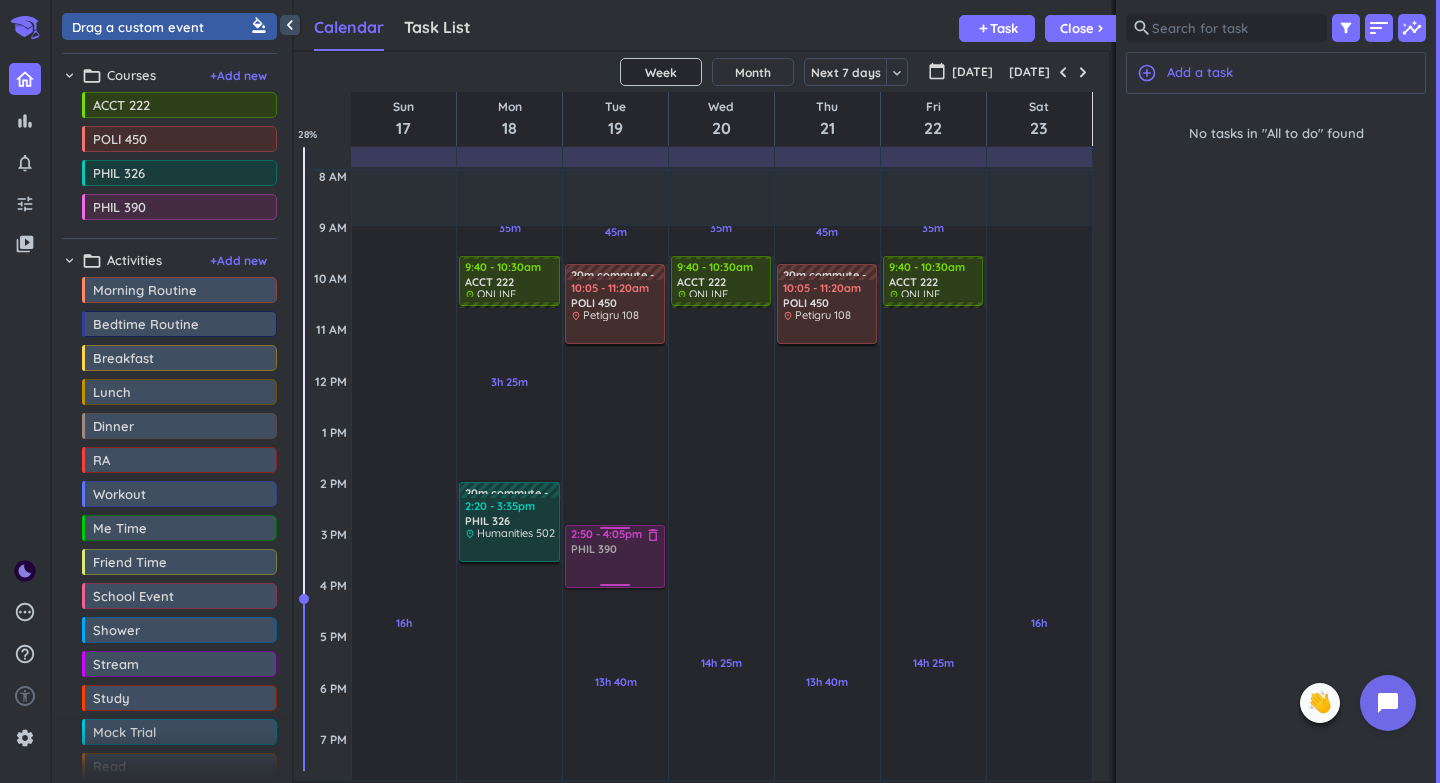 drag, startPoint x: 140, startPoint y: 214, endPoint x: 618, endPoint y: 528, distance: 571.90906 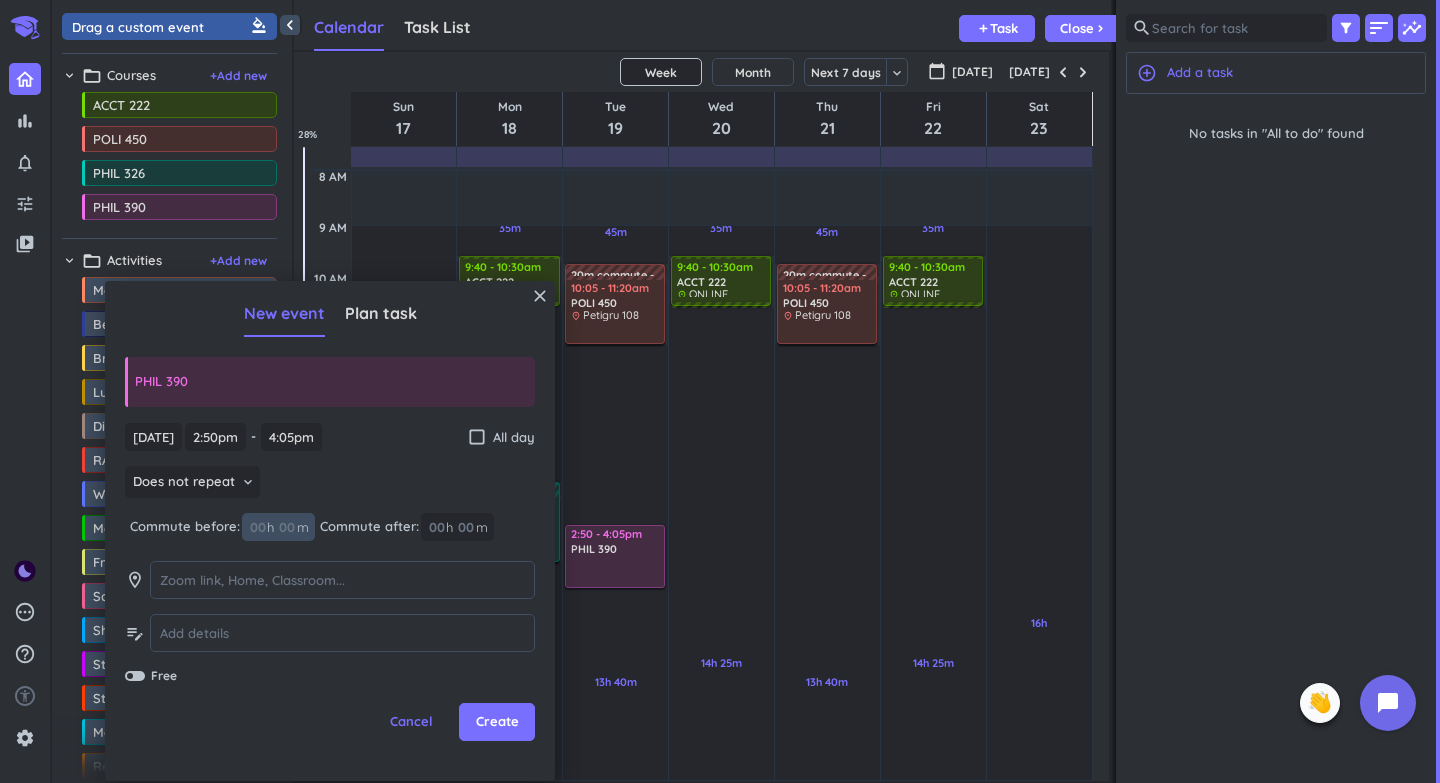 click at bounding box center [286, 527] 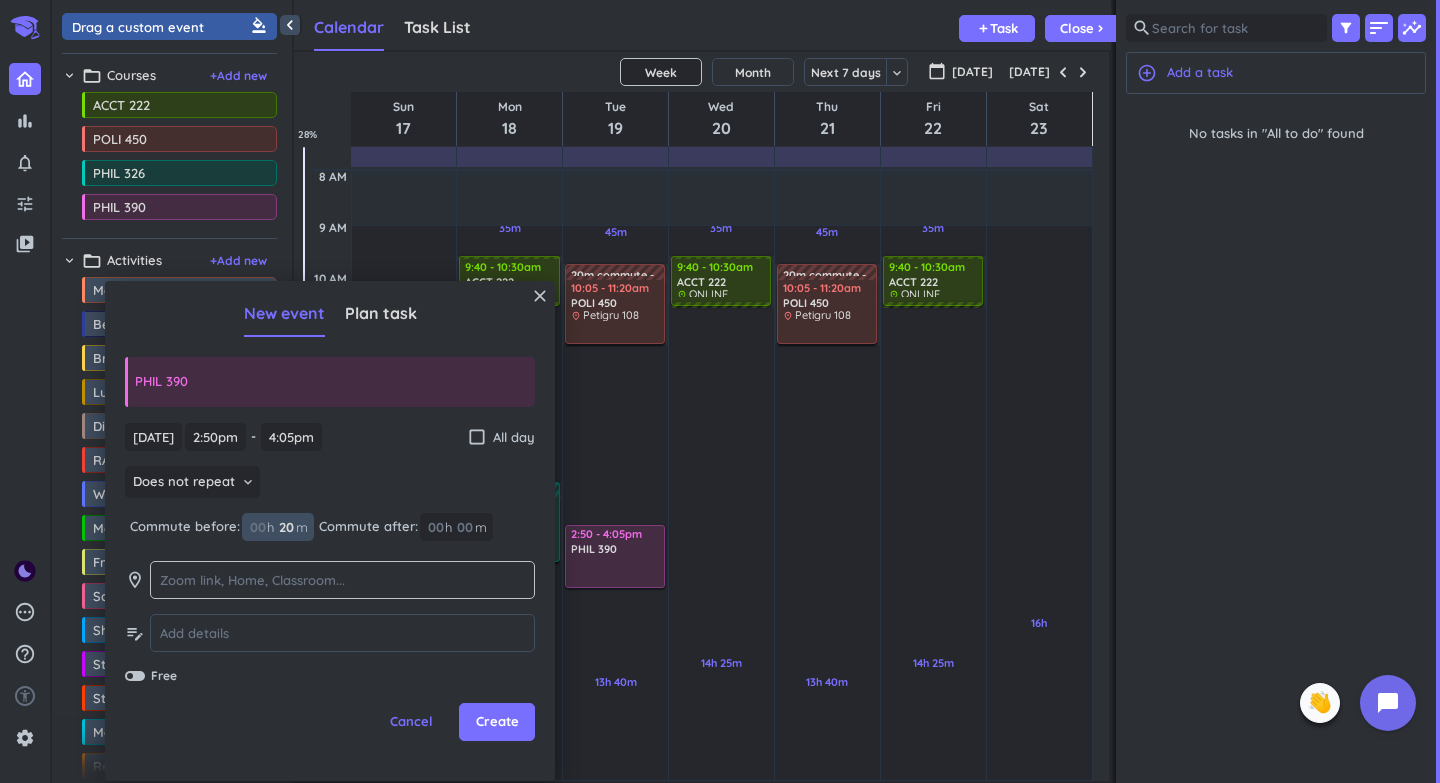 type on "20" 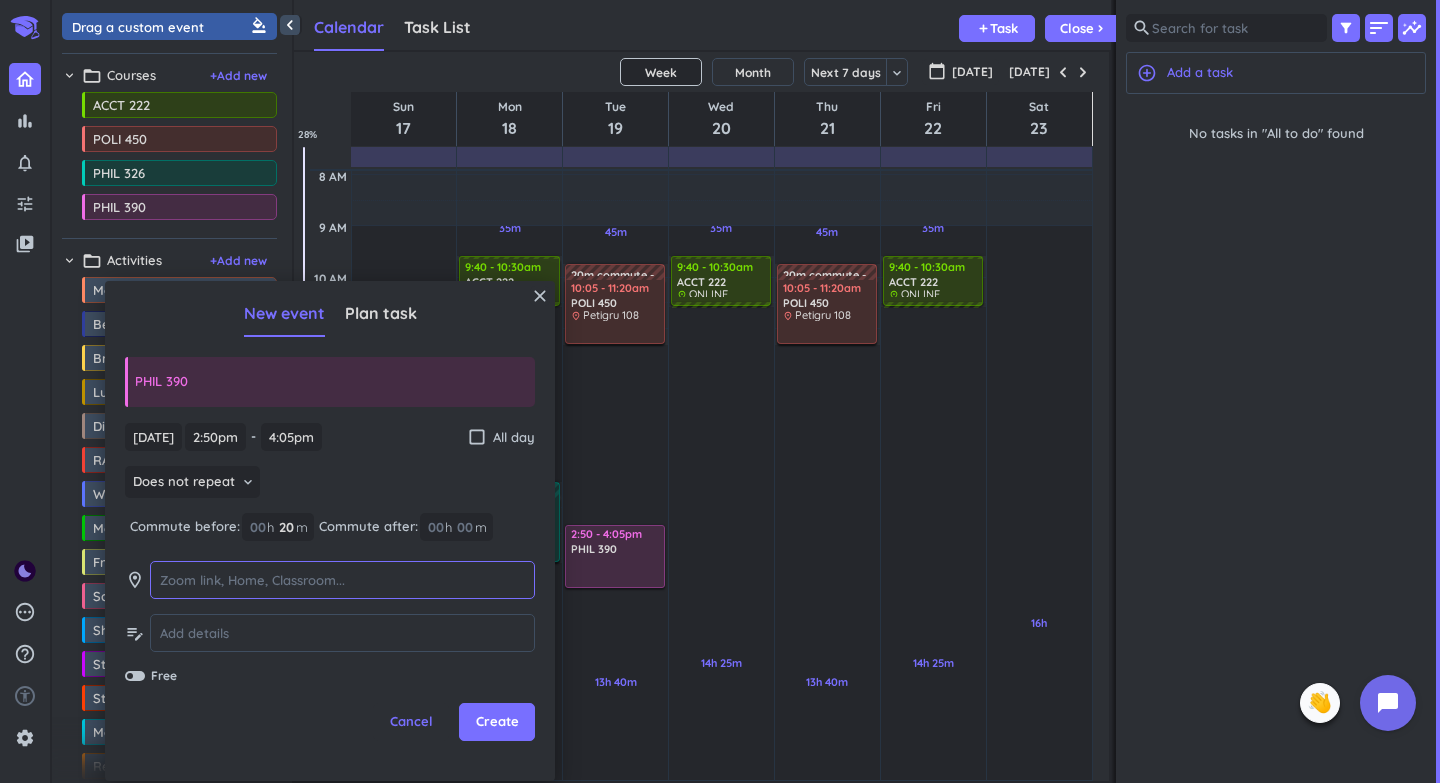 click at bounding box center (342, 580) 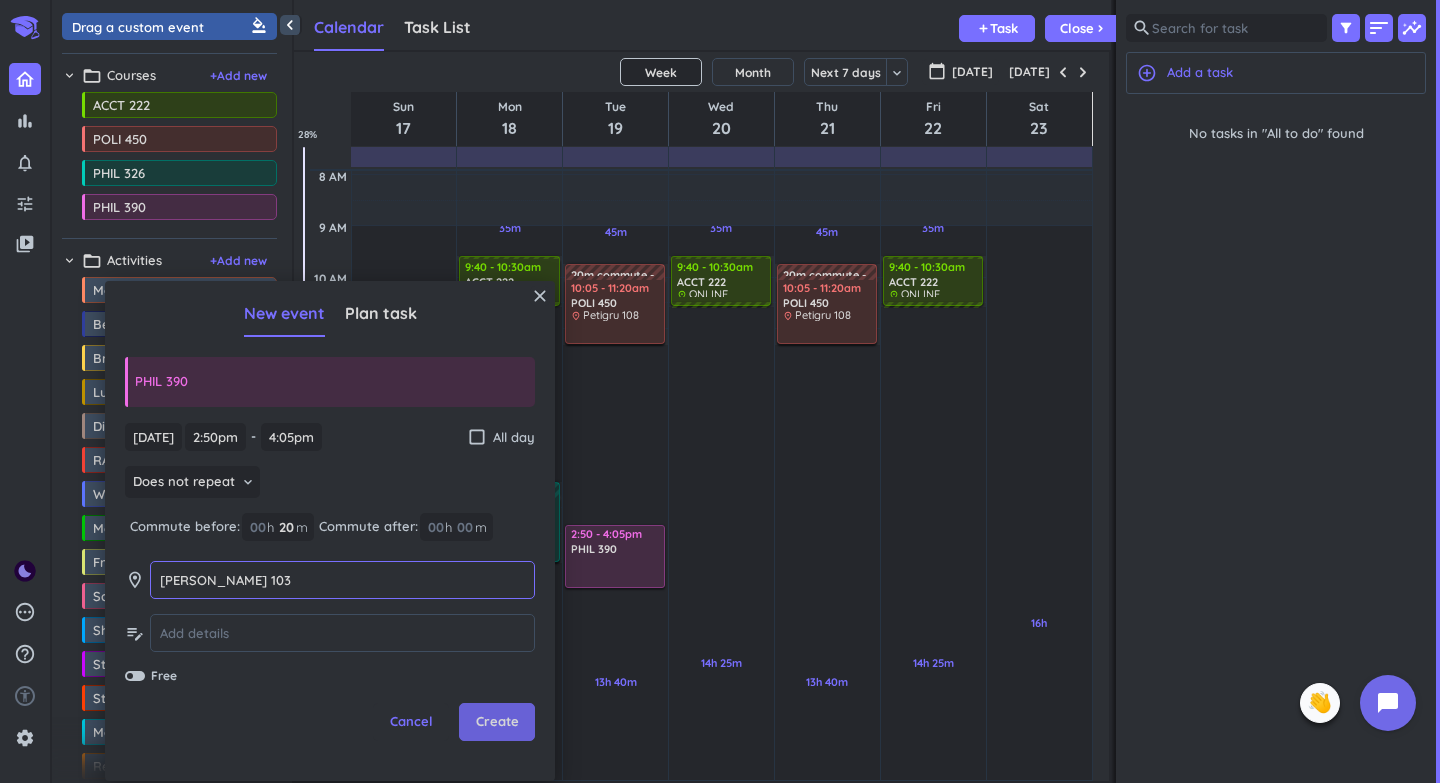 type on "[PERSON_NAME] 103" 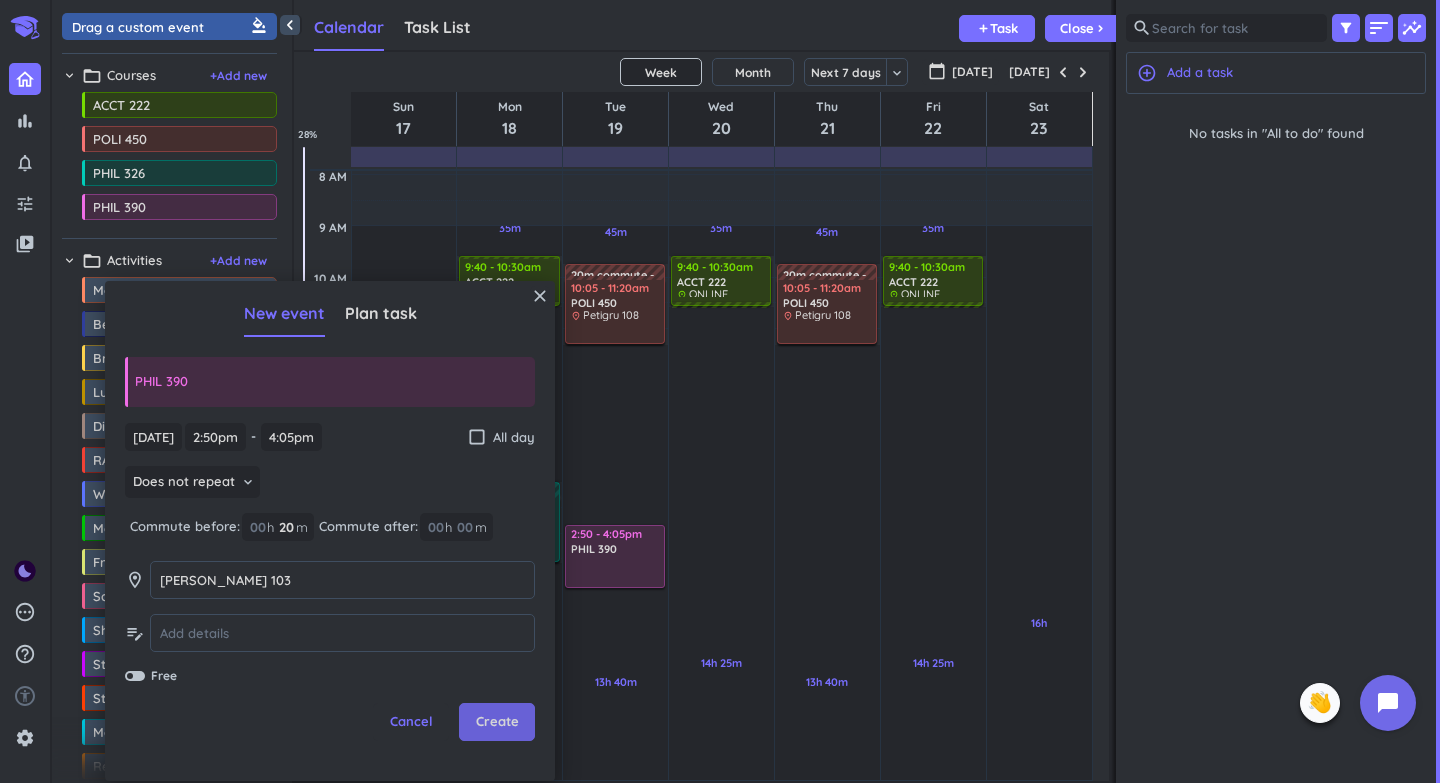 click on "Create" at bounding box center [497, 722] 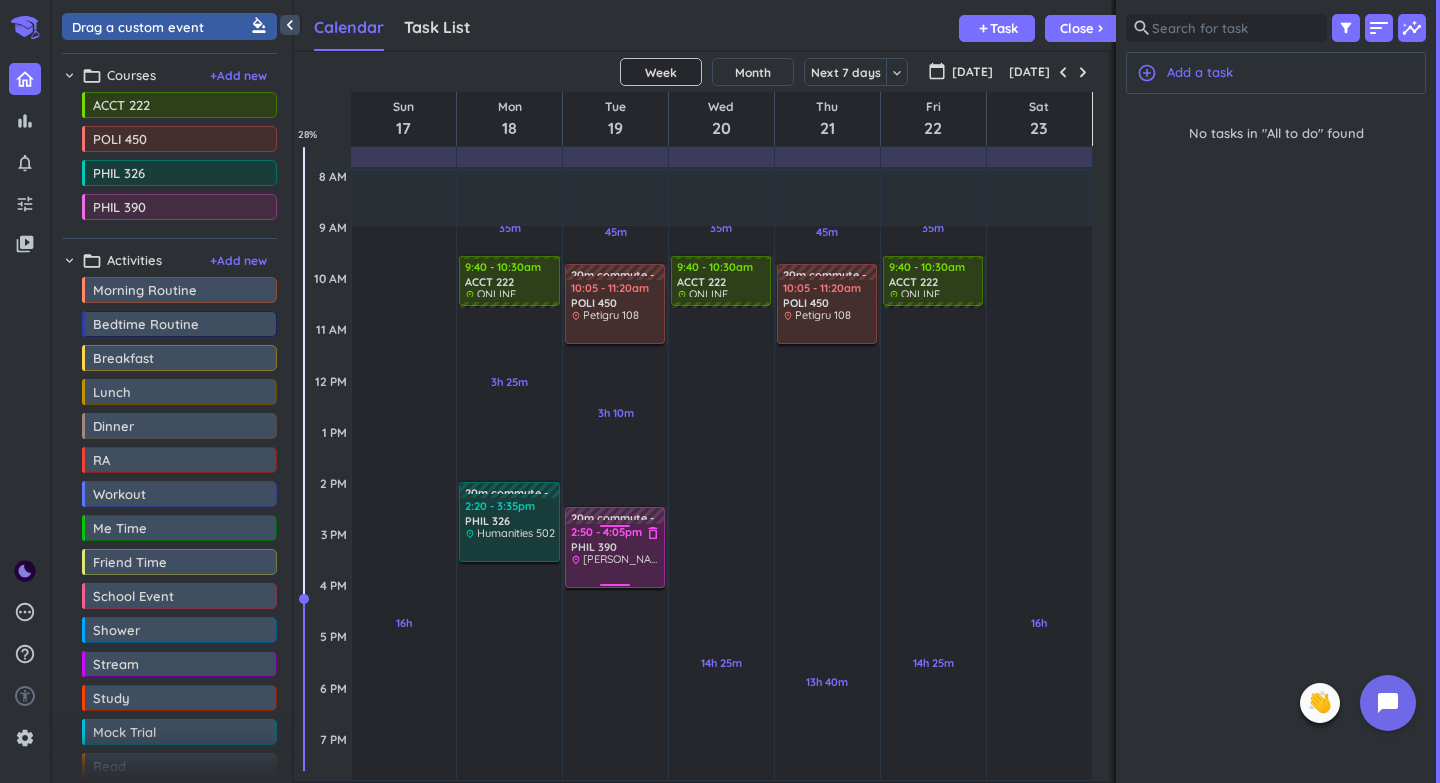 click on "PHIL 390" at bounding box center [594, 547] 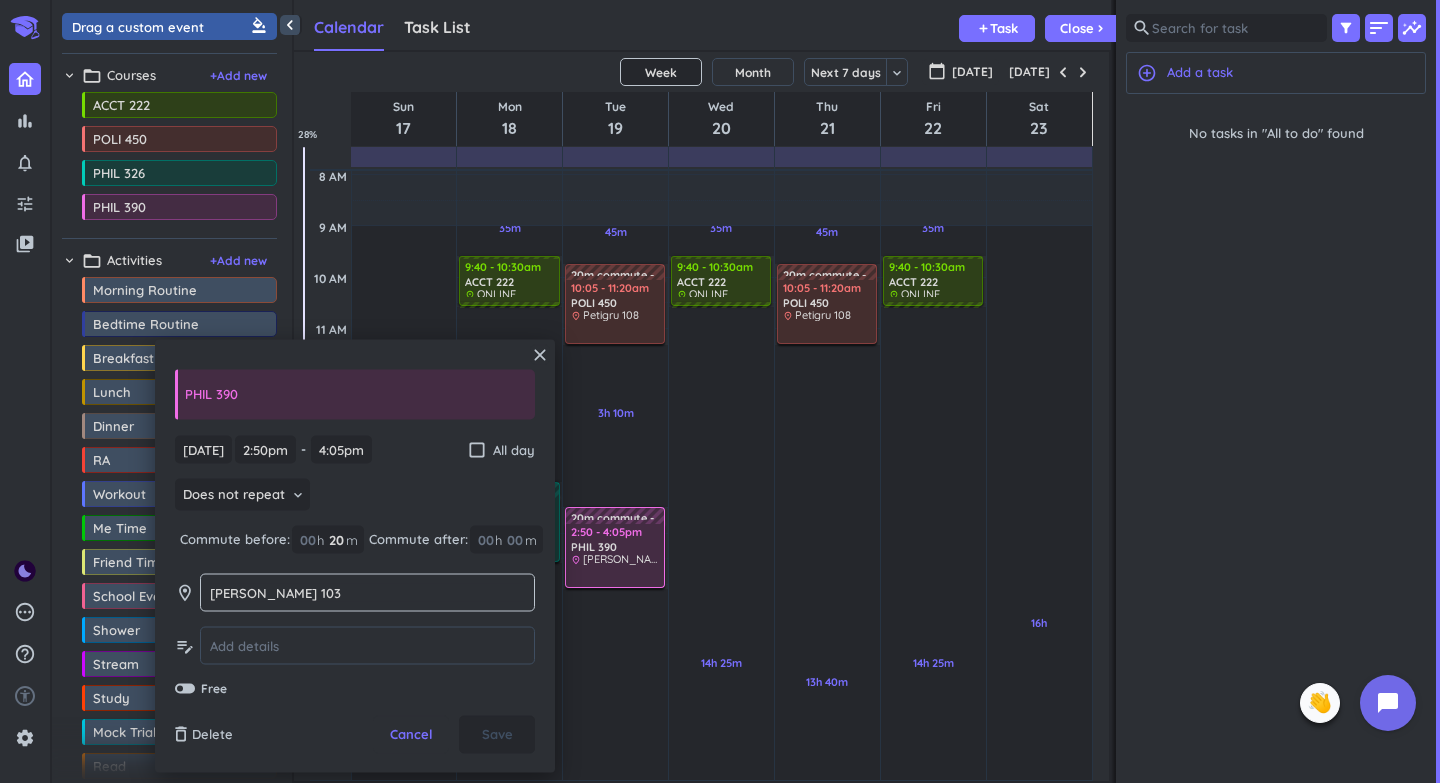 click on "[PERSON_NAME] 103 [PERSON_NAME] 103" at bounding box center [367, 592] 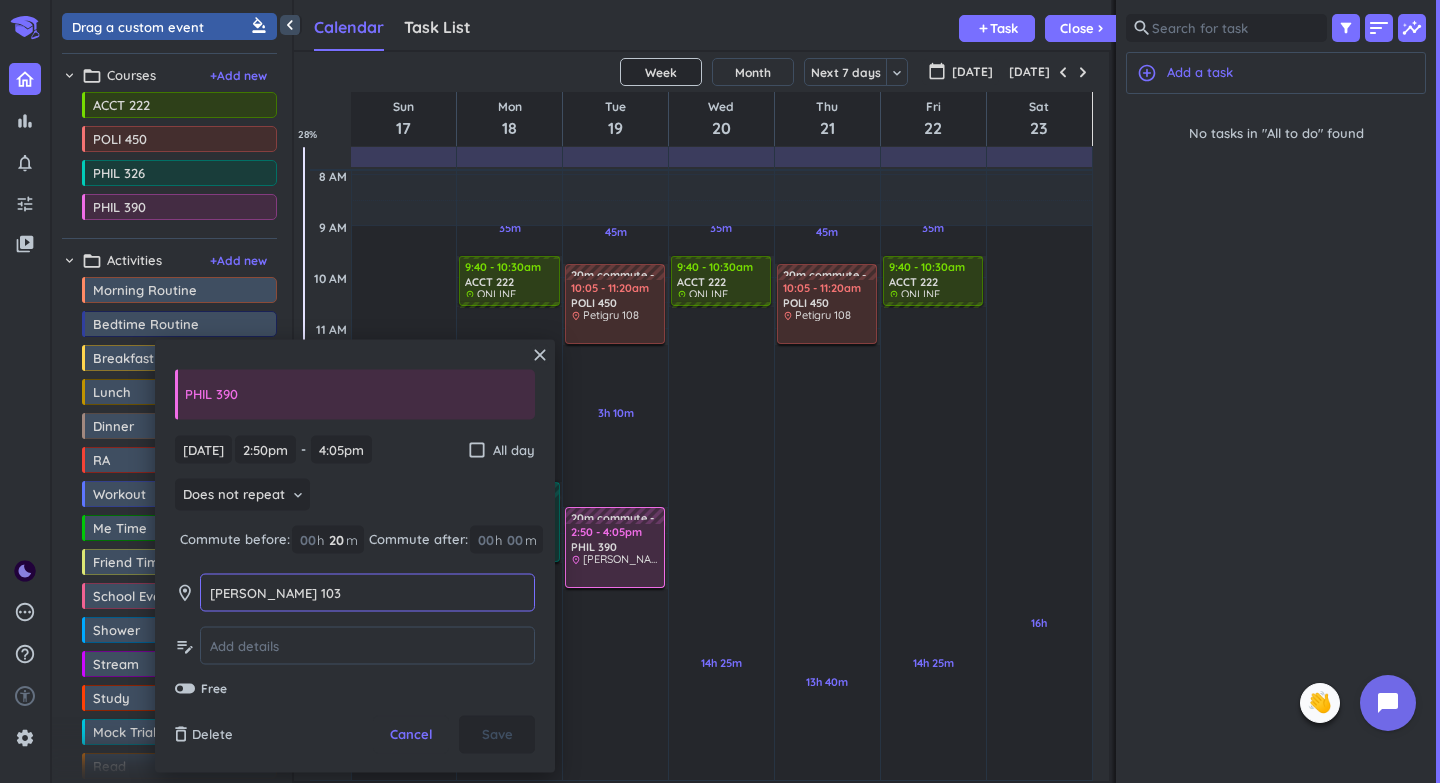 click on "[PERSON_NAME] 103" at bounding box center [367, 592] 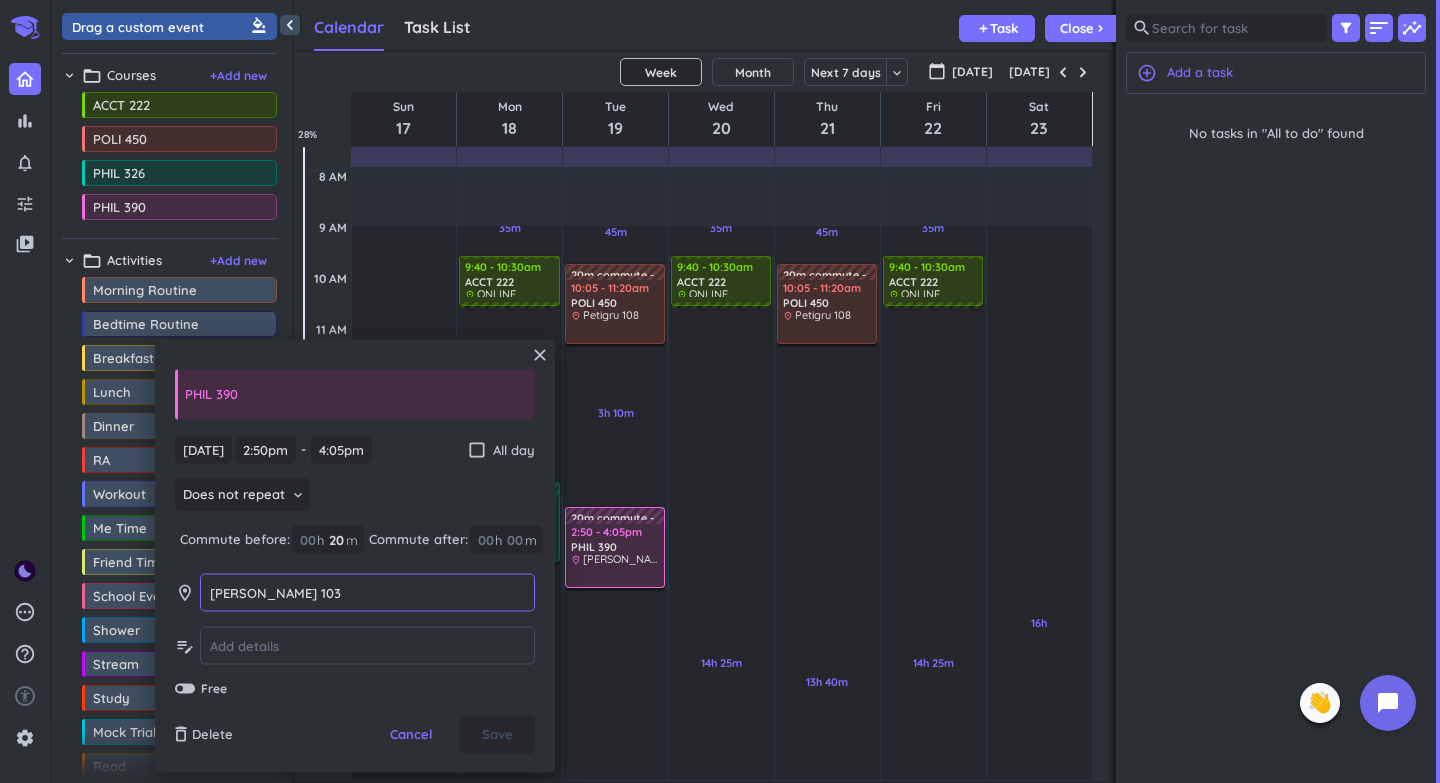 click on "[PERSON_NAME] 103" at bounding box center (367, 592) 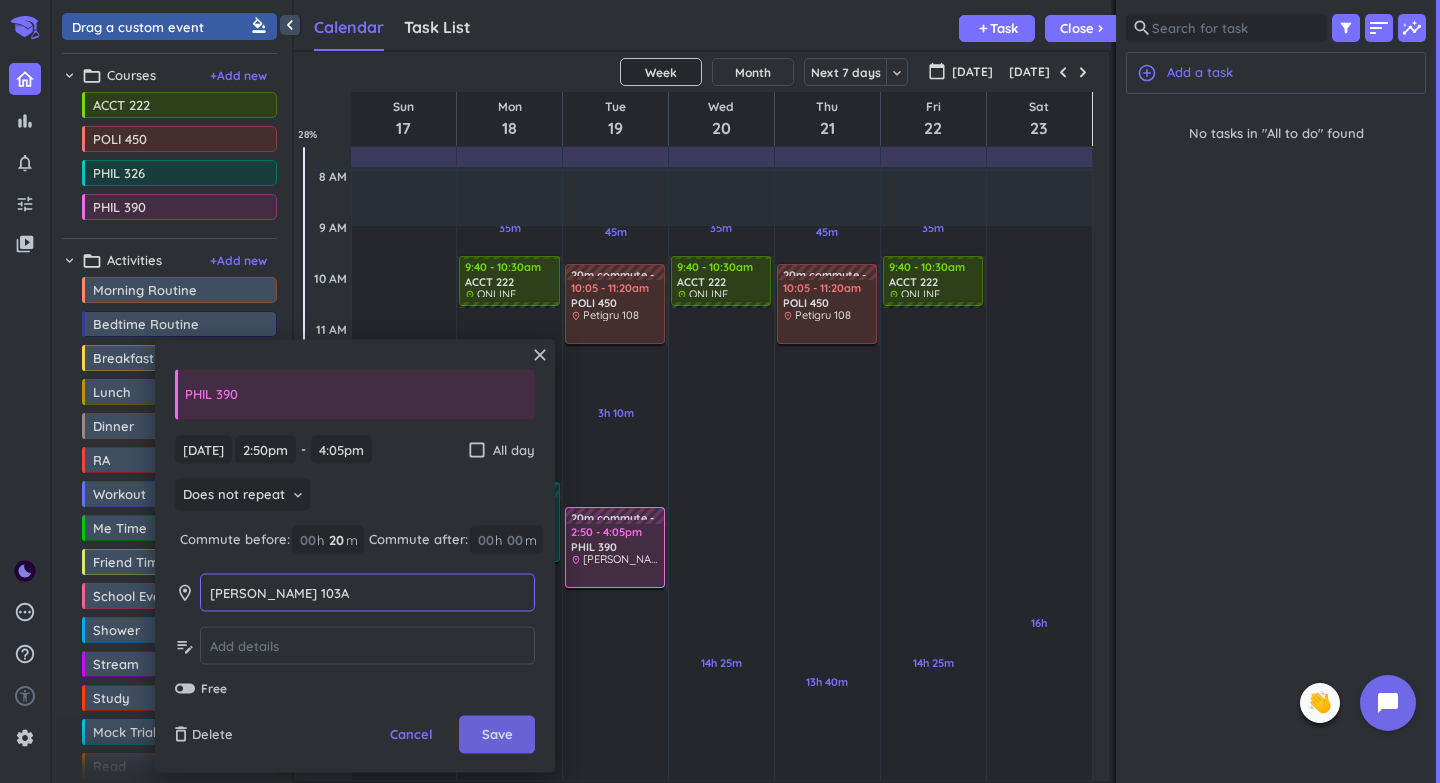type on "[PERSON_NAME] 103A" 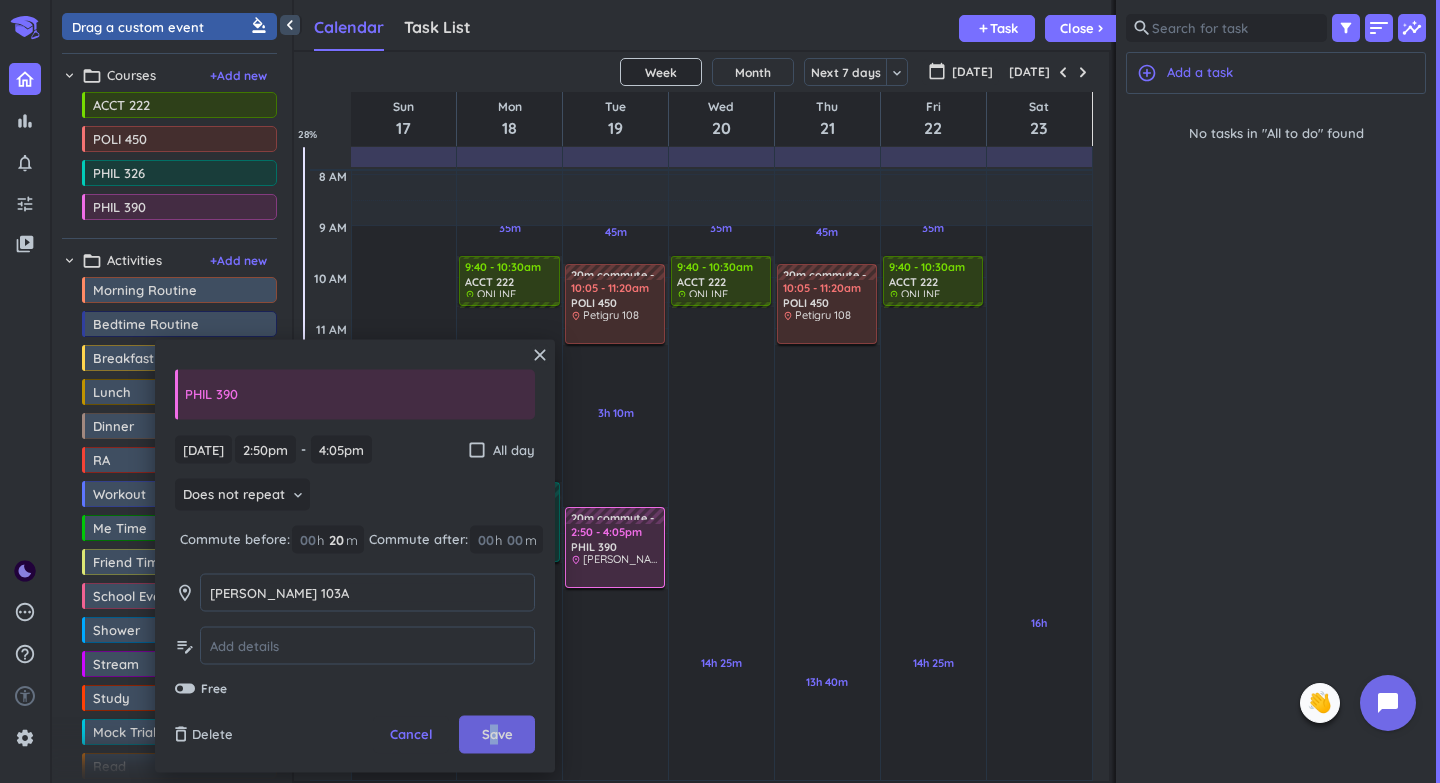 click on "Save" at bounding box center [497, 735] 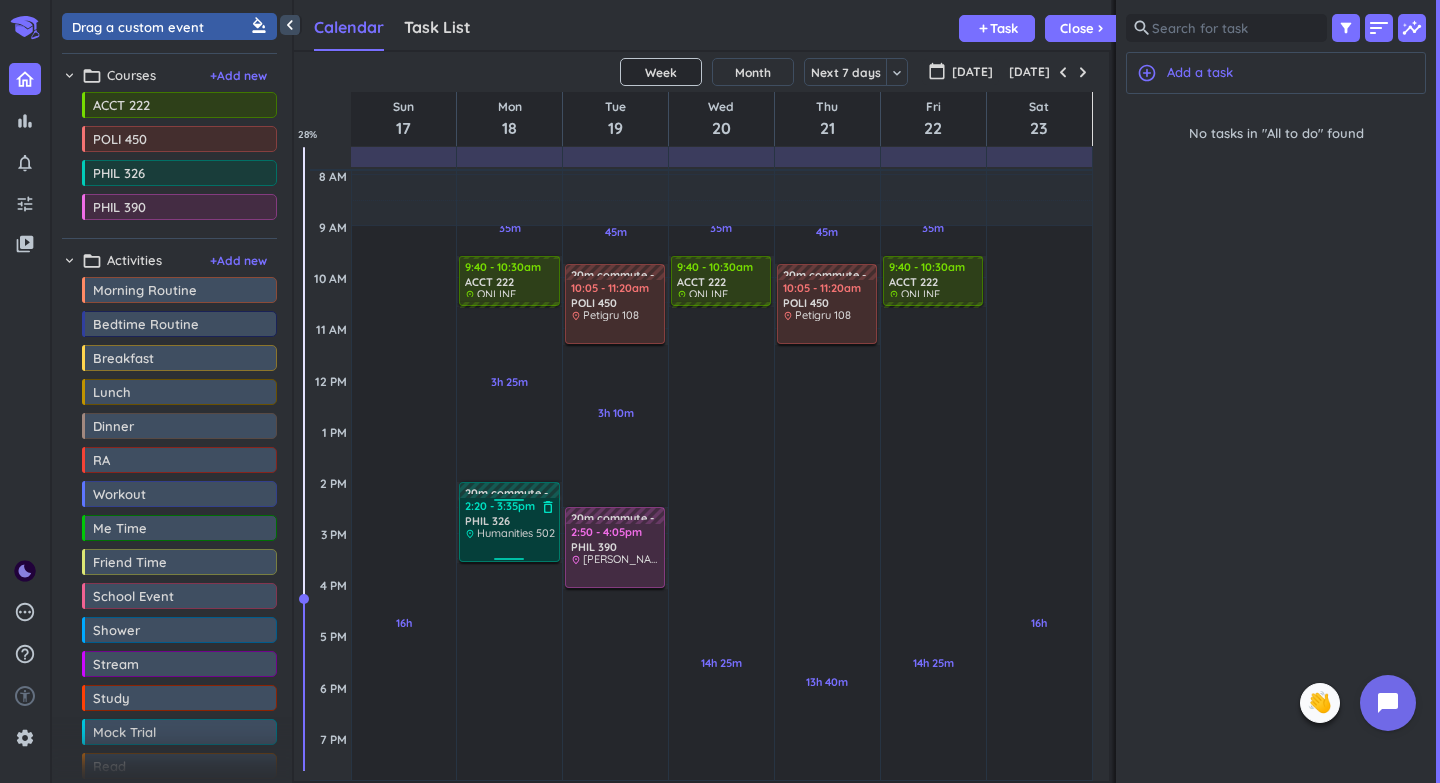 click on "Humanities 502" at bounding box center [516, 533] 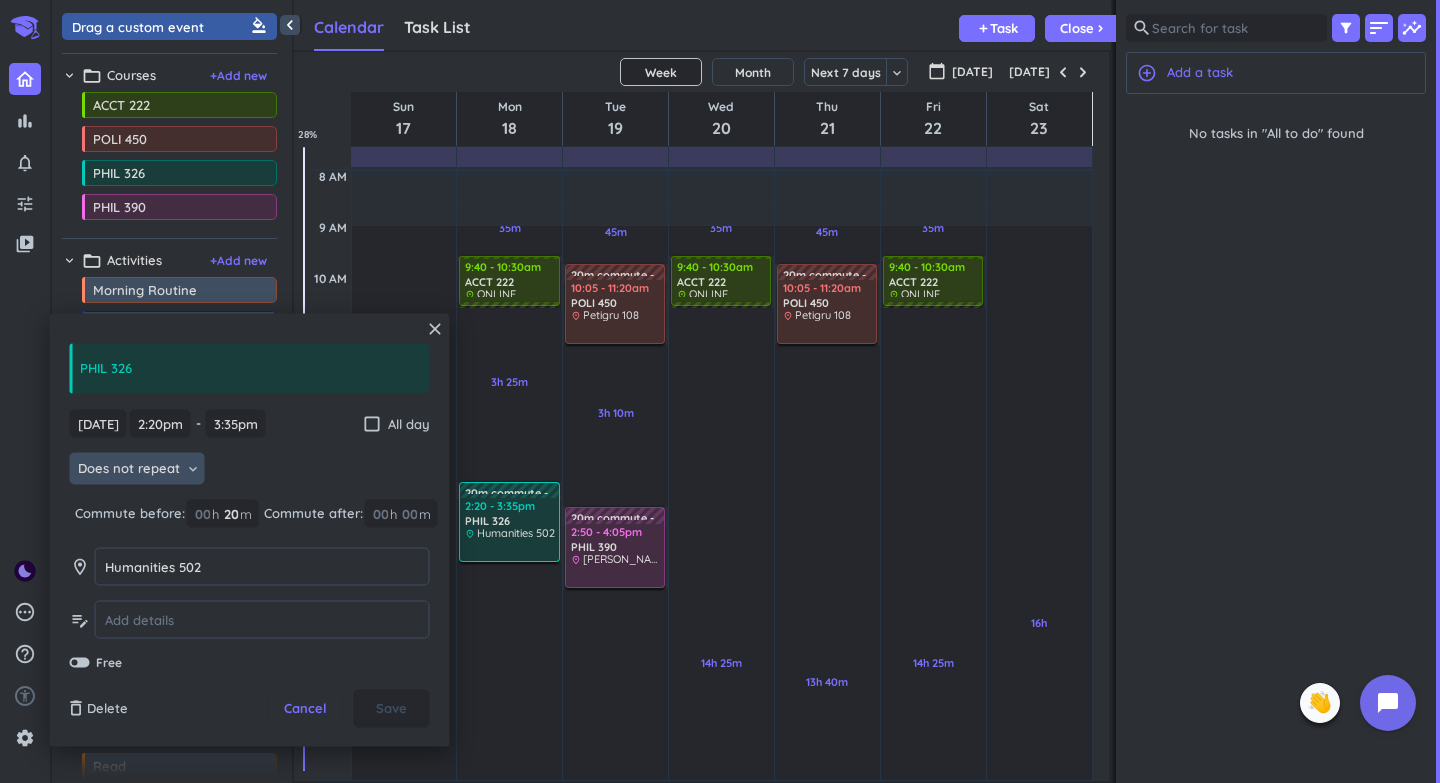 click on "Does not repeat" at bounding box center [129, 469] 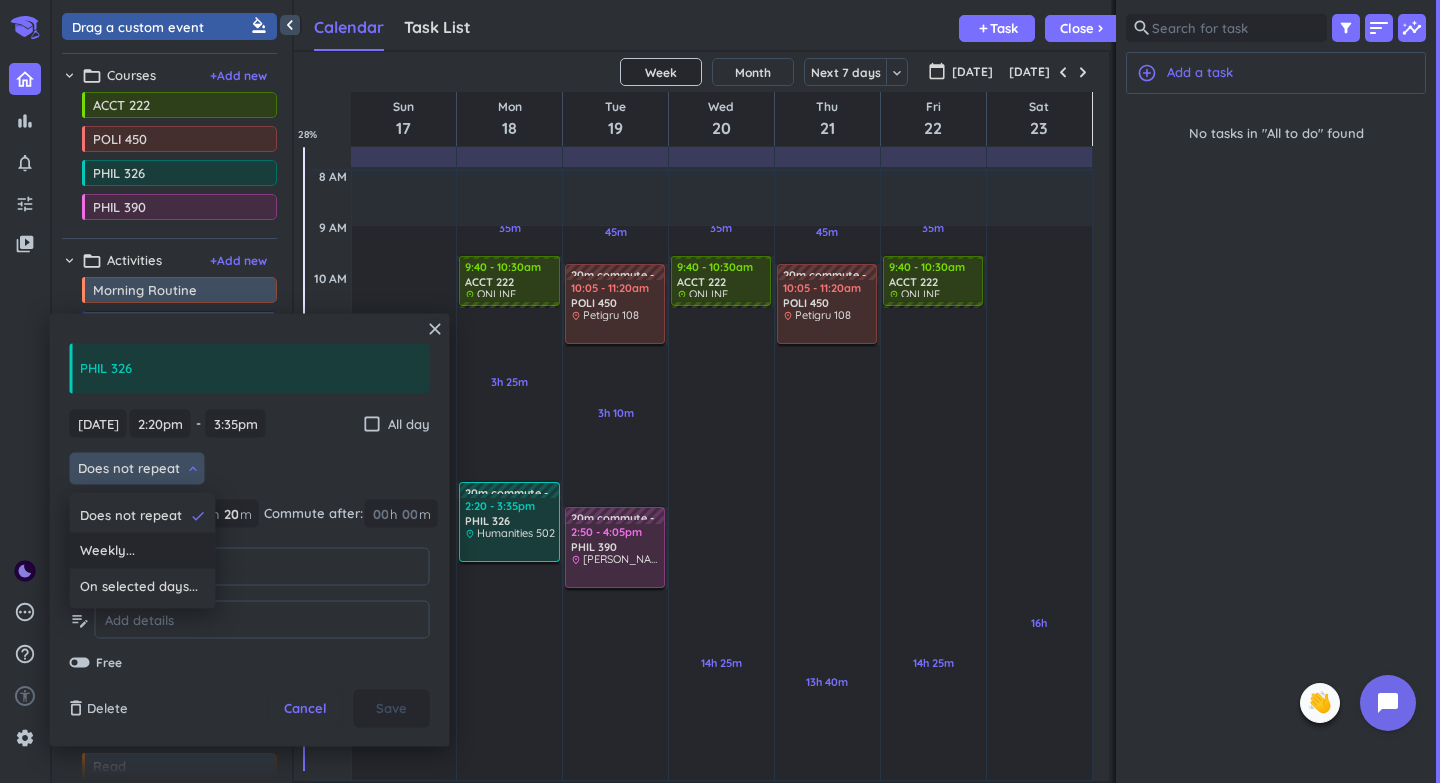 click on "Weekly..." at bounding box center [143, 551] 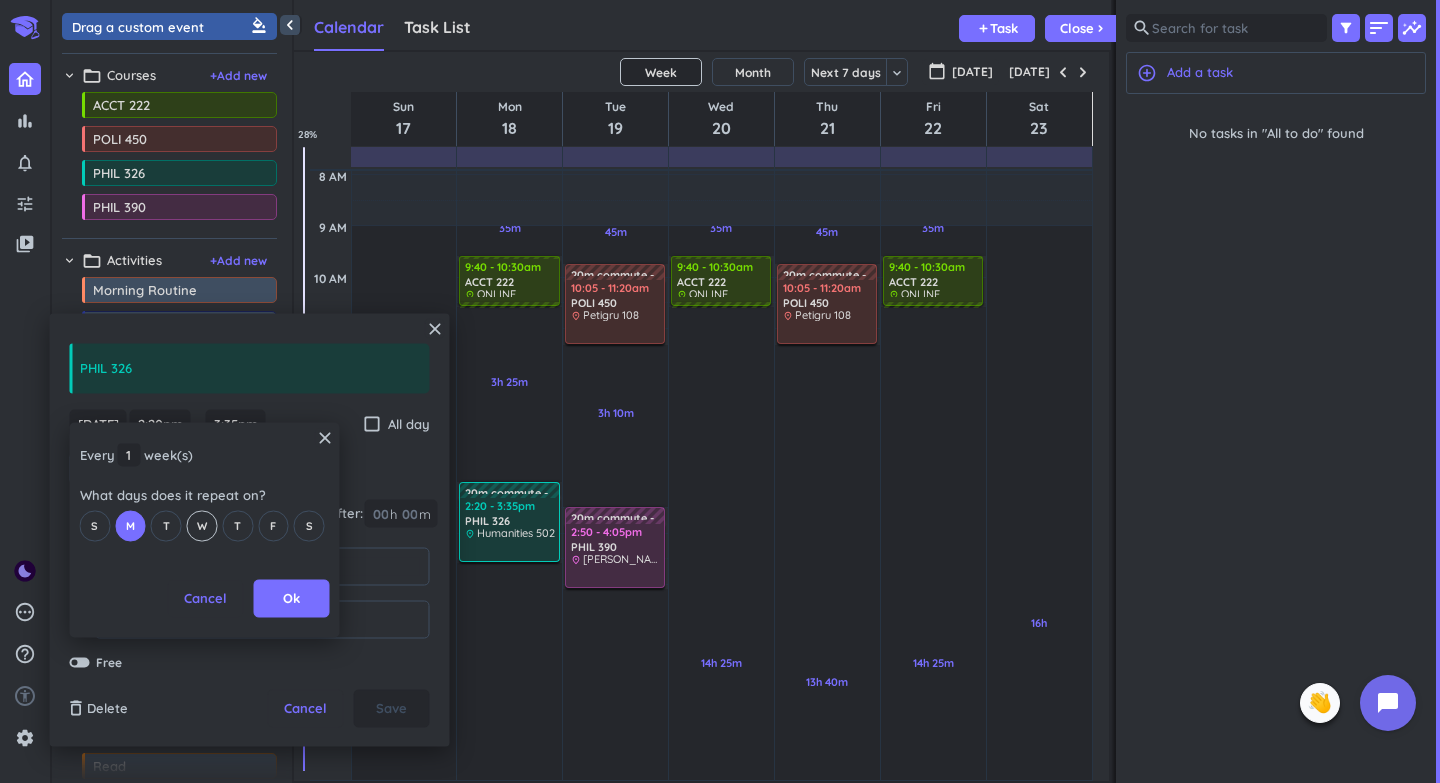 click on "W" at bounding box center [202, 525] 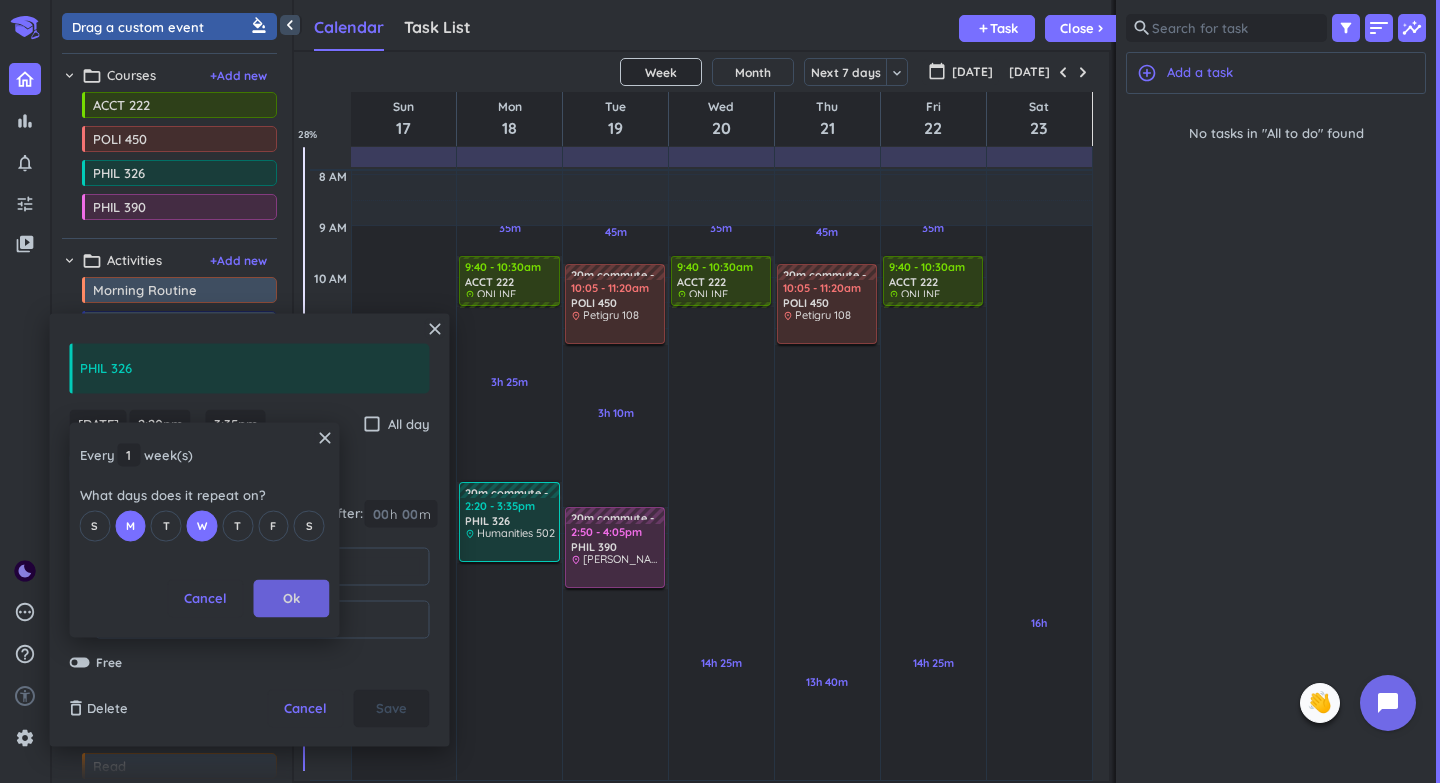 click on "Ok" at bounding box center (291, 599) 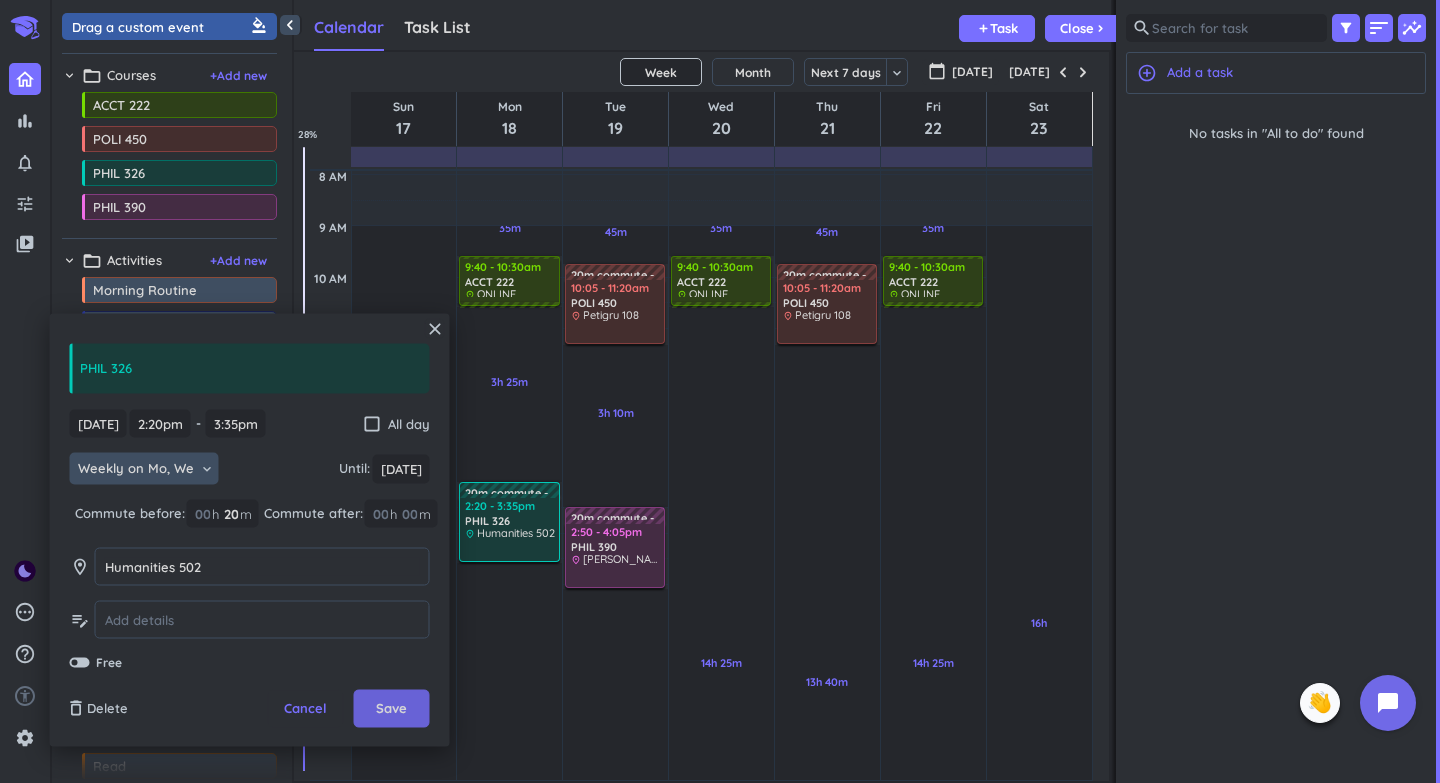 click on "Save" at bounding box center [391, 709] 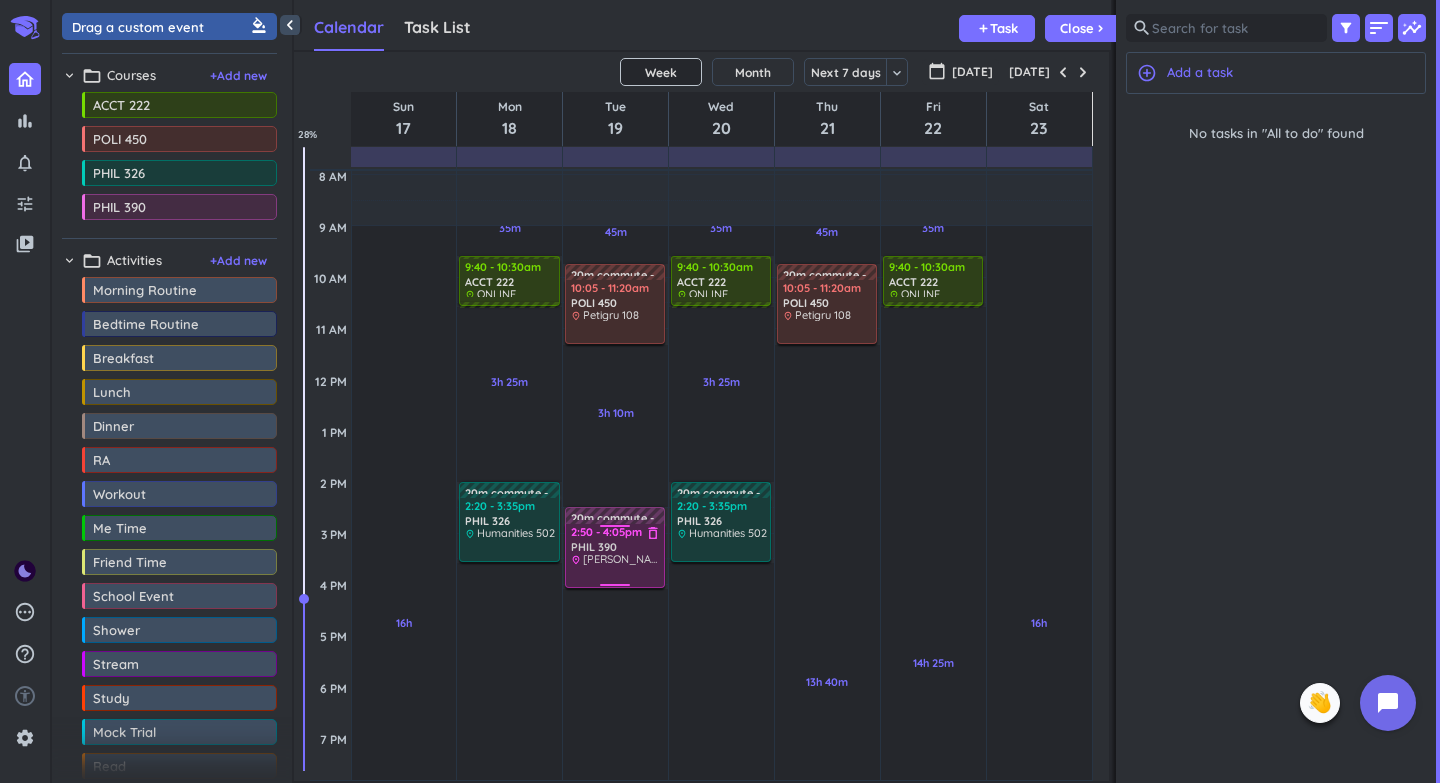 click on "PHIL 390" at bounding box center [594, 547] 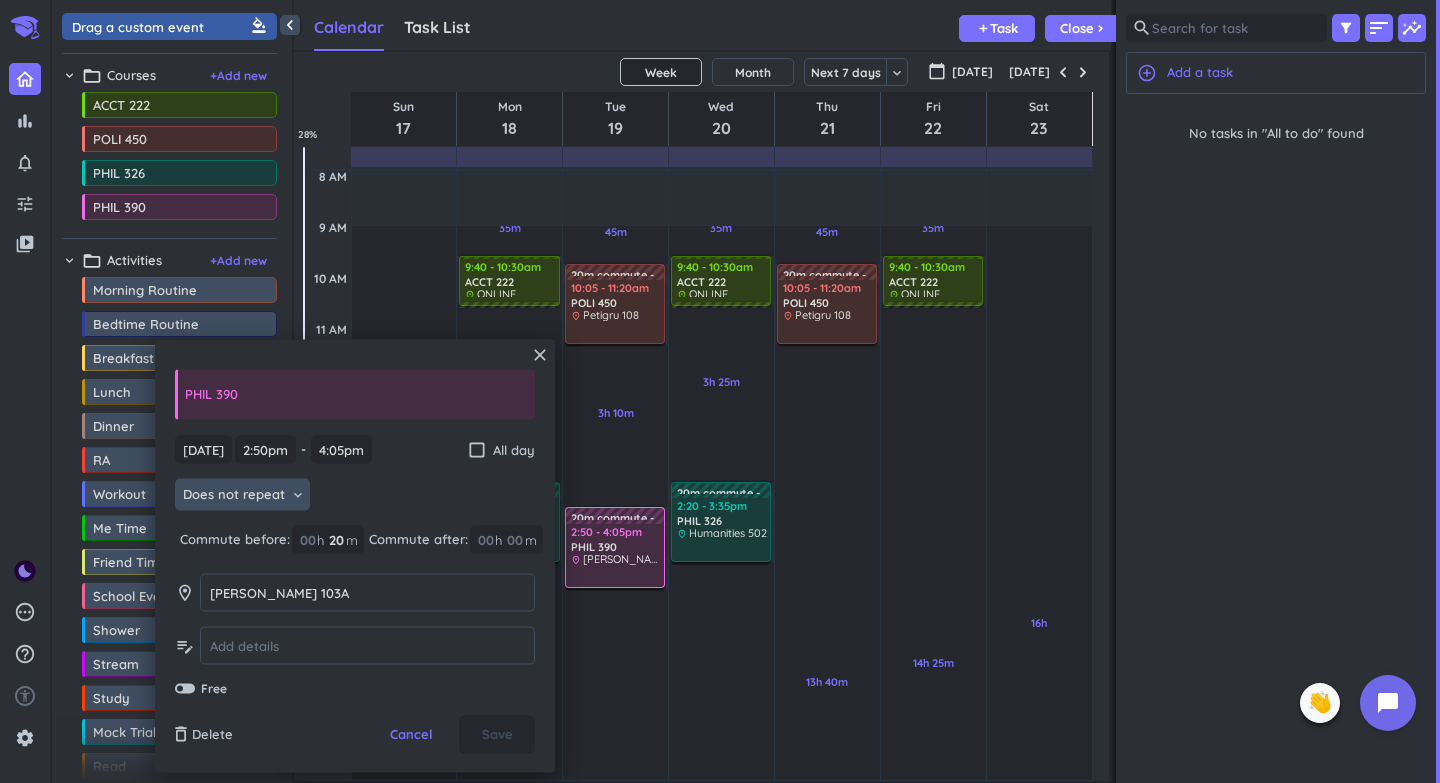 click on "Does not repeat" at bounding box center (234, 495) 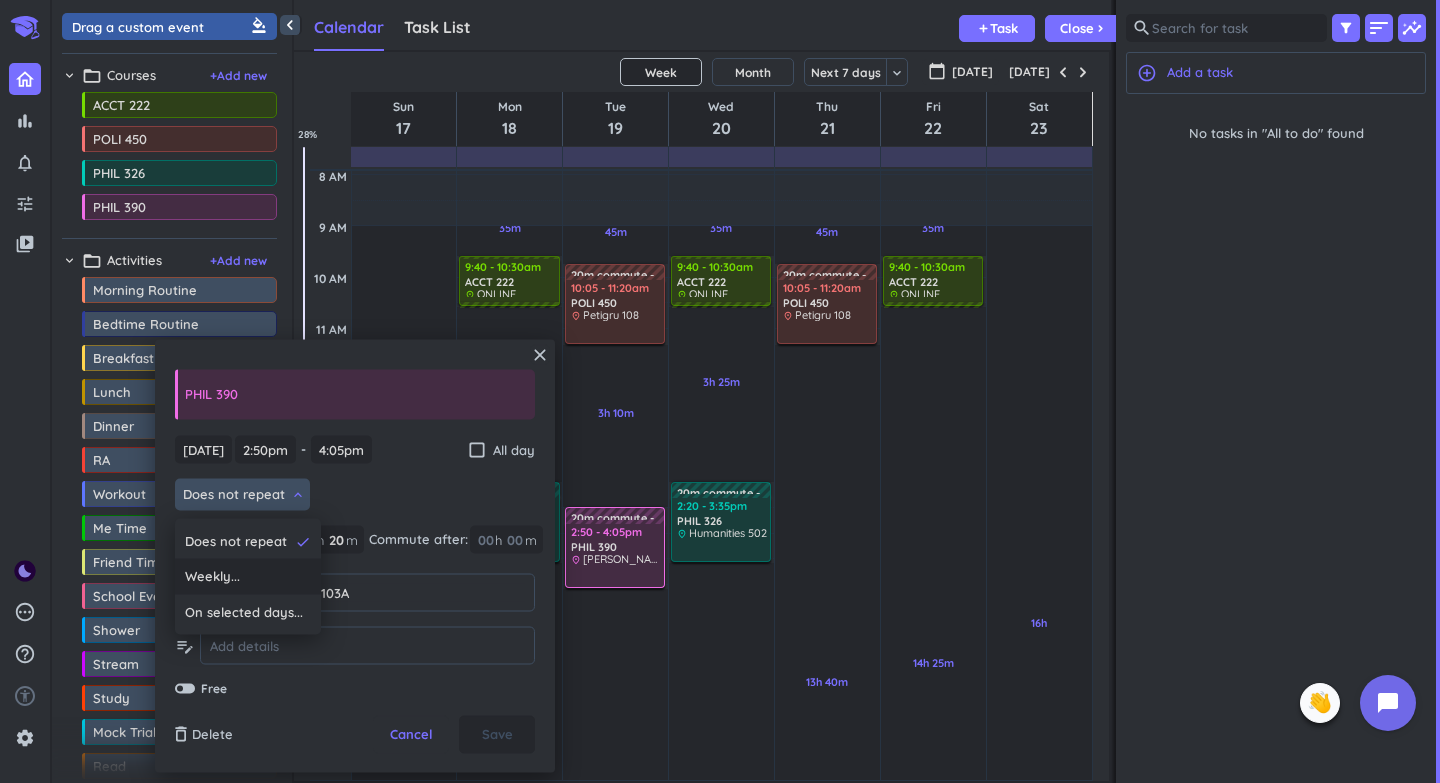 click on "Weekly..." at bounding box center (248, 577) 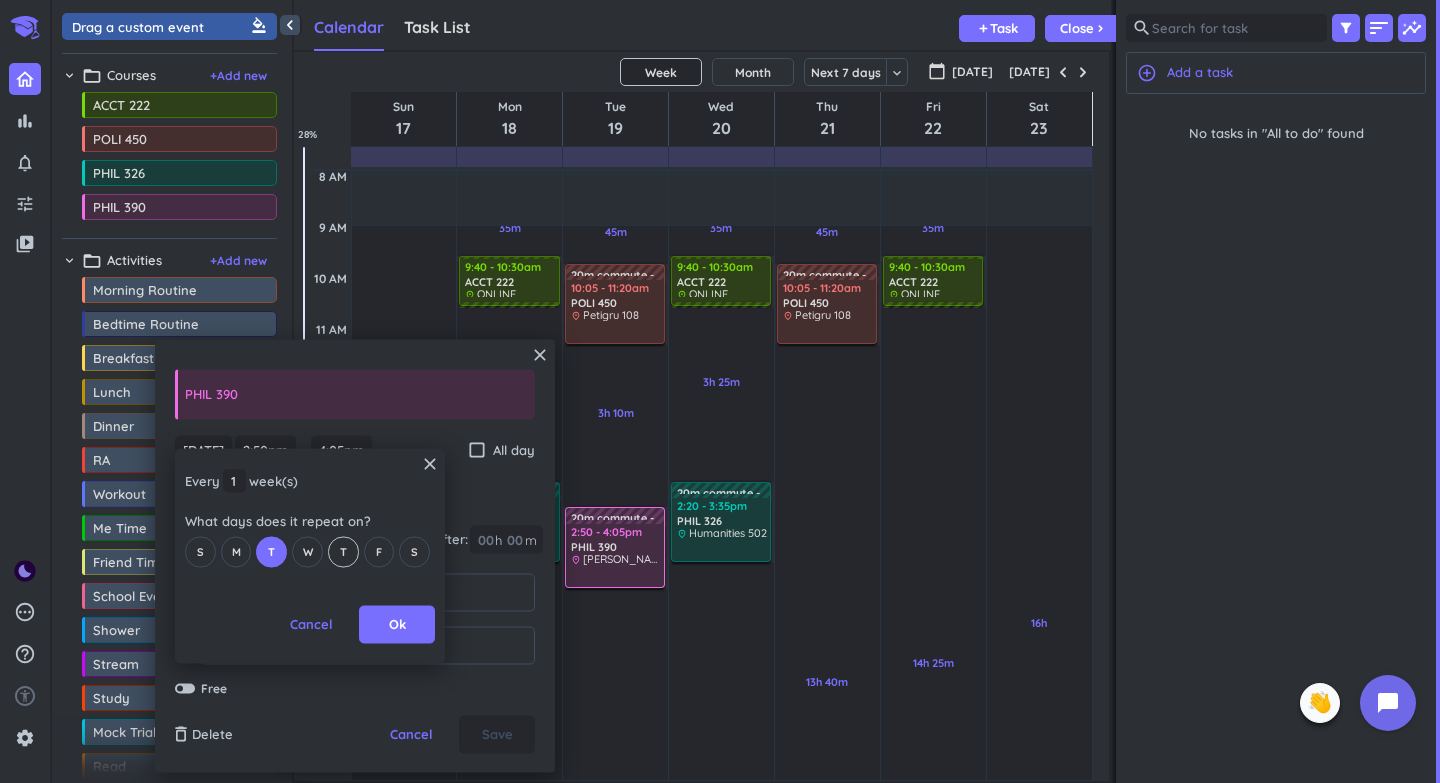 click on "T" at bounding box center [343, 551] 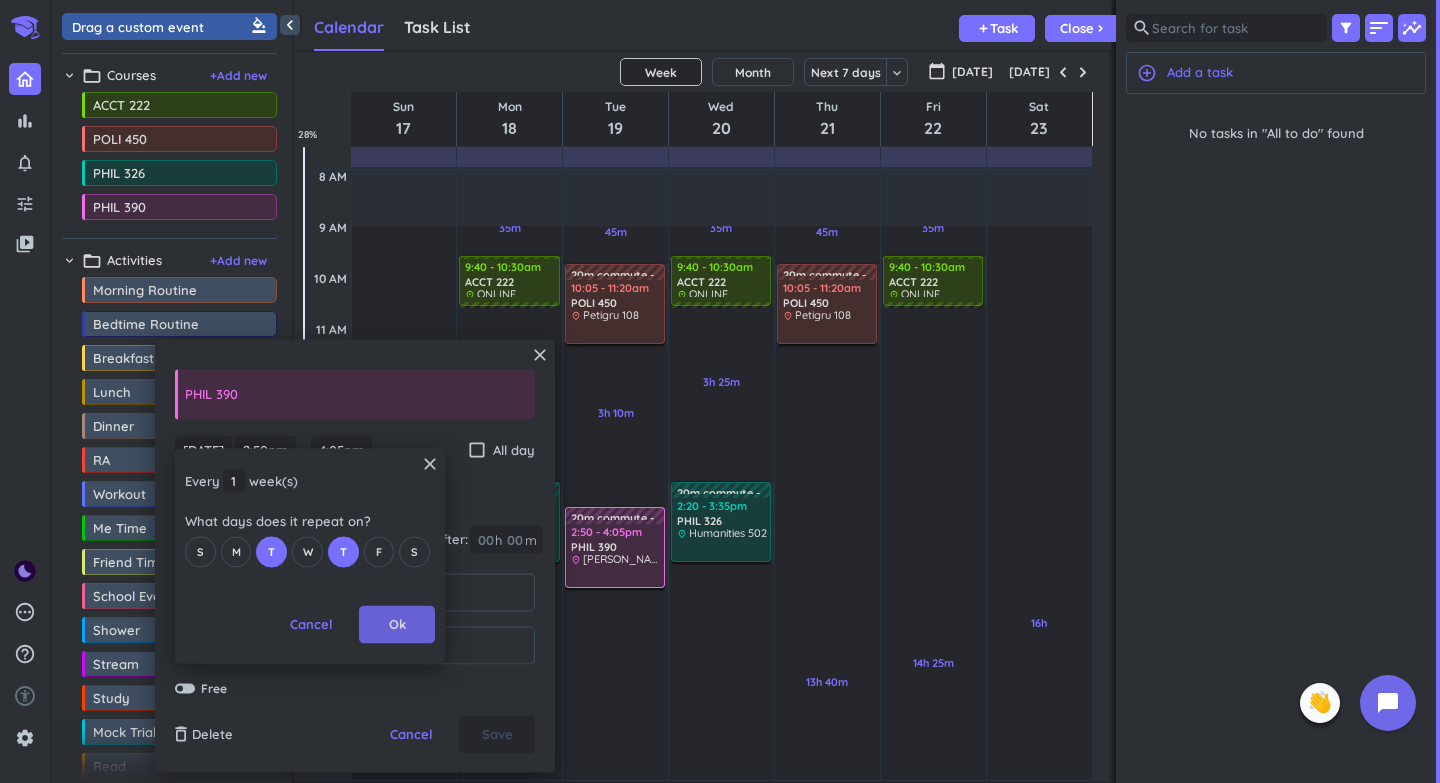 click on "Ok" at bounding box center [397, 625] 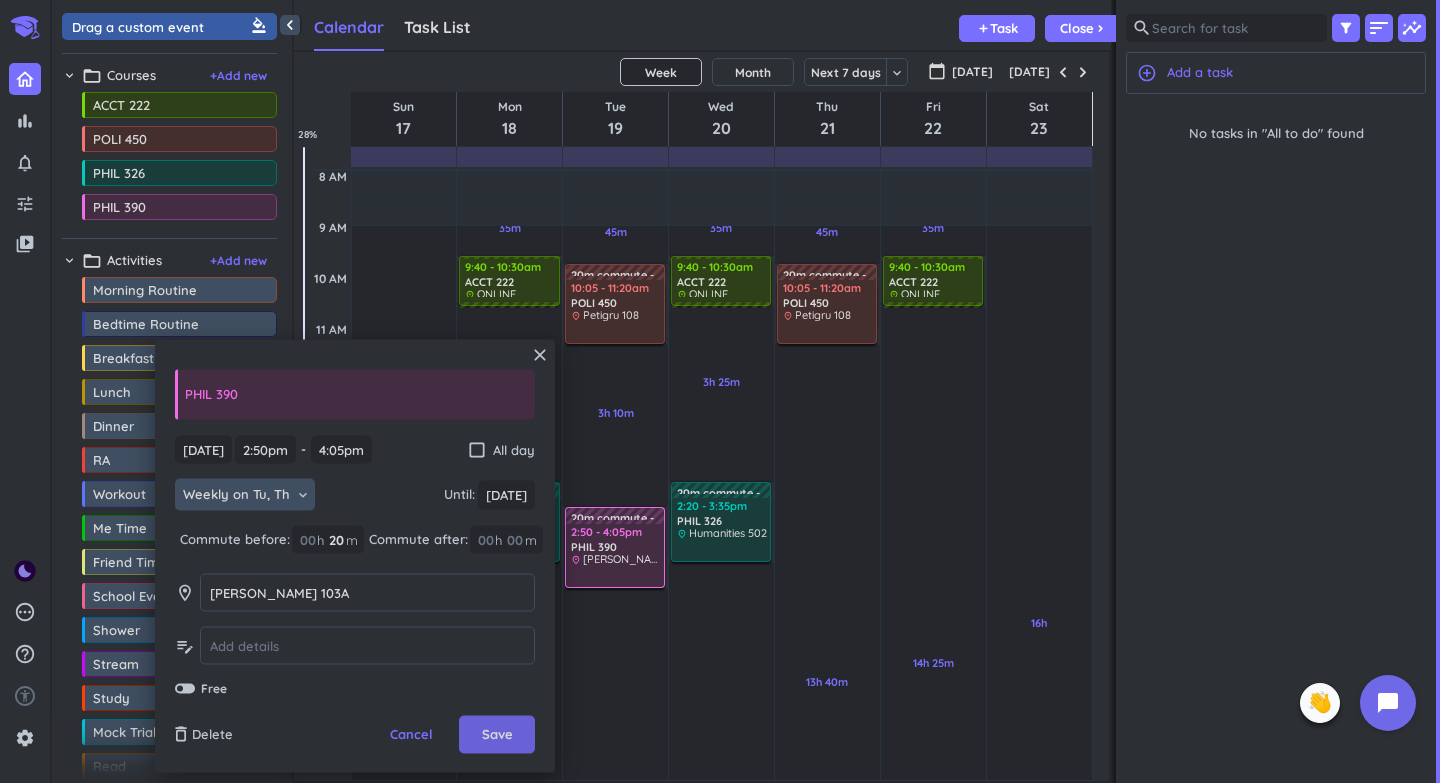 click on "Save" at bounding box center (497, 735) 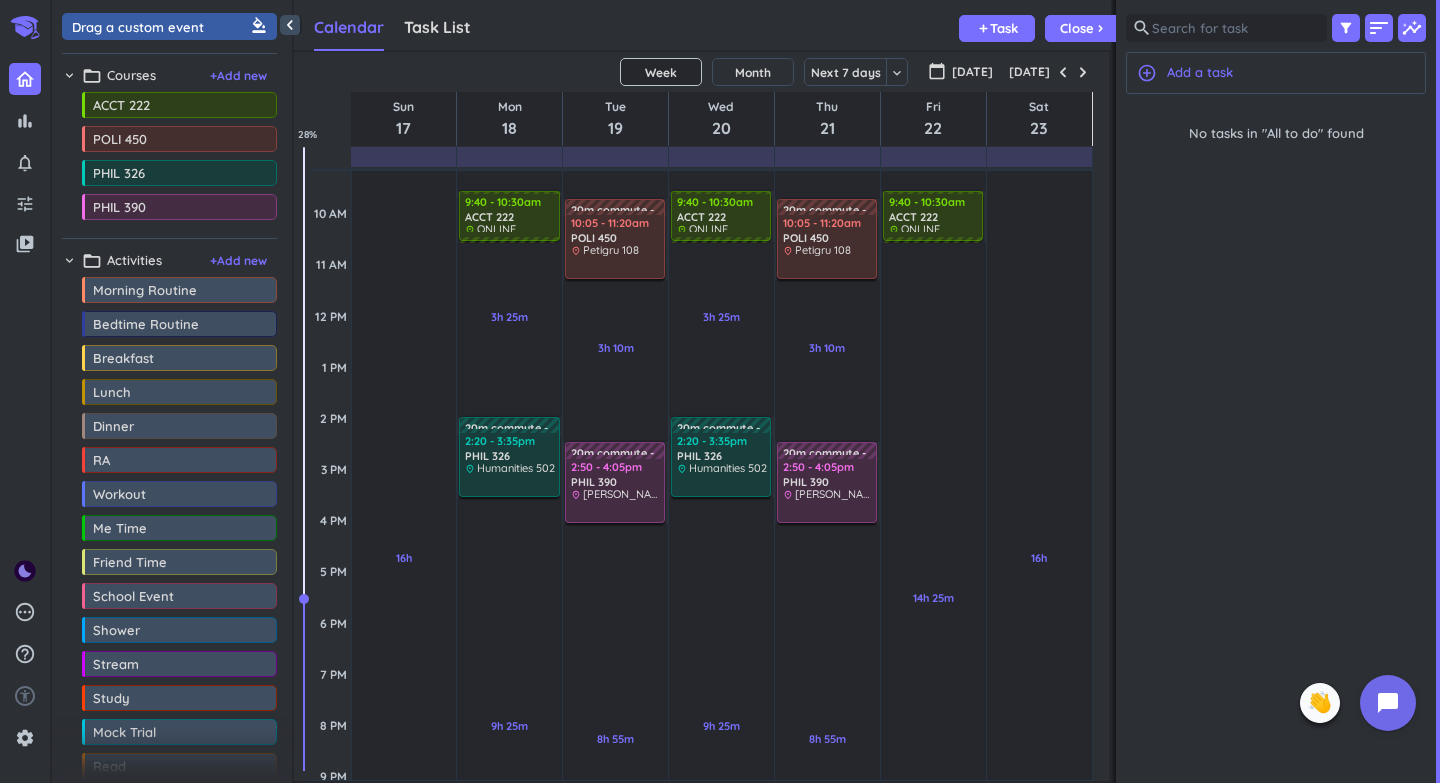 scroll, scrollTop: 268, scrollLeft: 0, axis: vertical 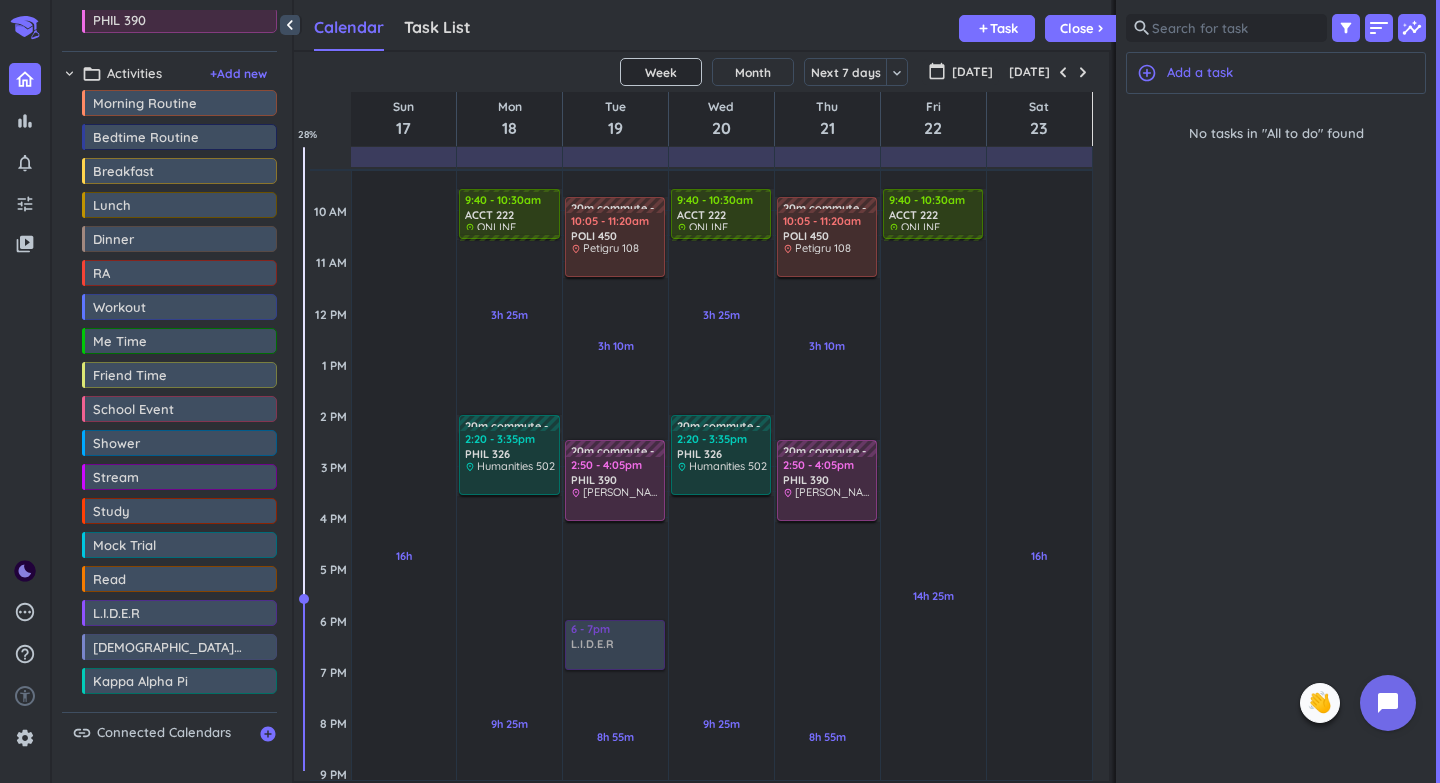 drag, startPoint x: 153, startPoint y: 614, endPoint x: 632, endPoint y: 620, distance: 479.03757 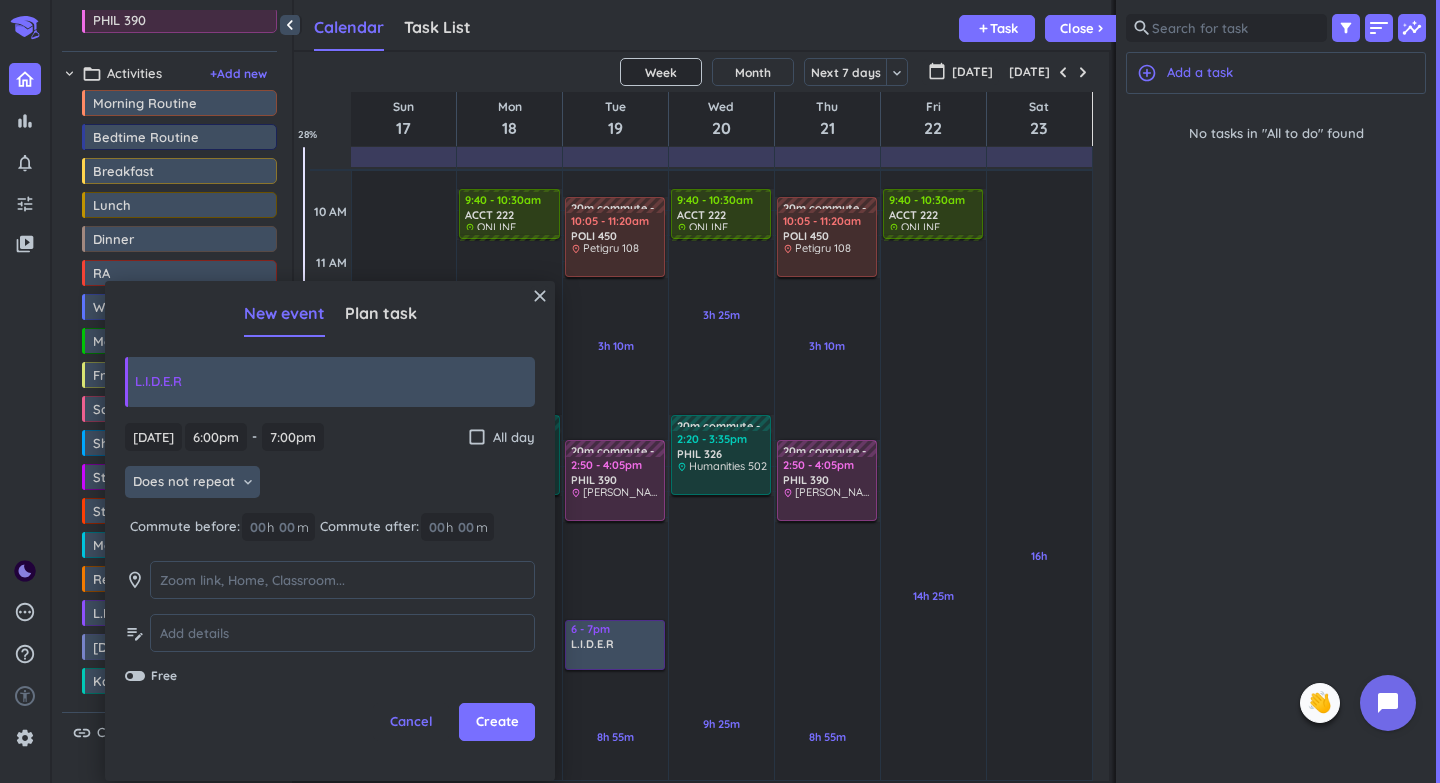click on "Does not repeat" at bounding box center [184, 482] 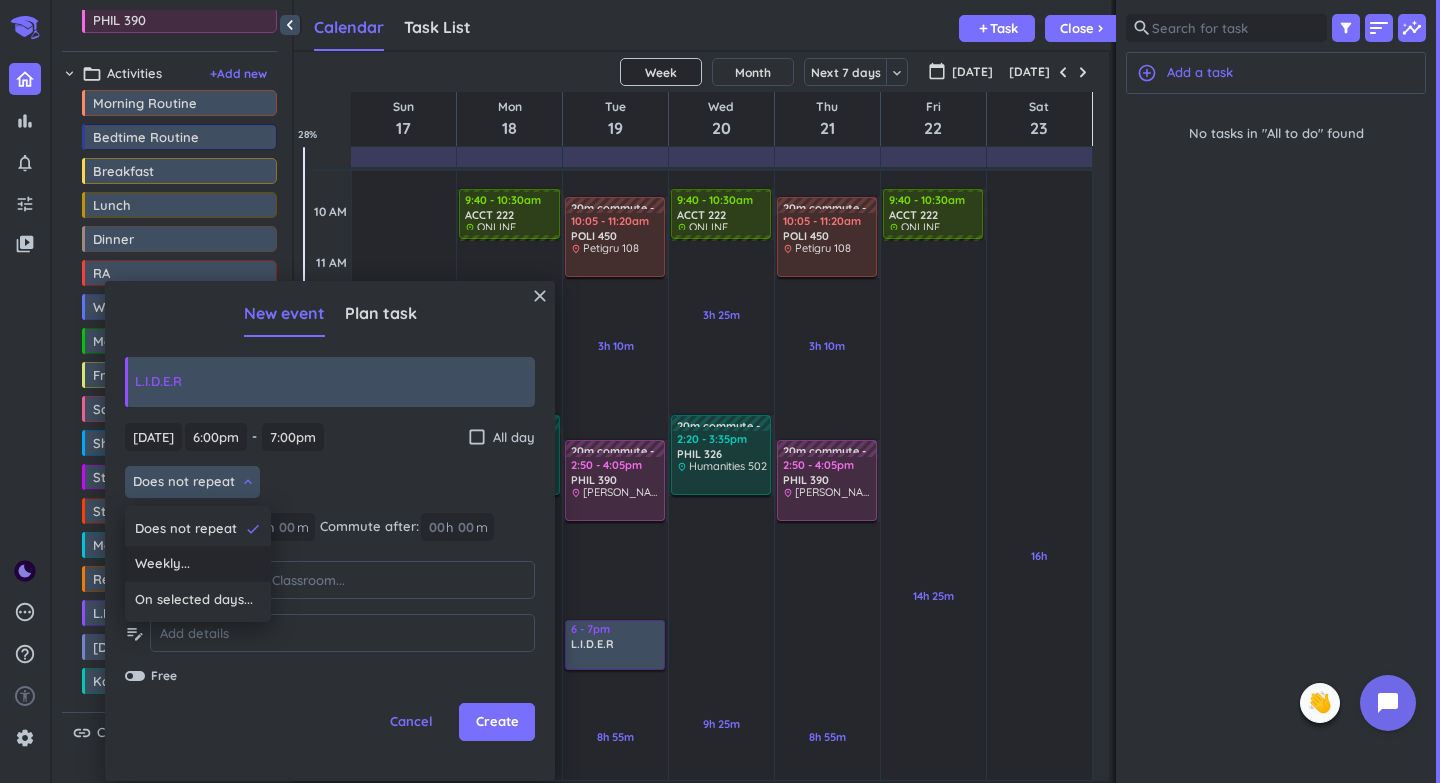 click on "Weekly..." at bounding box center [198, 564] 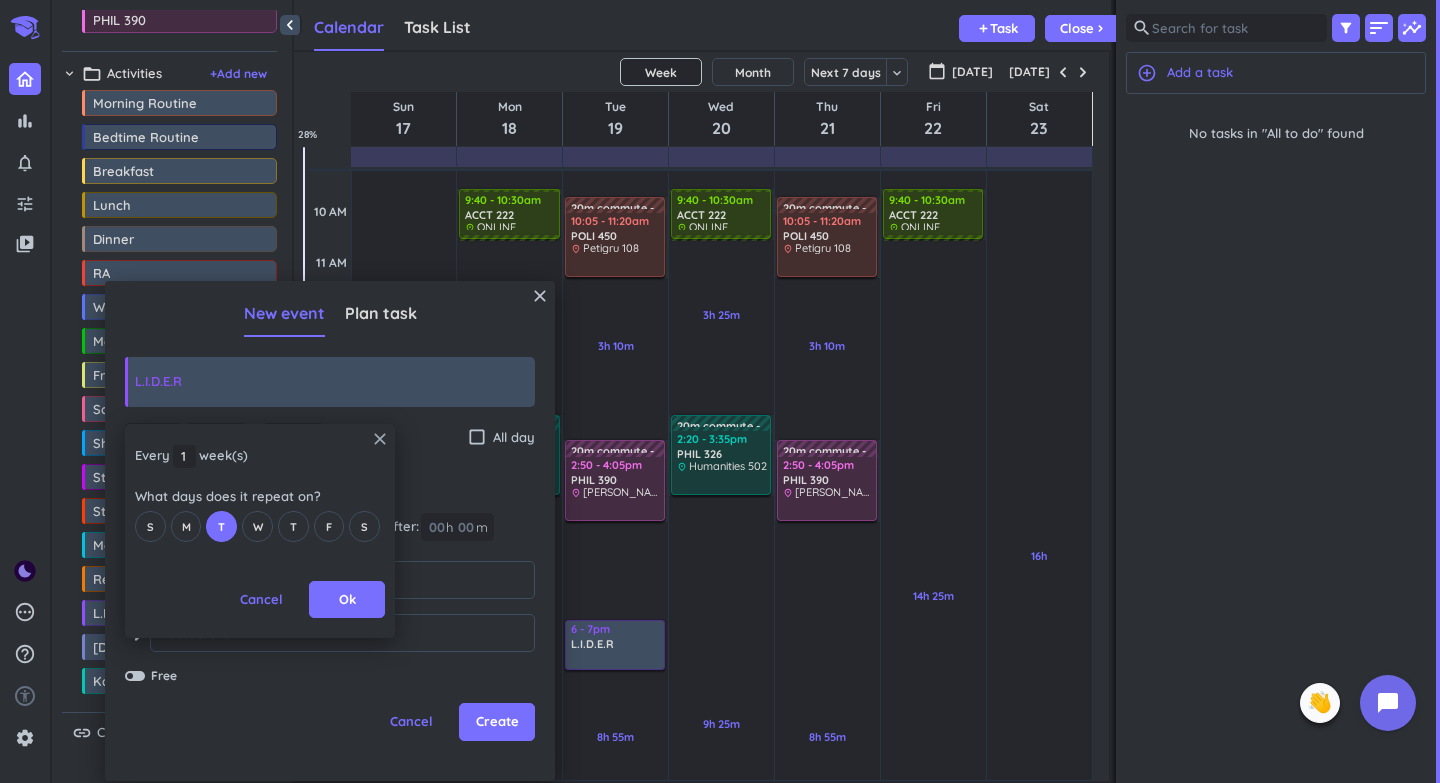 click on "close" at bounding box center [380, 439] 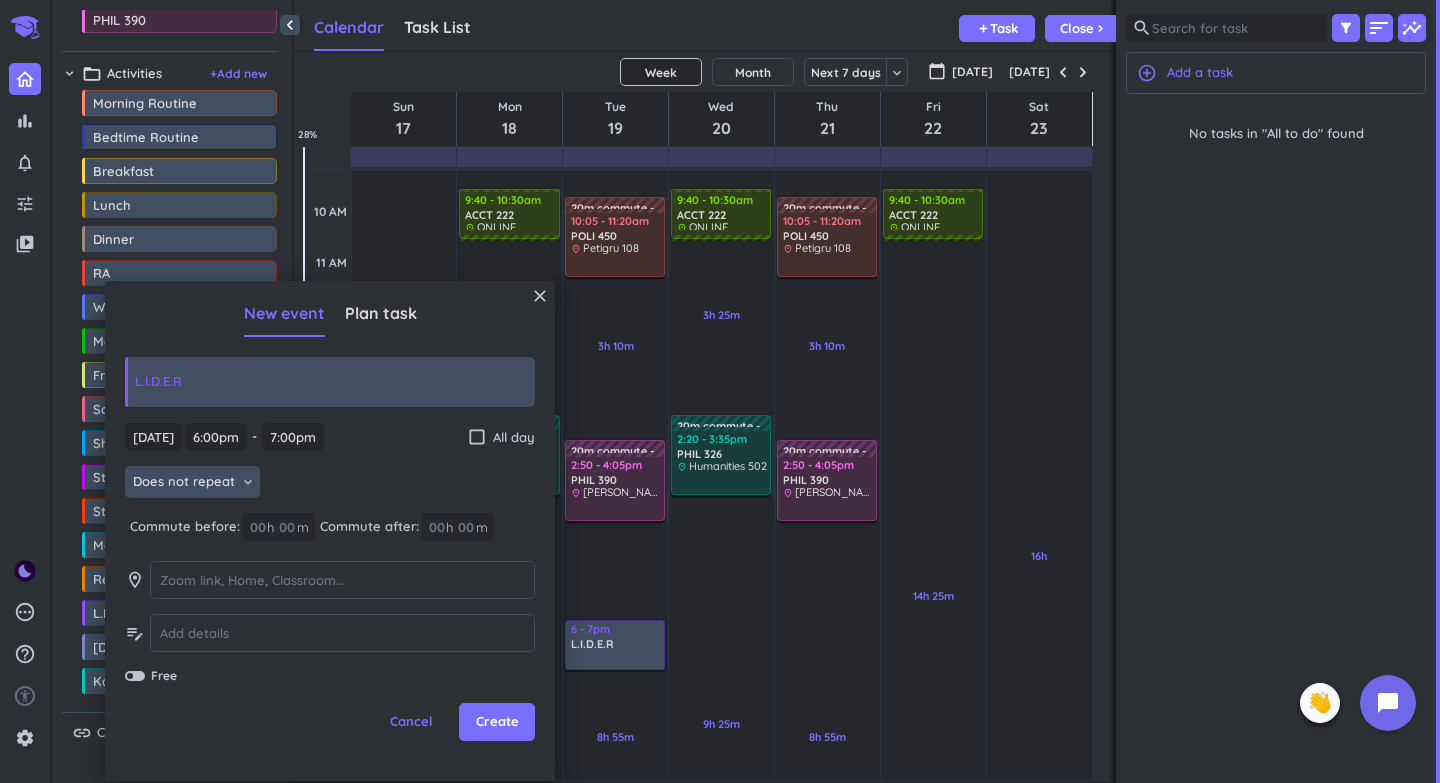 click on "Does not repeat" at bounding box center (184, 482) 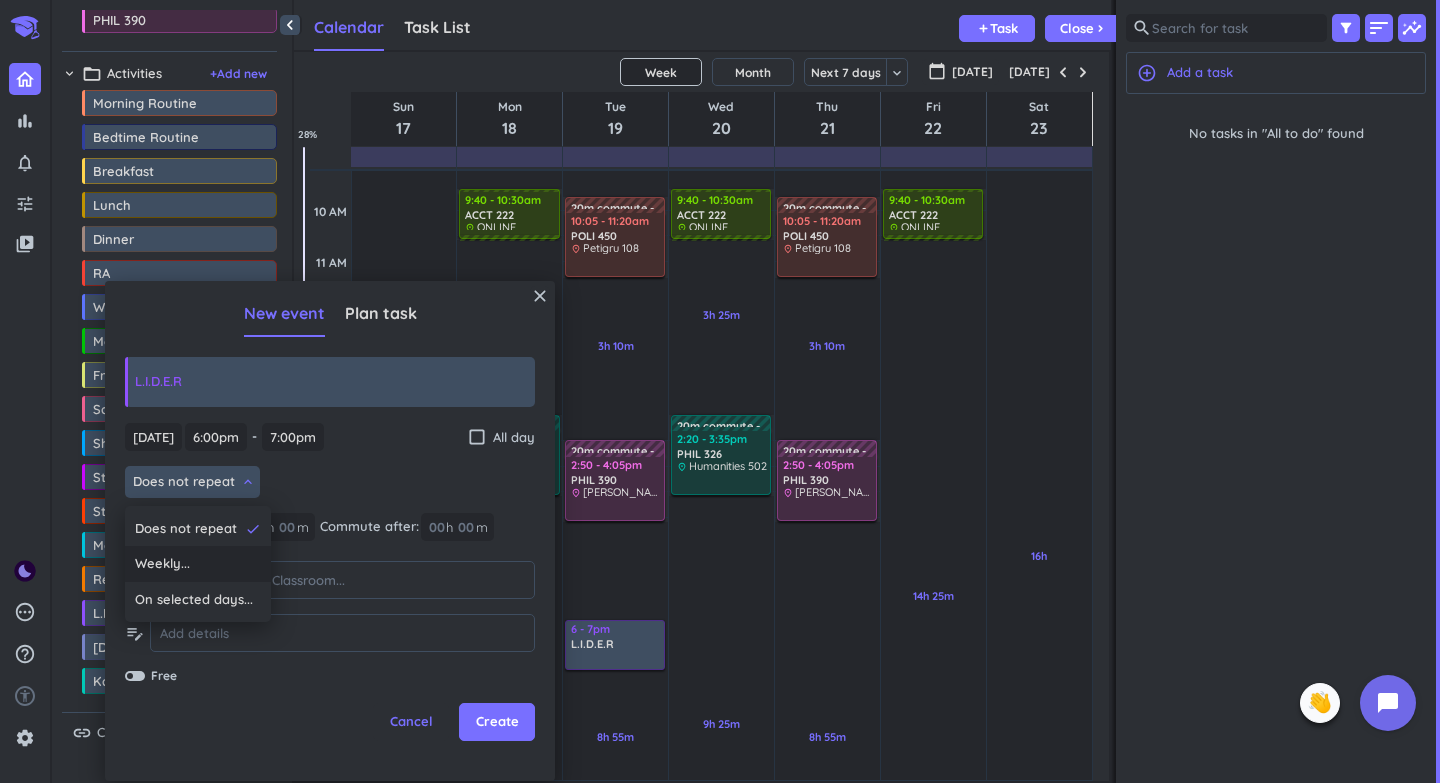 click on "Weekly..." at bounding box center [198, 564] 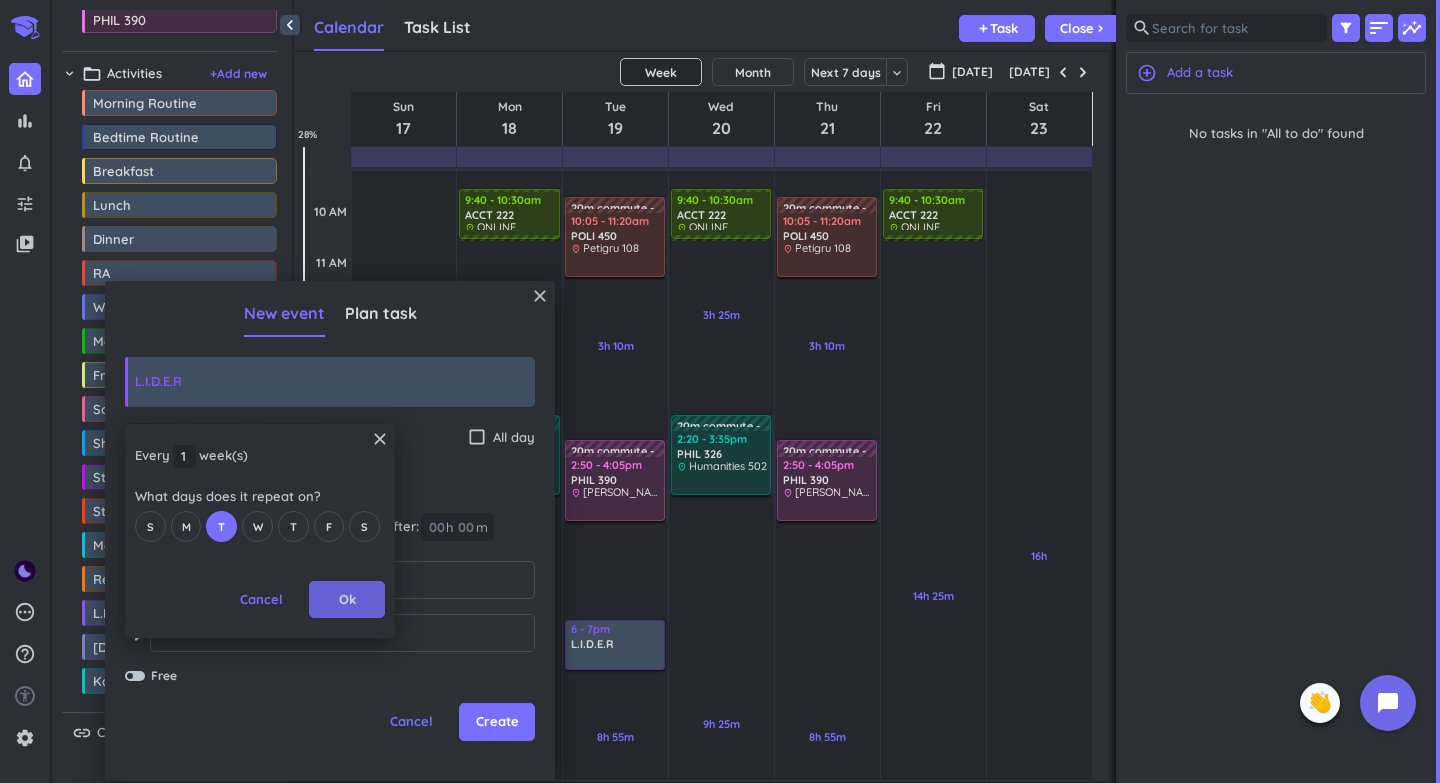 click on "Ok" at bounding box center [347, 600] 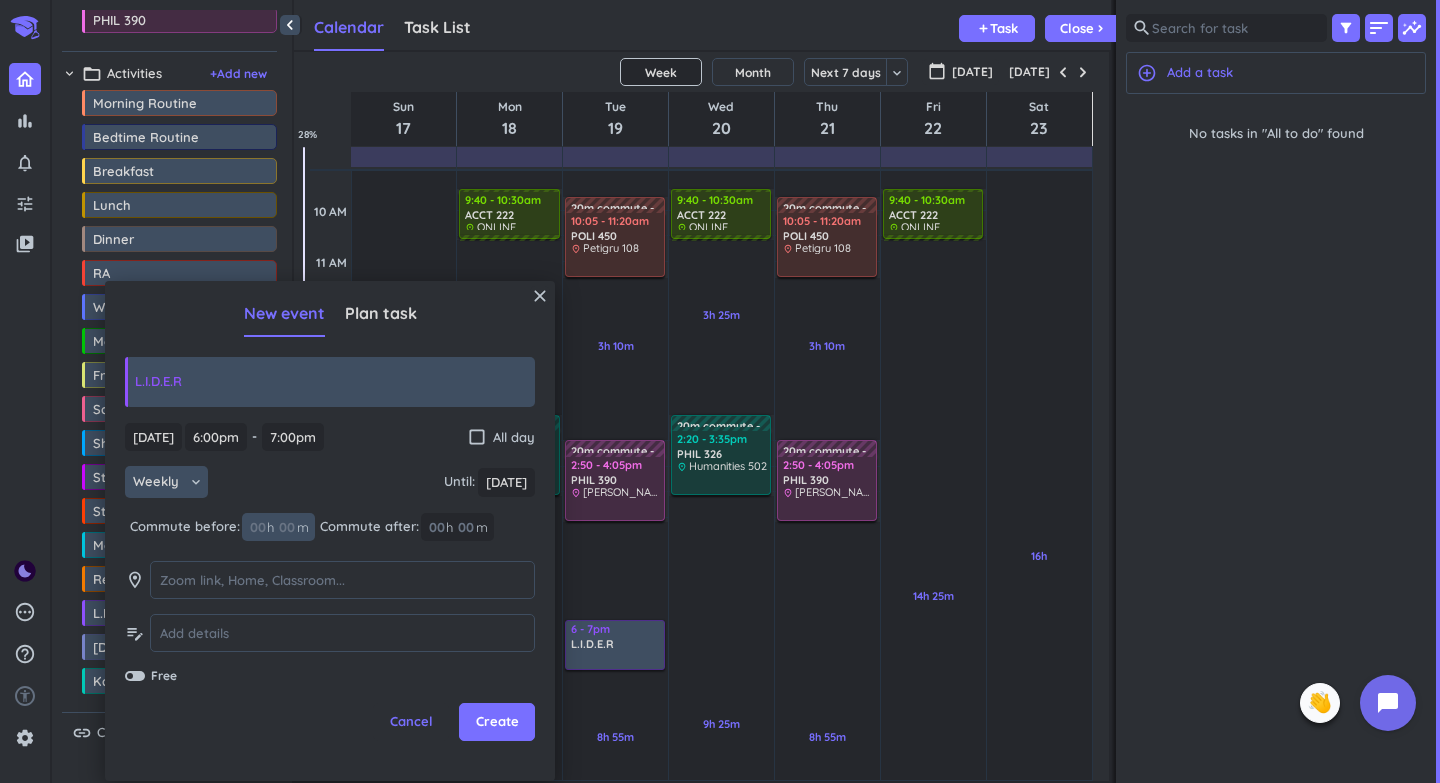 click at bounding box center [286, 527] 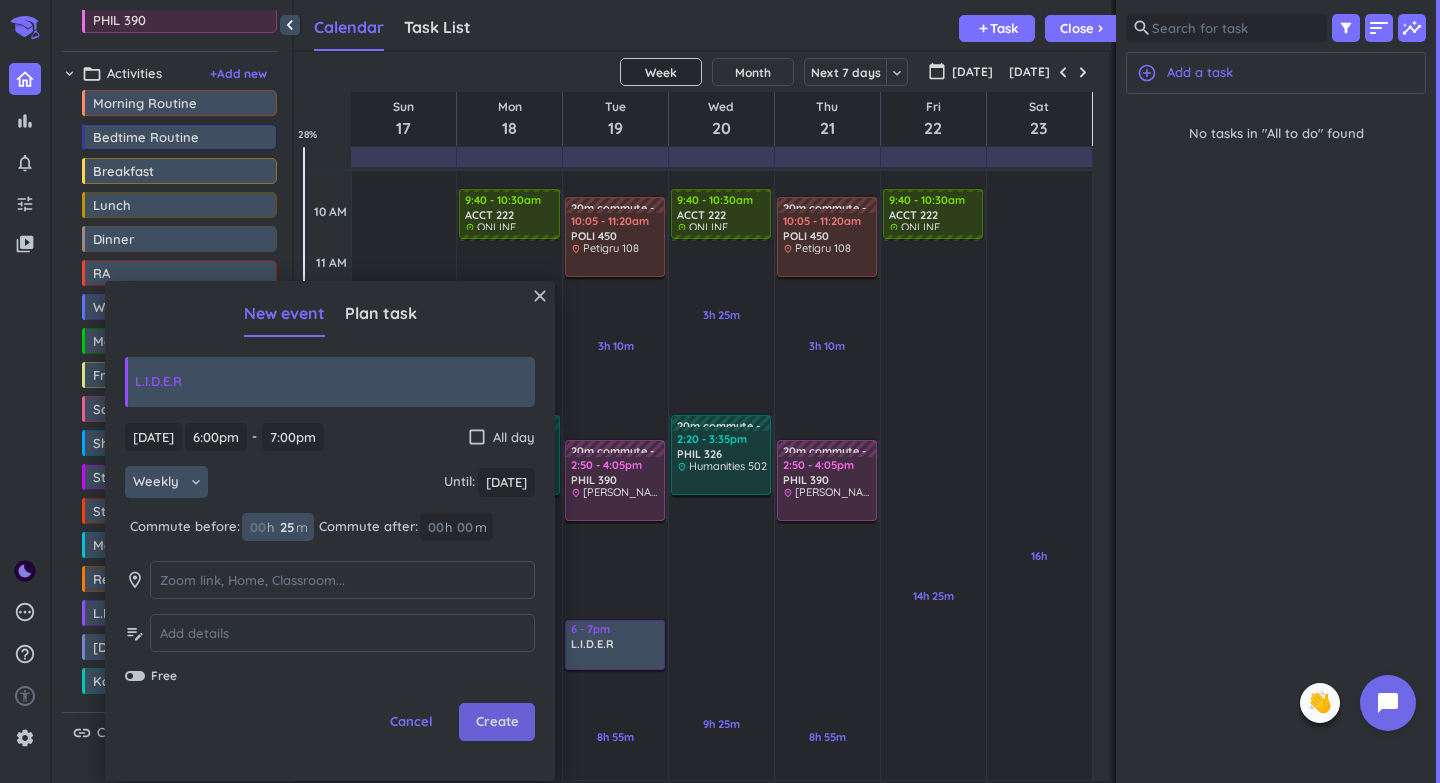 type on "25" 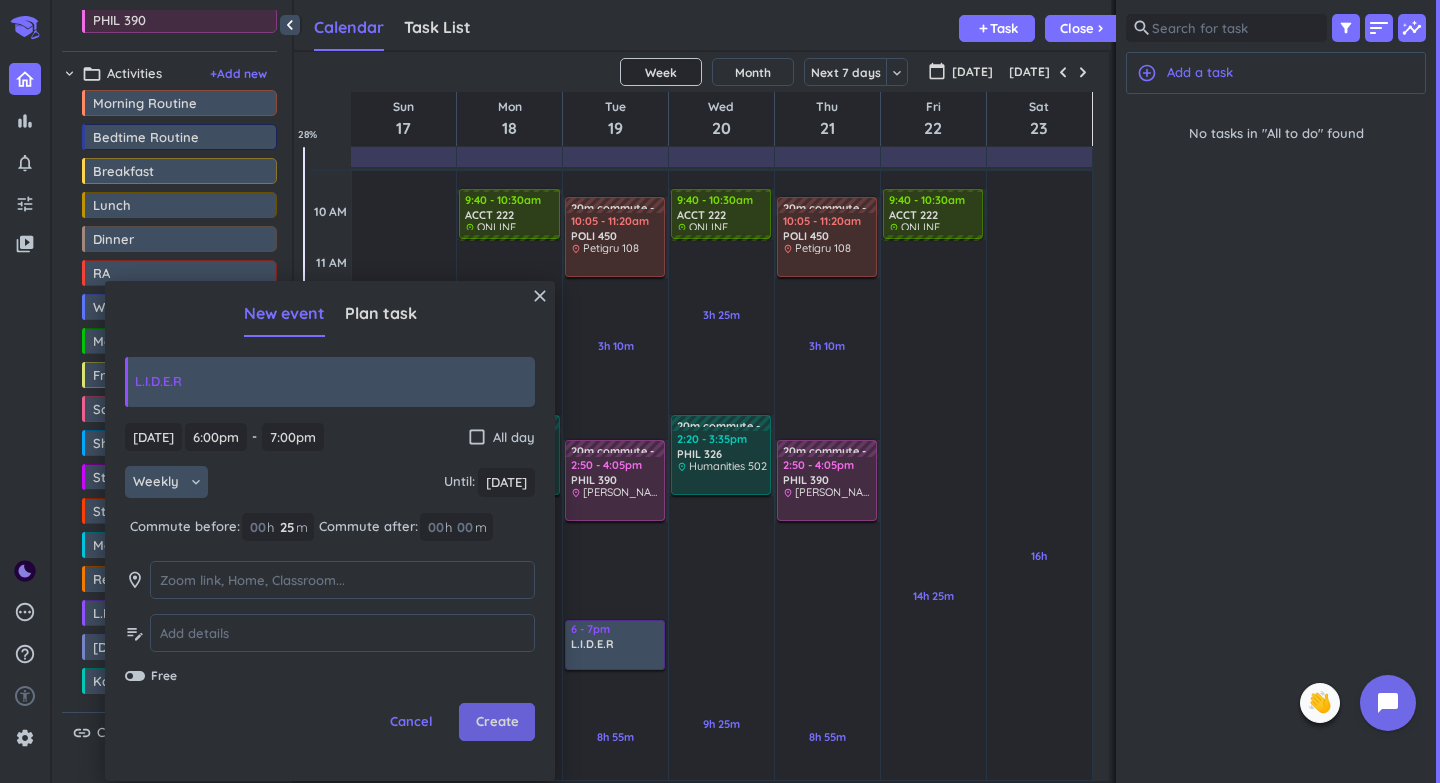 click on "Create" at bounding box center (497, 722) 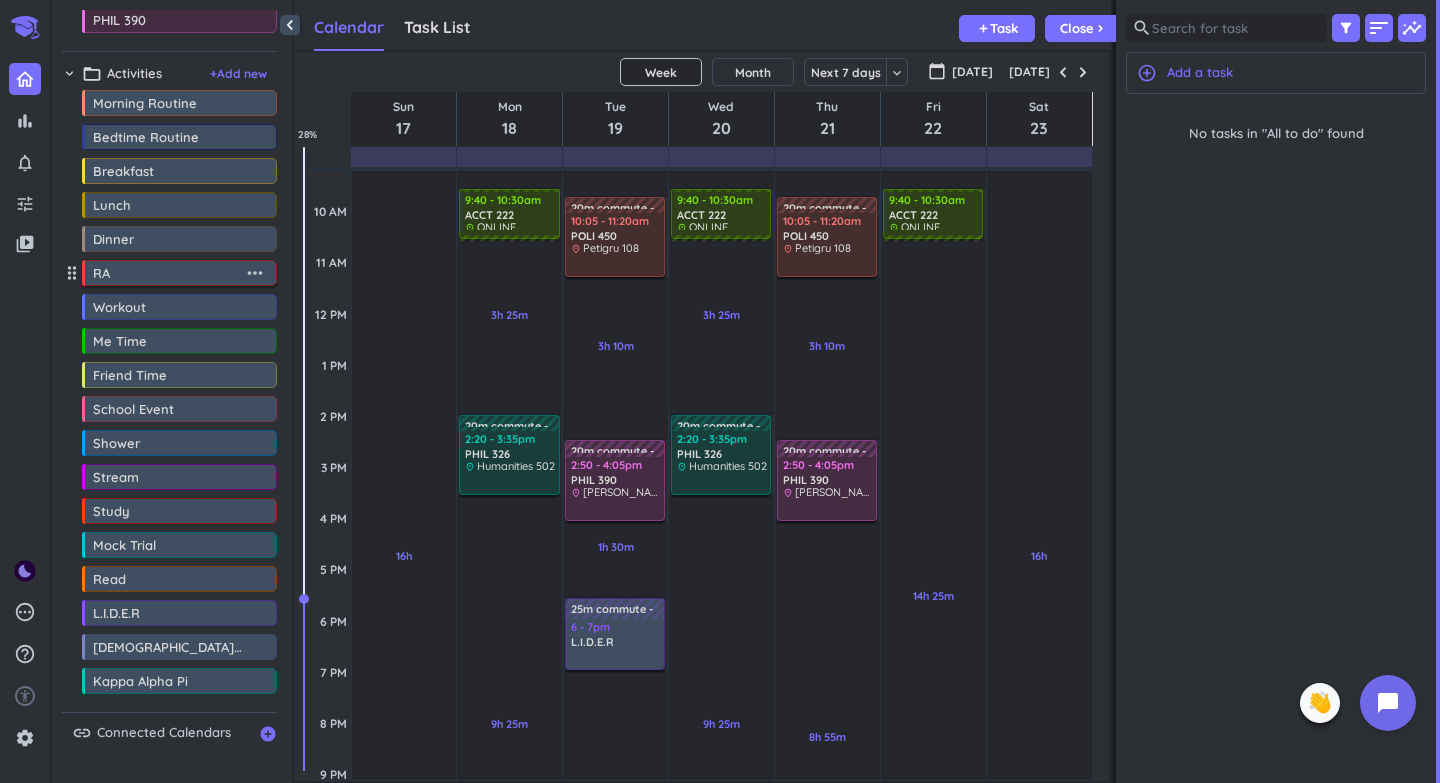 scroll, scrollTop: 0, scrollLeft: 0, axis: both 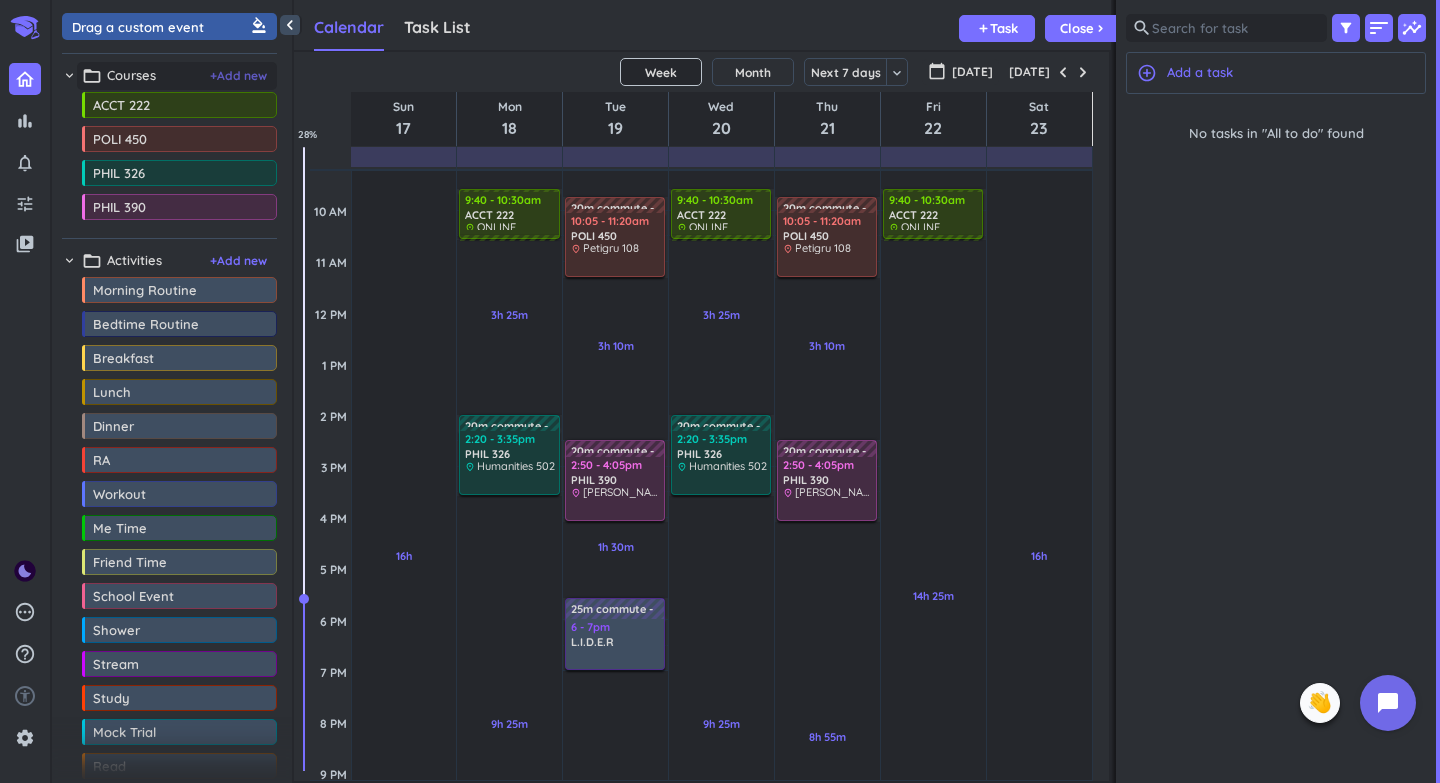 click on "+  Add new" at bounding box center [238, 76] 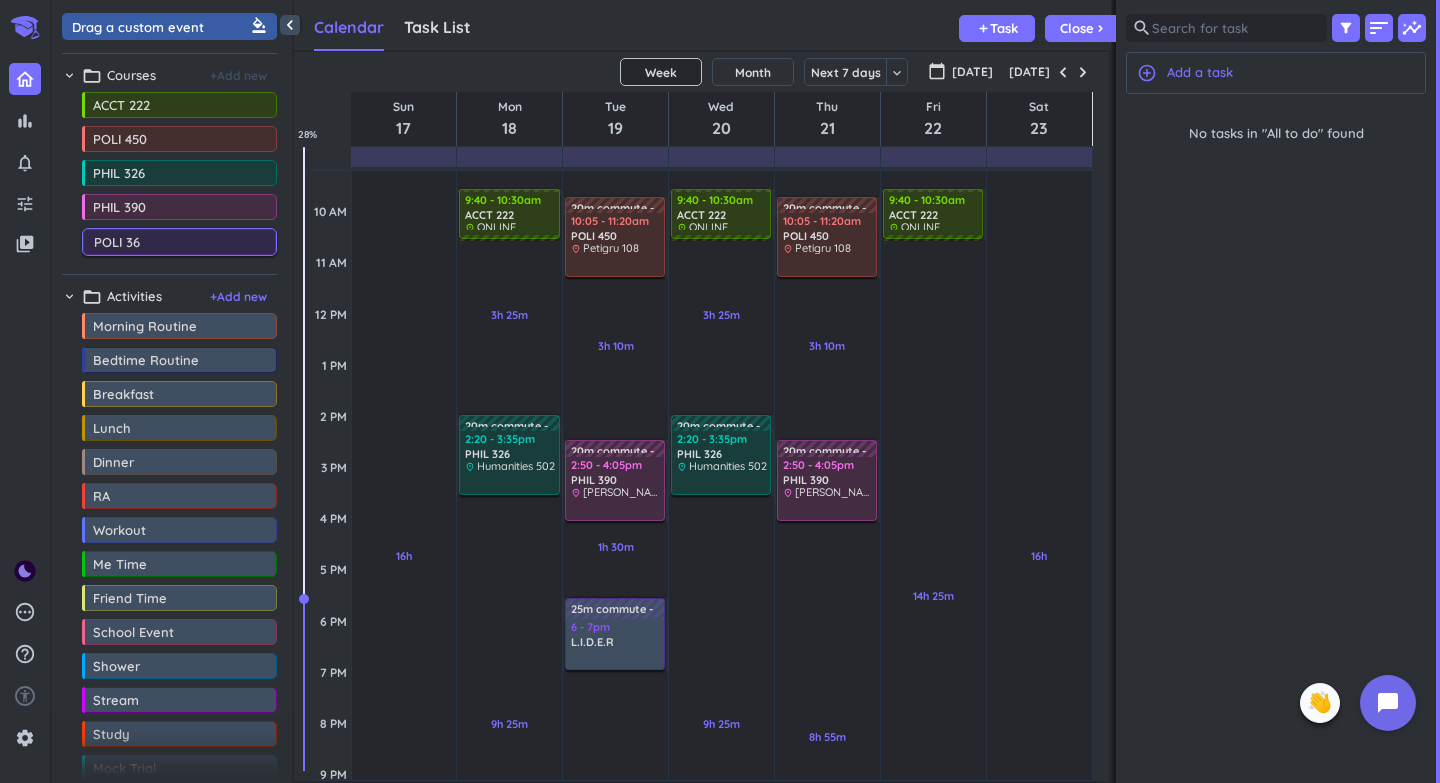 type on "POLI 365" 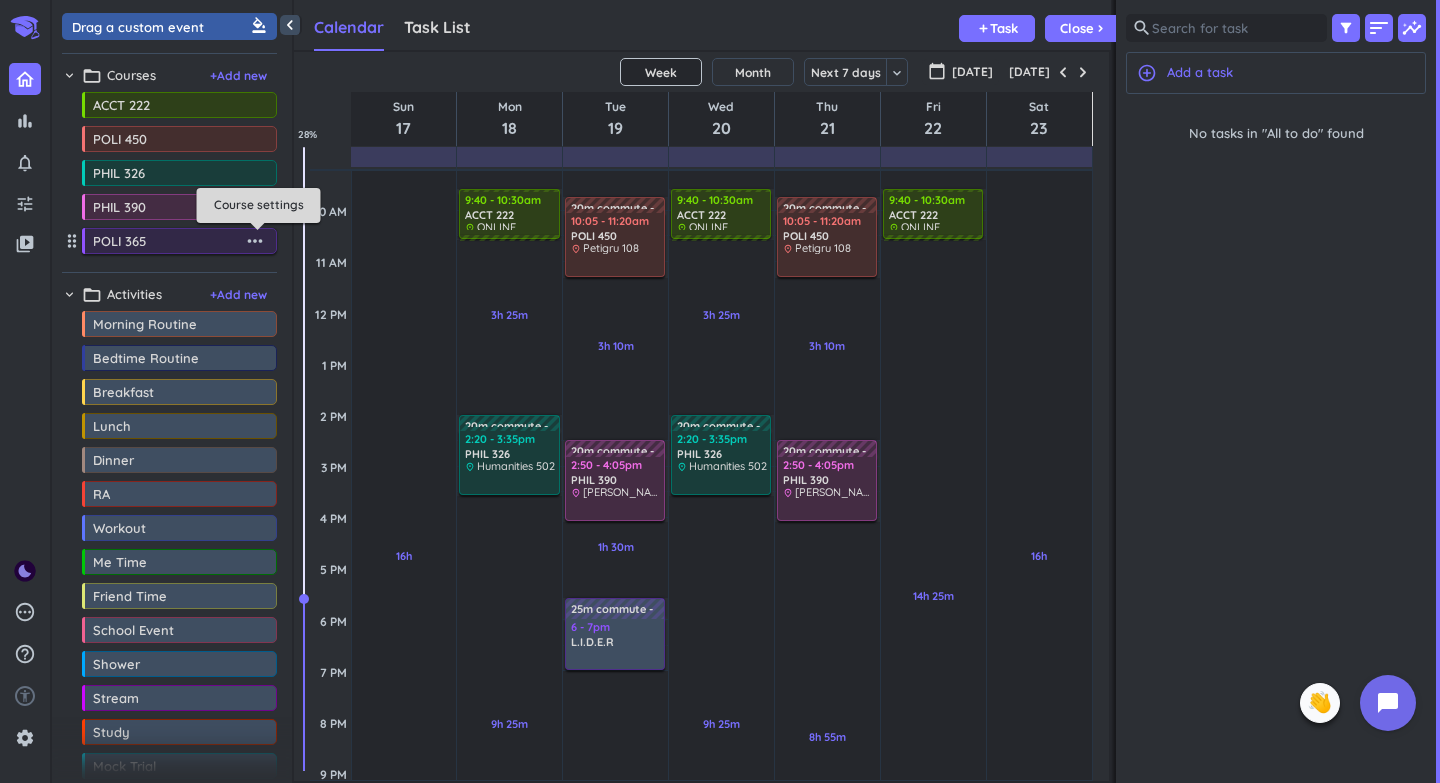 click on "more_horiz" at bounding box center (255, 241) 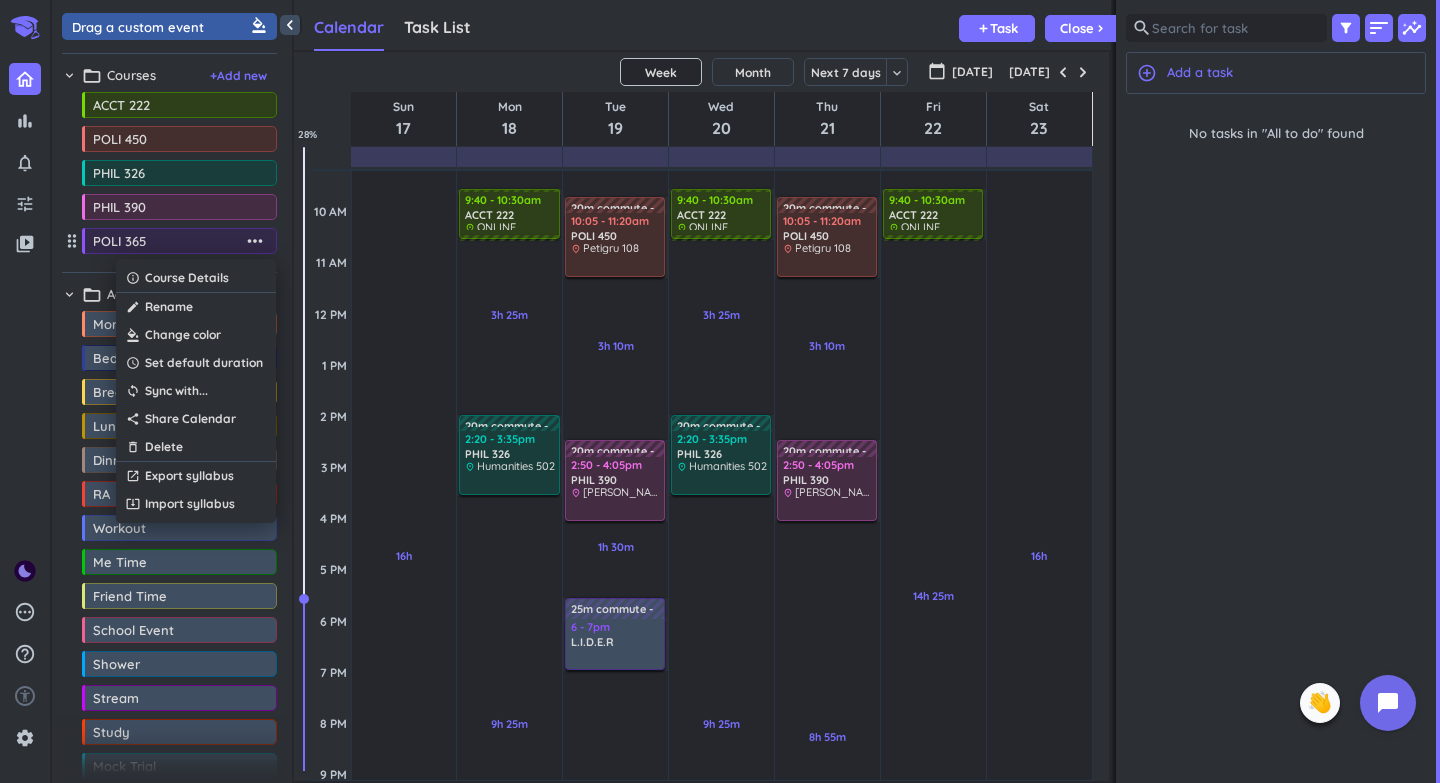 click at bounding box center (196, 335) 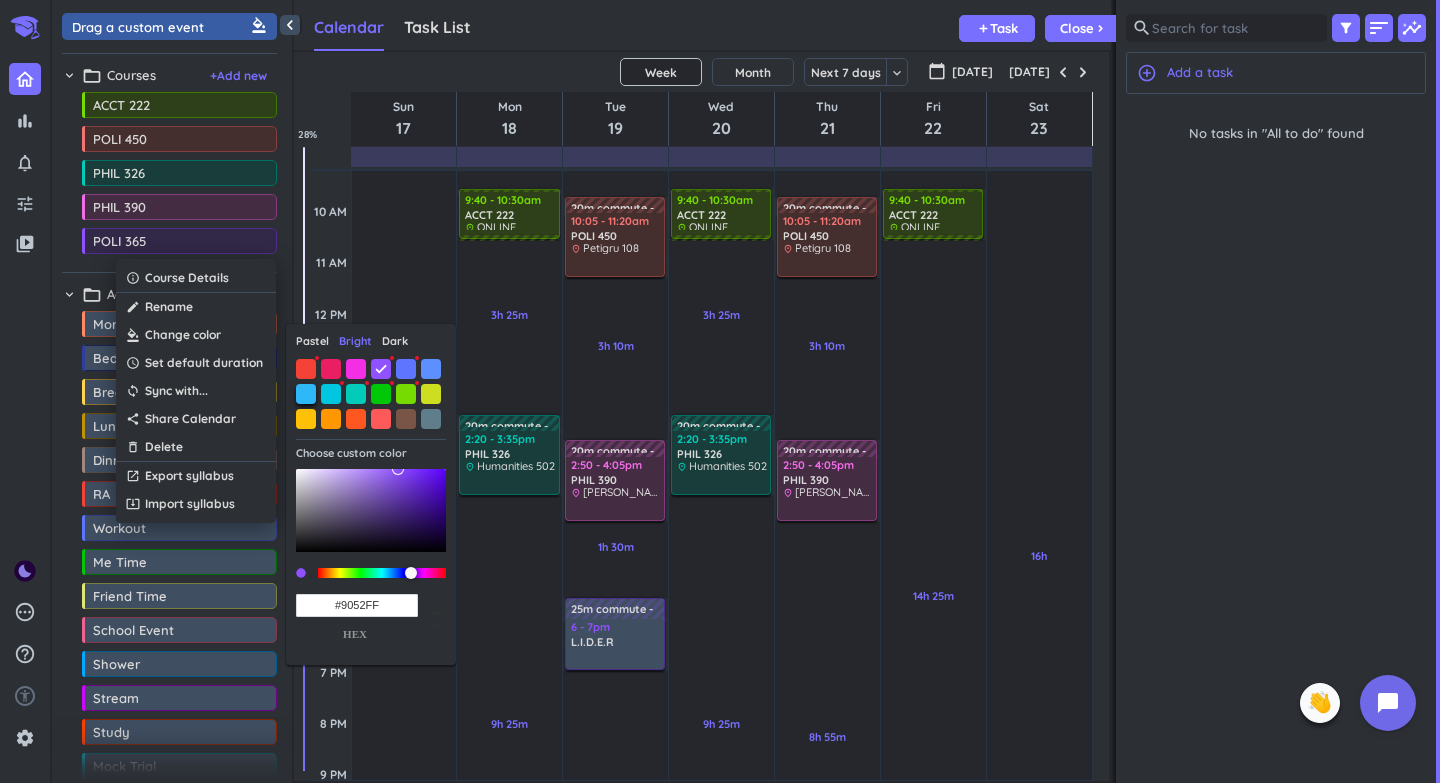 click at bounding box center [306, 394] 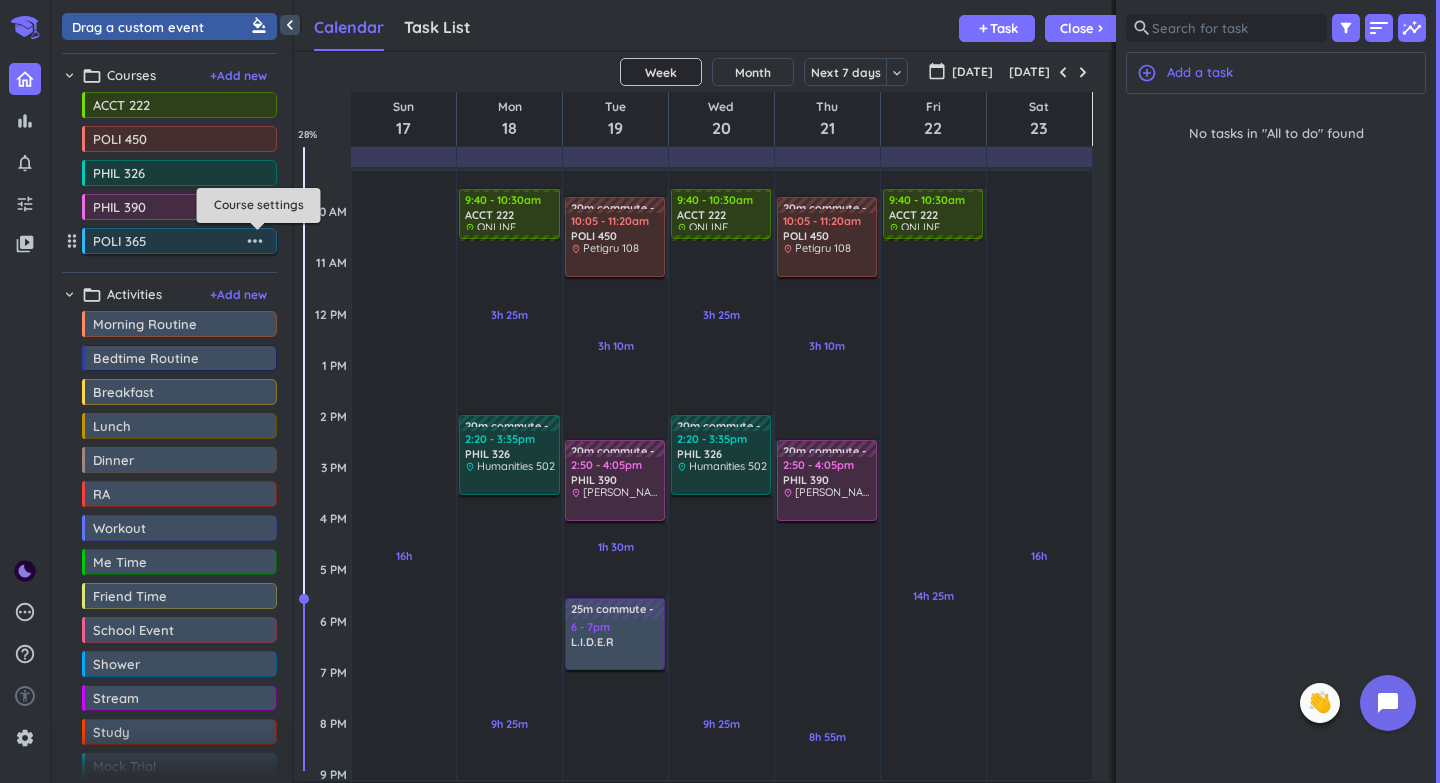click on "more_horiz" at bounding box center [255, 241] 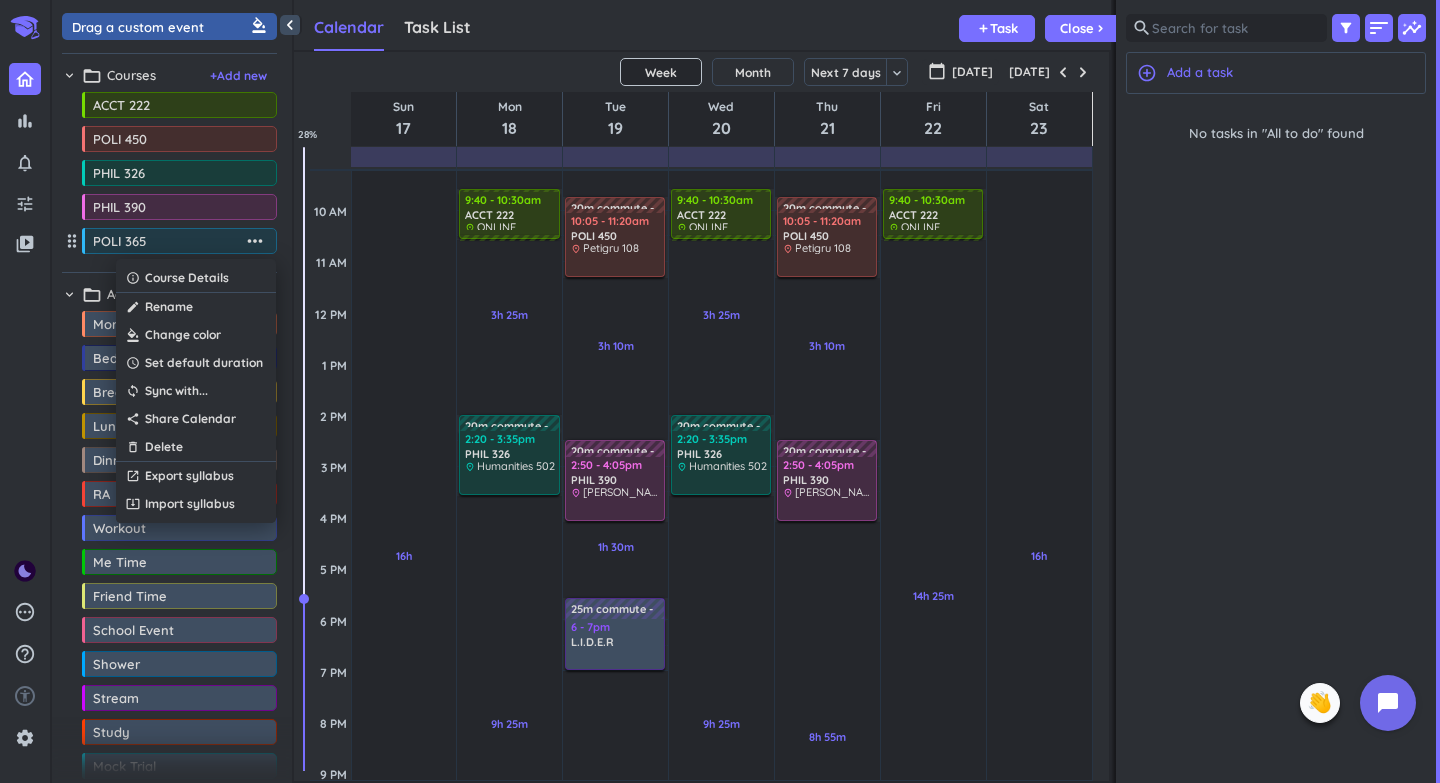 click at bounding box center [196, 335] 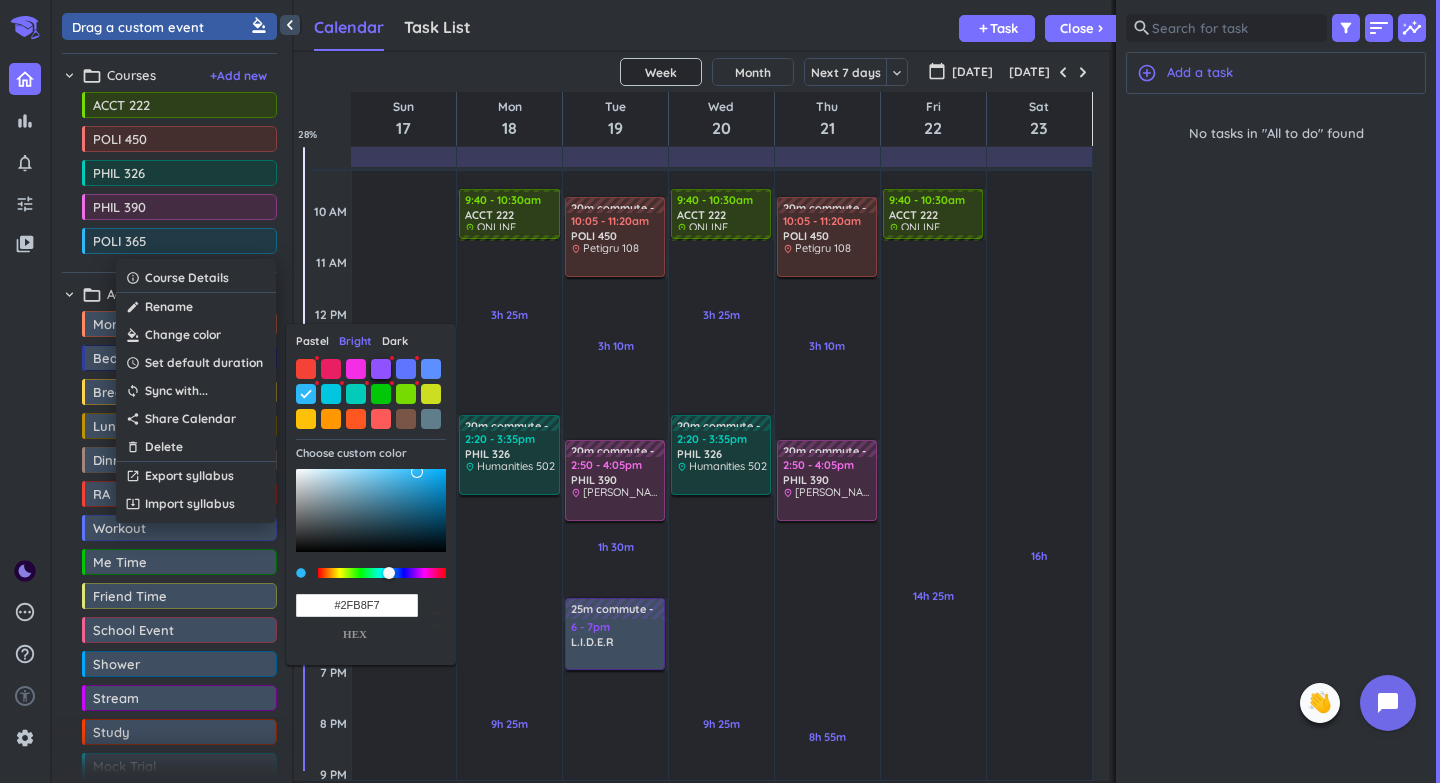 click at bounding box center [381, 369] 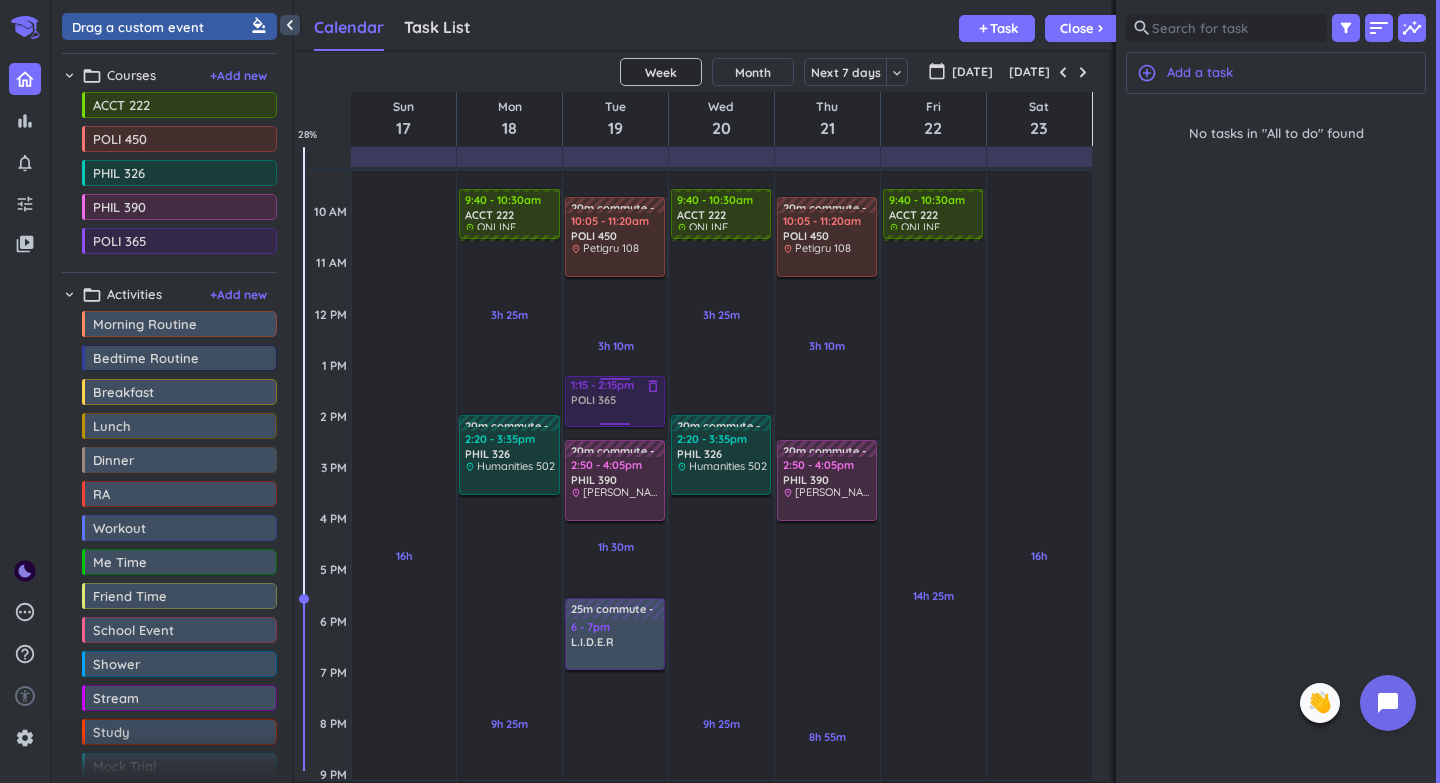 click on "chevron_left Drag a custom event format_color_fill chevron_right folder_open Courses   +  Add new drag_indicator ACCT 222 more_horiz drag_indicator POLI 450 more_horiz drag_indicator PHIL 326 more_horiz drag_indicator PHIL 390 more_horiz drag_indicator POLI 365 more_horiz chevron_right folder_open Activities   +  Add new drag_indicator Morning Routine more_horiz drag_indicator Bedtime Routine more_horiz drag_indicator Breakfast more_horiz drag_indicator Lunch more_horiz drag_indicator Dinner more_horiz drag_indicator RA more_horiz drag_indicator Workout more_horiz drag_indicator Me Time more_horiz drag_indicator Friend Time more_horiz drag_indicator School Event more_horiz drag_indicator Shower more_horiz drag_indicator Stream more_horiz drag_indicator Study more_horiz drag_indicator Mock Trial more_horiz drag_indicator Read more_horiz drag_indicator L.I.D.E.R more_horiz drag_indicator [DEMOGRAPHIC_DATA] Study more_horiz drag_indicator Kappa Alpha Pi more_horiz link Connected Calendars add_circle Calendar Task List add 17" at bounding box center [746, 391] 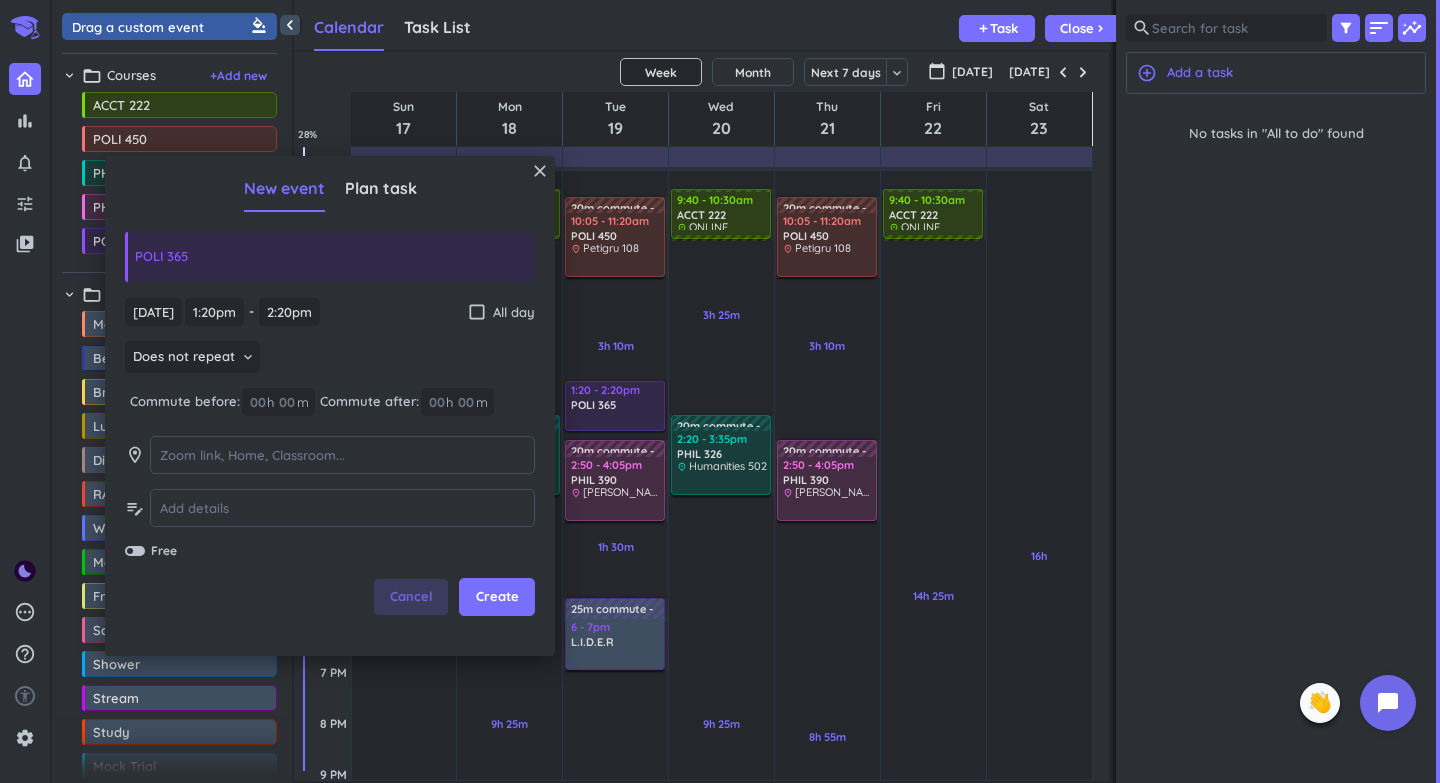 click on "Cancel" at bounding box center (411, 597) 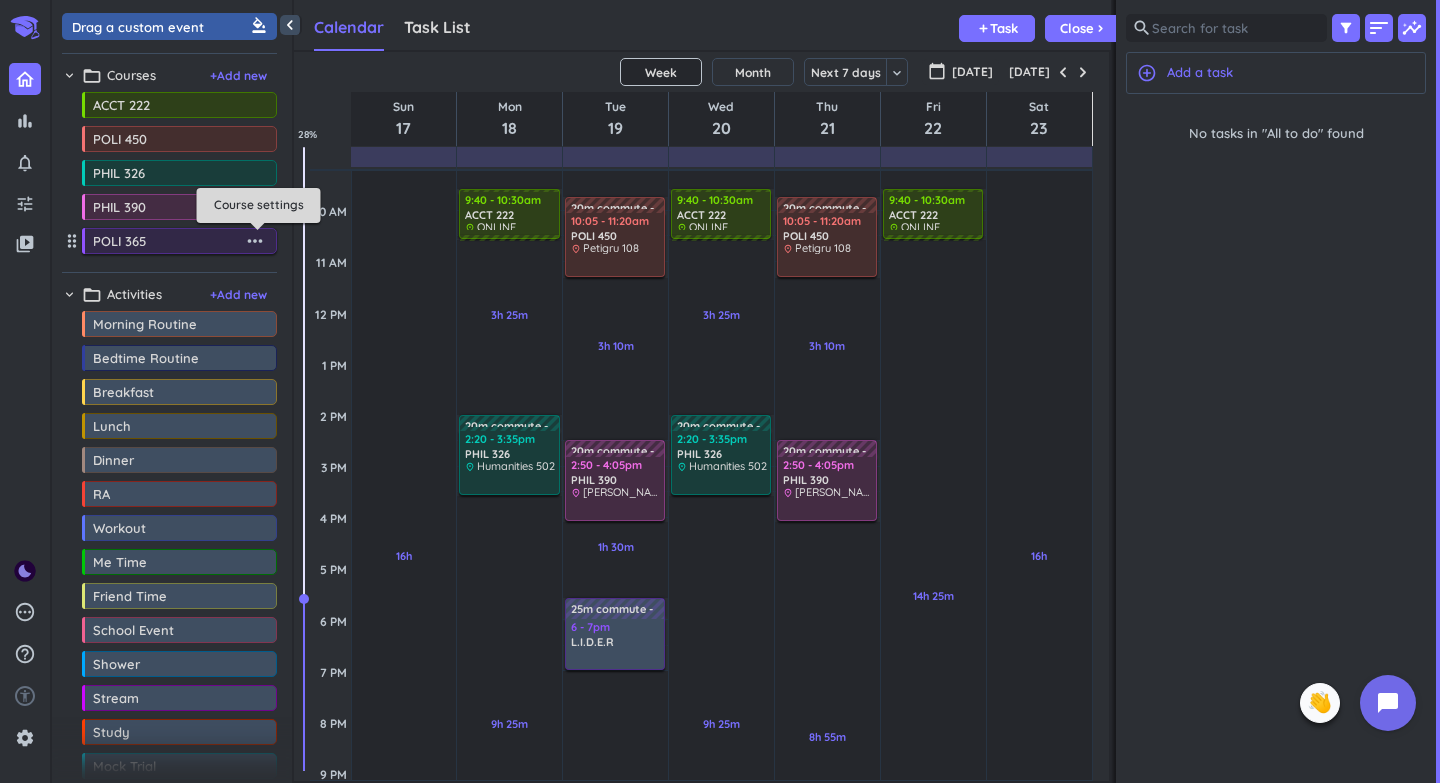 click on "more_horiz" at bounding box center [255, 241] 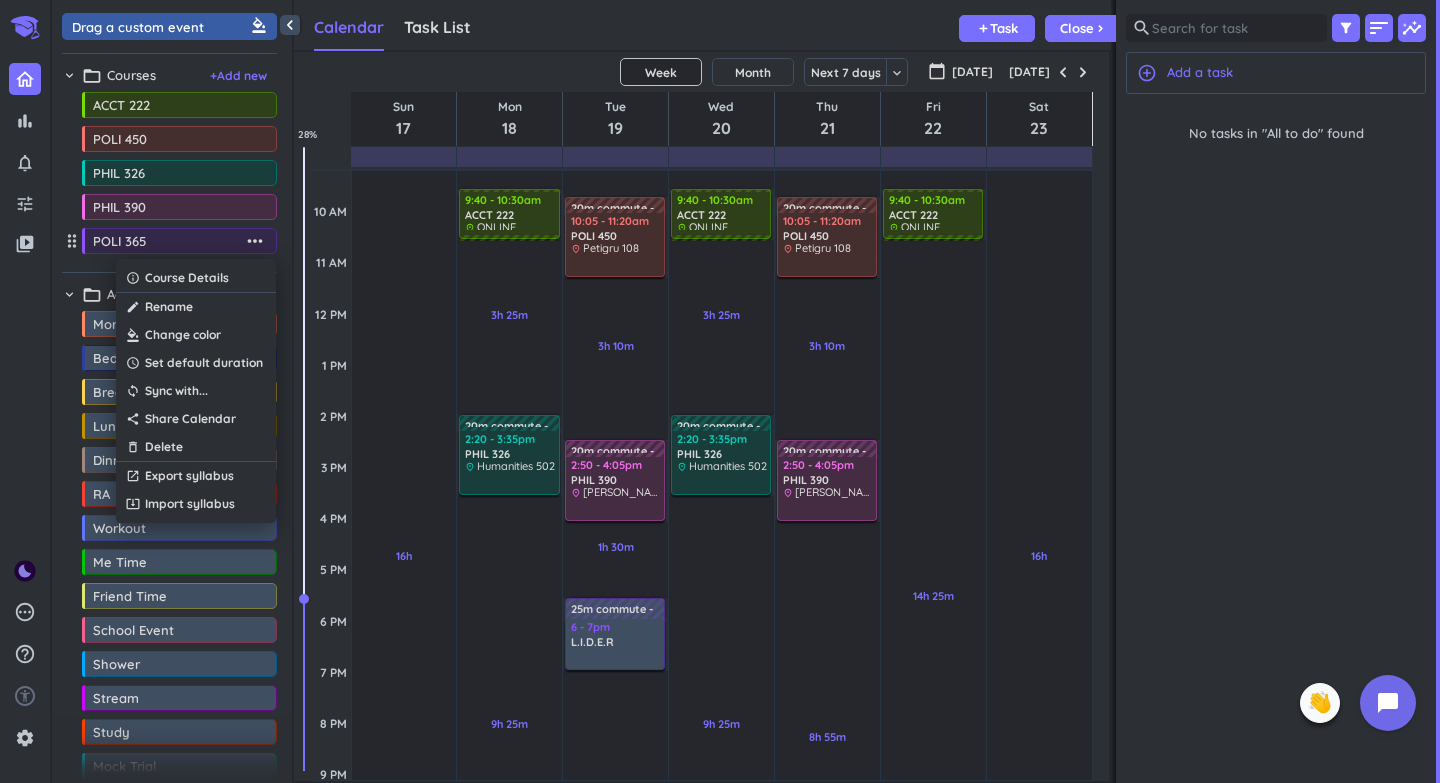 click at bounding box center (196, 335) 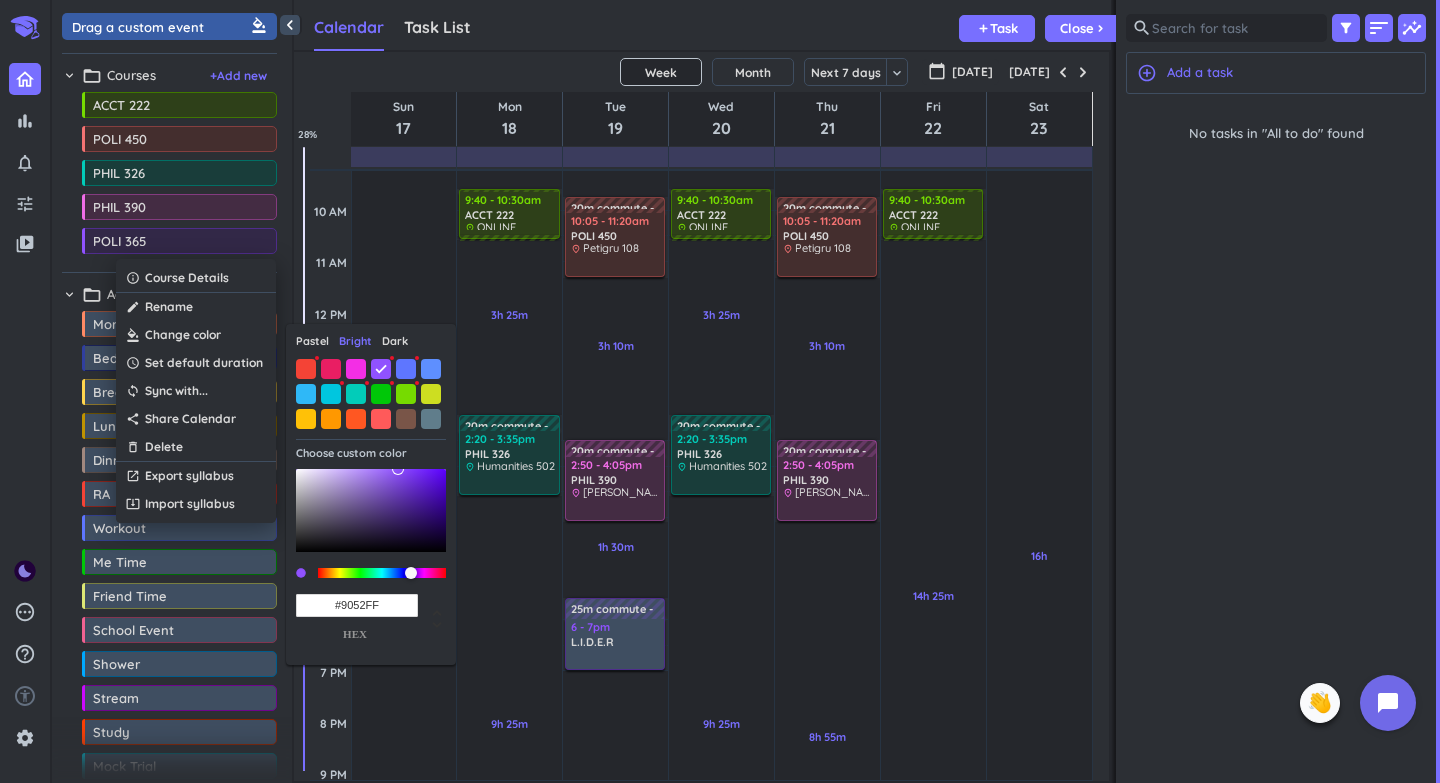 click on "Dark" at bounding box center [395, 341] 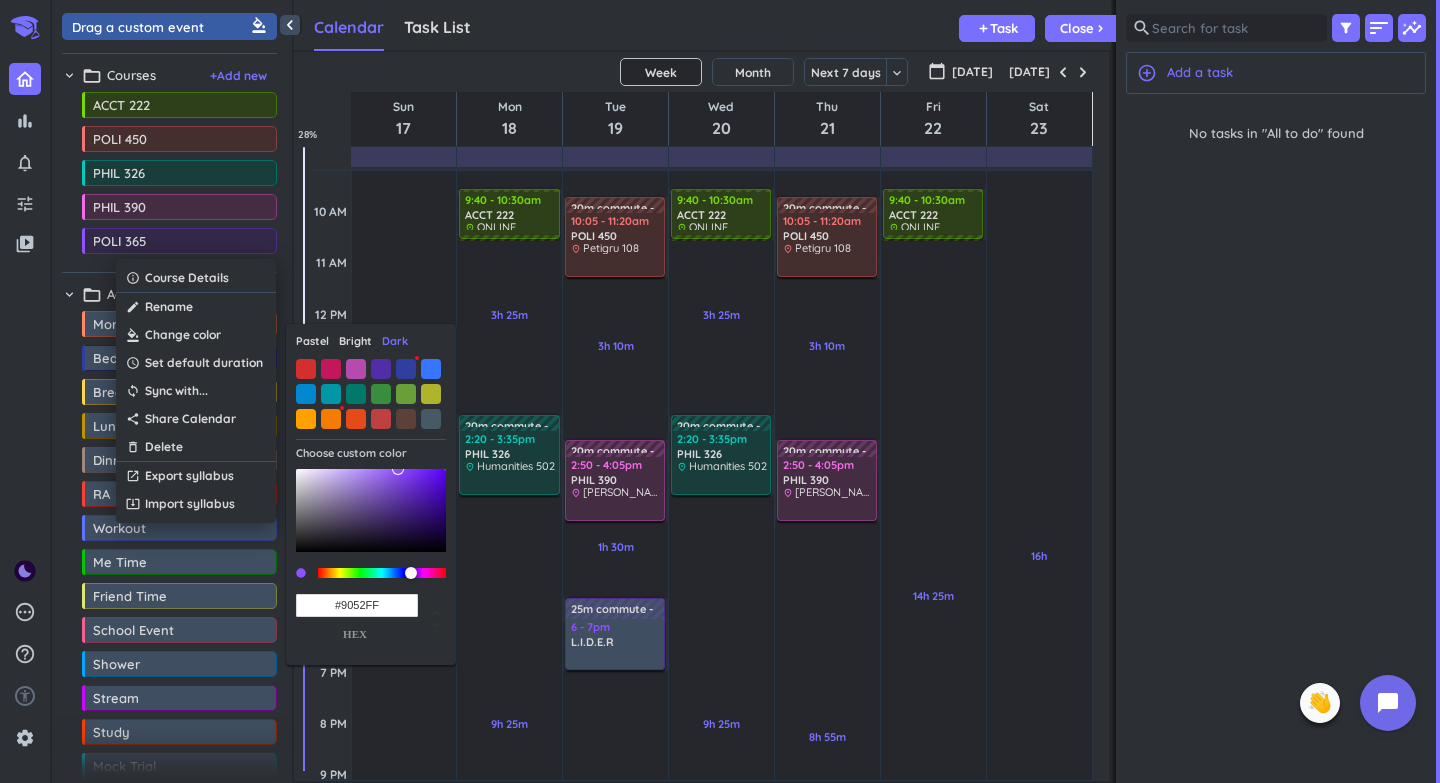 click on "Pastel" at bounding box center [312, 341] 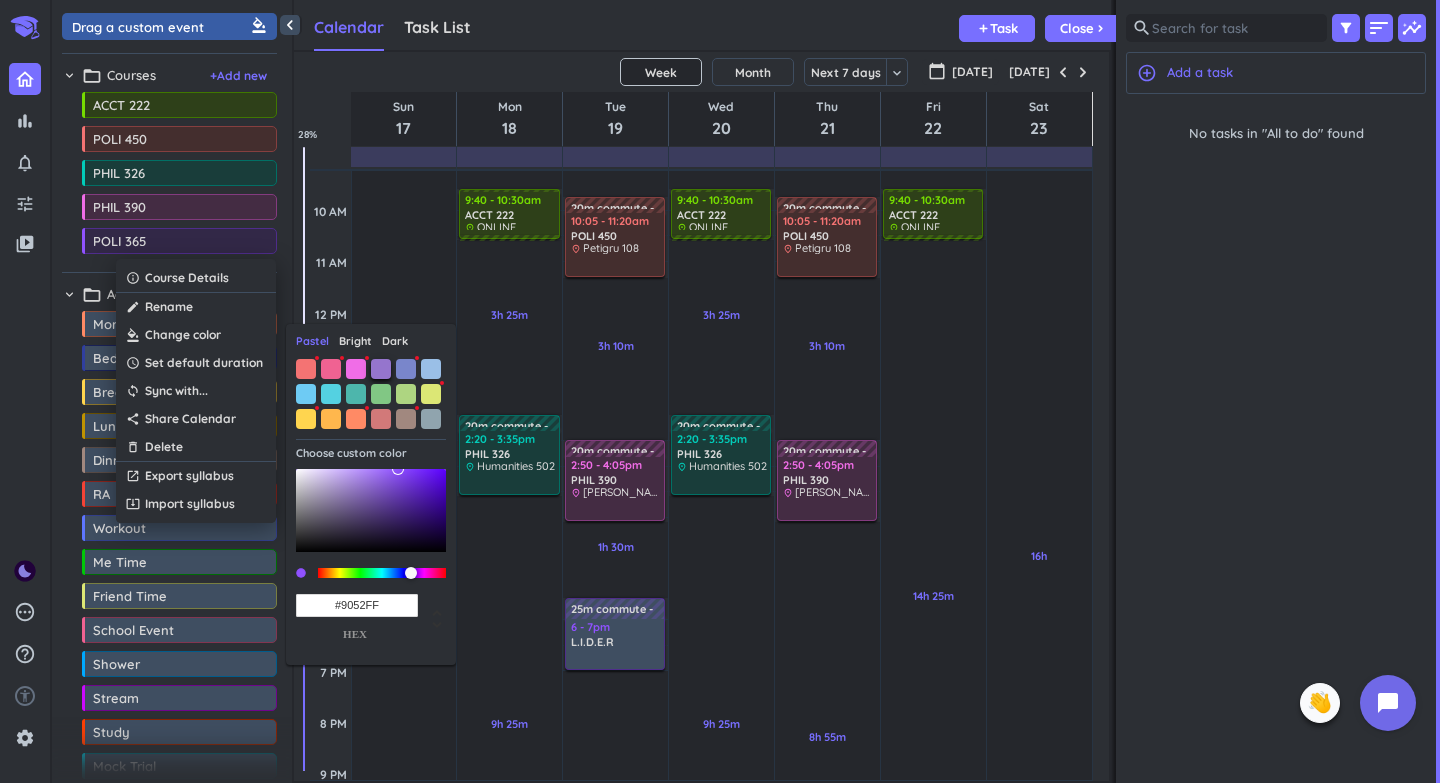 click at bounding box center [381, 369] 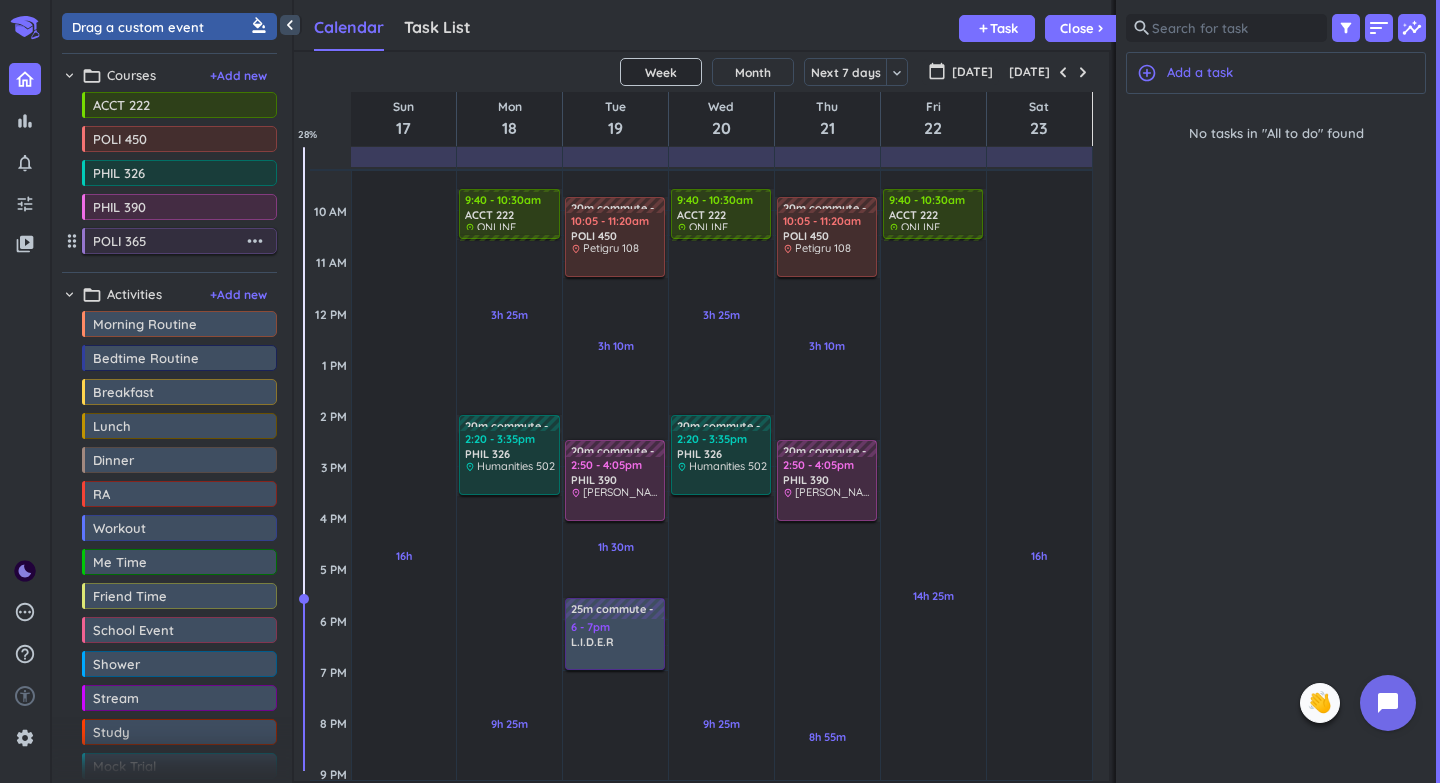 click on "more_horiz" at bounding box center (255, 241) 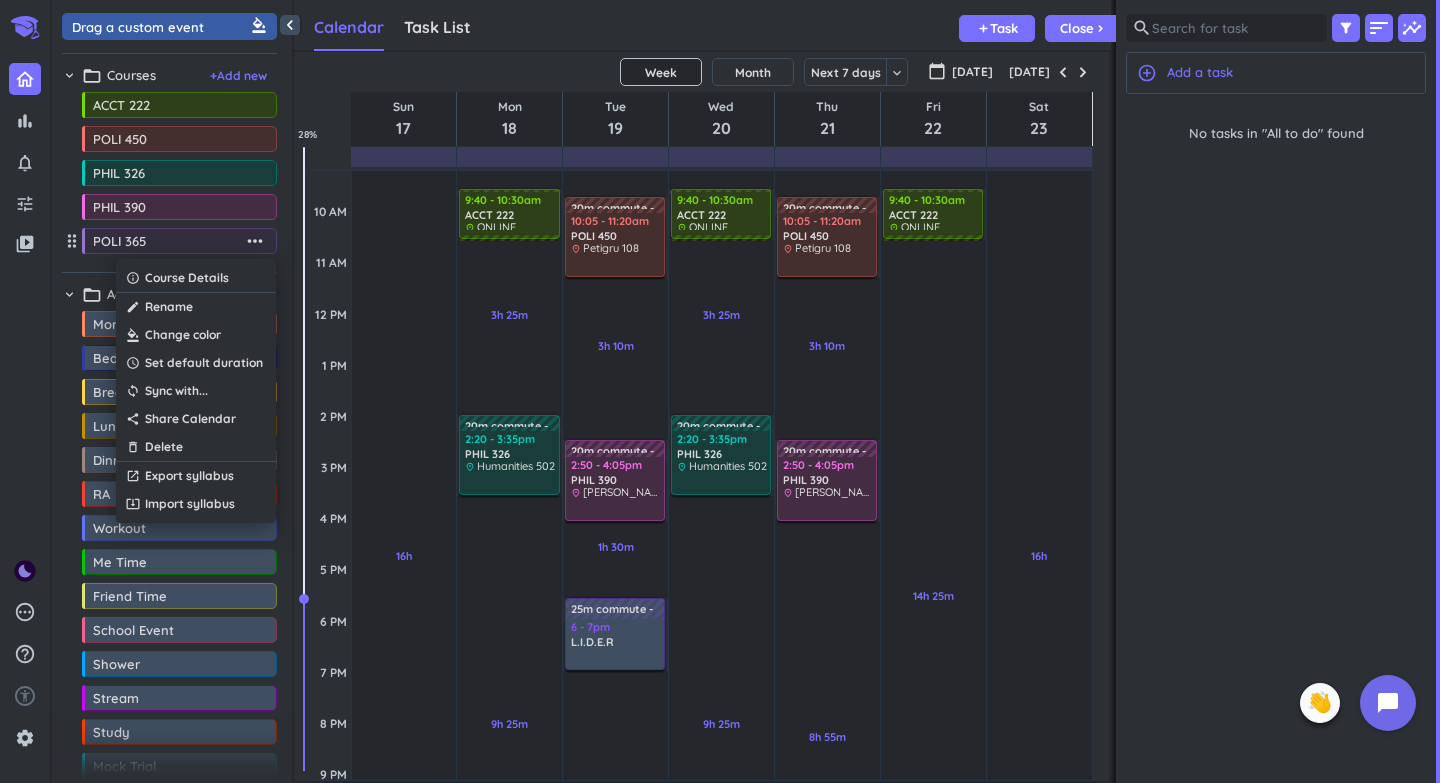 click at bounding box center [196, 335] 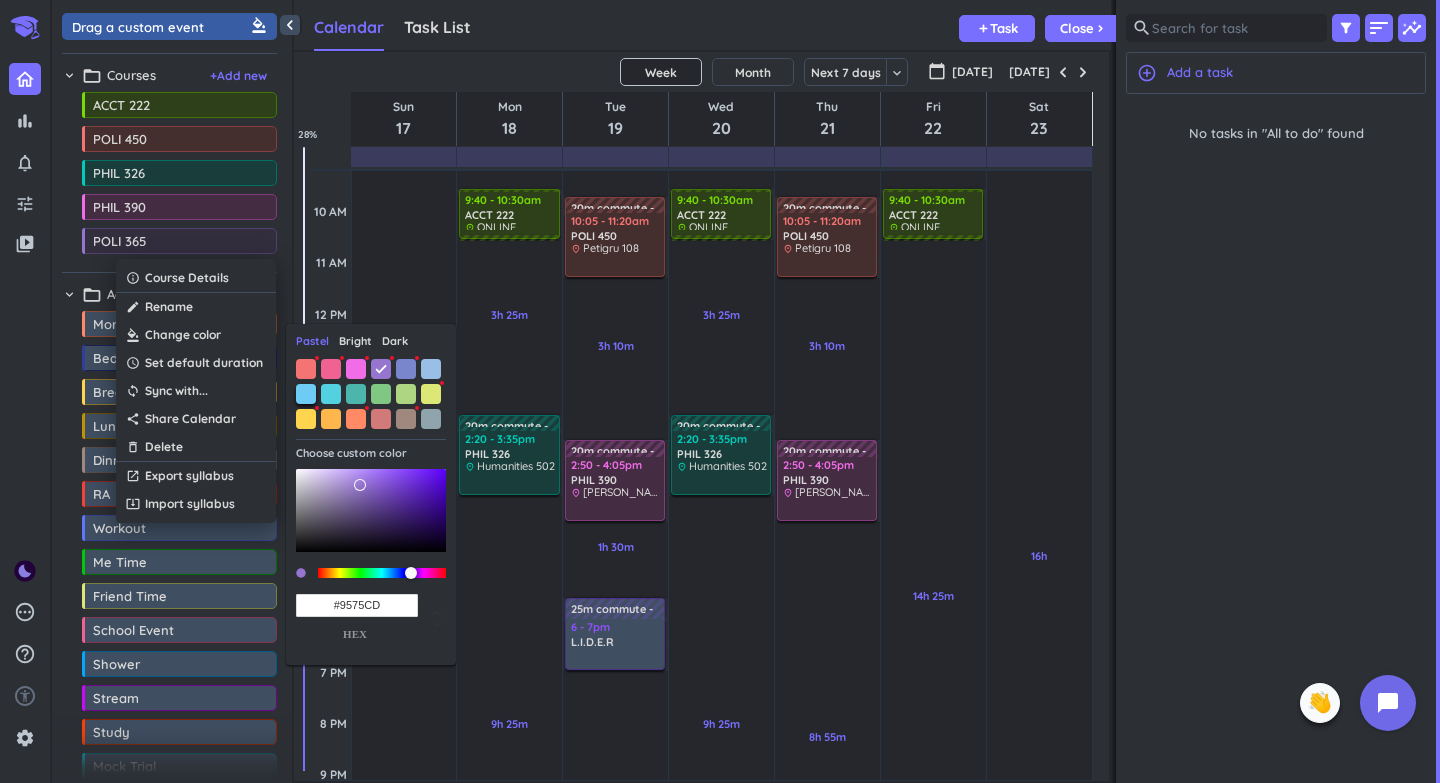 click at bounding box center (306, 394) 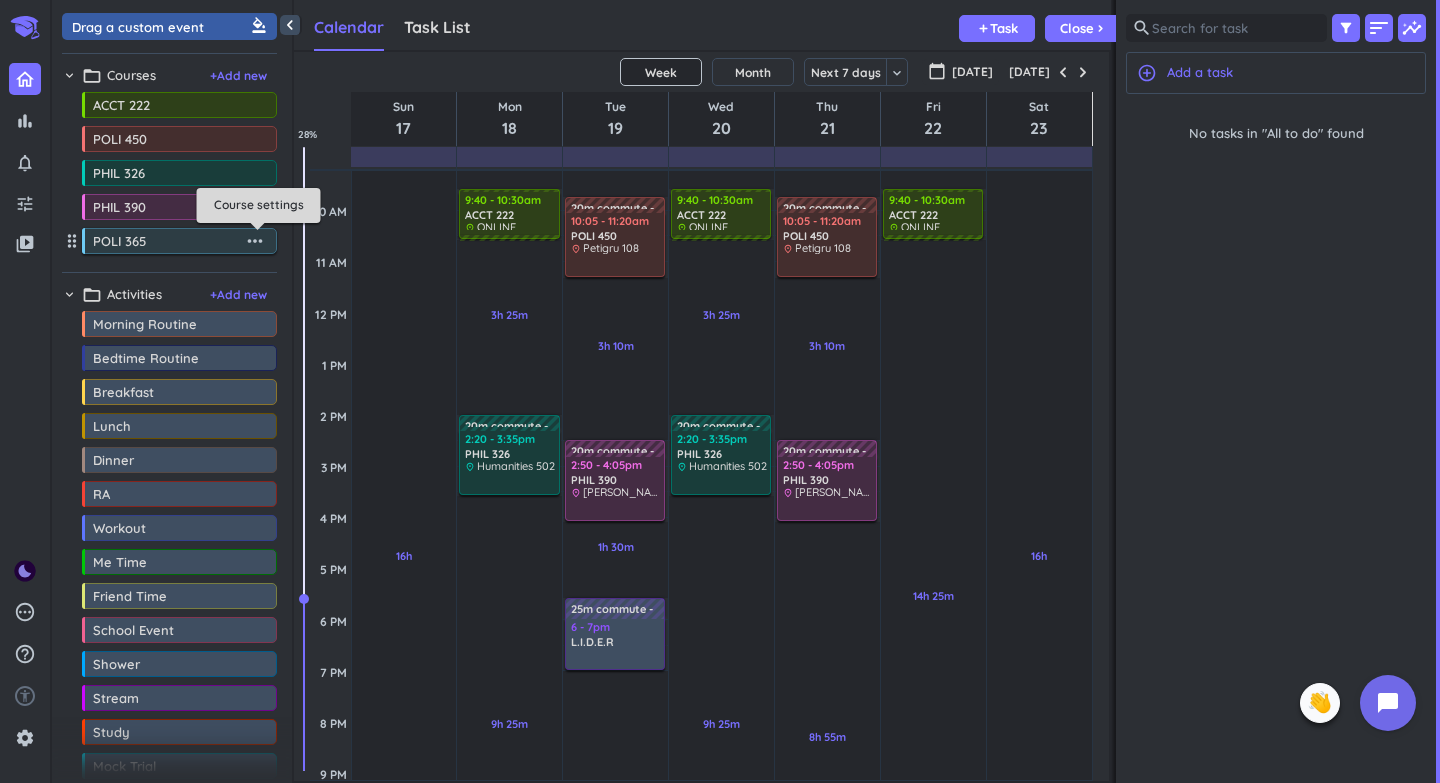 click on "more_horiz" at bounding box center [255, 241] 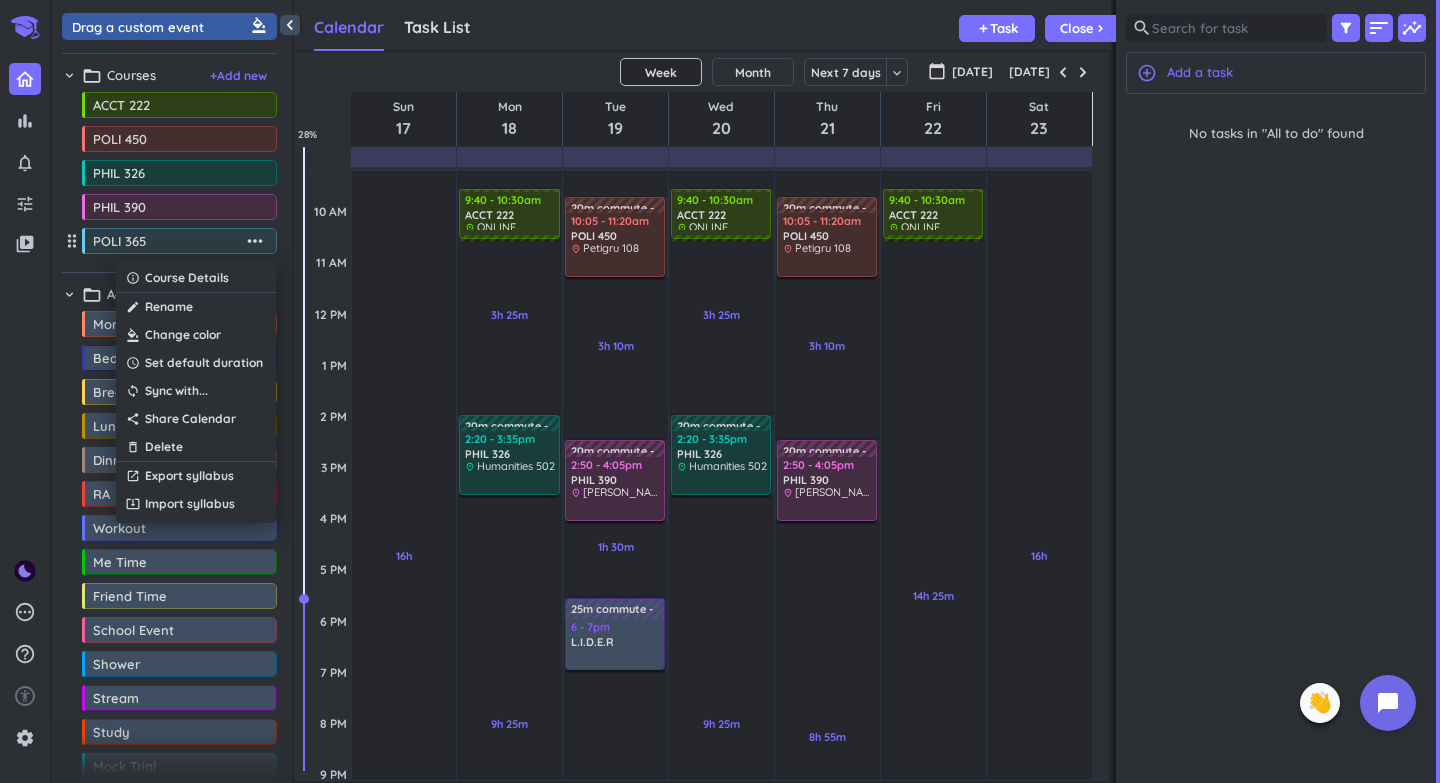 click at bounding box center [196, 335] 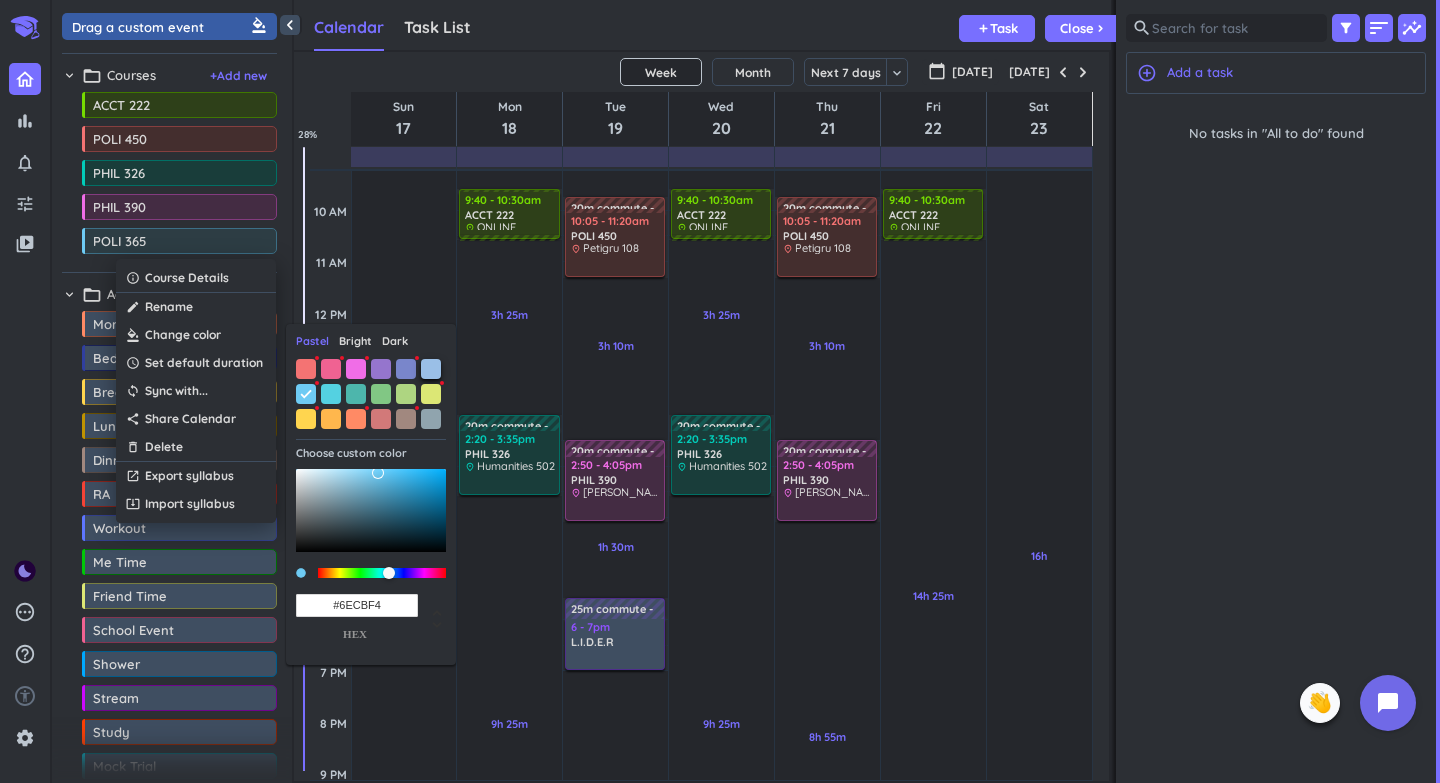 click at bounding box center [431, 369] 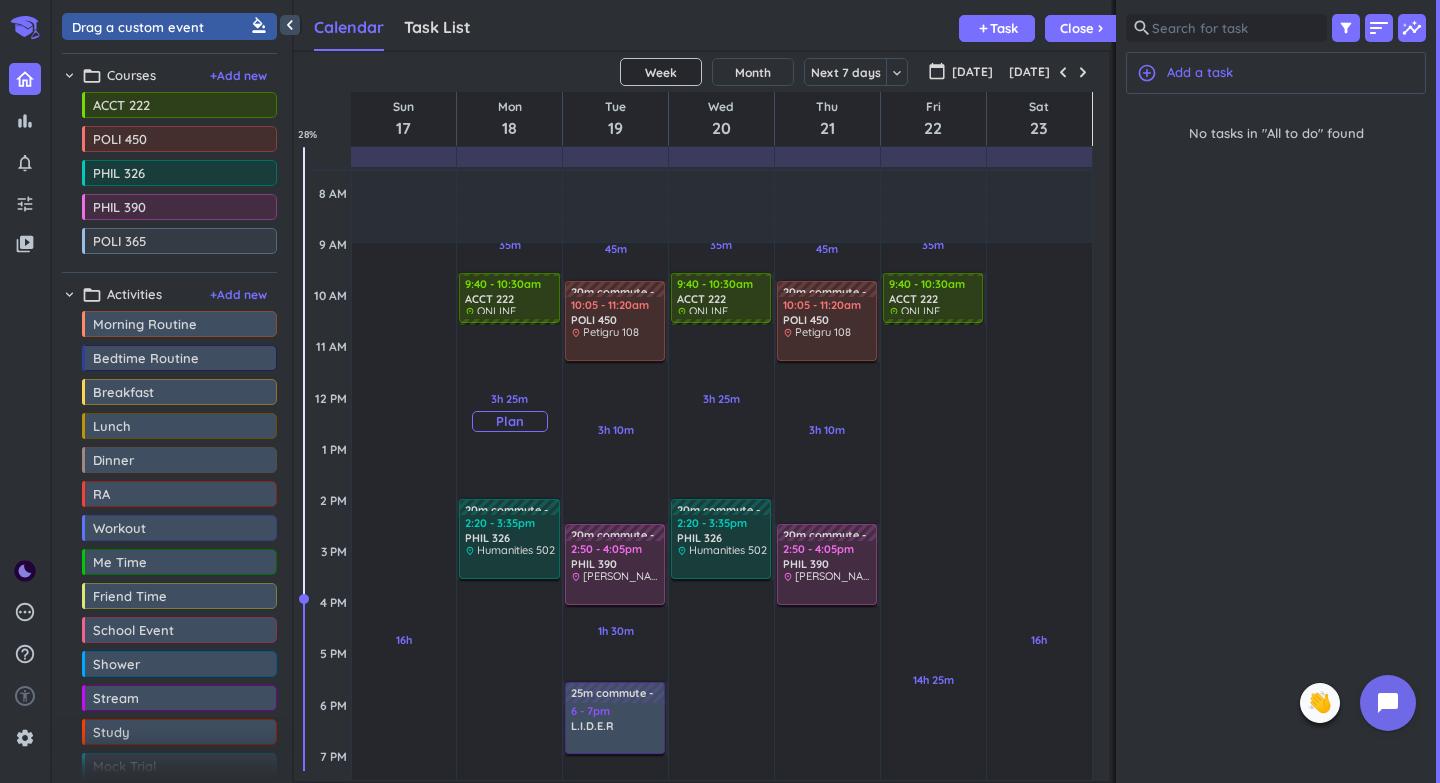 scroll, scrollTop: 189, scrollLeft: 0, axis: vertical 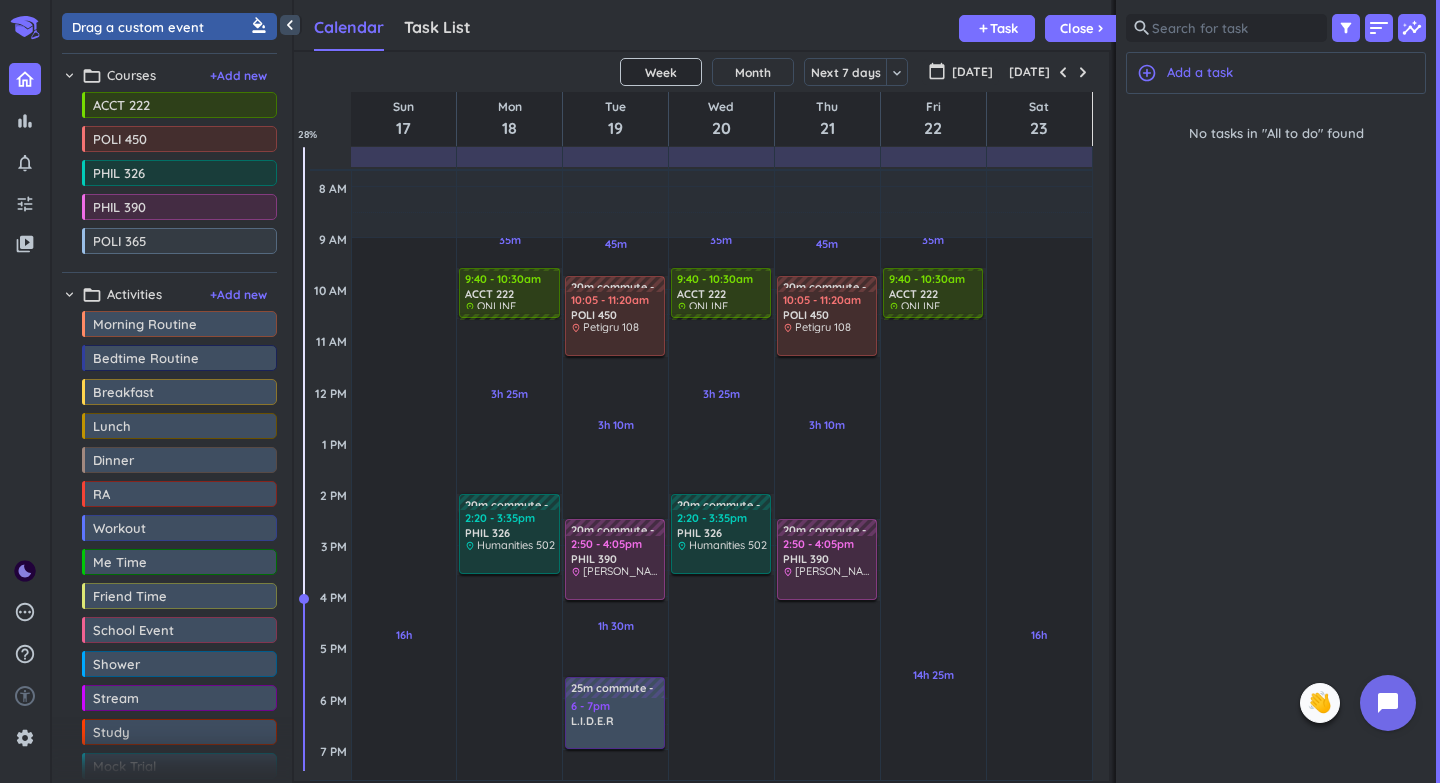 click on "drag_indicator ACCT 222 more_horiz drag_indicator POLI 450 more_horiz drag_indicator PHIL 326 more_horiz drag_indicator PHIL 390 more_horiz drag_indicator POLI 365 more_horiz" at bounding box center [169, 177] 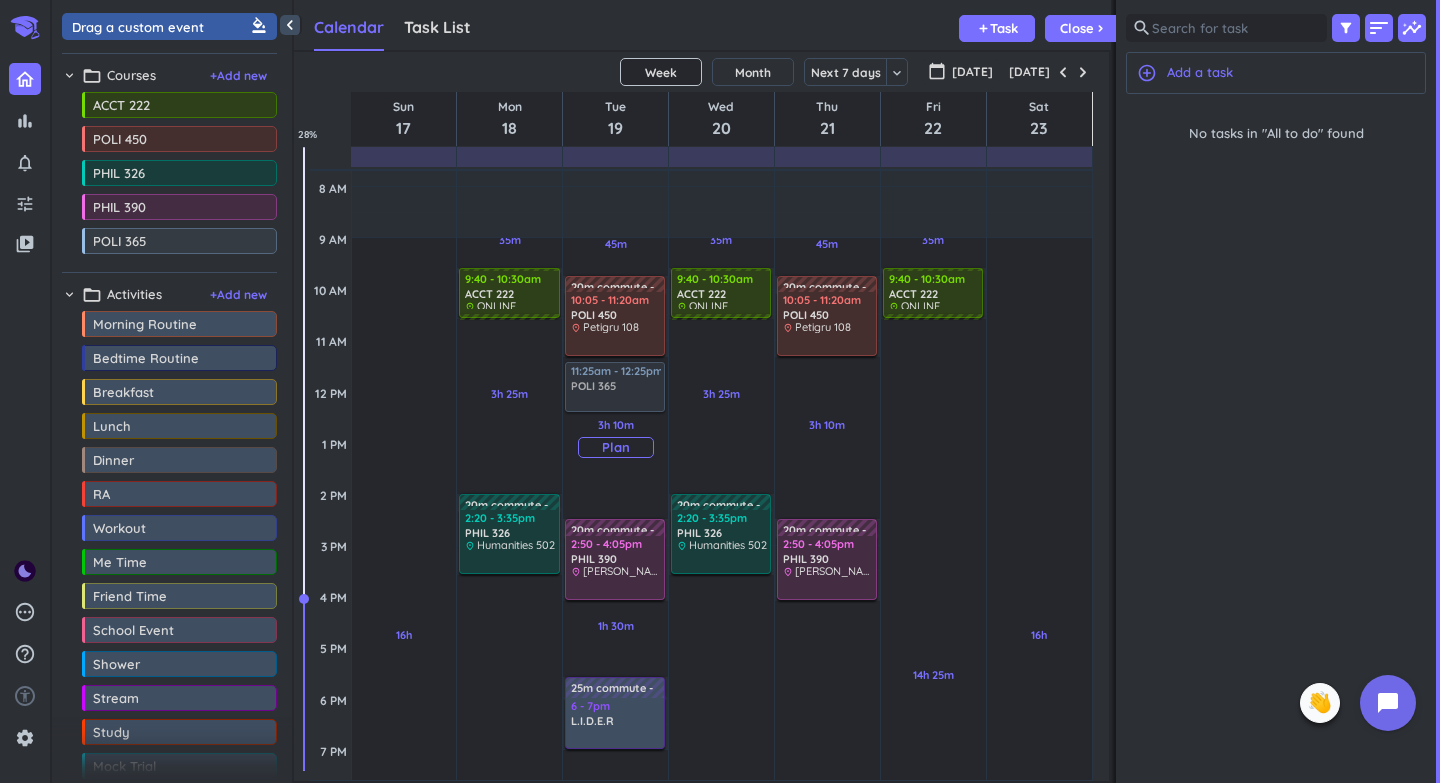 drag, startPoint x: 161, startPoint y: 254, endPoint x: 567, endPoint y: 369, distance: 421.97275 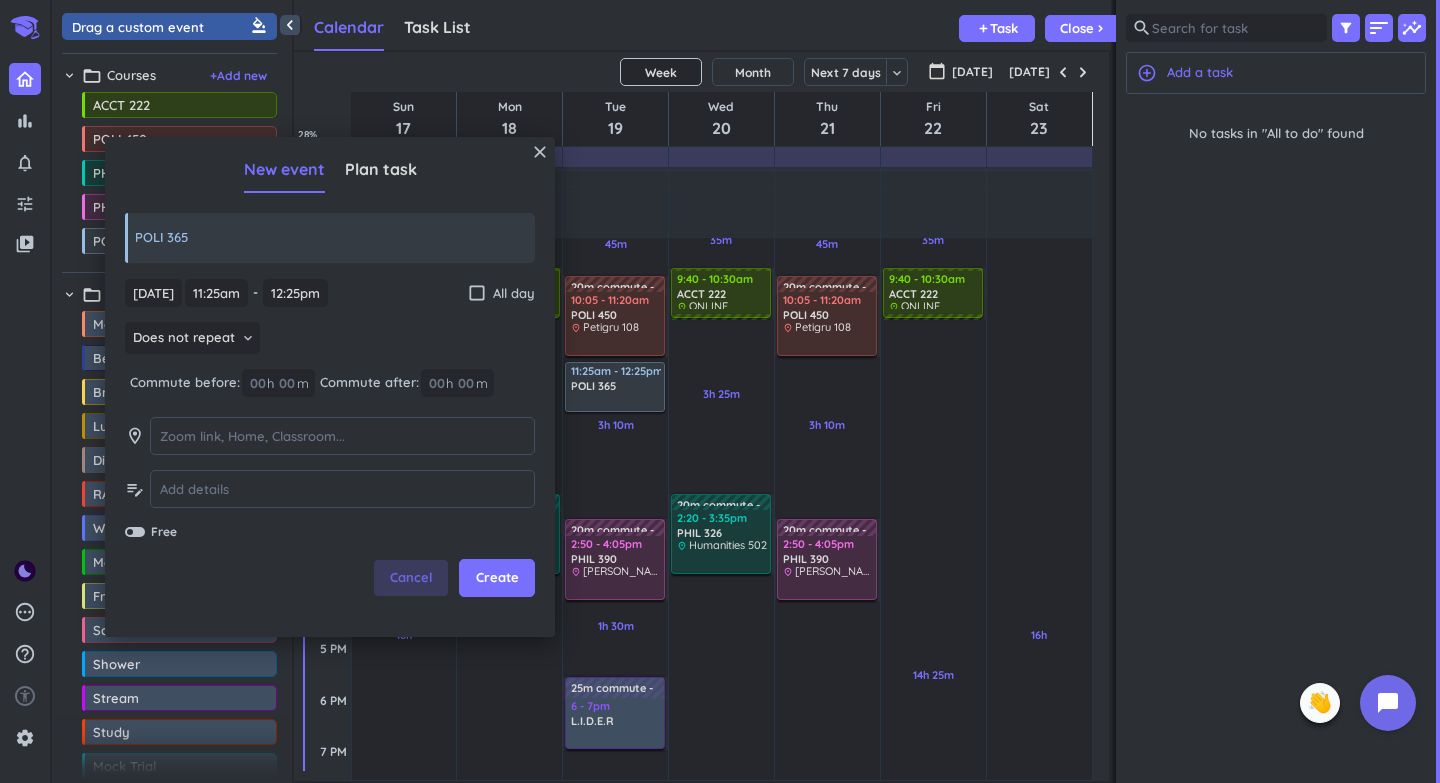 click on "Cancel" at bounding box center [411, 578] 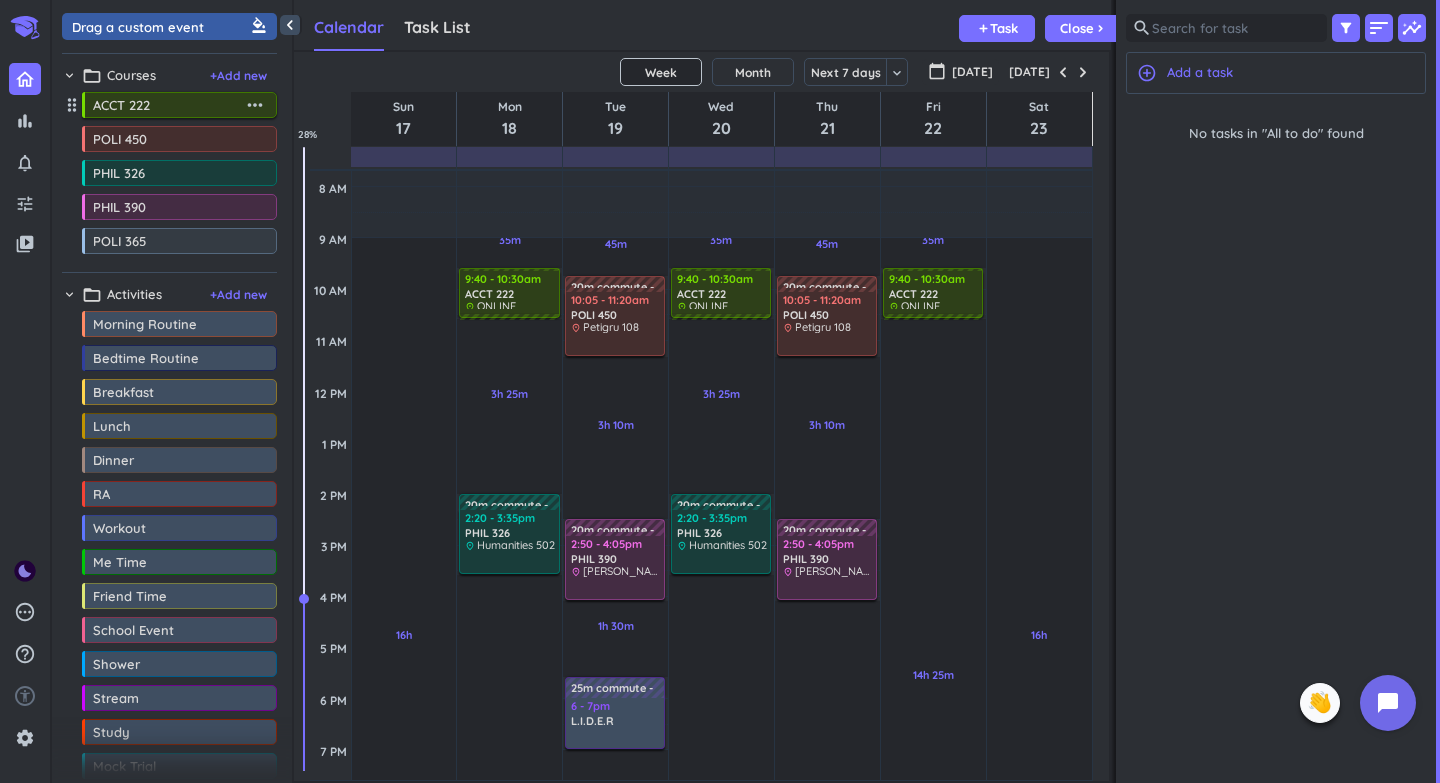 click on "more_horiz" at bounding box center (255, 105) 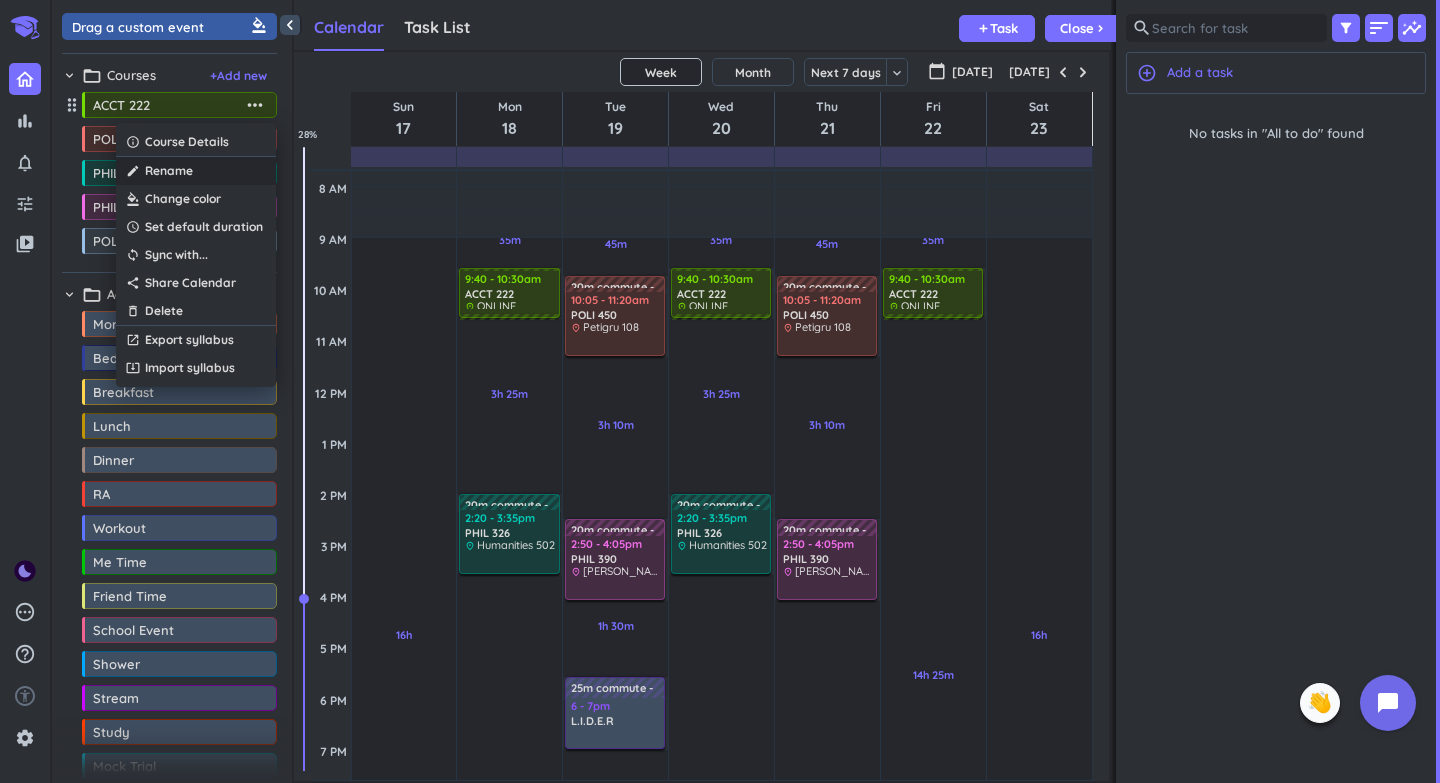 click on "create Rename" at bounding box center (196, 171) 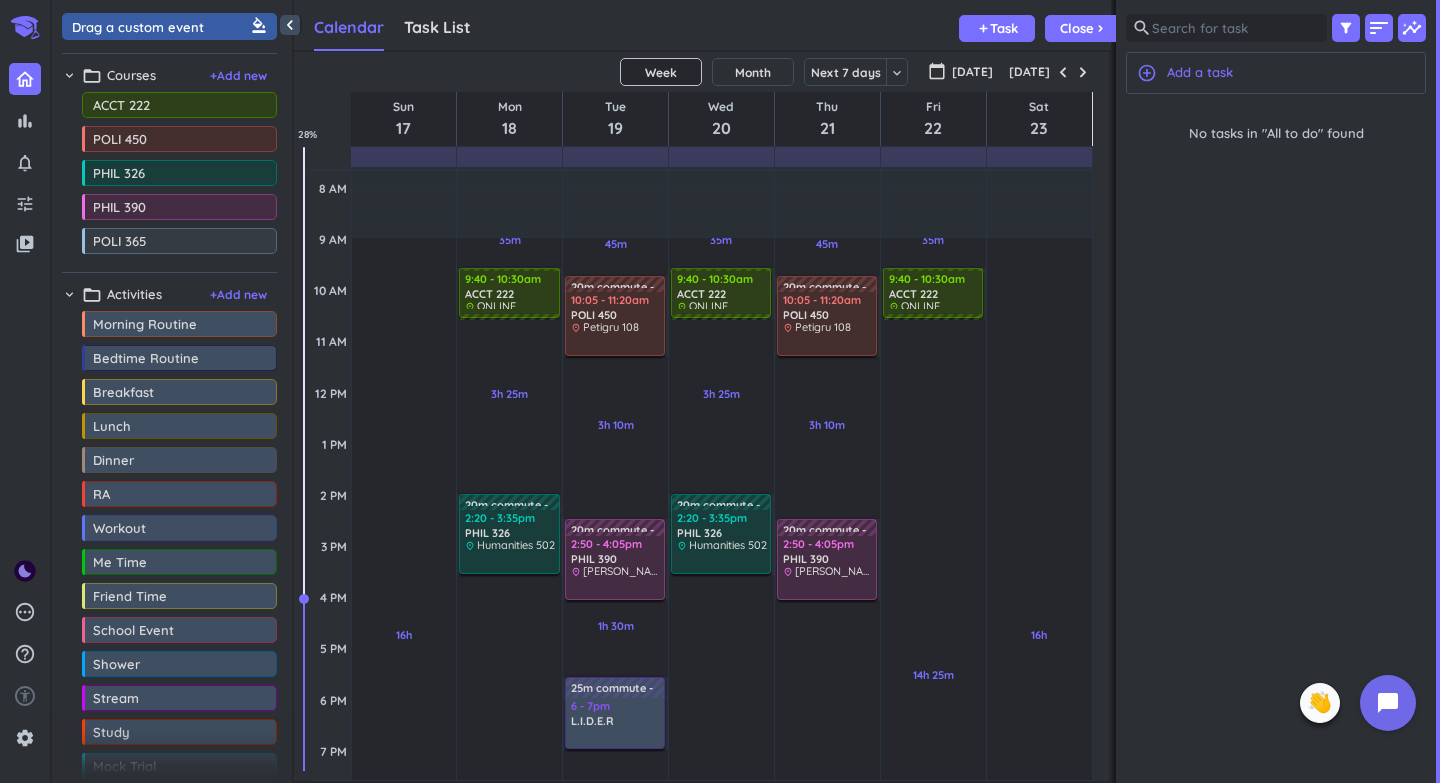 click on "ACCT 222" at bounding box center [184, 105] 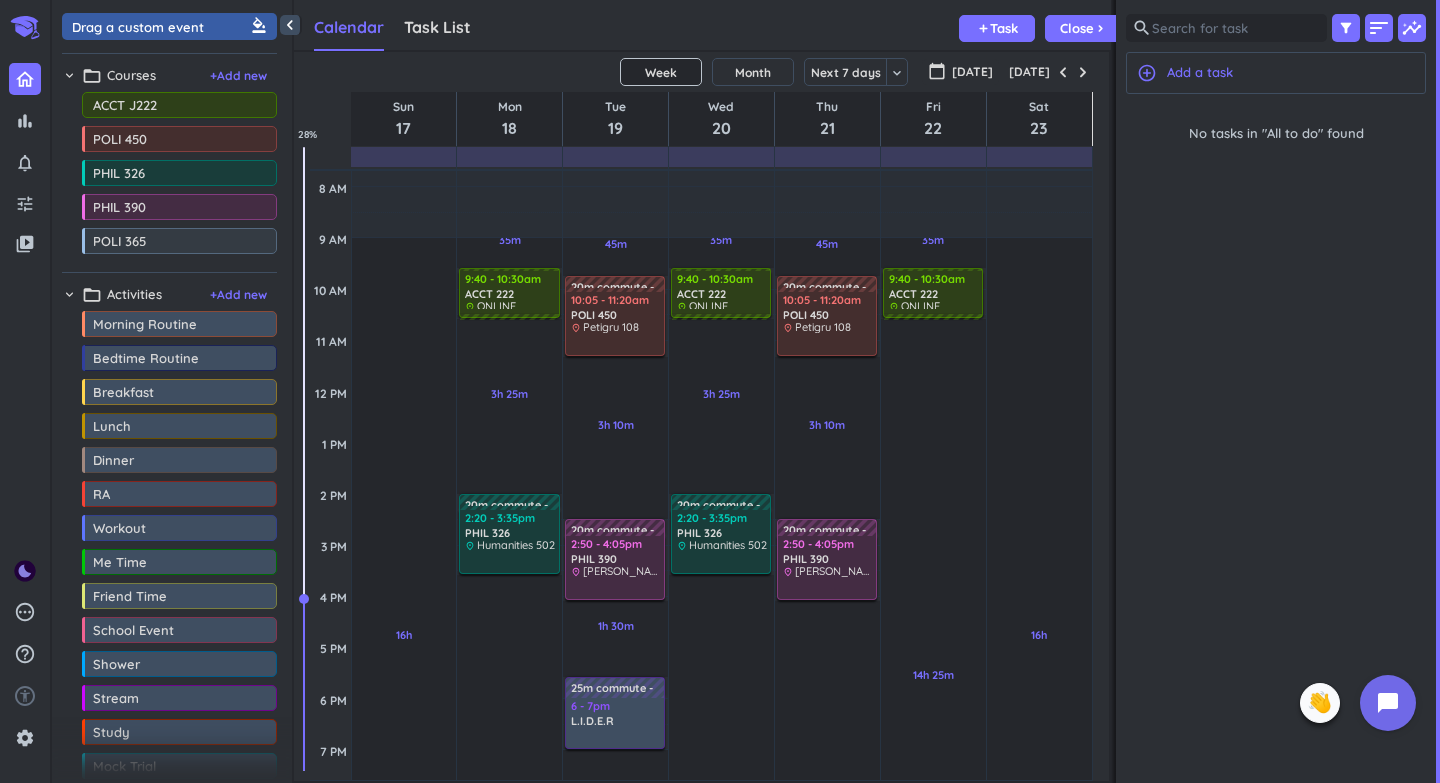 type on "ACCT J-222" 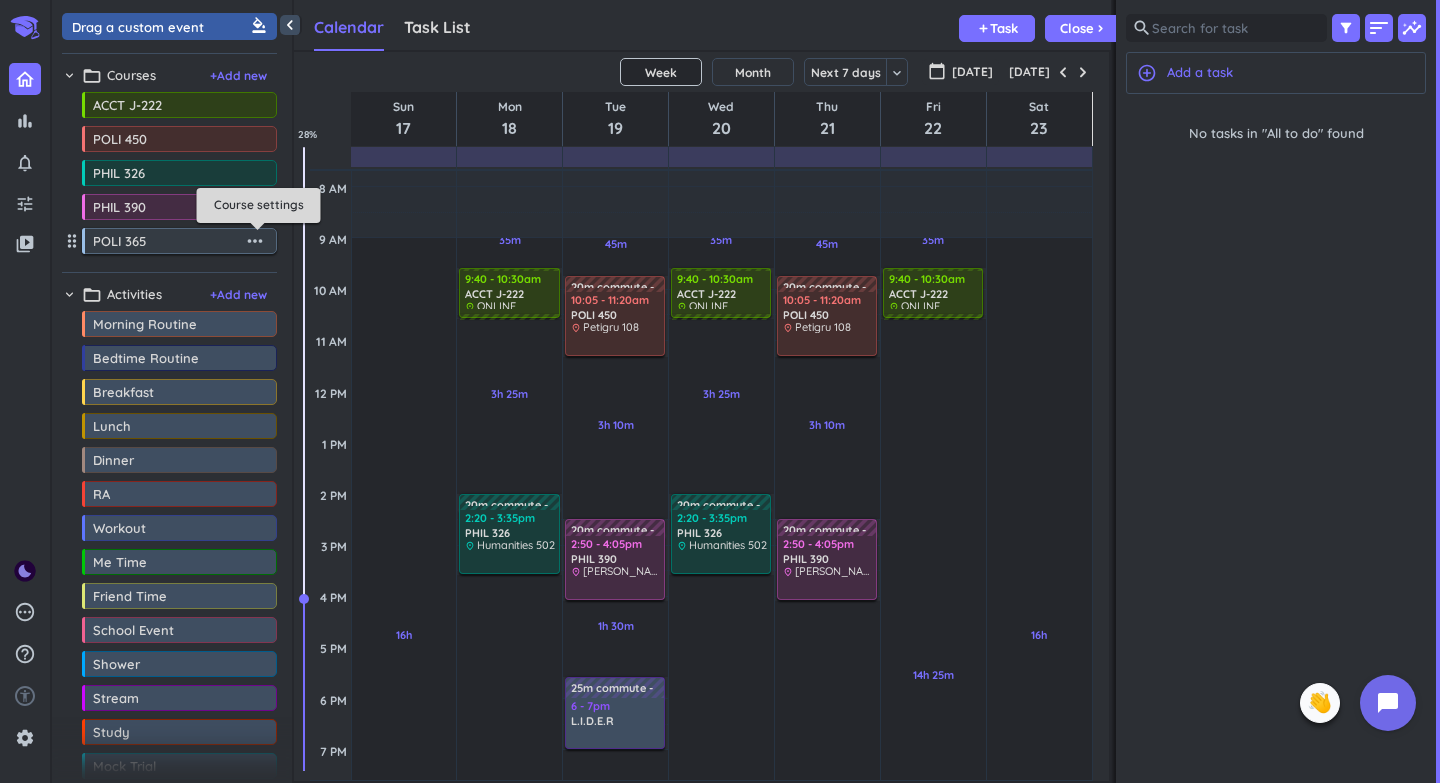 click on "more_horiz" at bounding box center (255, 241) 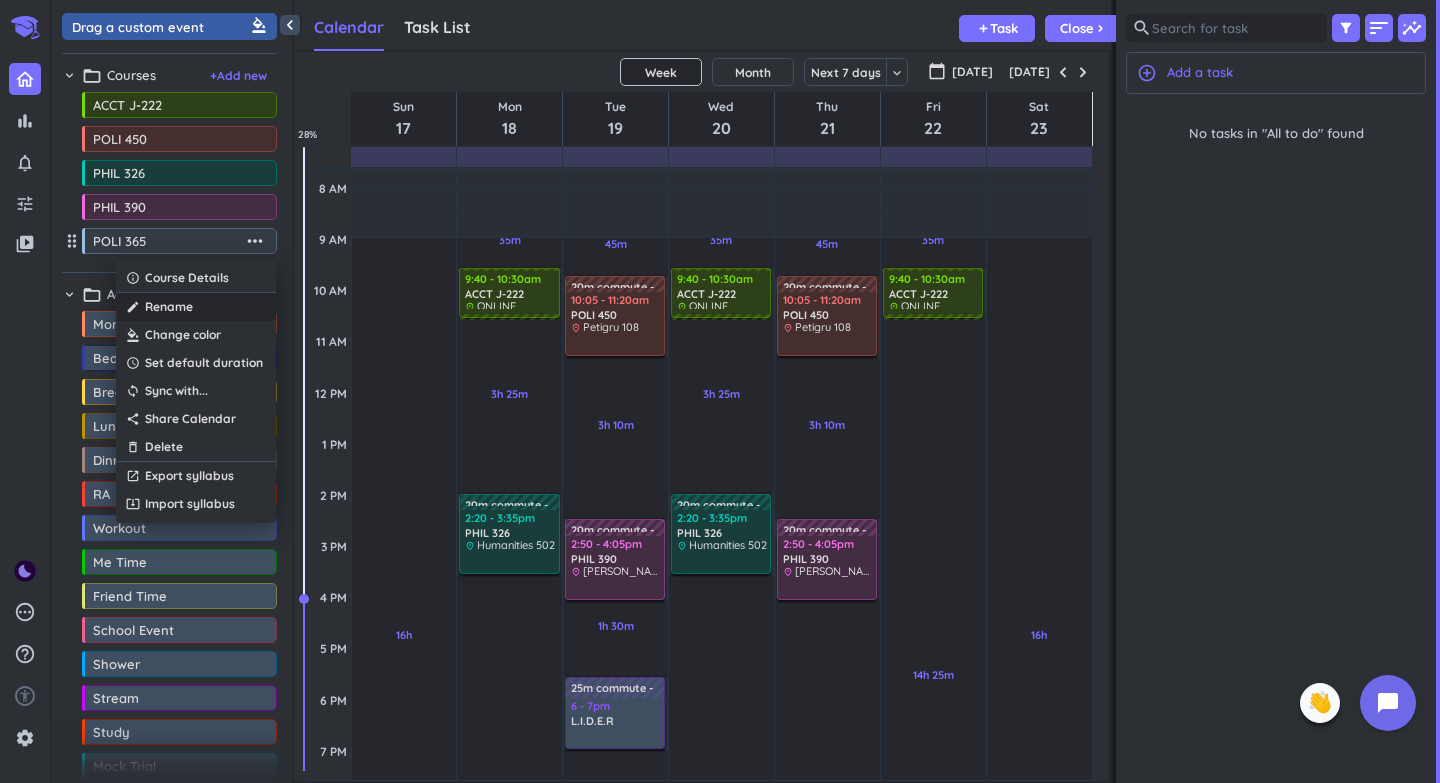 click on "create Rename" at bounding box center [196, 307] 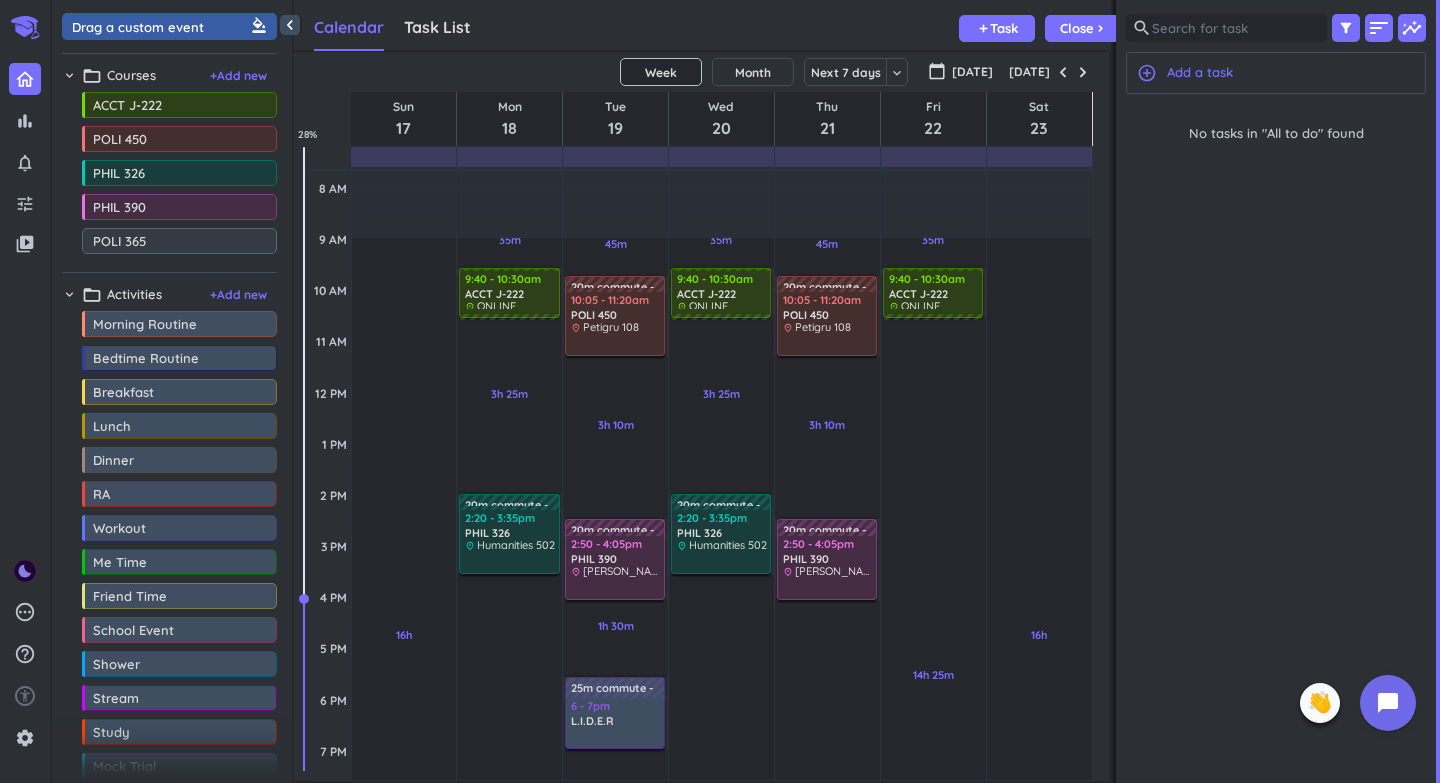 click on "POLI 365" at bounding box center (184, 241) 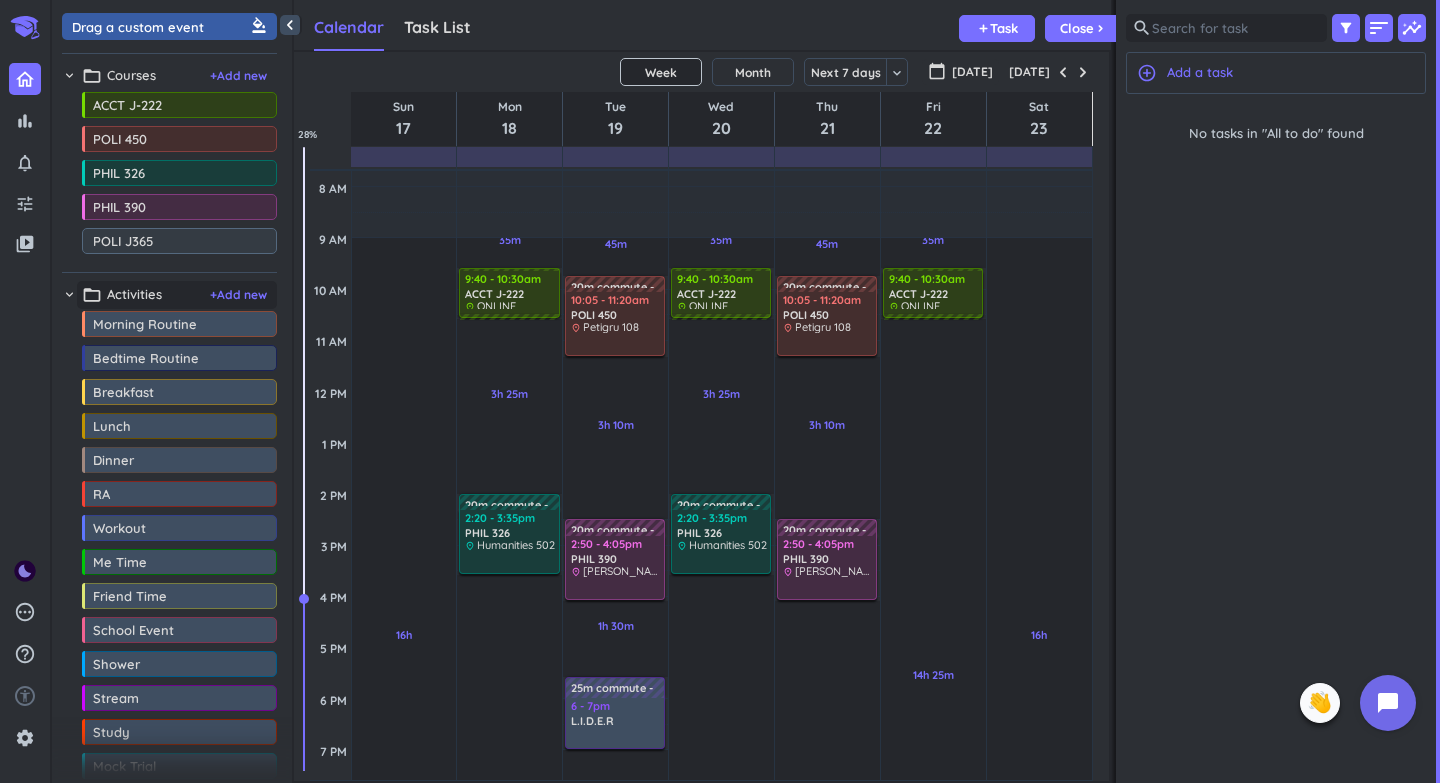 type on "POLI J-365" 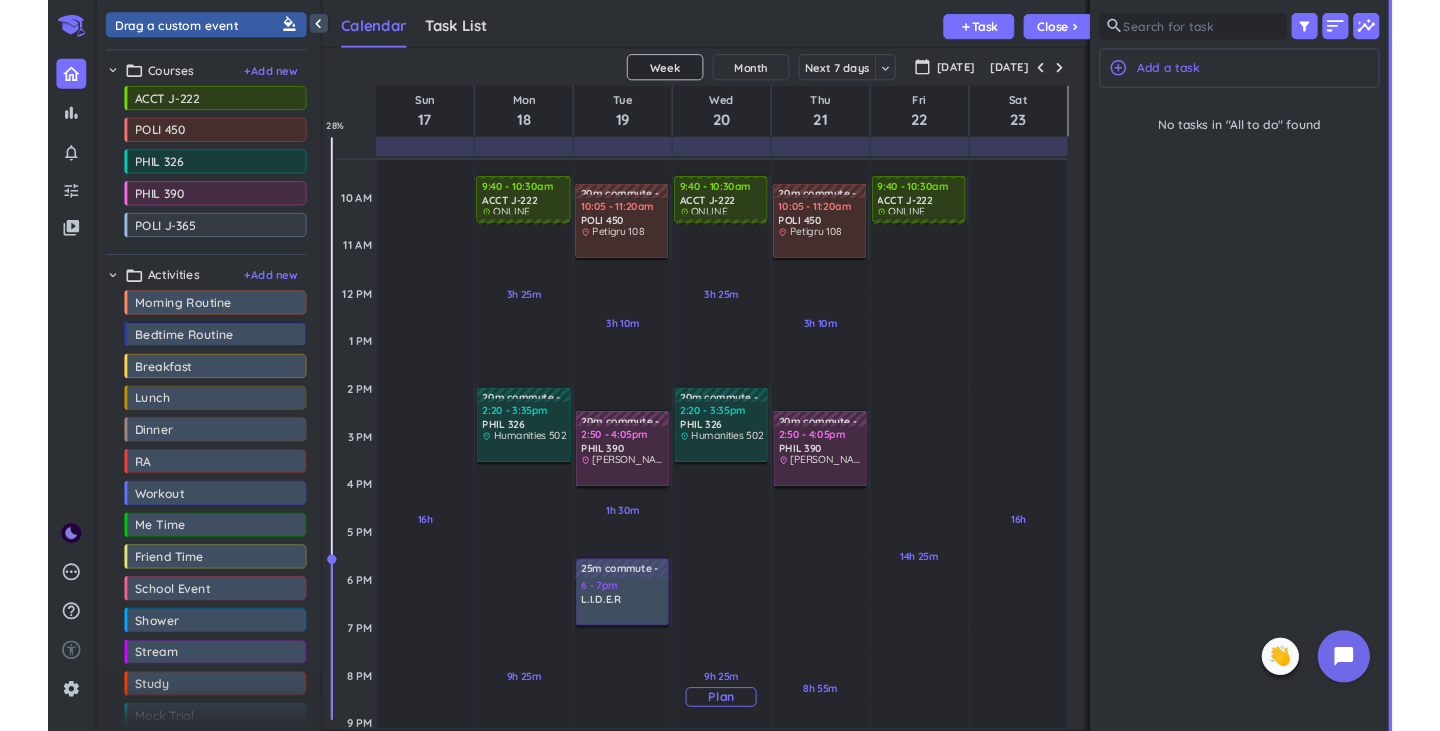 scroll, scrollTop: 346, scrollLeft: 0, axis: vertical 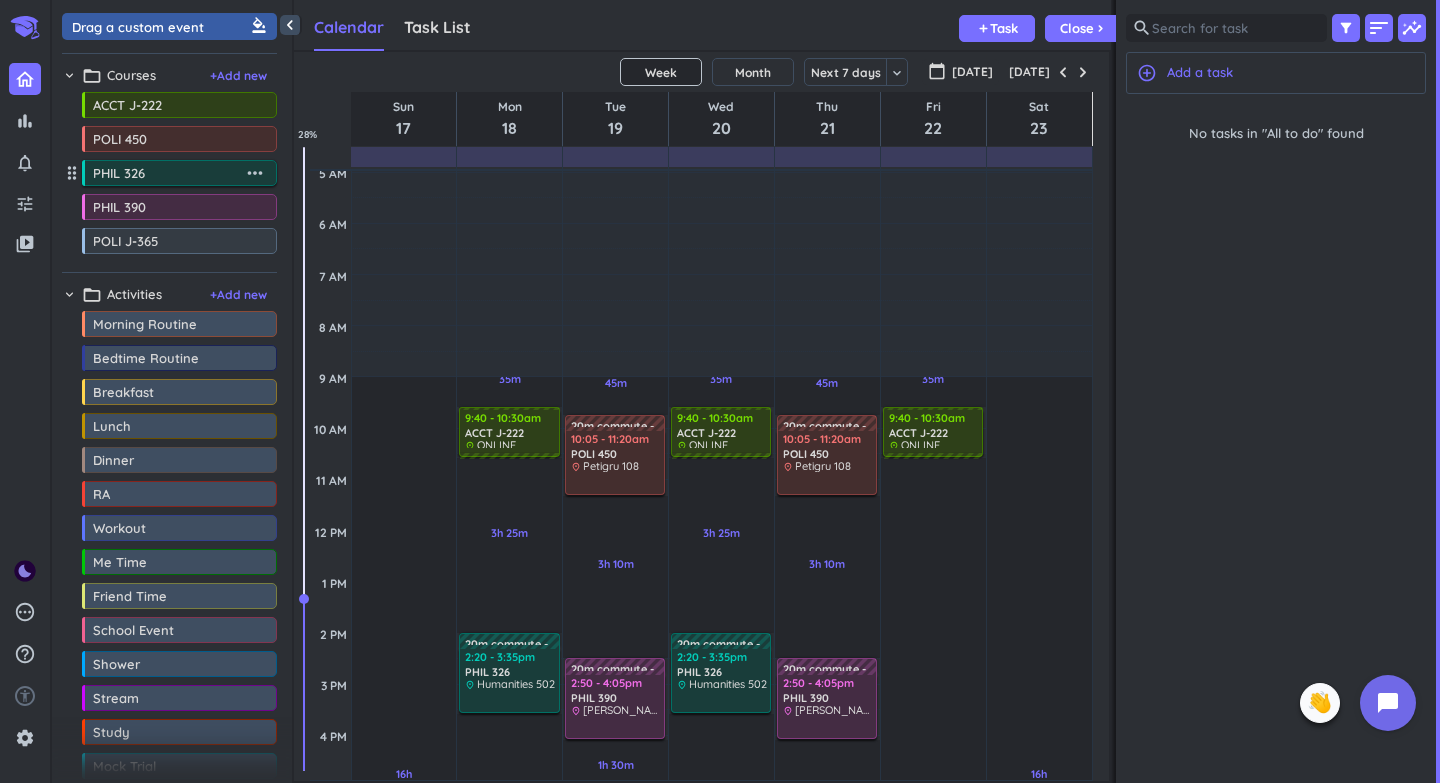 click on "more_horiz" at bounding box center (255, 173) 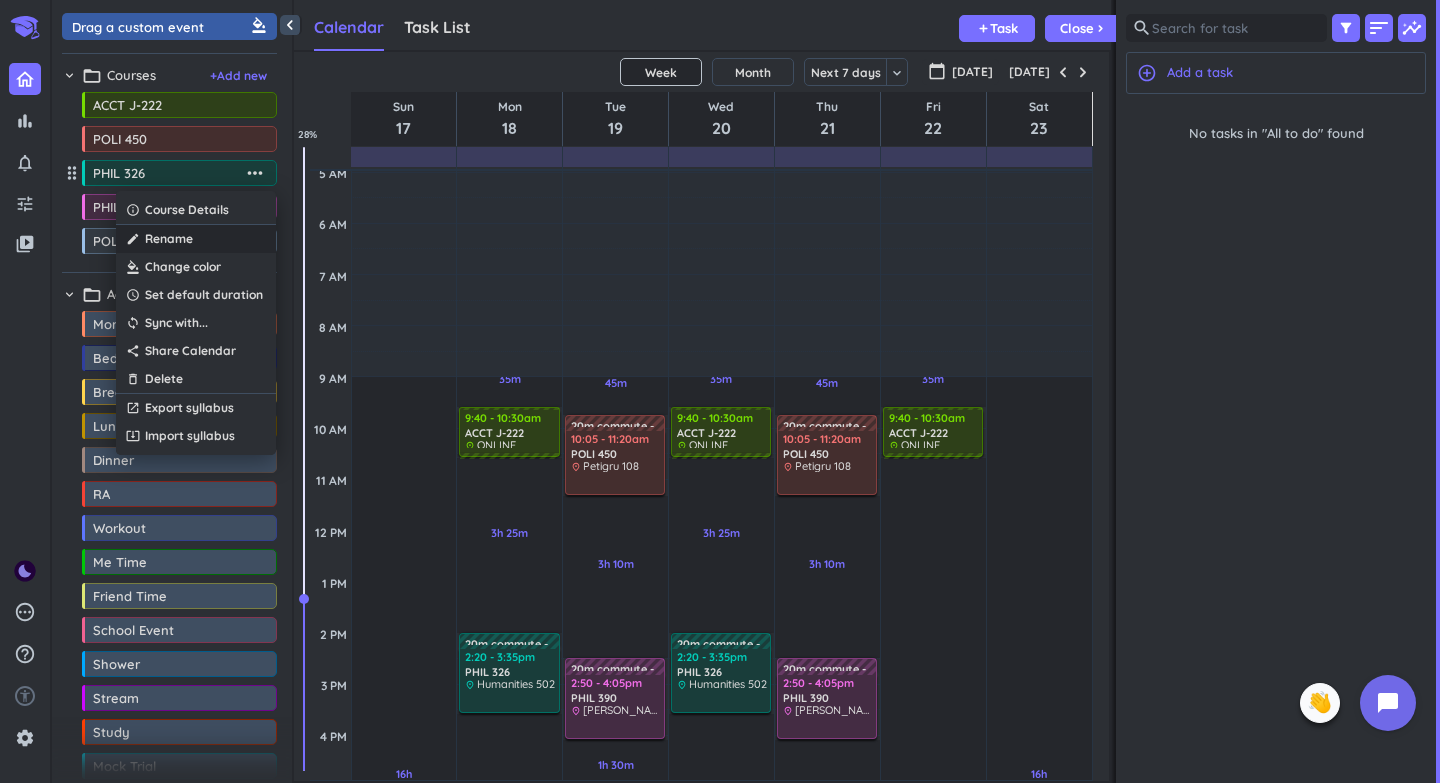 click on "create Rename" at bounding box center [196, 239] 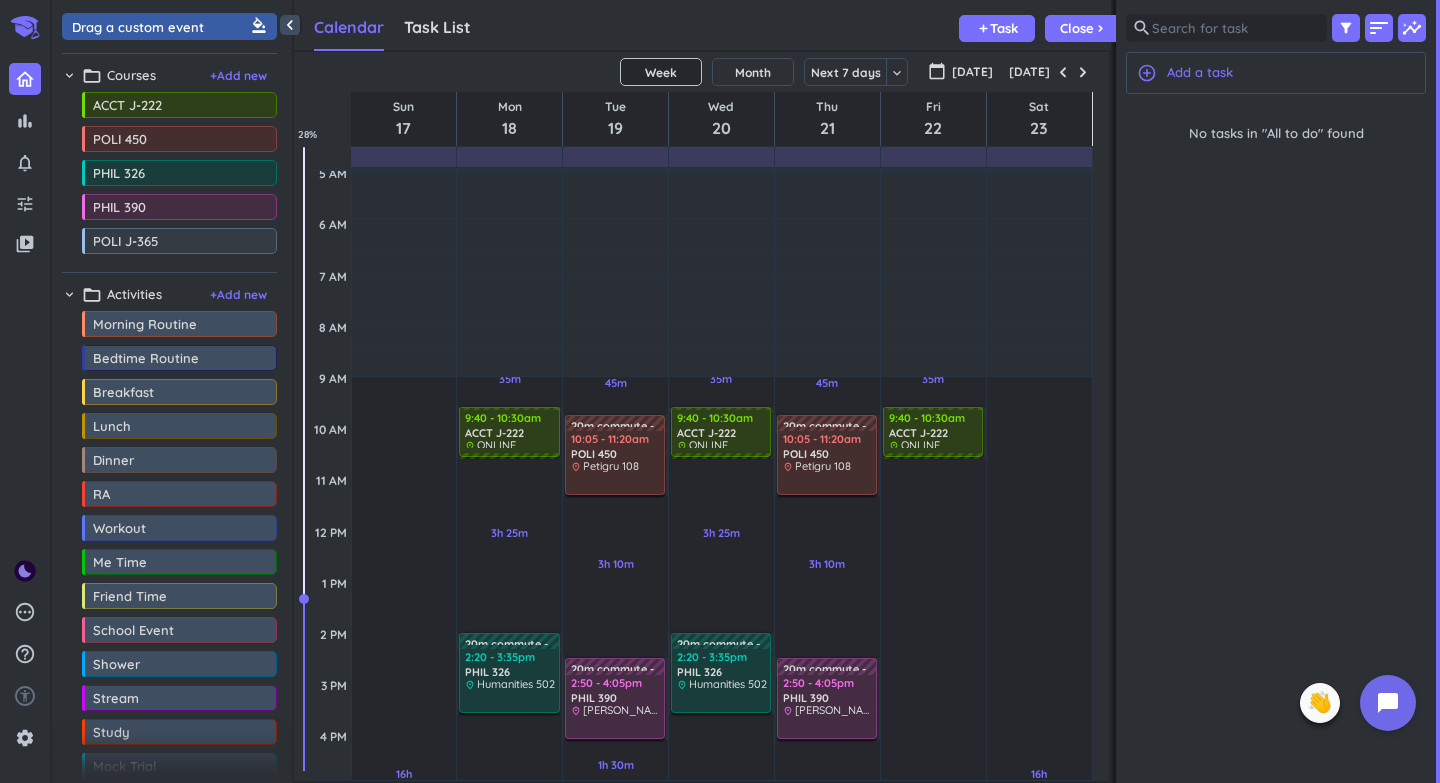 click on "Calendar Task List Calendar keyboard_arrow_down add Task Close chevron_right" at bounding box center (702, 25) 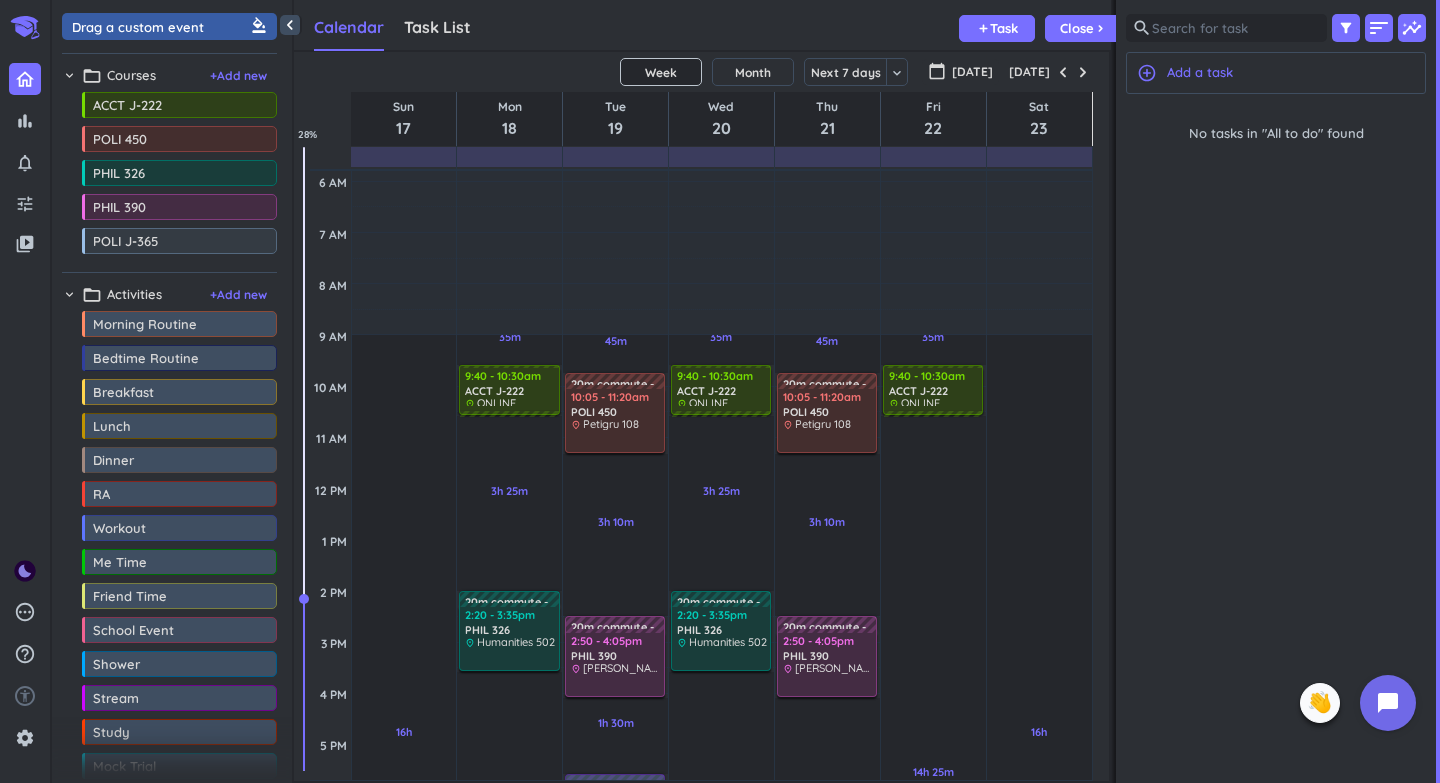 scroll, scrollTop: 95, scrollLeft: 0, axis: vertical 